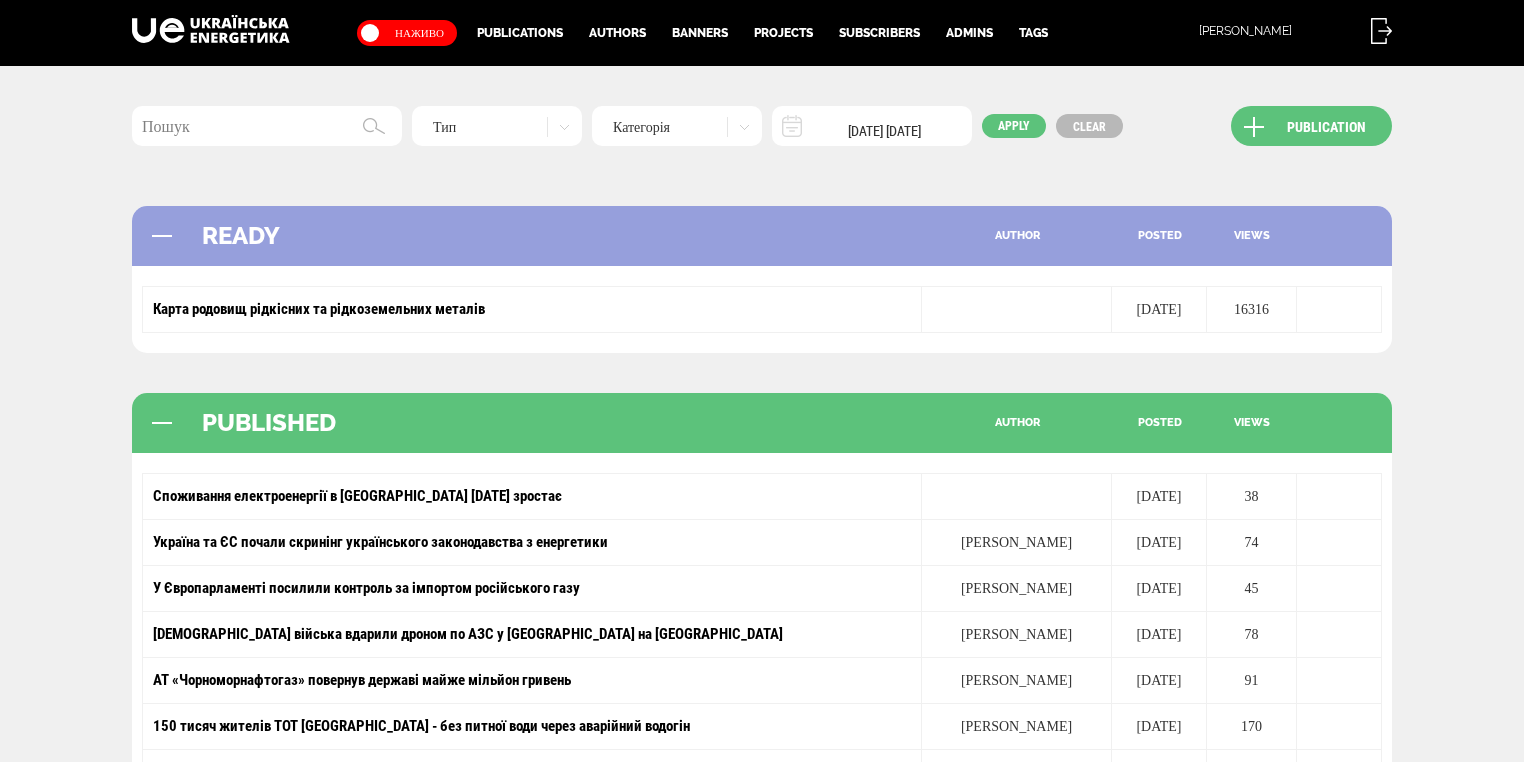 scroll, scrollTop: 196, scrollLeft: 0, axis: vertical 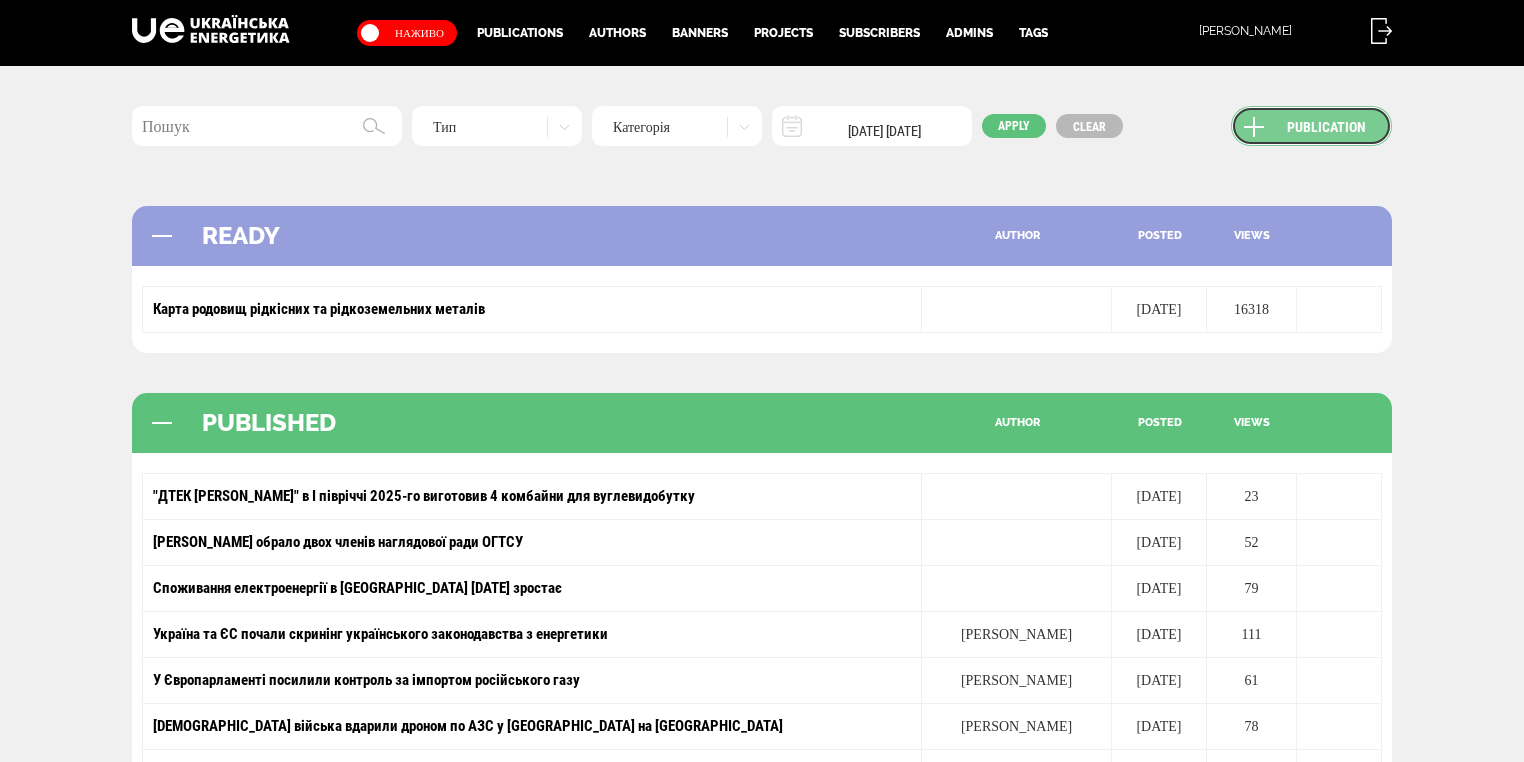 click on "Publication" at bounding box center (1311, 126) 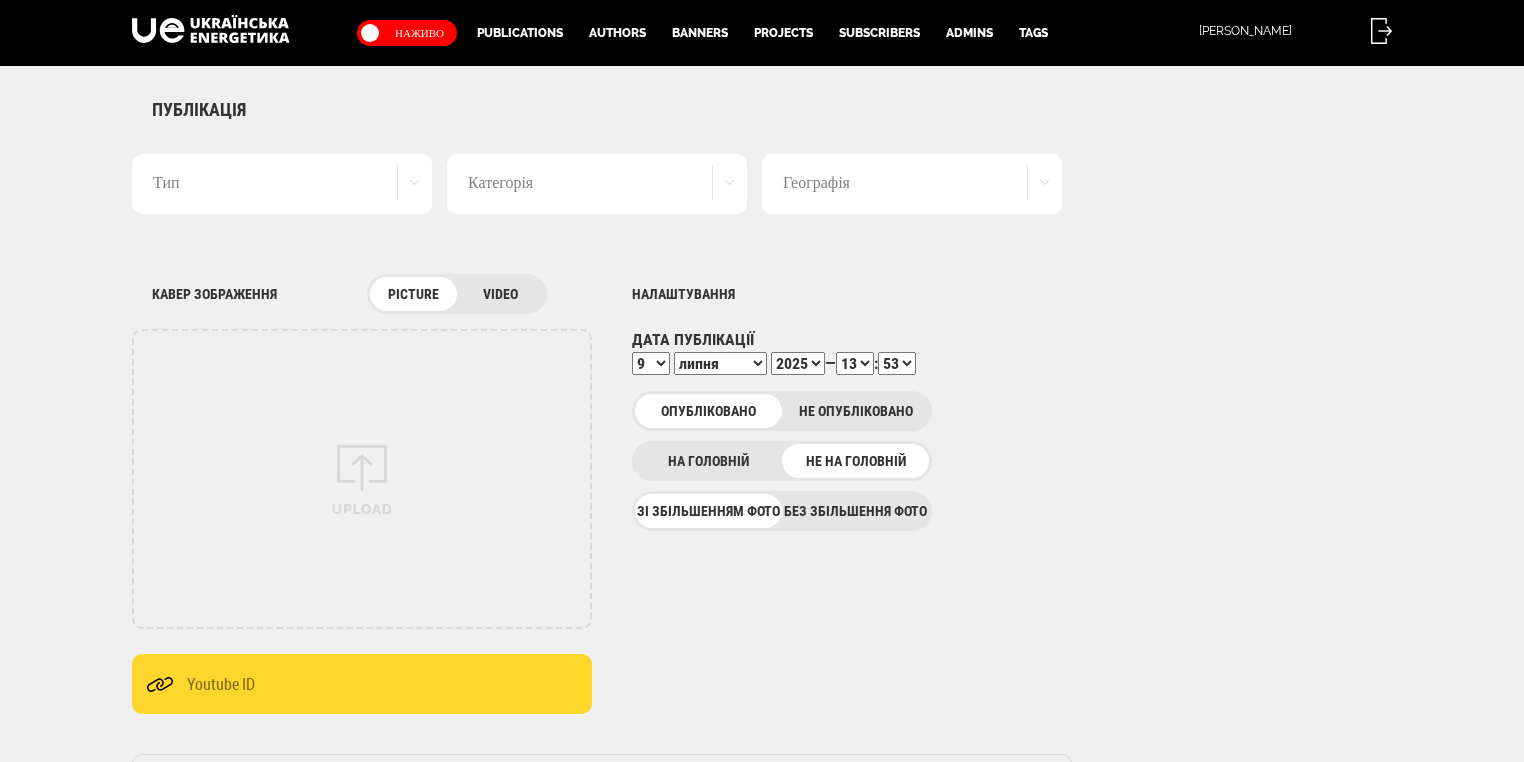 scroll, scrollTop: 0, scrollLeft: 0, axis: both 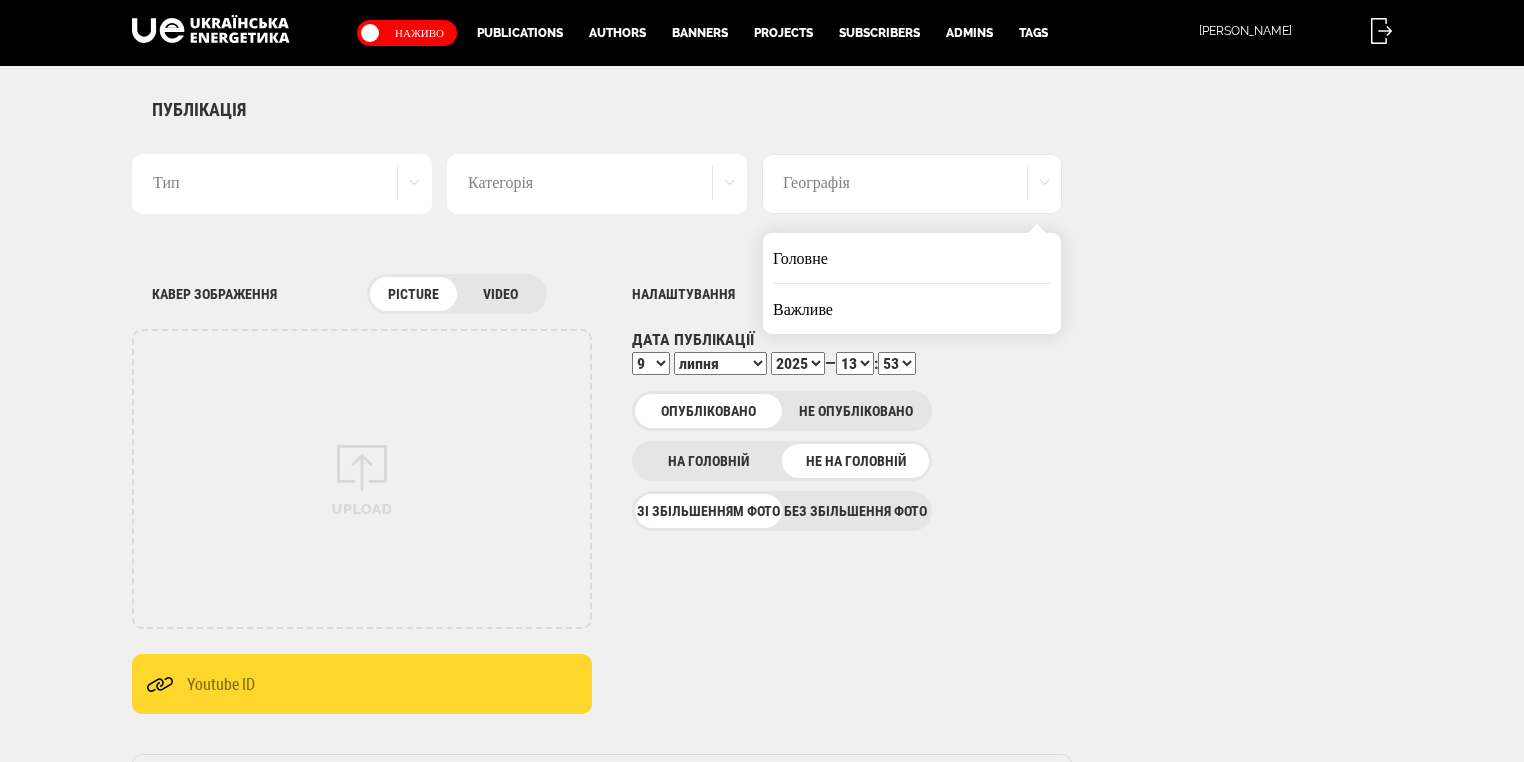 click on "Головне" at bounding box center [912, 258] 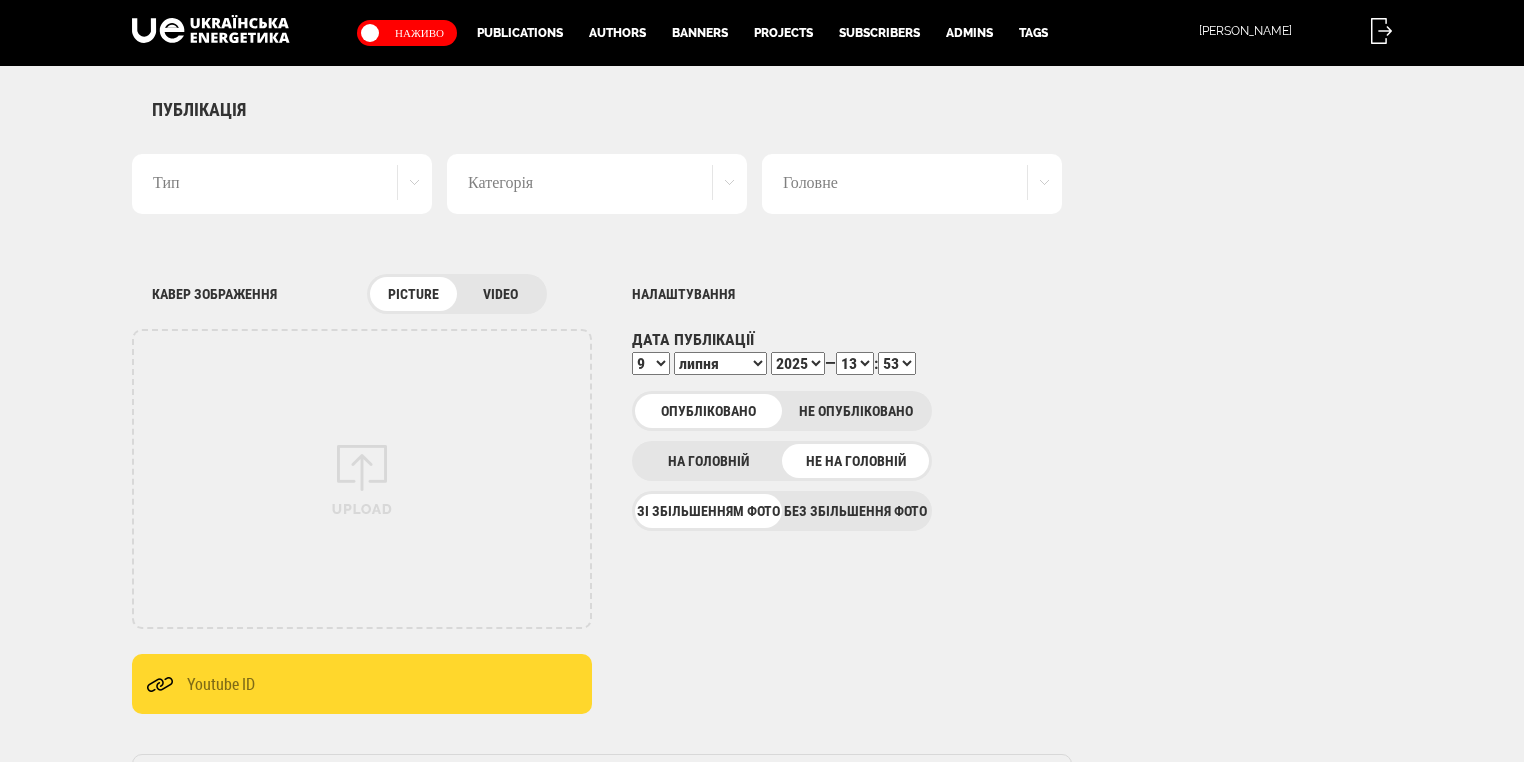 click on "Тип" at bounding box center (282, 184) 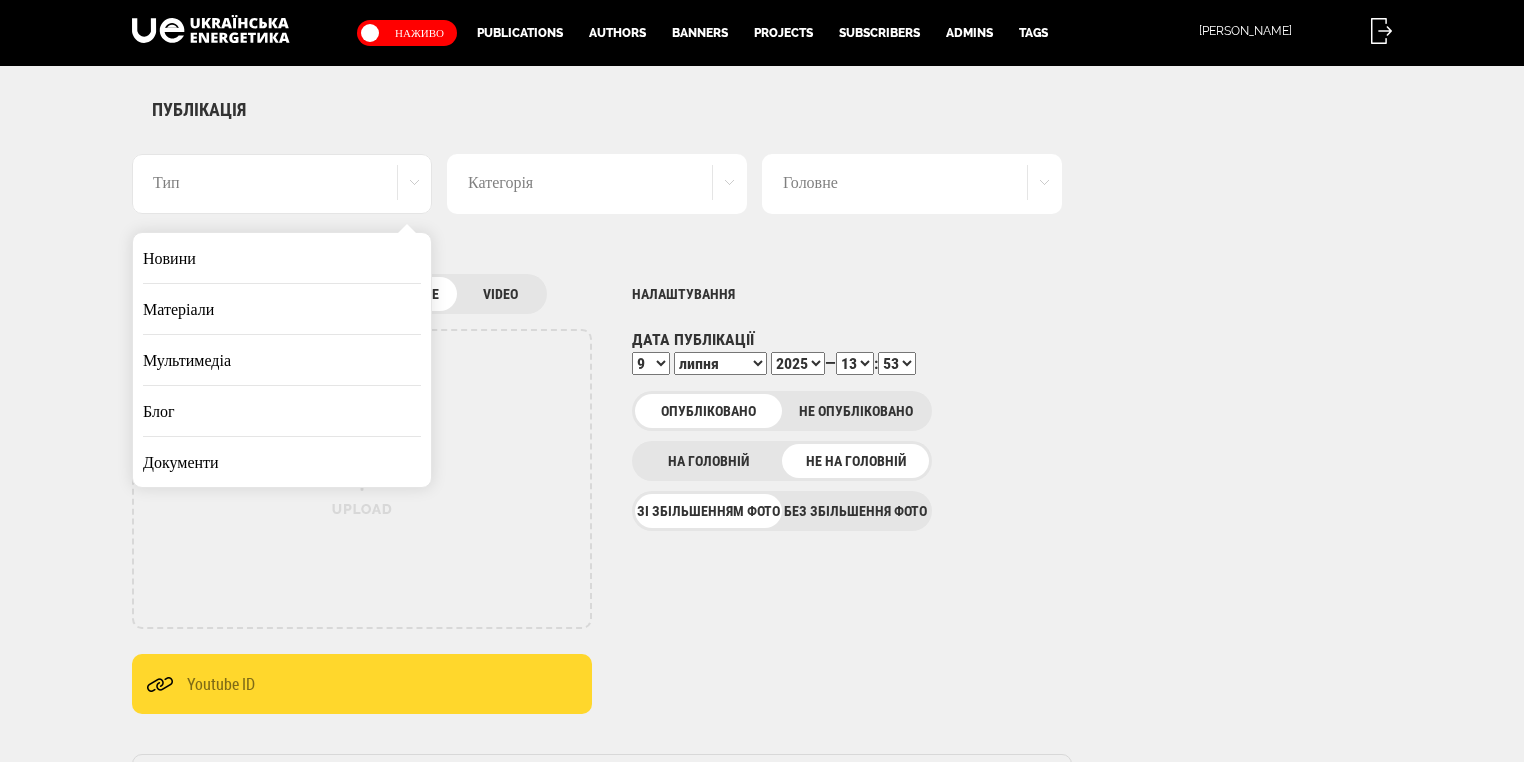 click on "Новини" at bounding box center (282, 258) 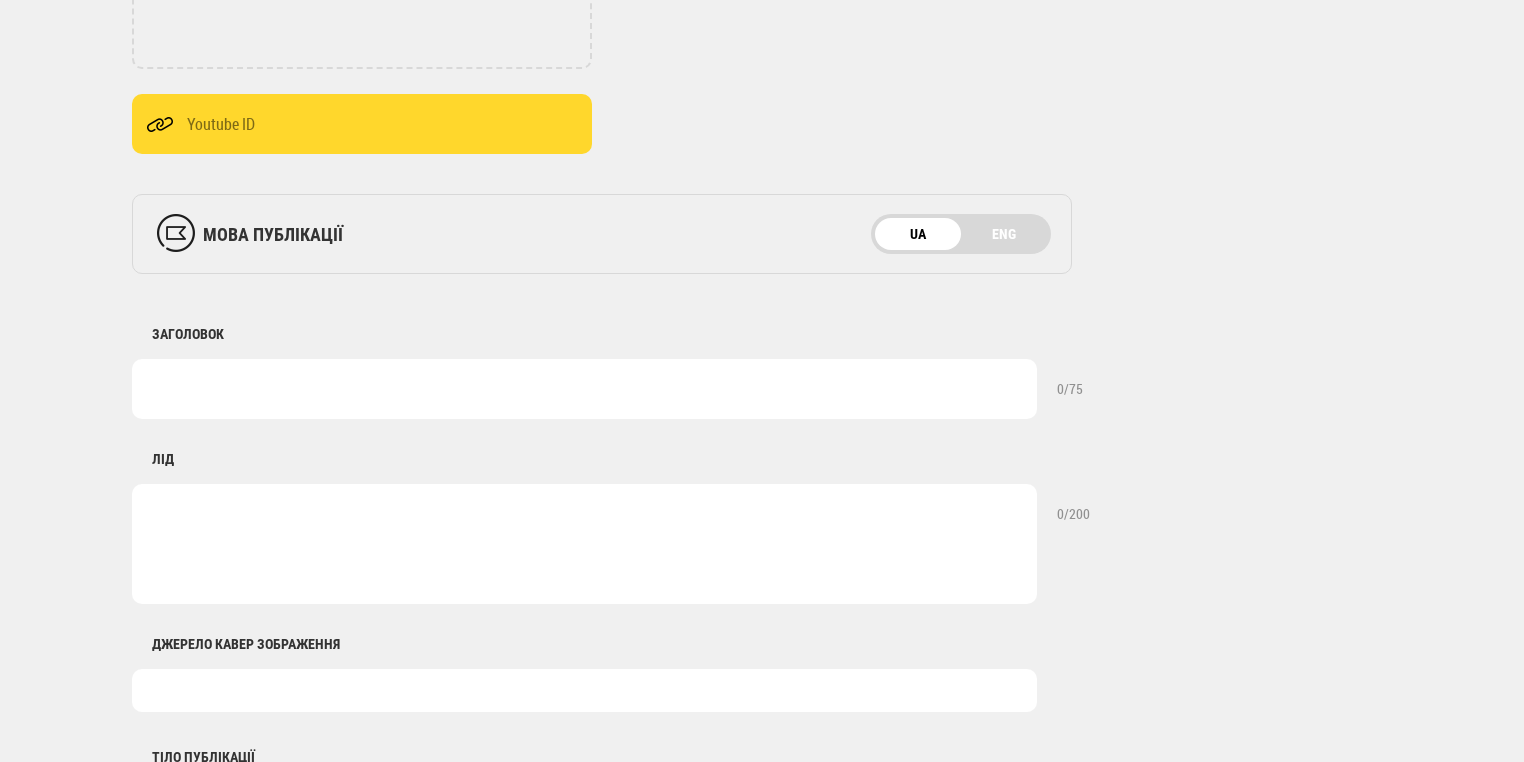 scroll, scrollTop: 800, scrollLeft: 0, axis: vertical 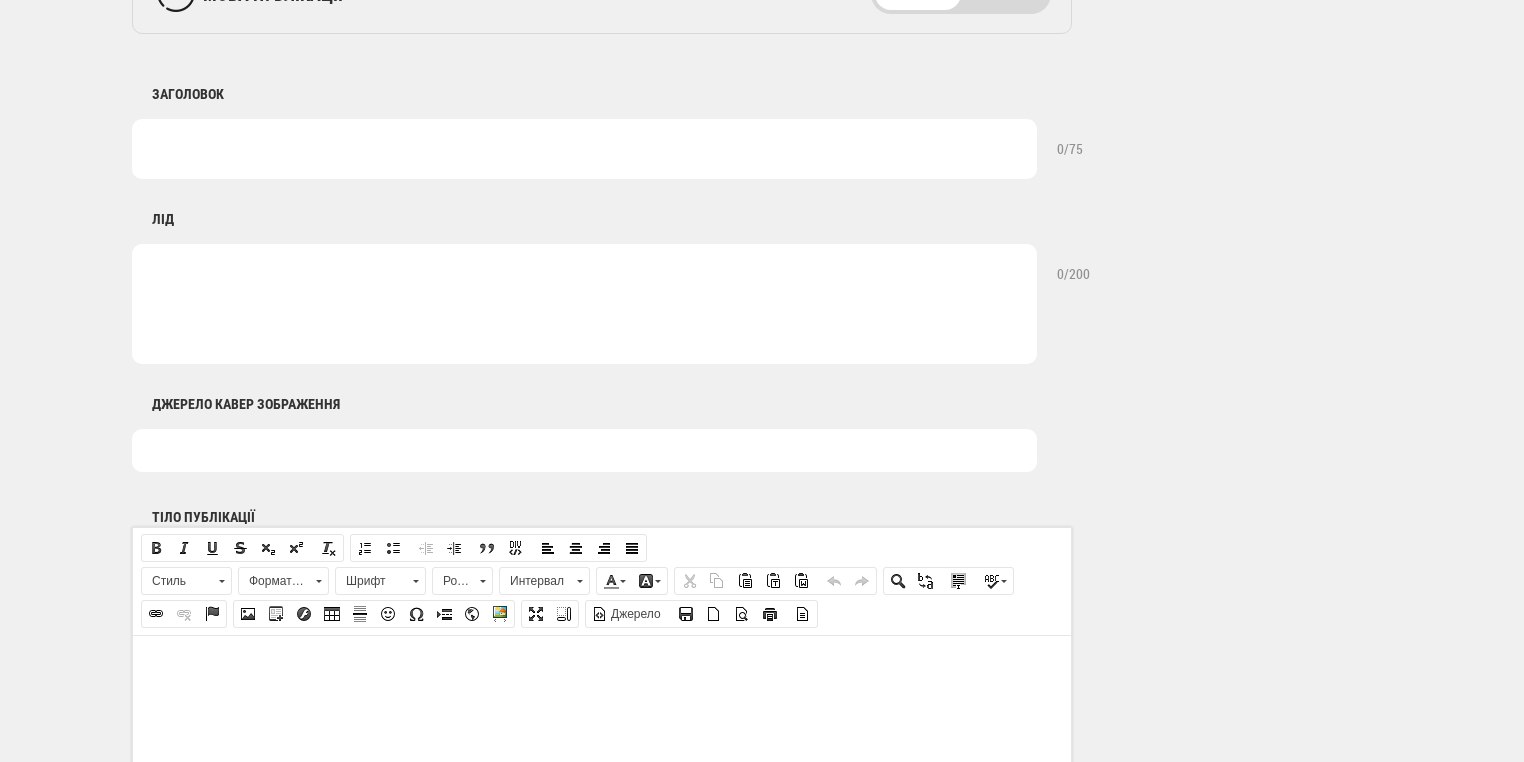 click at bounding box center (584, 149) 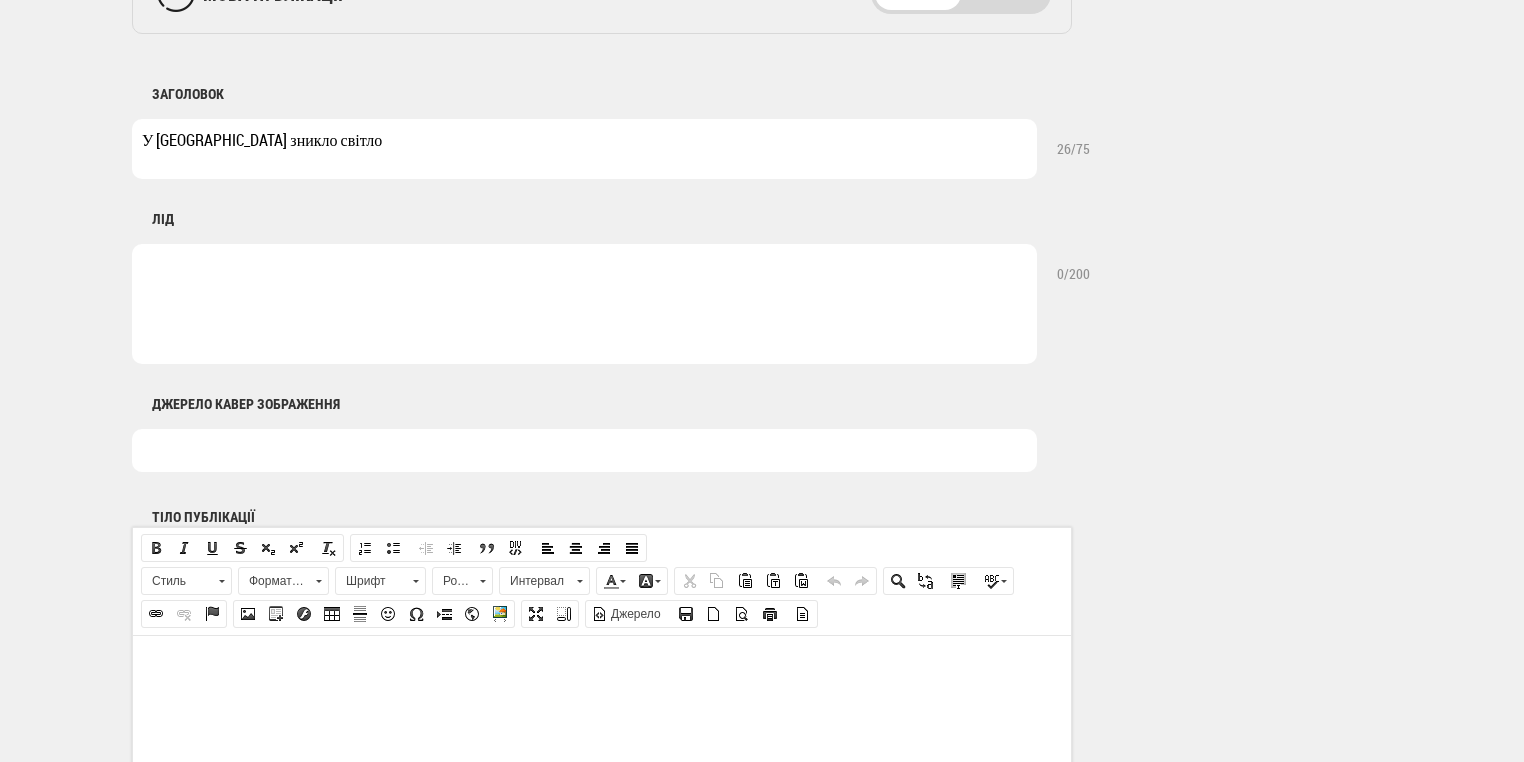 type on "У [GEOGRAPHIC_DATA] зникло світло" 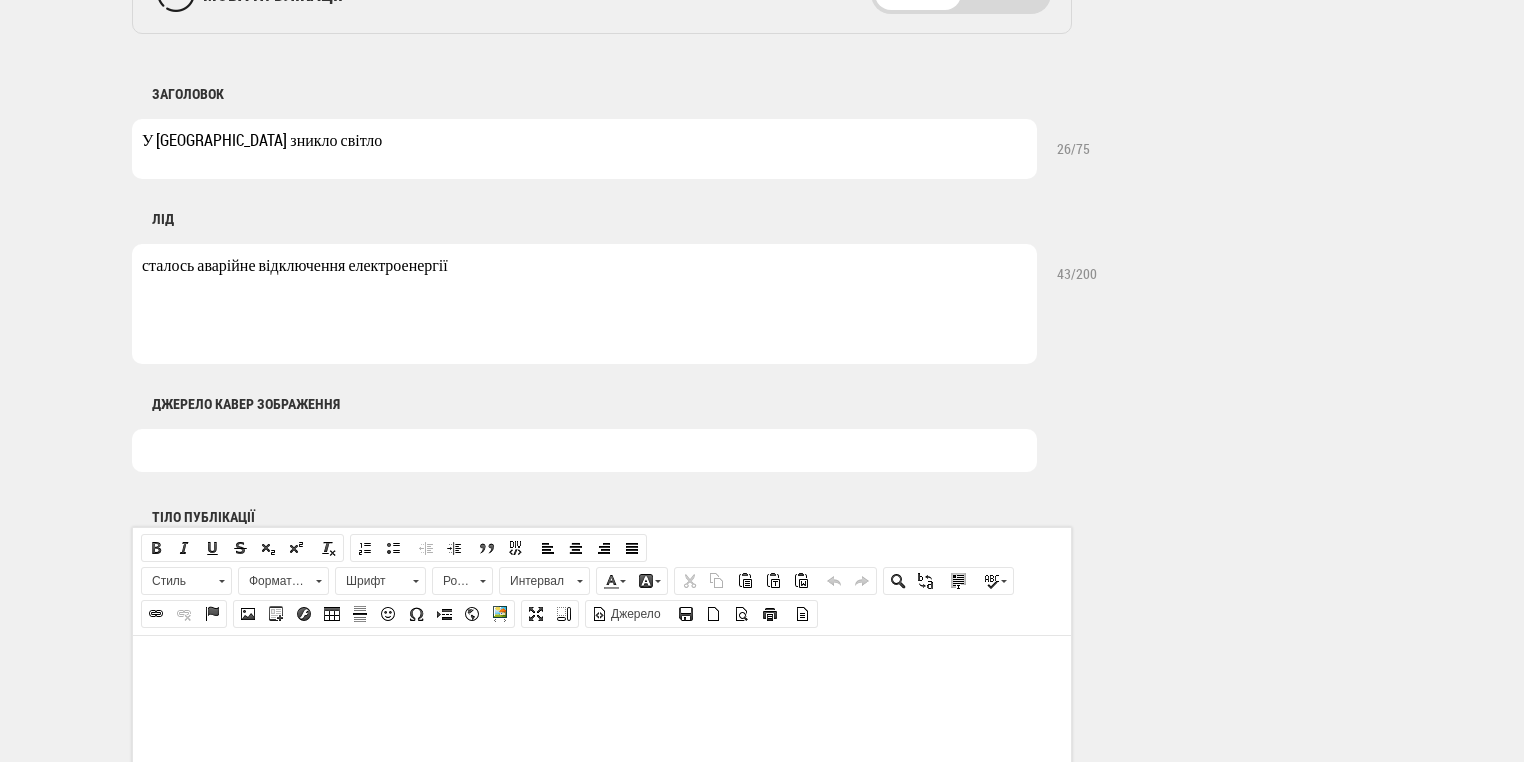 click on "сталось аварійне відключення електроенергії" at bounding box center (584, 304) 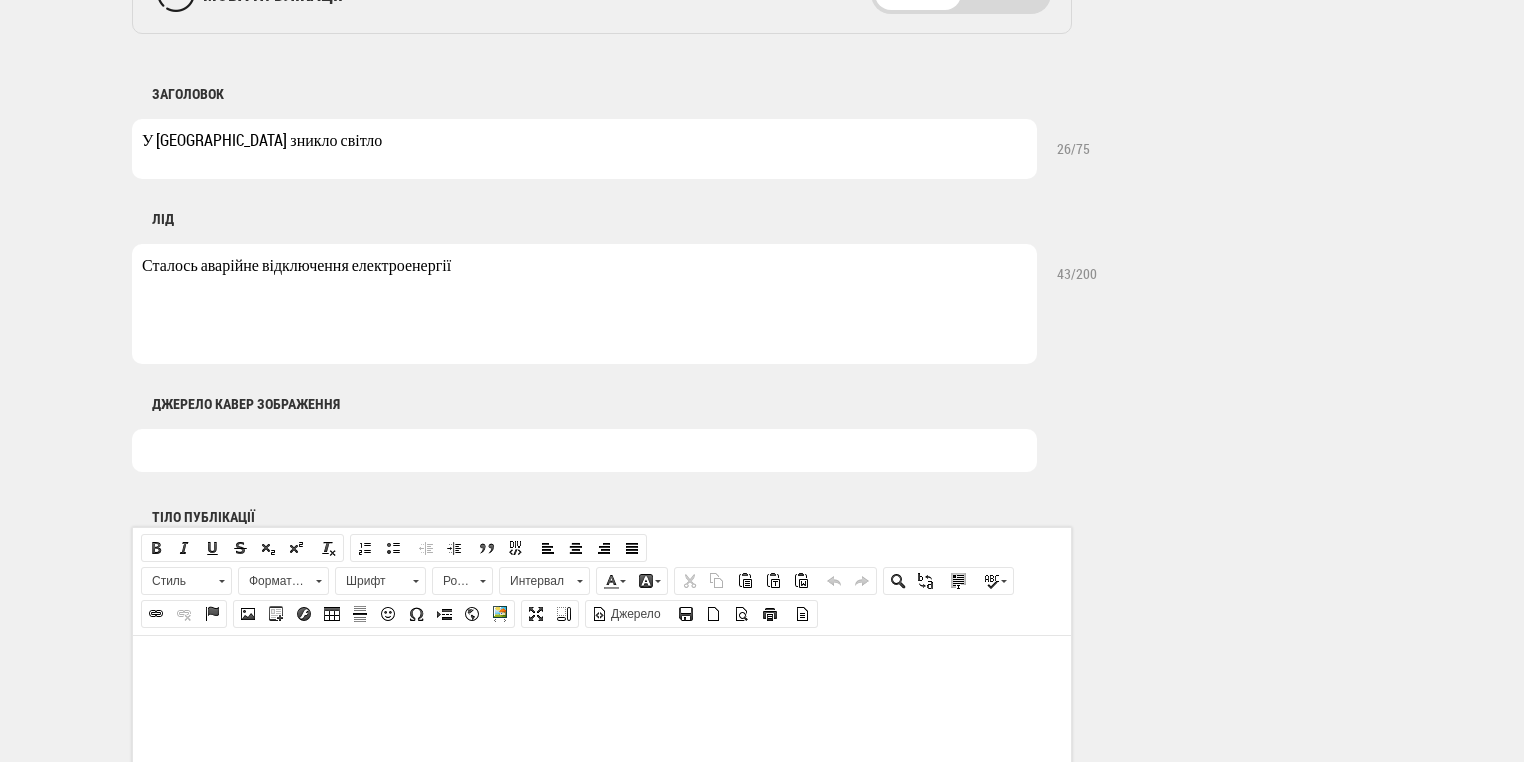 click on "Сталось аварійне відключення електроенергії" at bounding box center (584, 304) 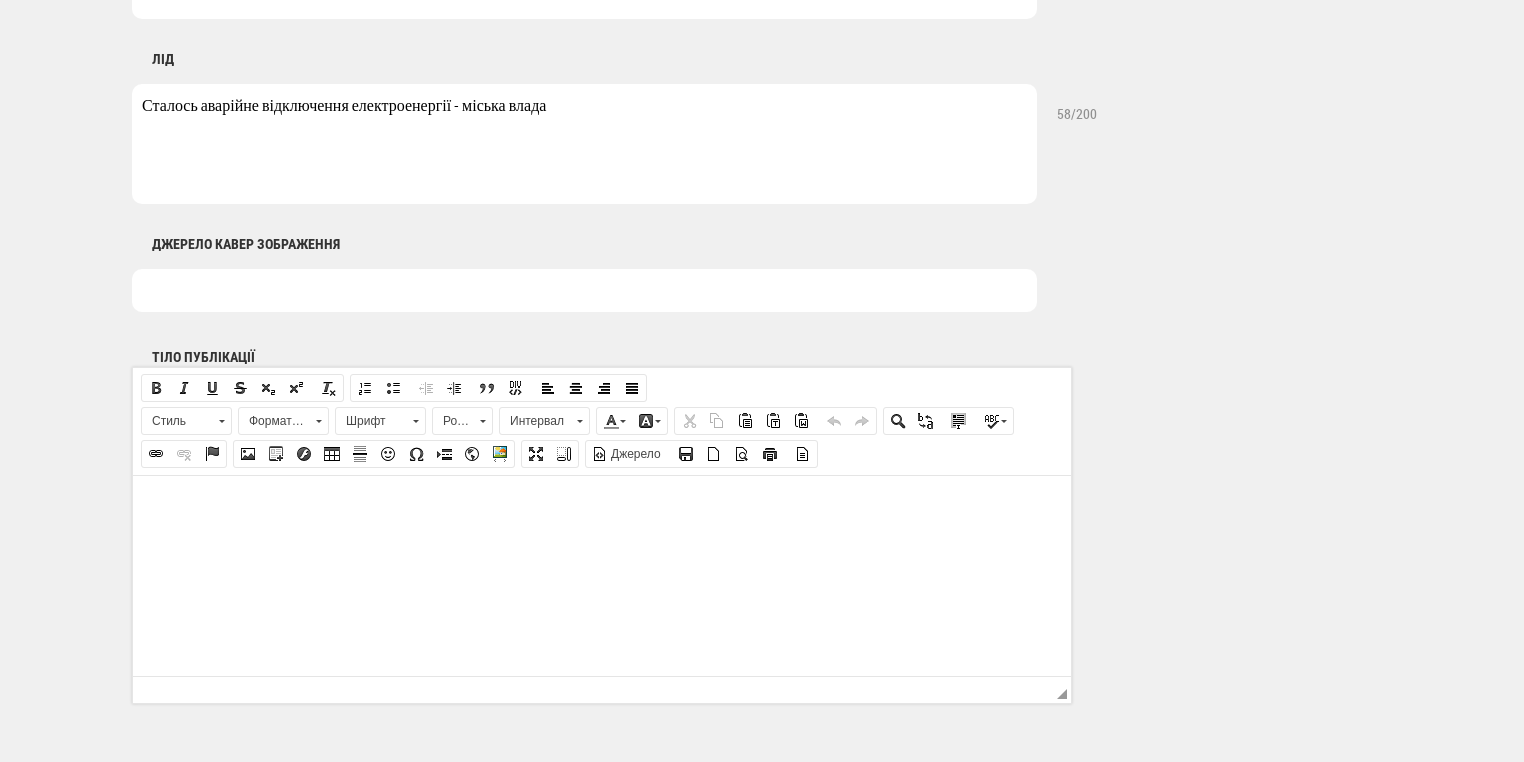 scroll, scrollTop: 1040, scrollLeft: 0, axis: vertical 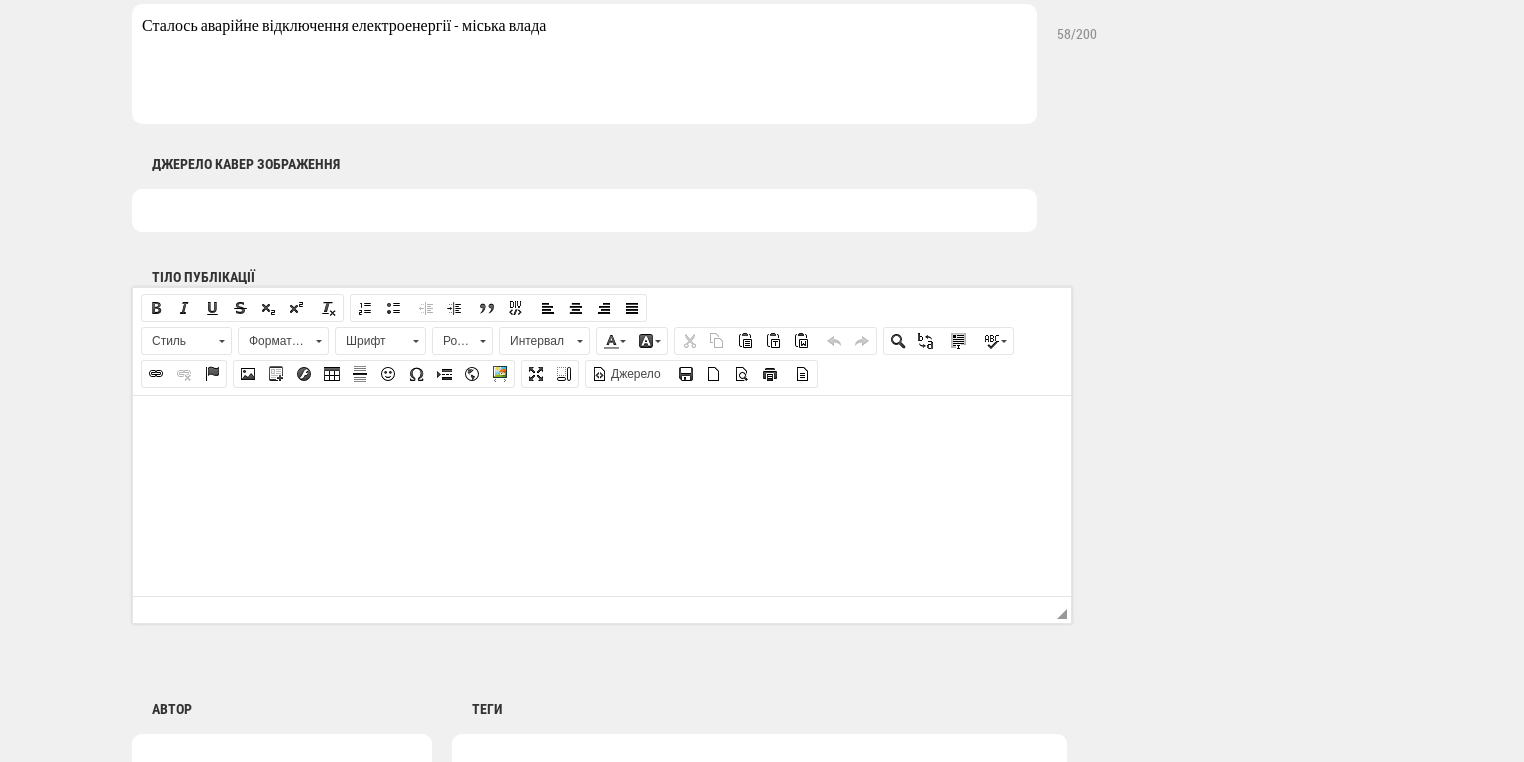 type on "Сталось аварійне відключення електроенергії - міська влада" 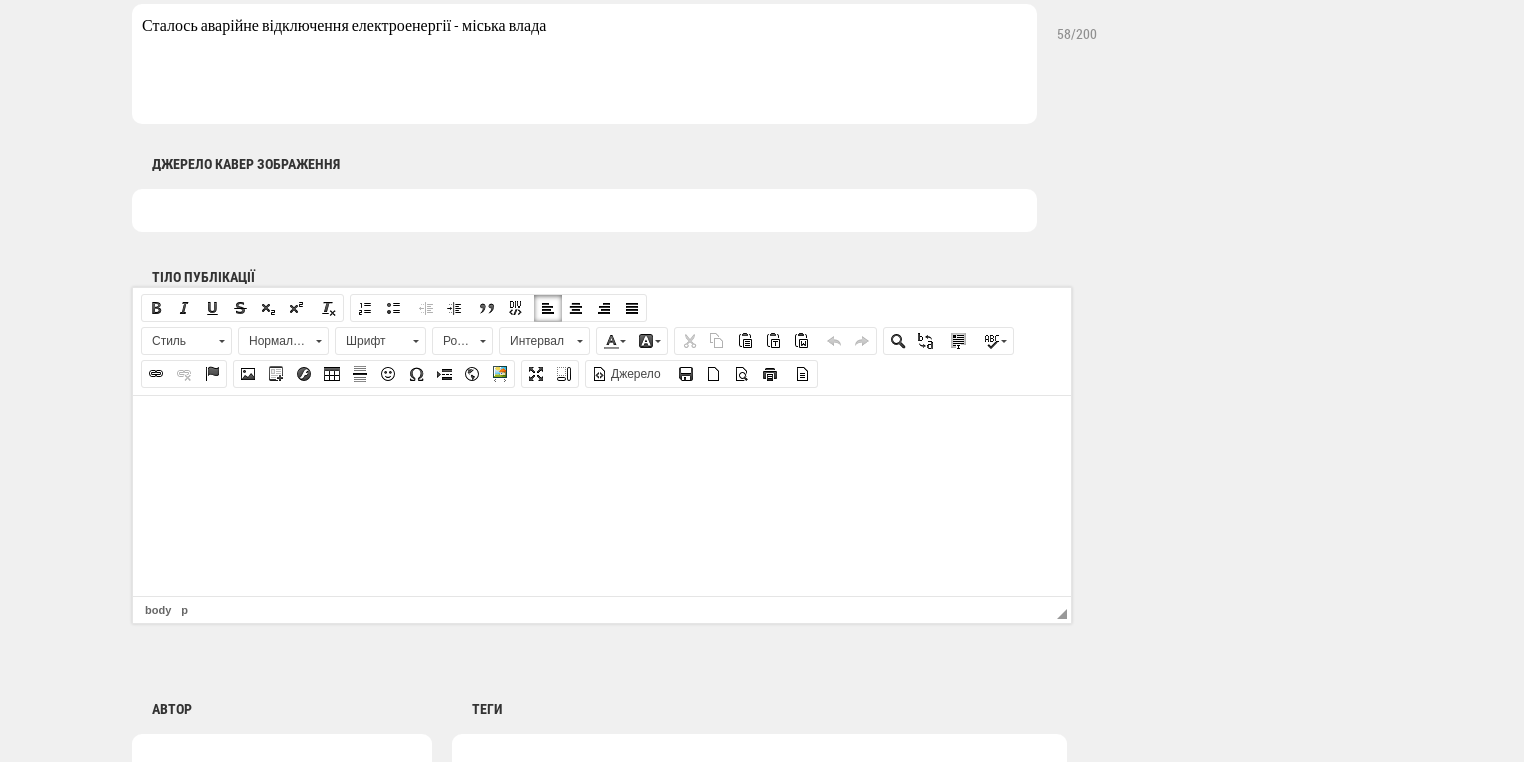 click at bounding box center [602, 425] 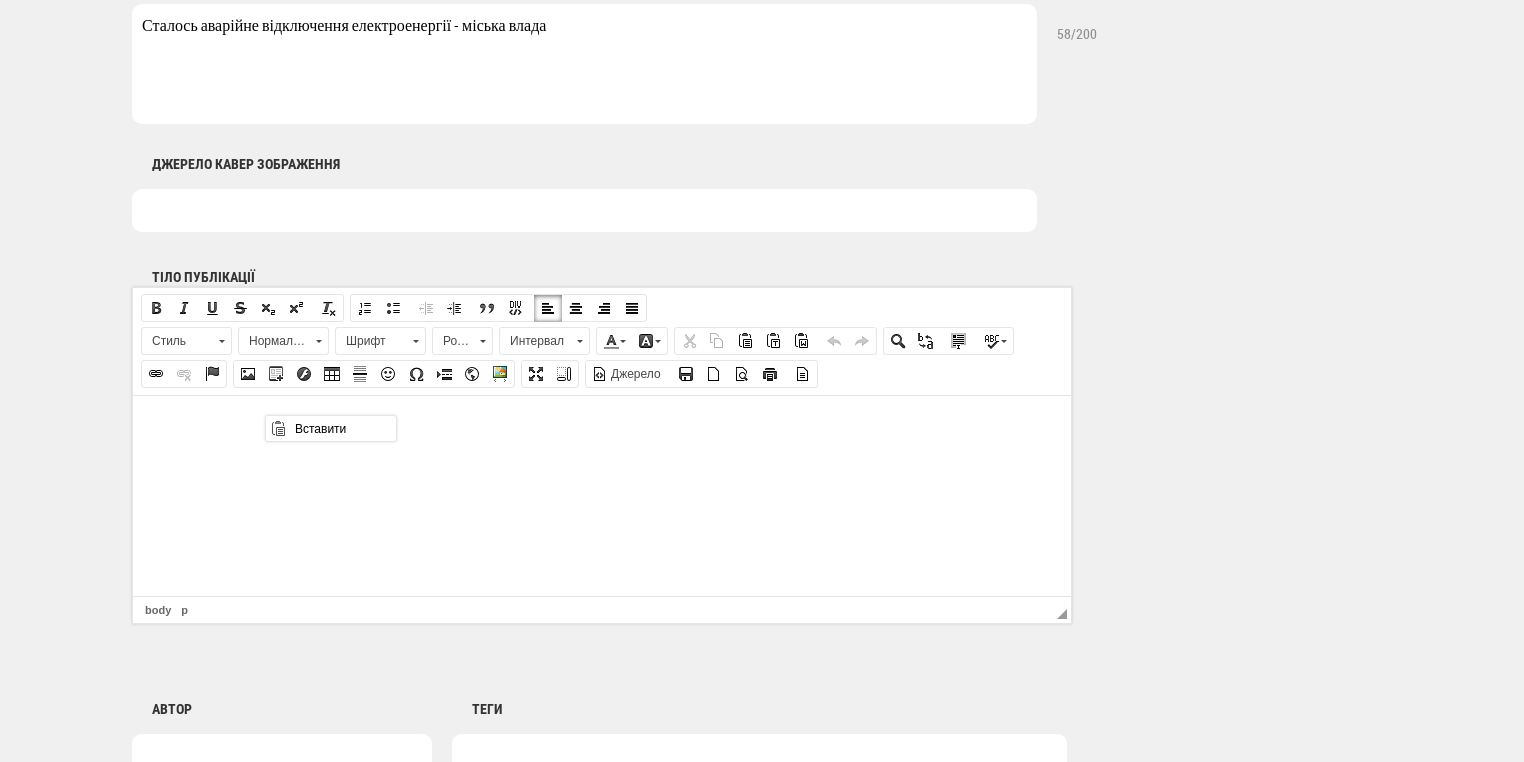 scroll, scrollTop: 0, scrollLeft: 0, axis: both 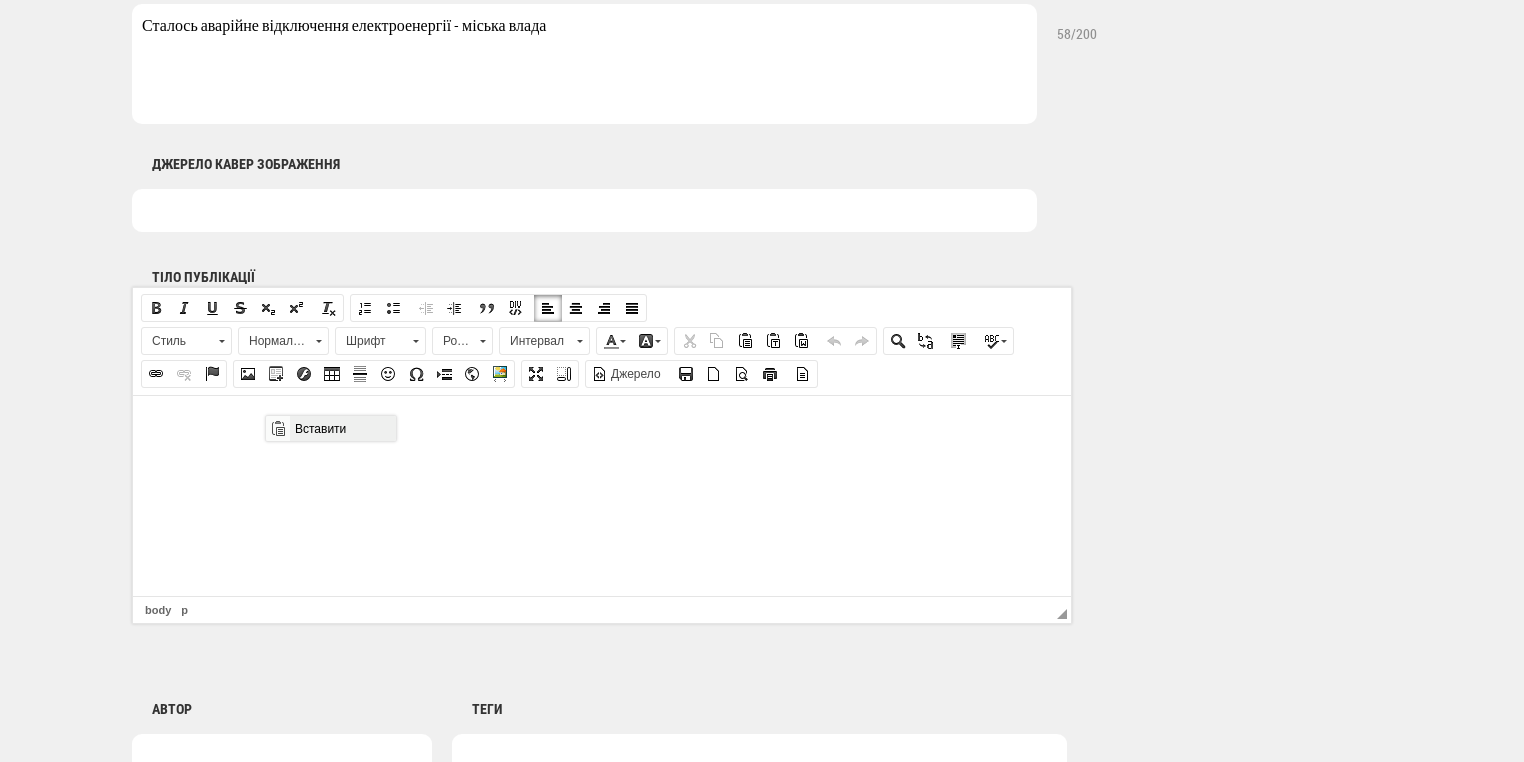 click on "Вставити" at bounding box center (342, 428) 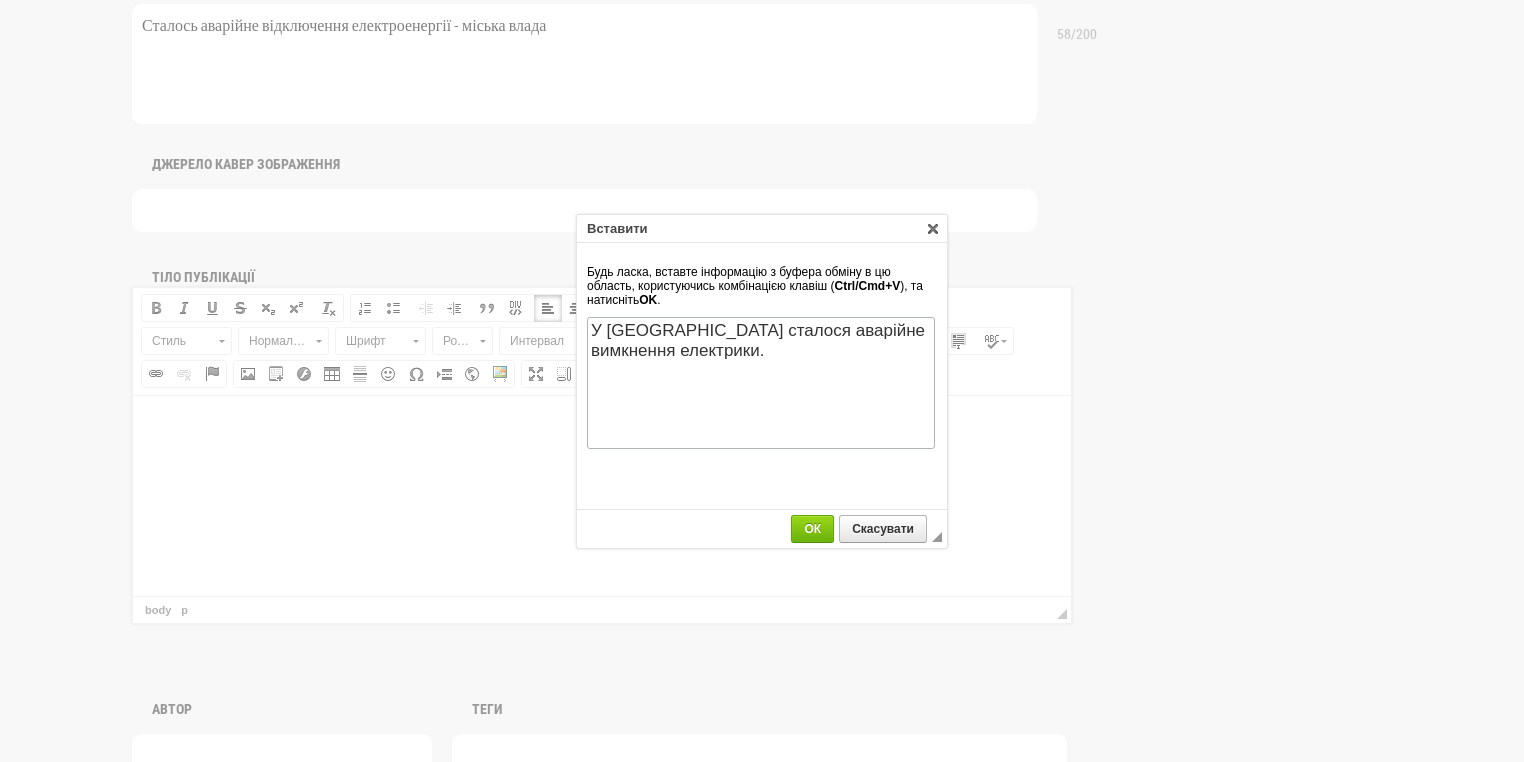 scroll, scrollTop: 0, scrollLeft: 0, axis: both 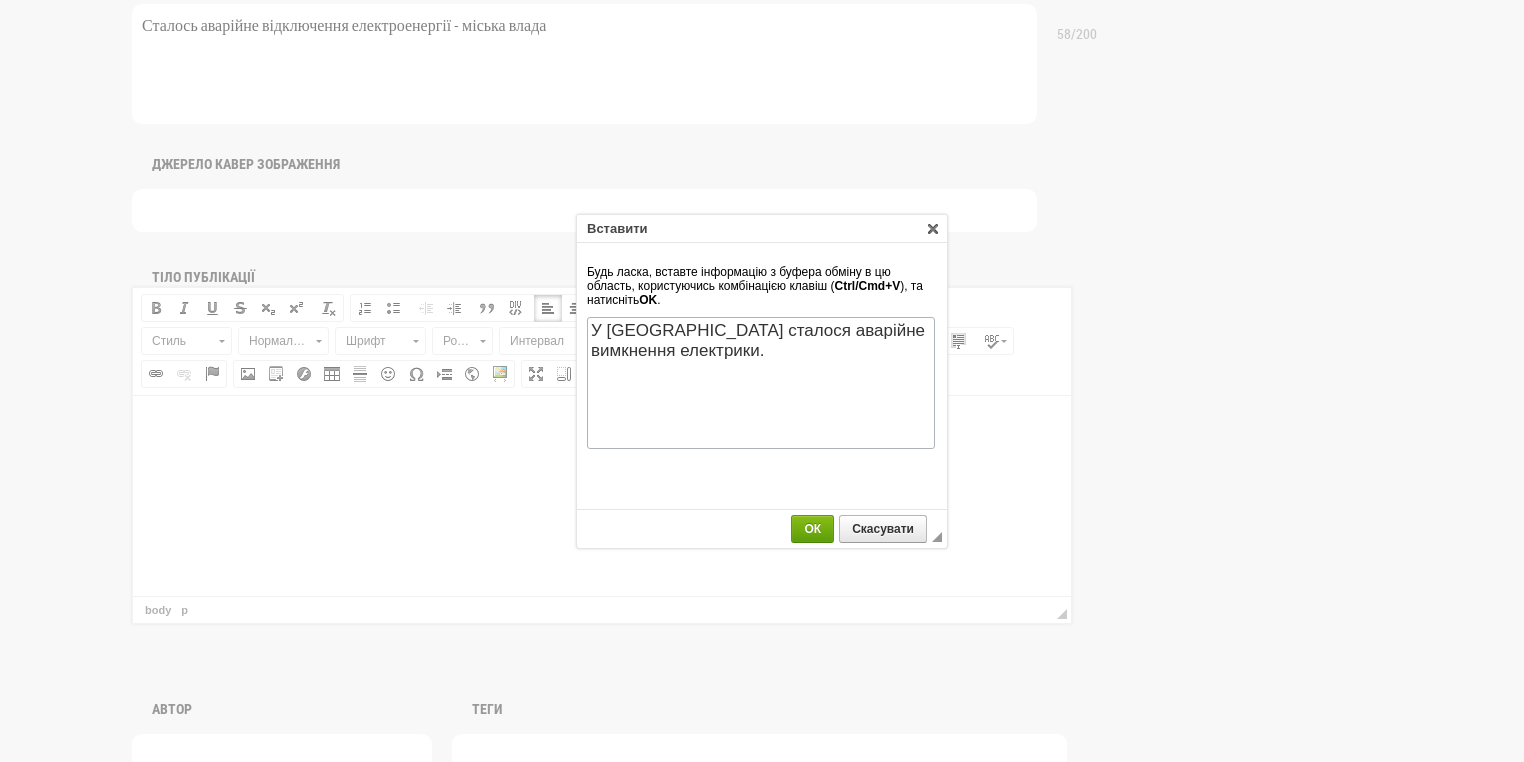 click on "ОК" at bounding box center (812, 529) 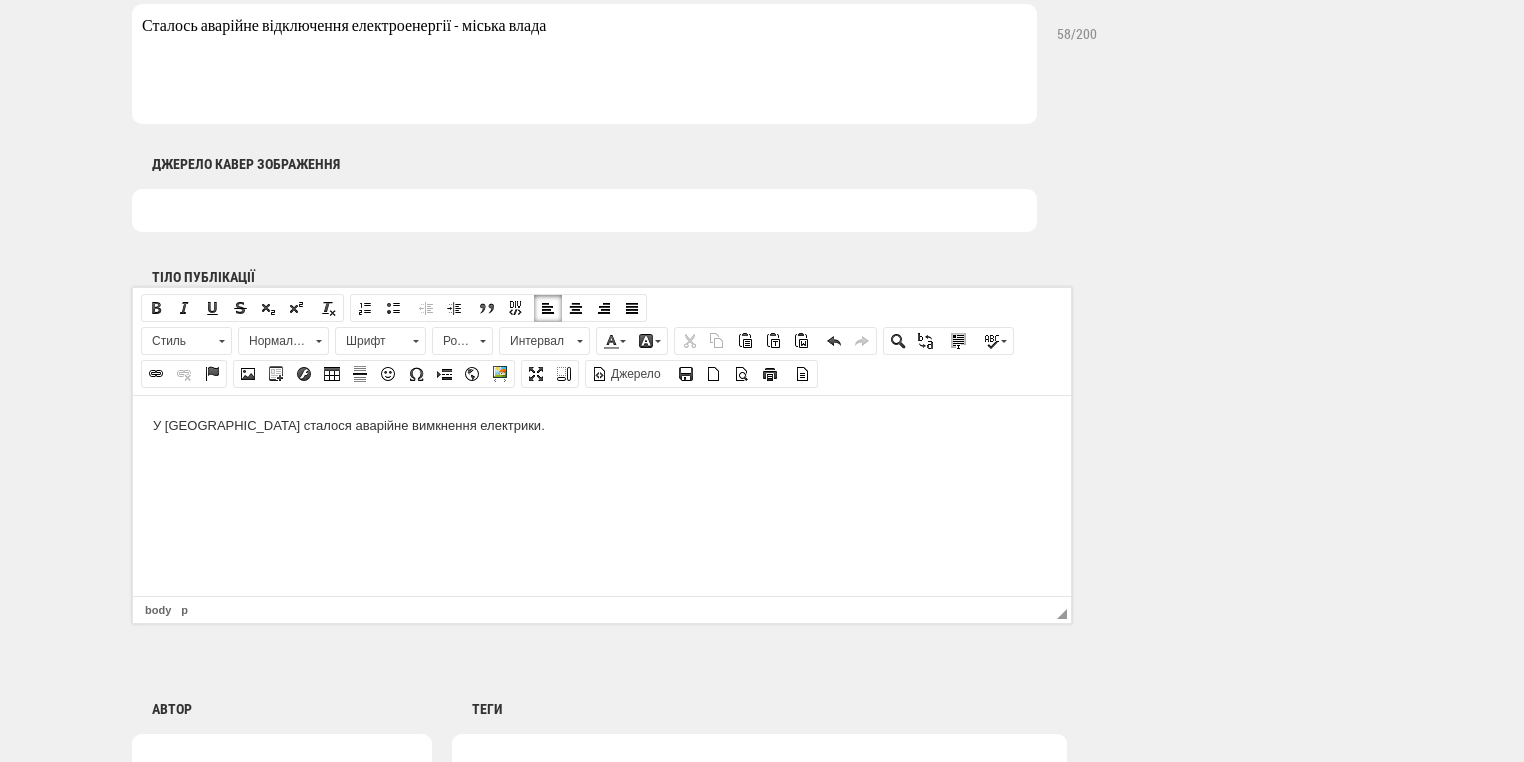 type 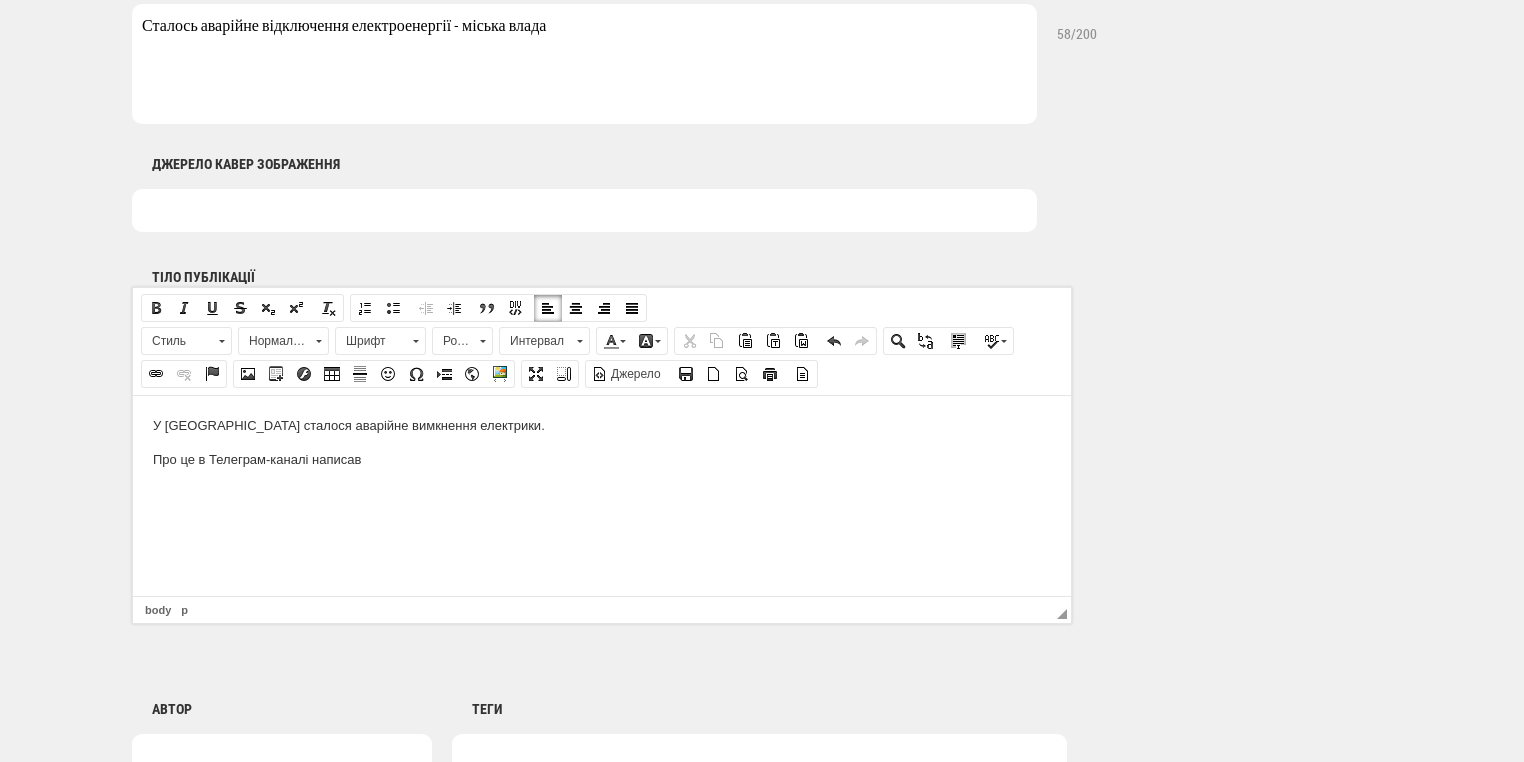 click on "Про це в Телеграм-каналі написав" at bounding box center [602, 459] 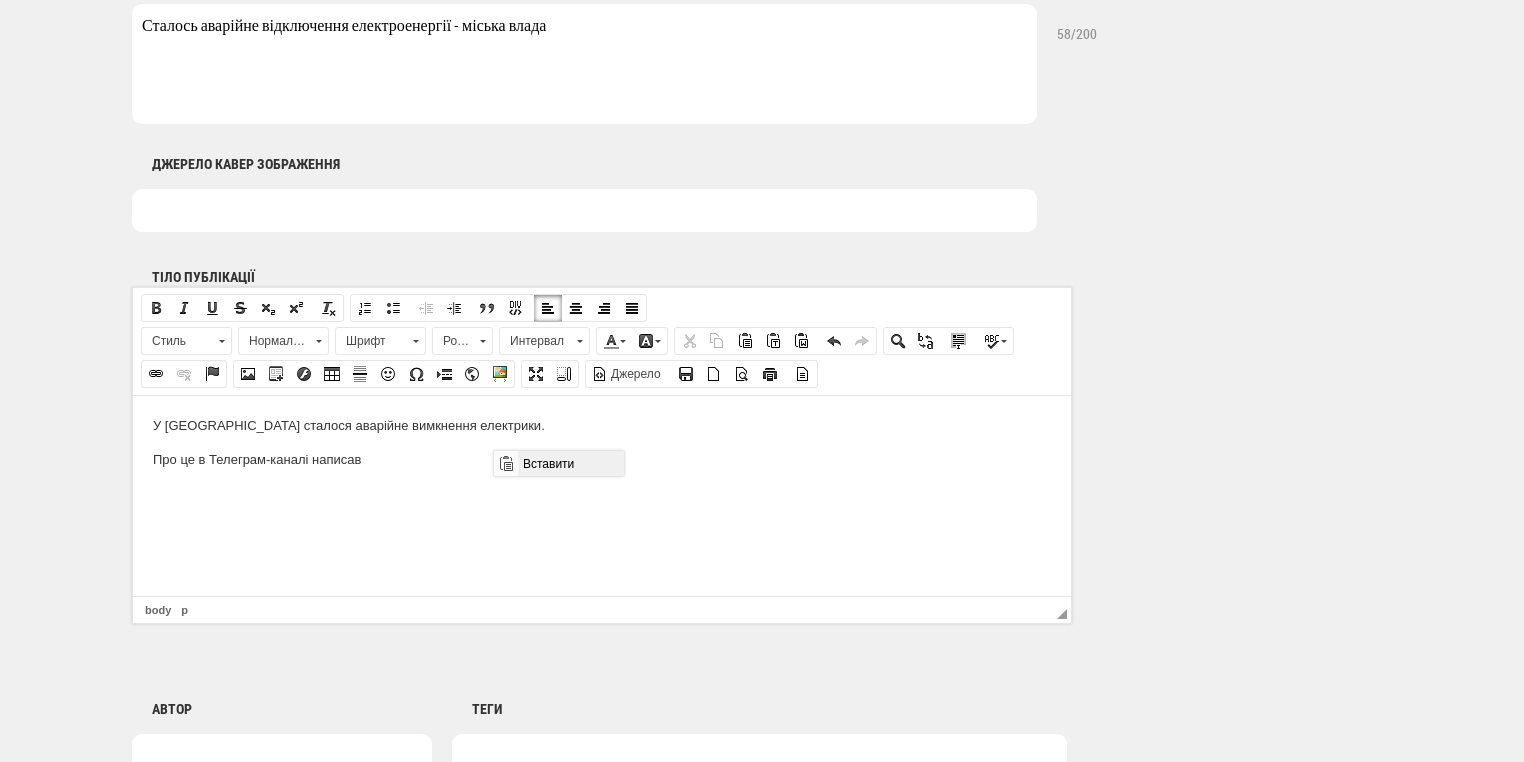 click on "Вставити" at bounding box center [570, 463] 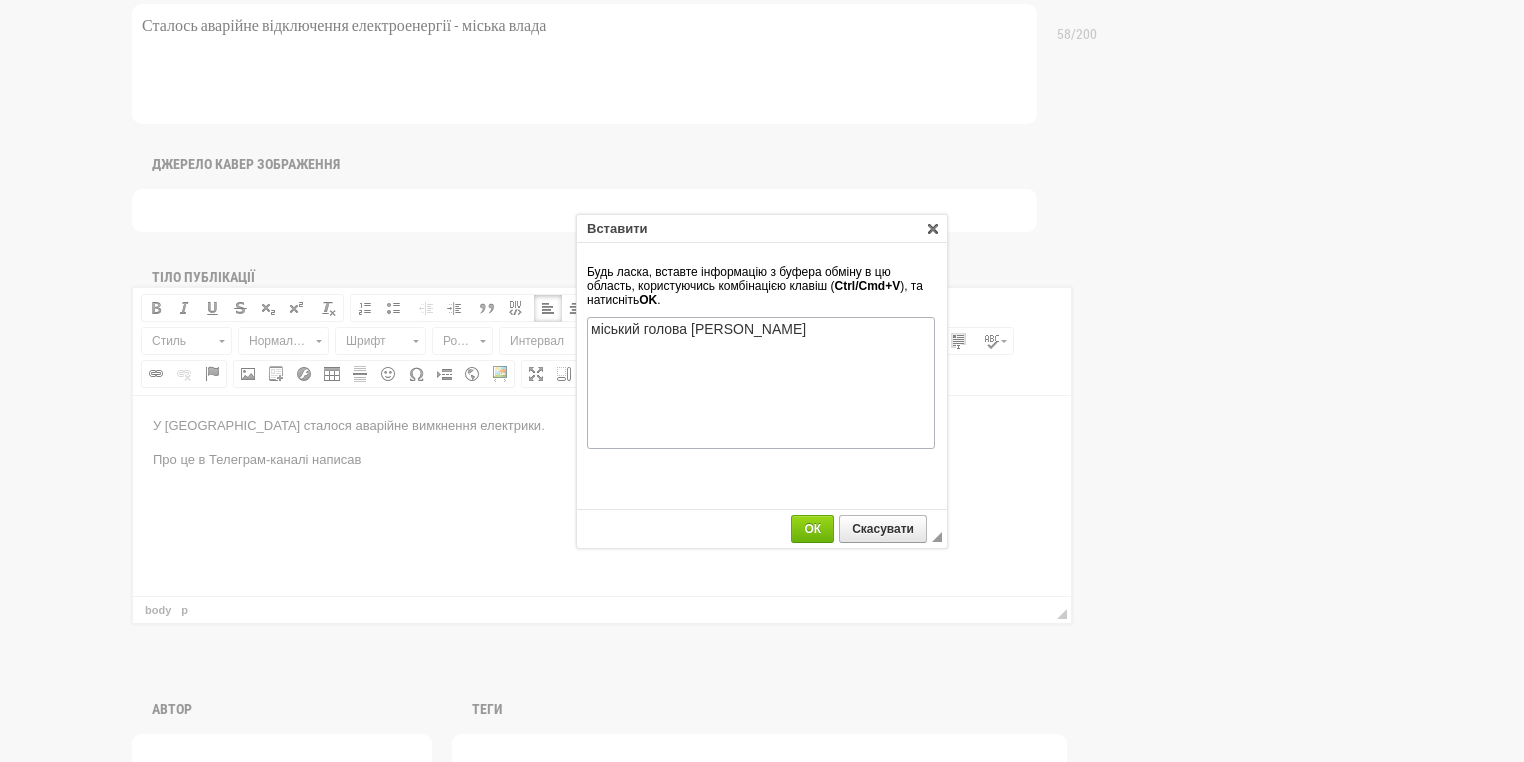 scroll, scrollTop: 0, scrollLeft: 0, axis: both 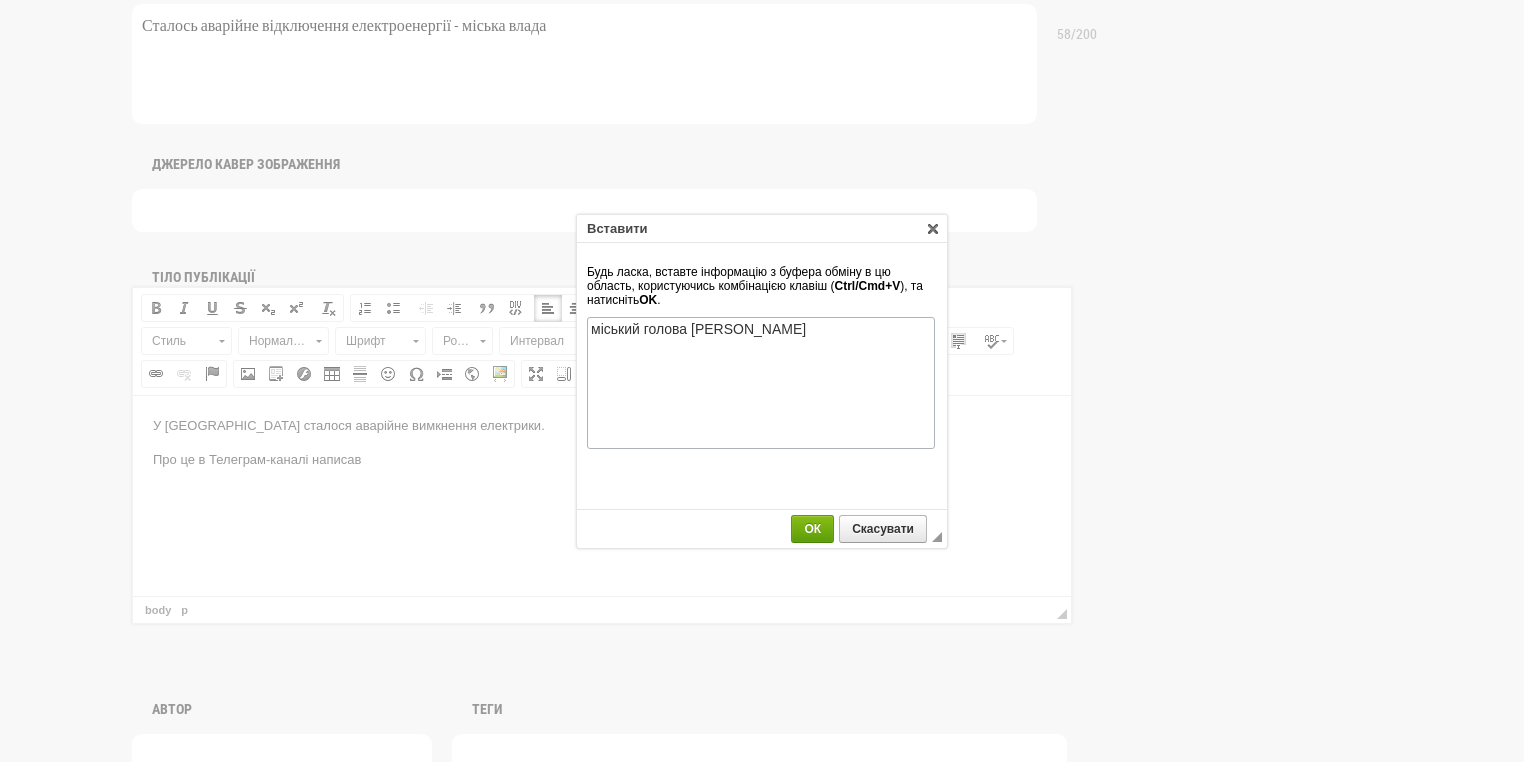 click on "ОК" at bounding box center (812, 529) 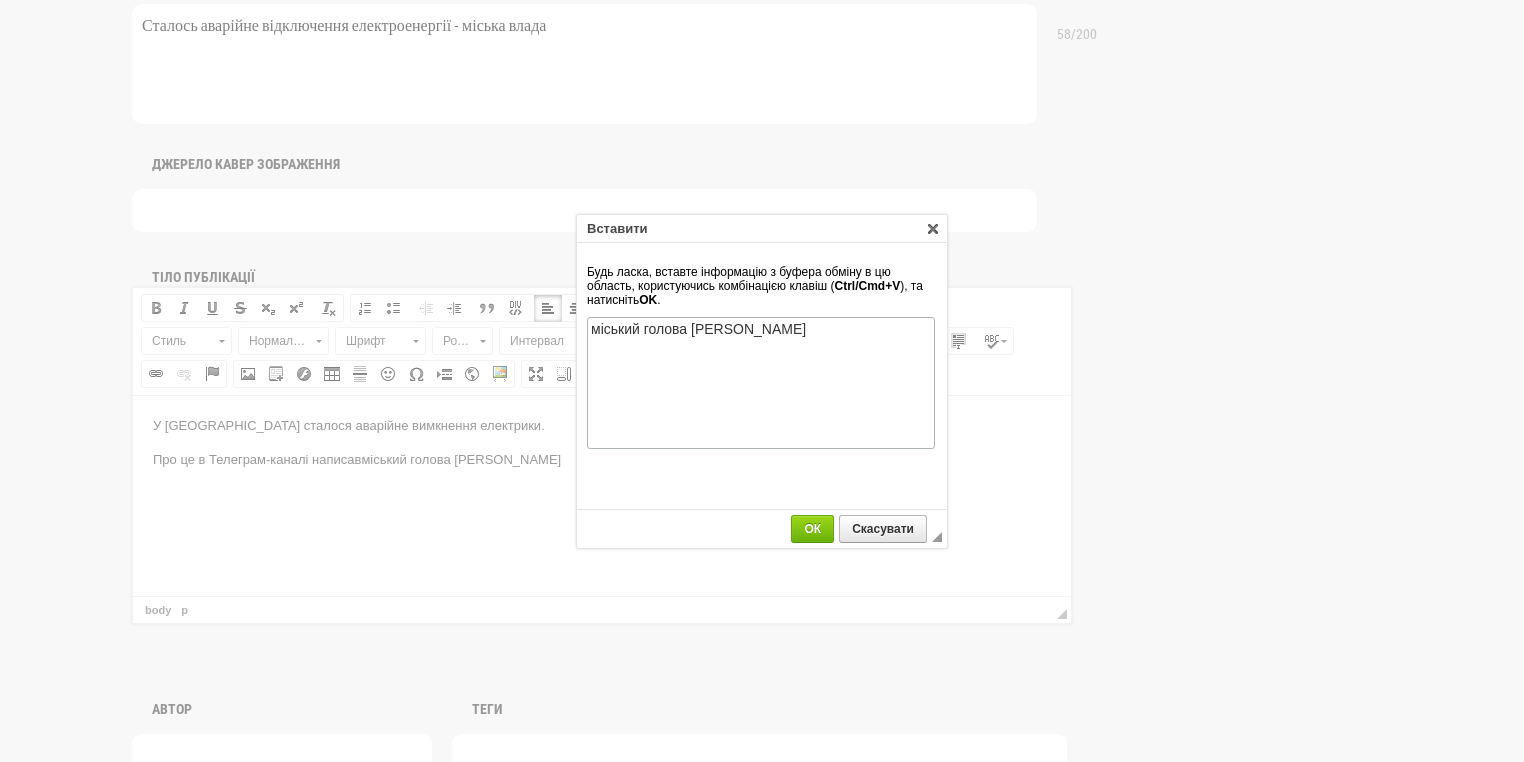 drag, startPoint x: 949, startPoint y: 917, endPoint x: 805, endPoint y: 512, distance: 429.83835 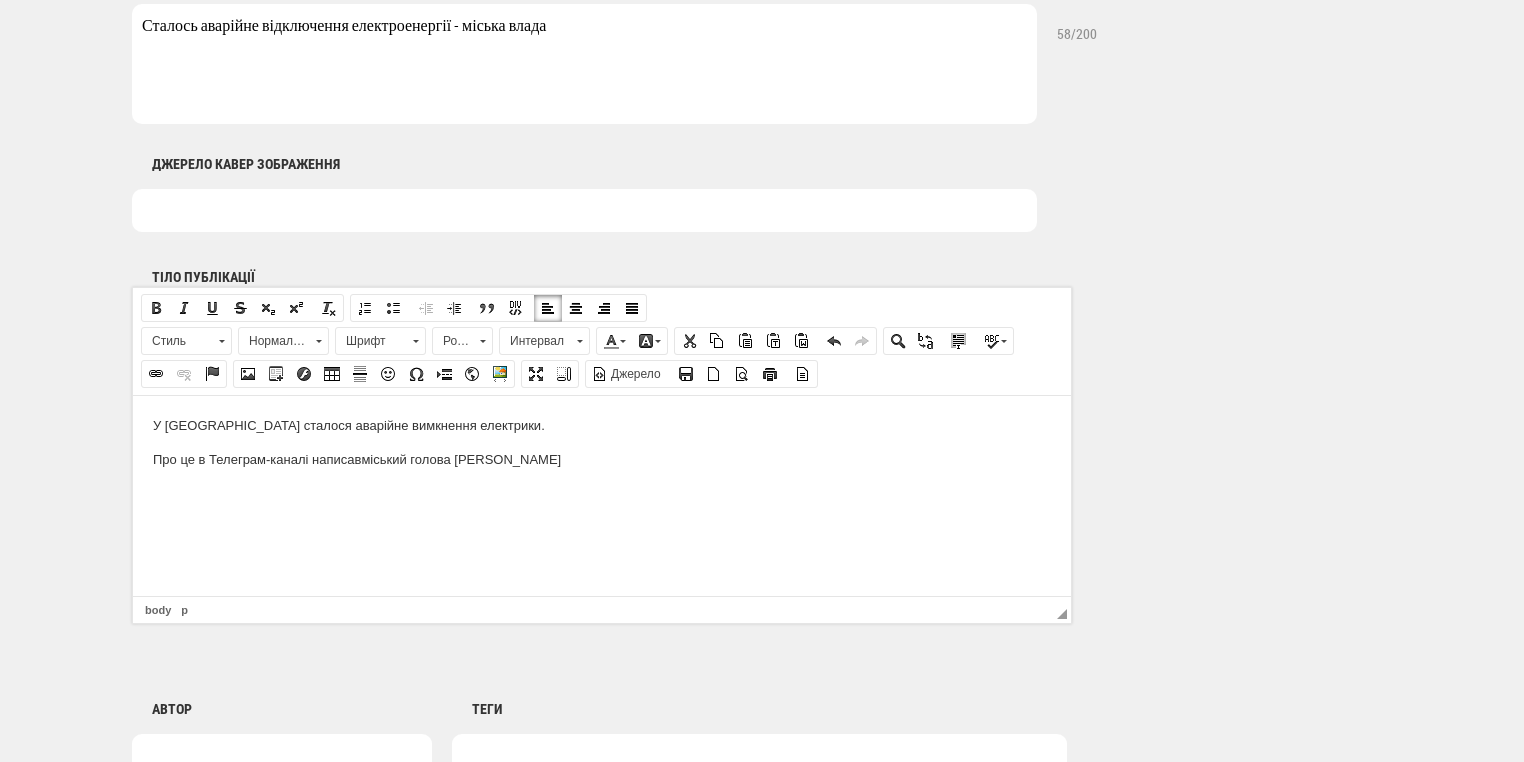 click on "Про це в Телеграм-каналі написав  міський голова Олександр Сєнкевич" at bounding box center (602, 459) 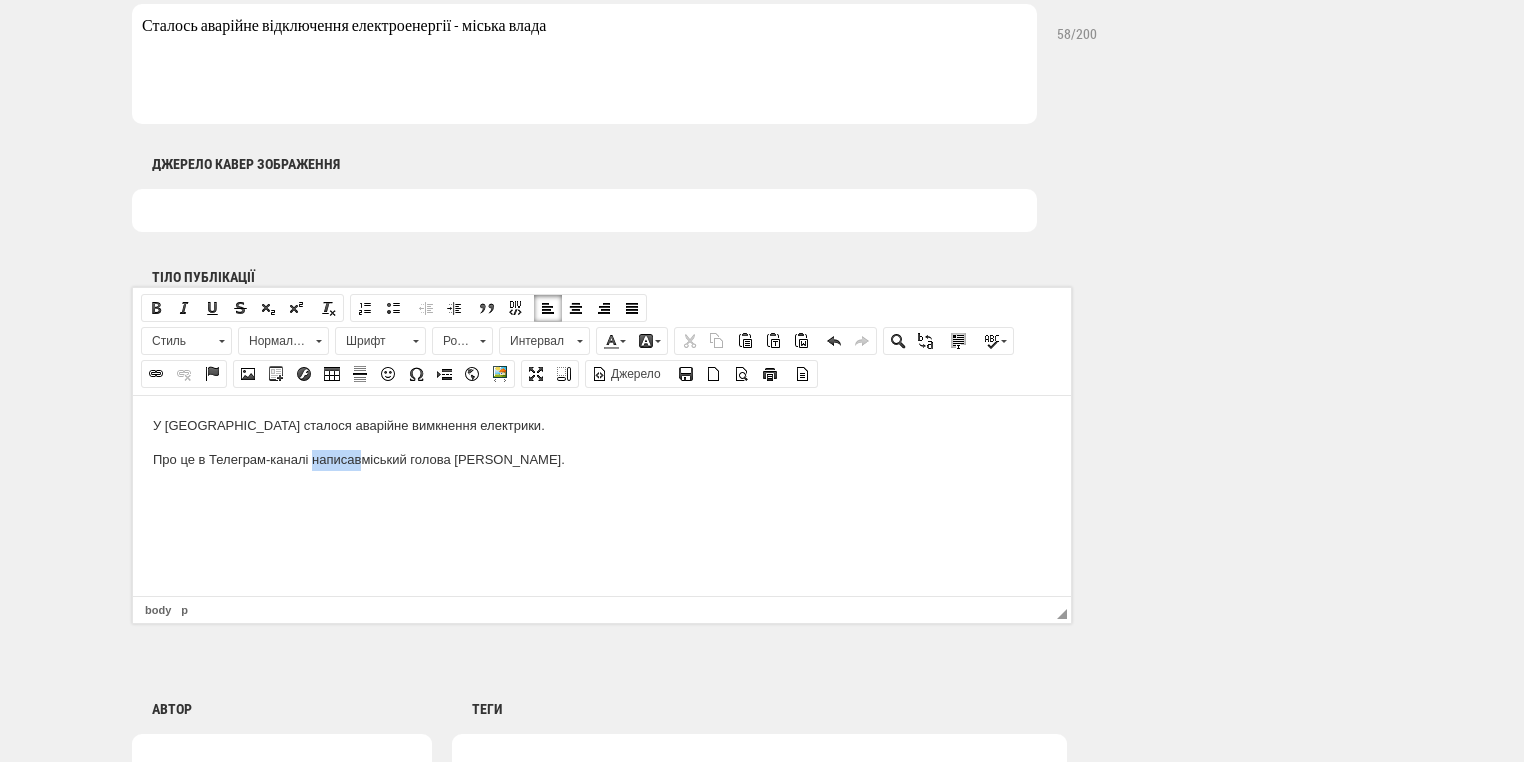 drag, startPoint x: 310, startPoint y: 459, endPoint x: 361, endPoint y: 459, distance: 51 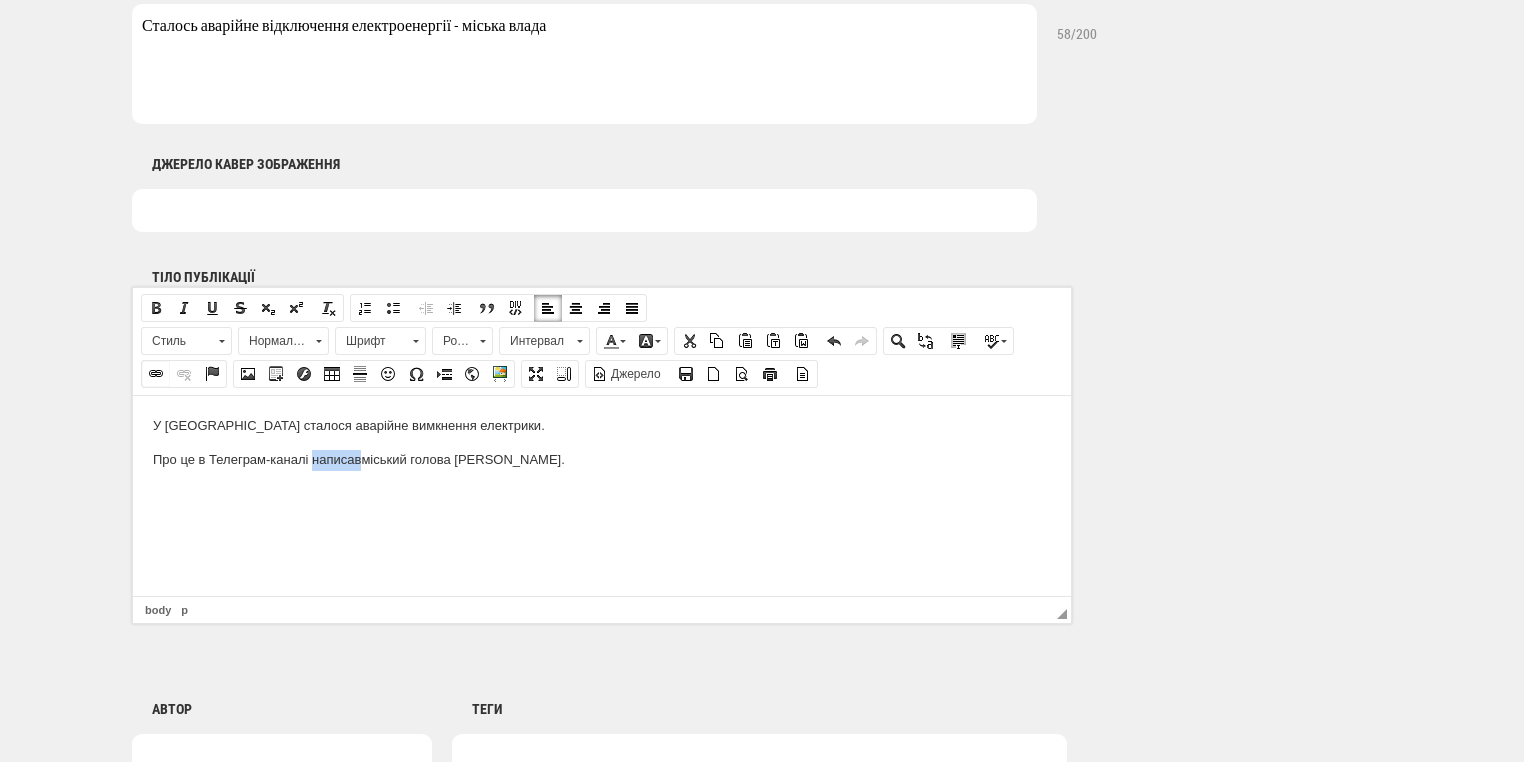 click at bounding box center (156, 374) 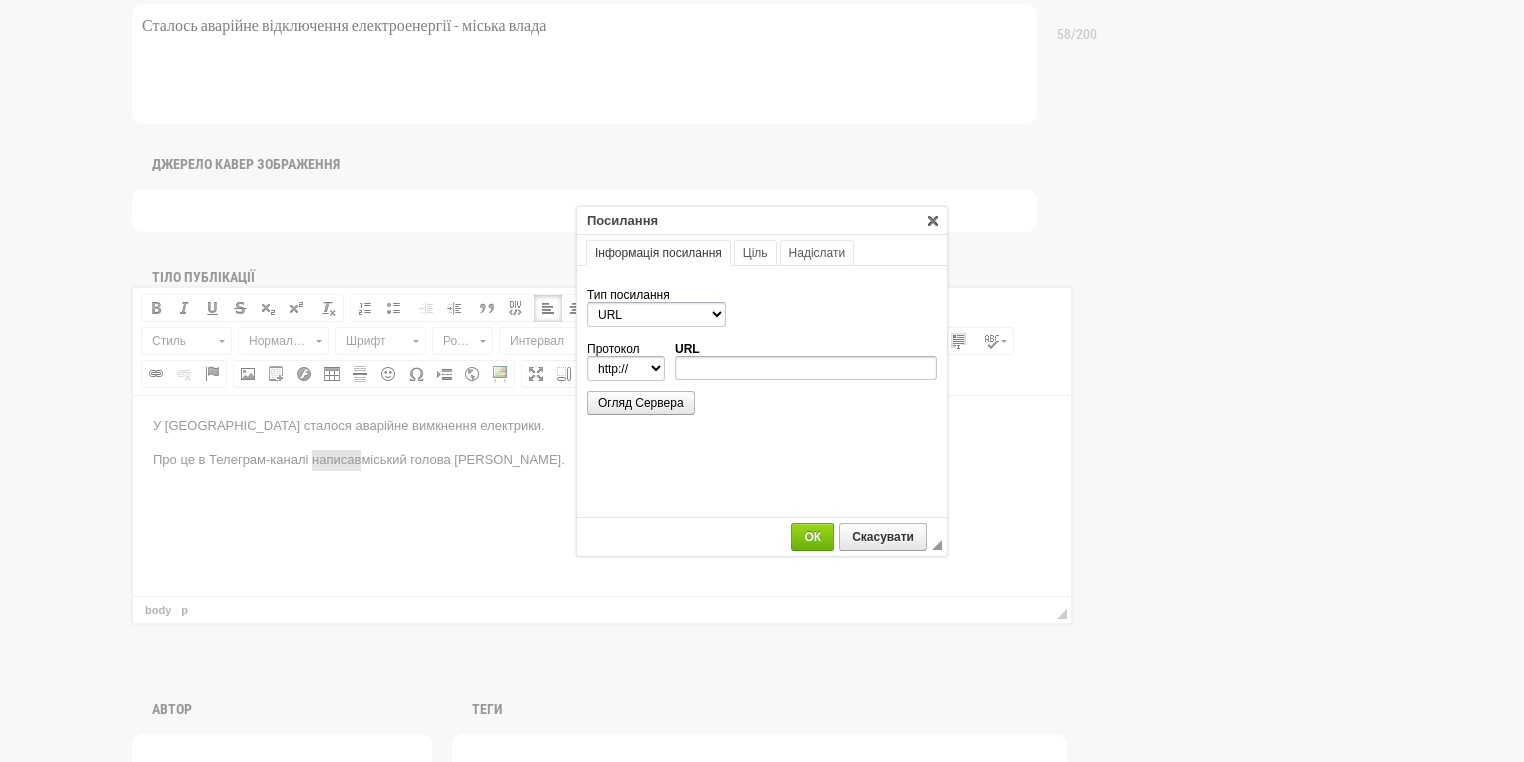 scroll, scrollTop: 0, scrollLeft: 0, axis: both 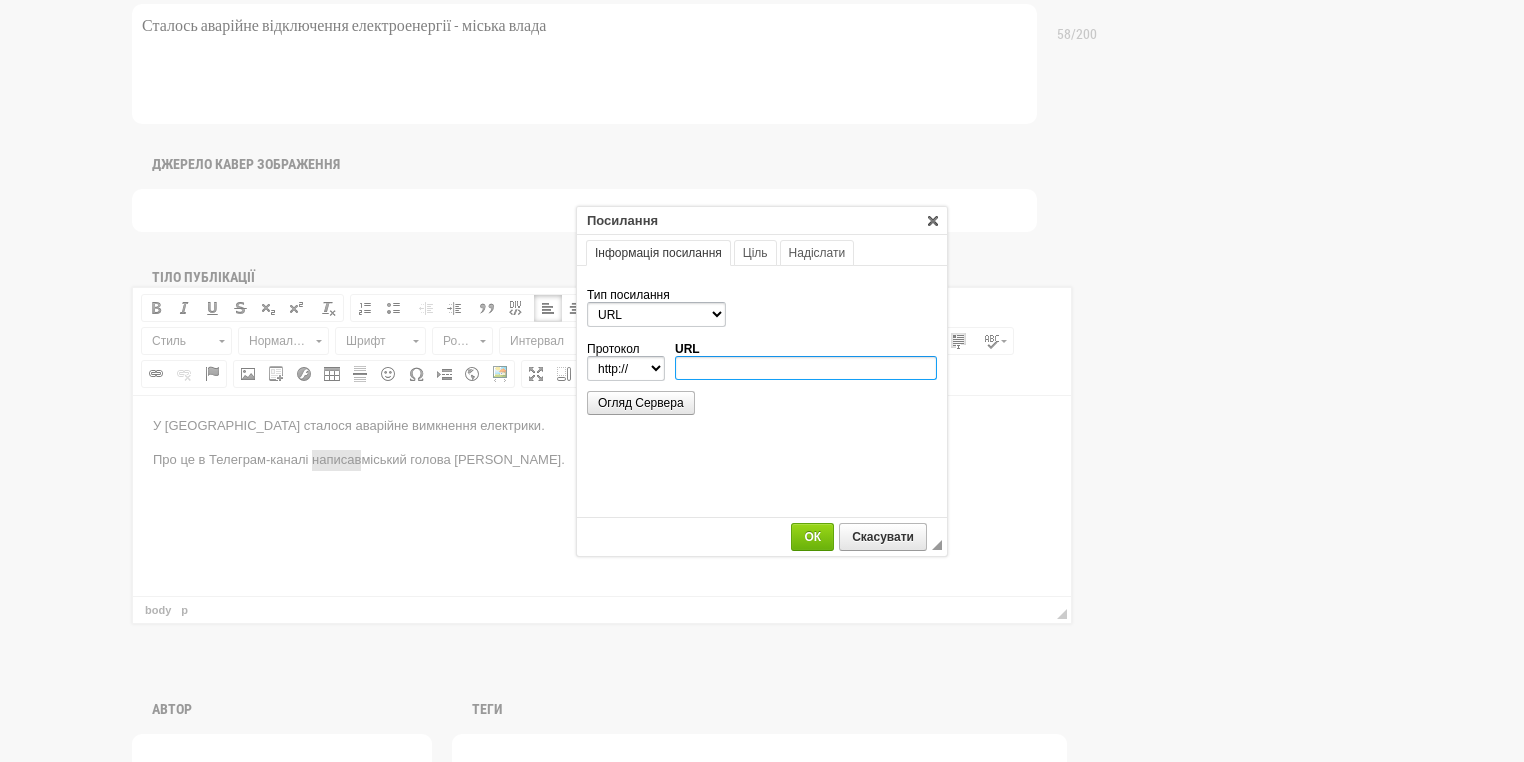 click on "URL" at bounding box center [806, 368] 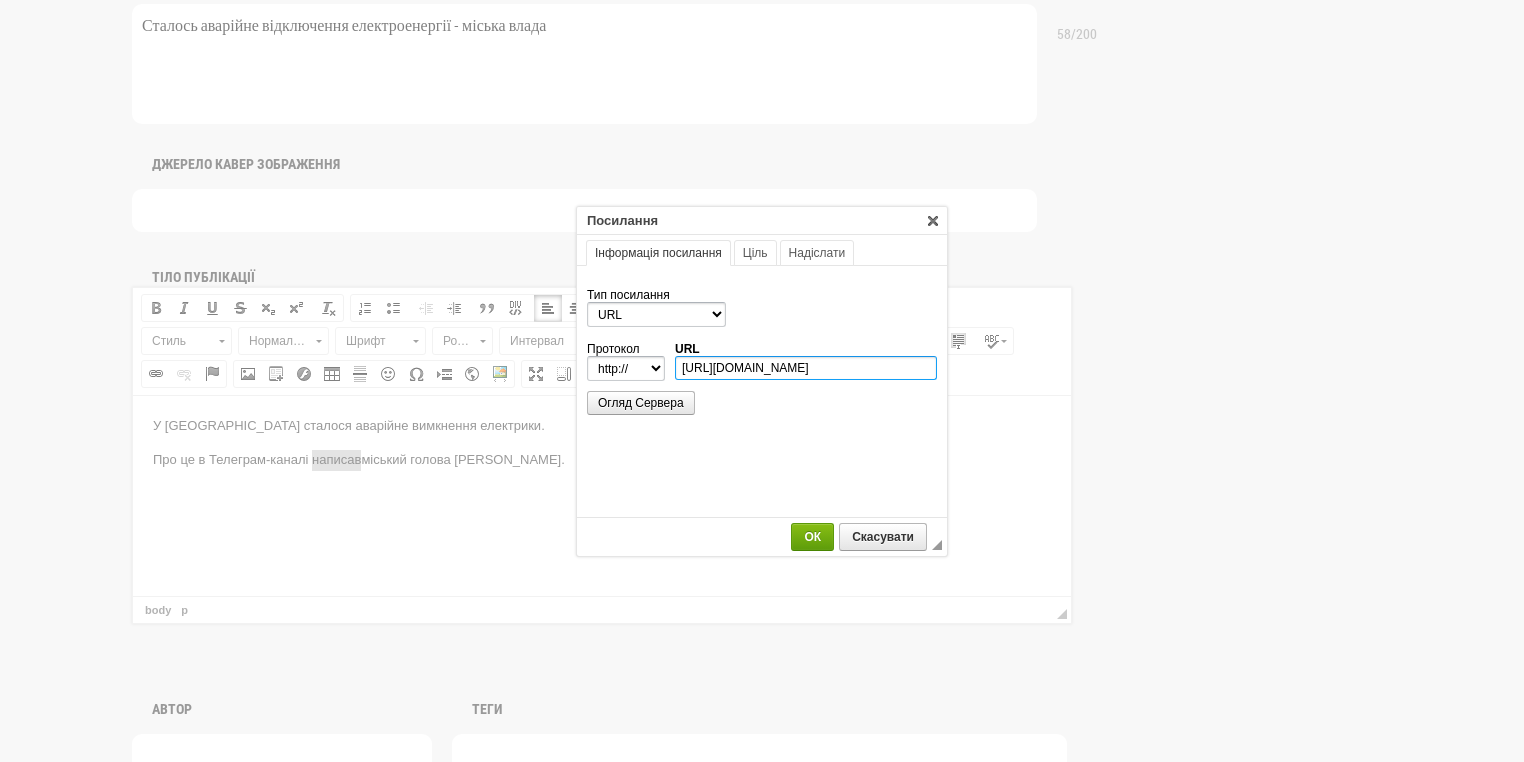type on "https://t.me/senkevichonline/13478" 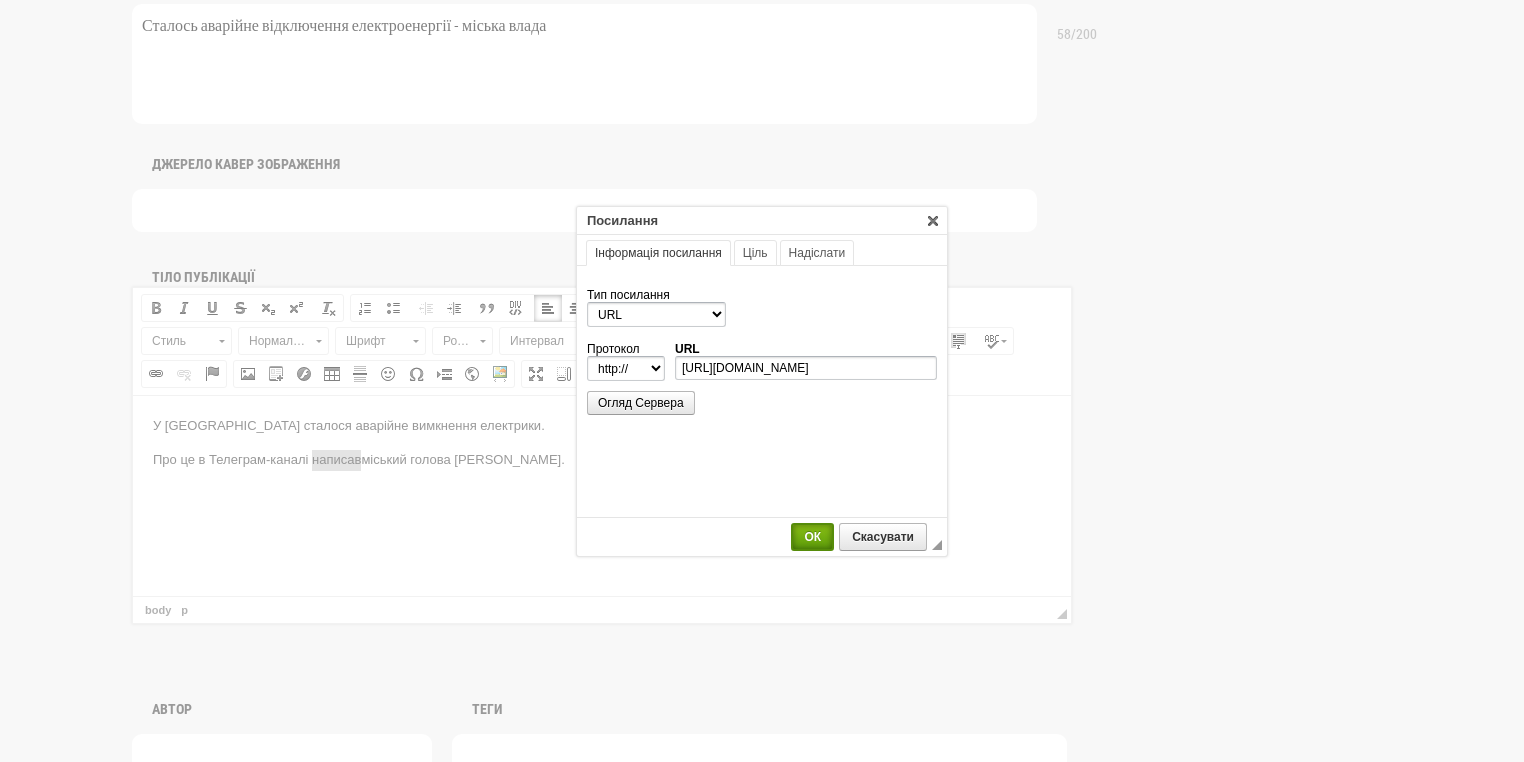 select on "https://" 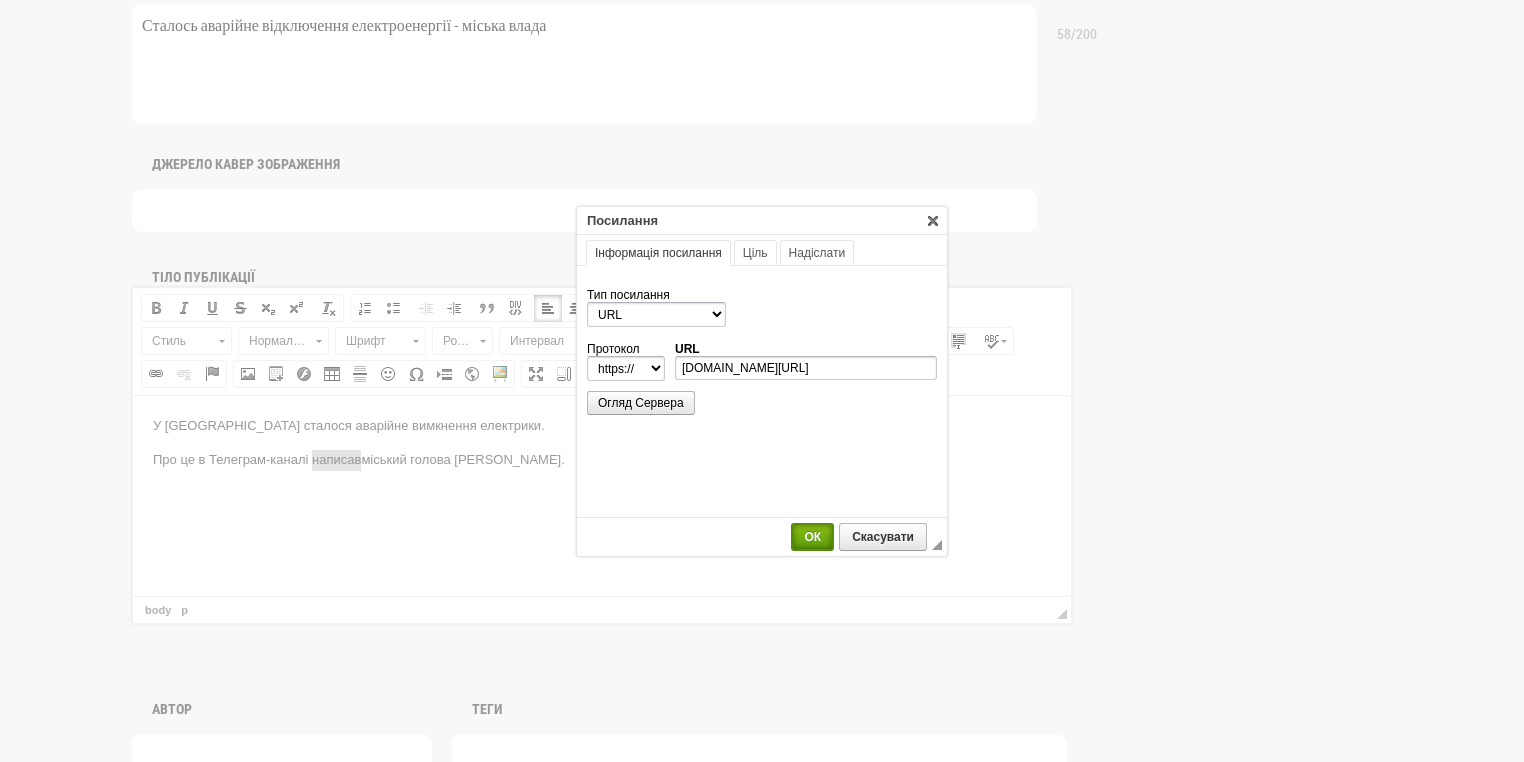 click on "ОК" at bounding box center (812, 537) 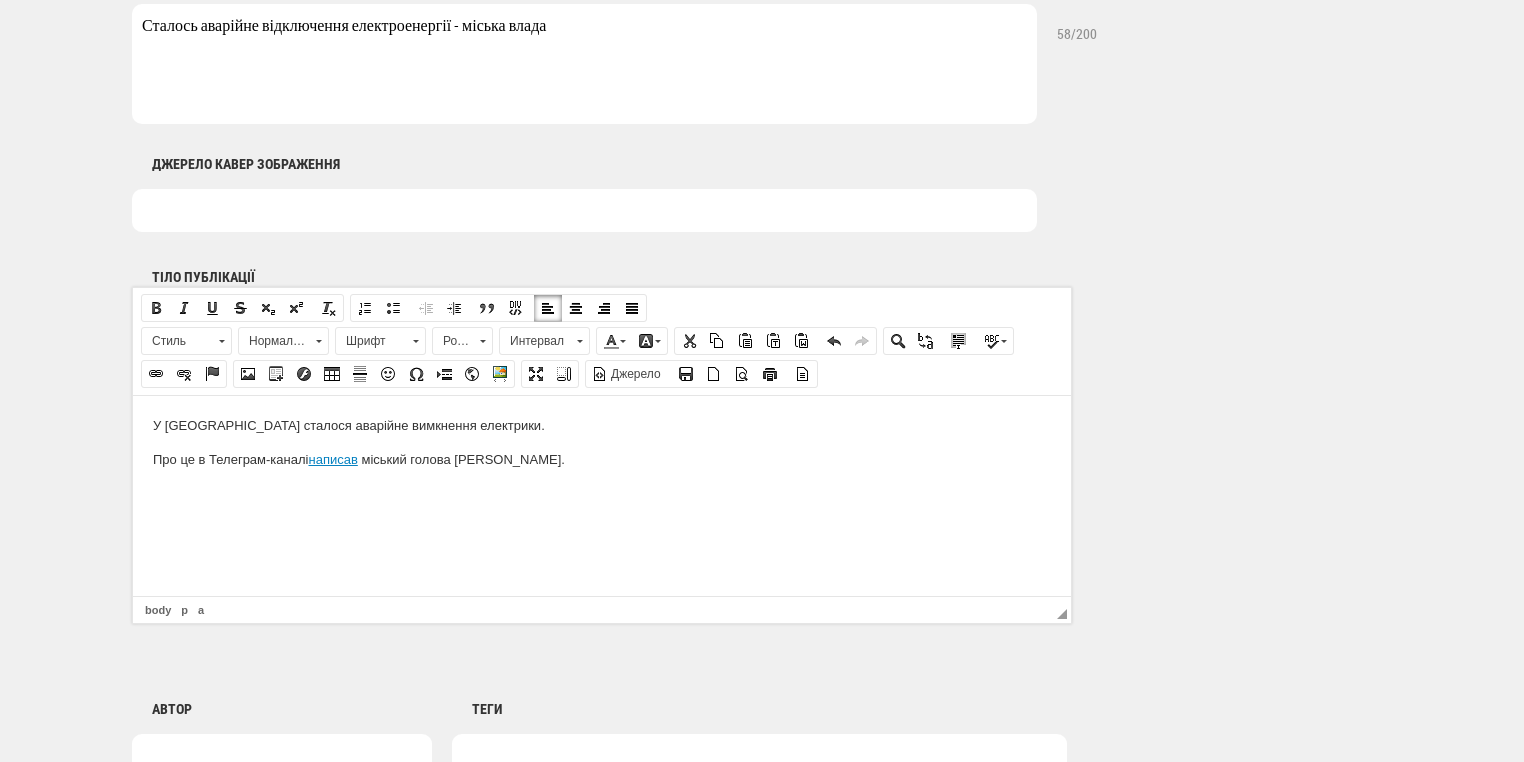 click on "Про це в Телеграм-каналі  написав   міський голова Олександр Сєнкевич." at bounding box center (602, 459) 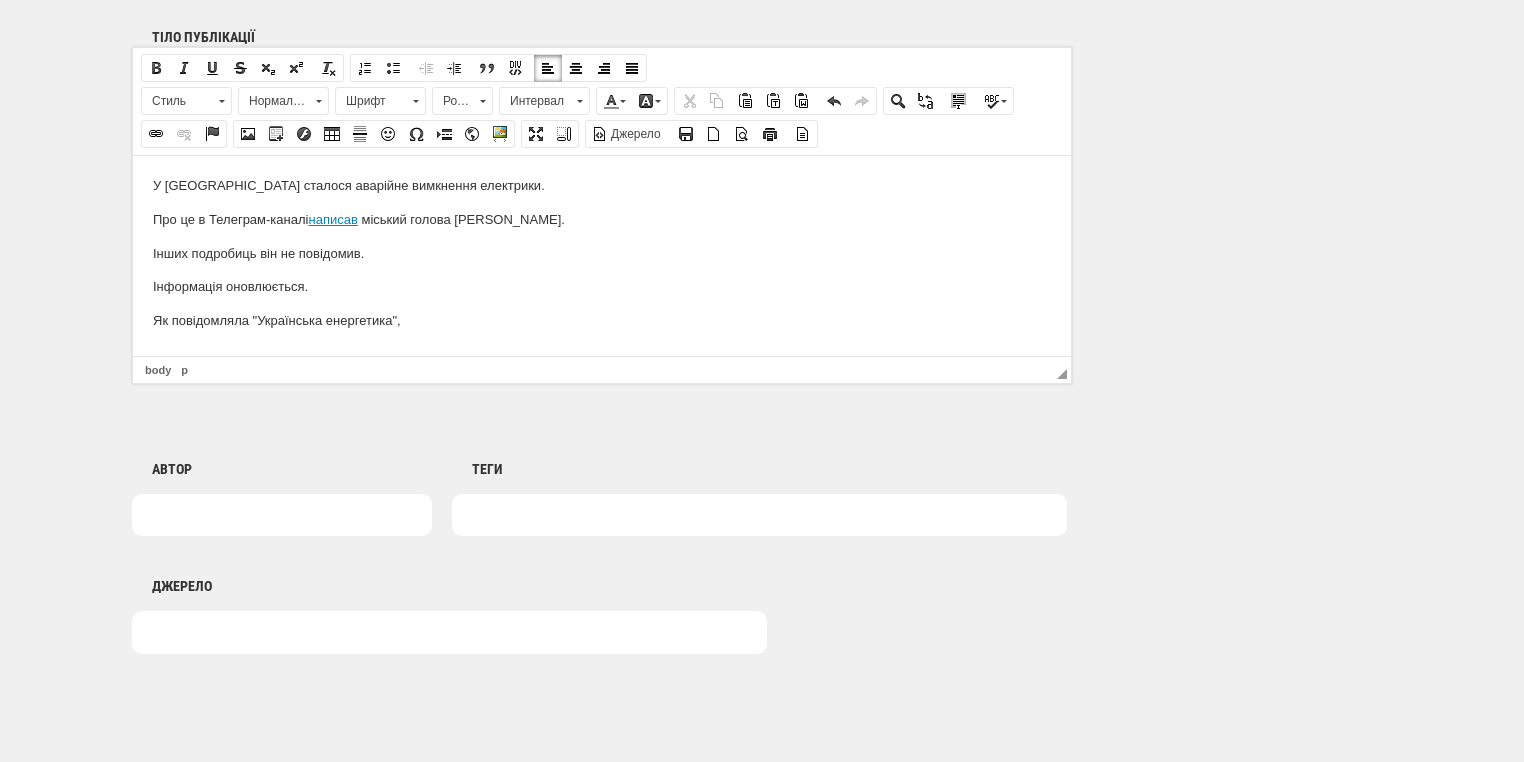 scroll, scrollTop: 1360, scrollLeft: 0, axis: vertical 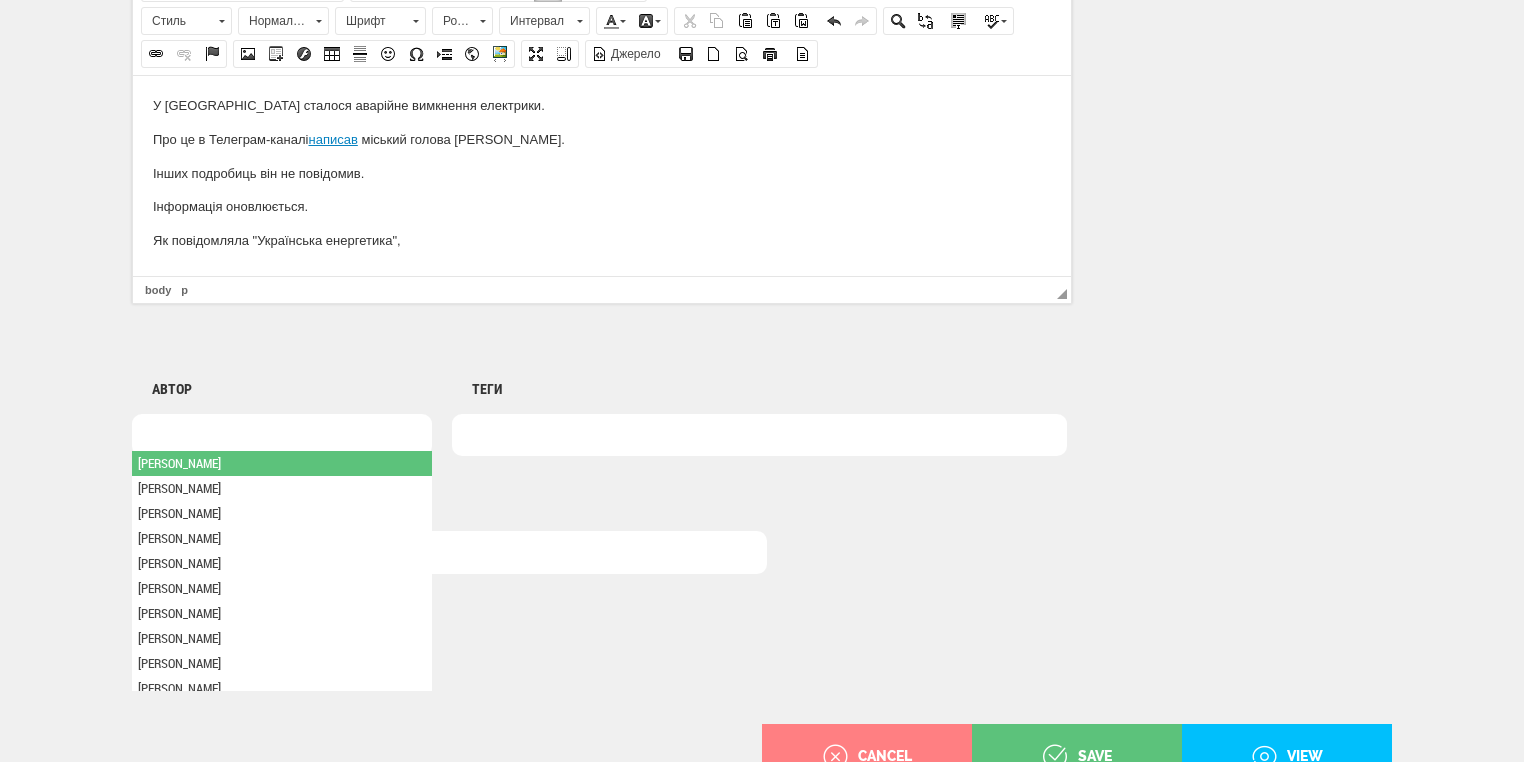 click at bounding box center (282, 435) 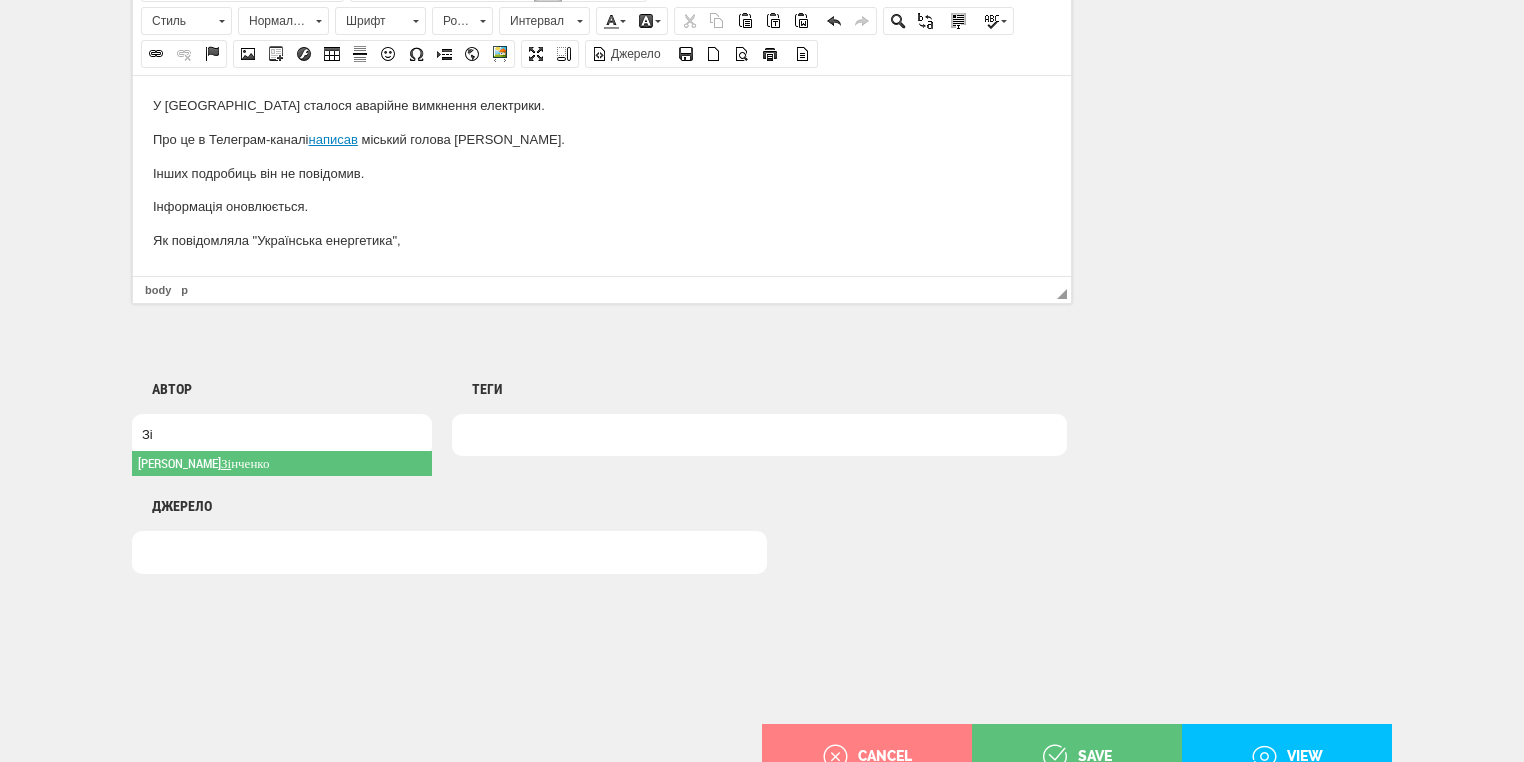 type on "Зі" 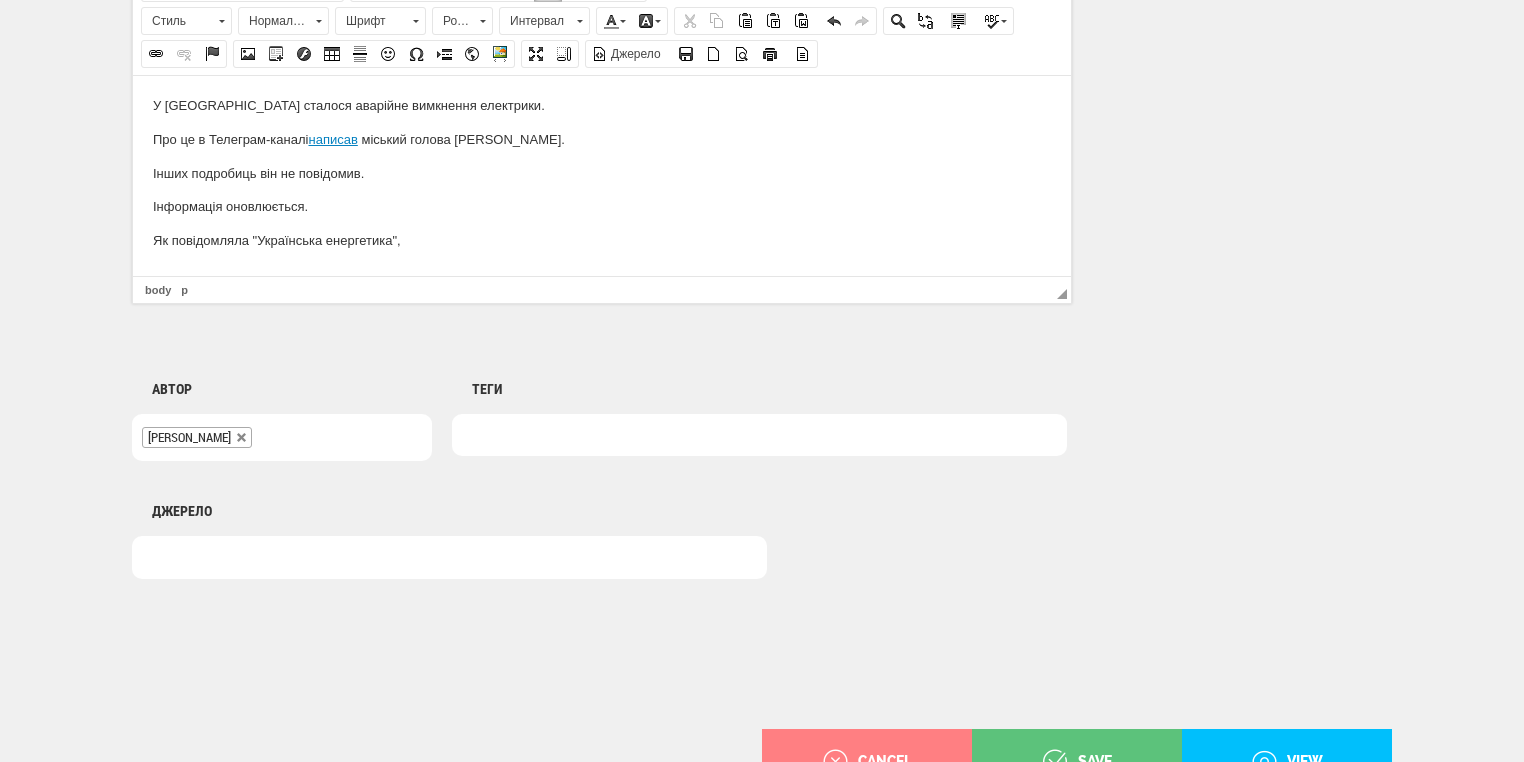 click at bounding box center [759, 435] 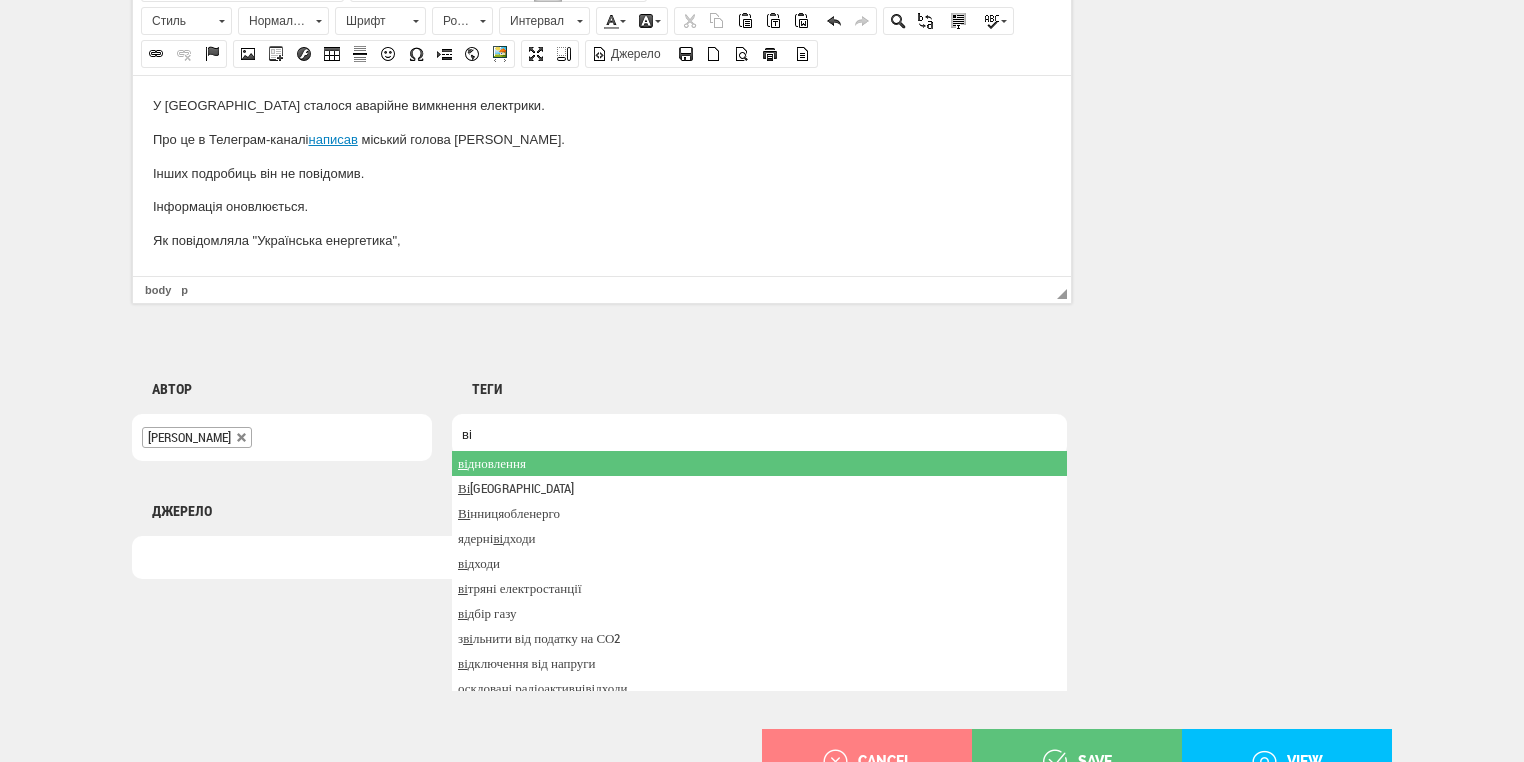 type on "в" 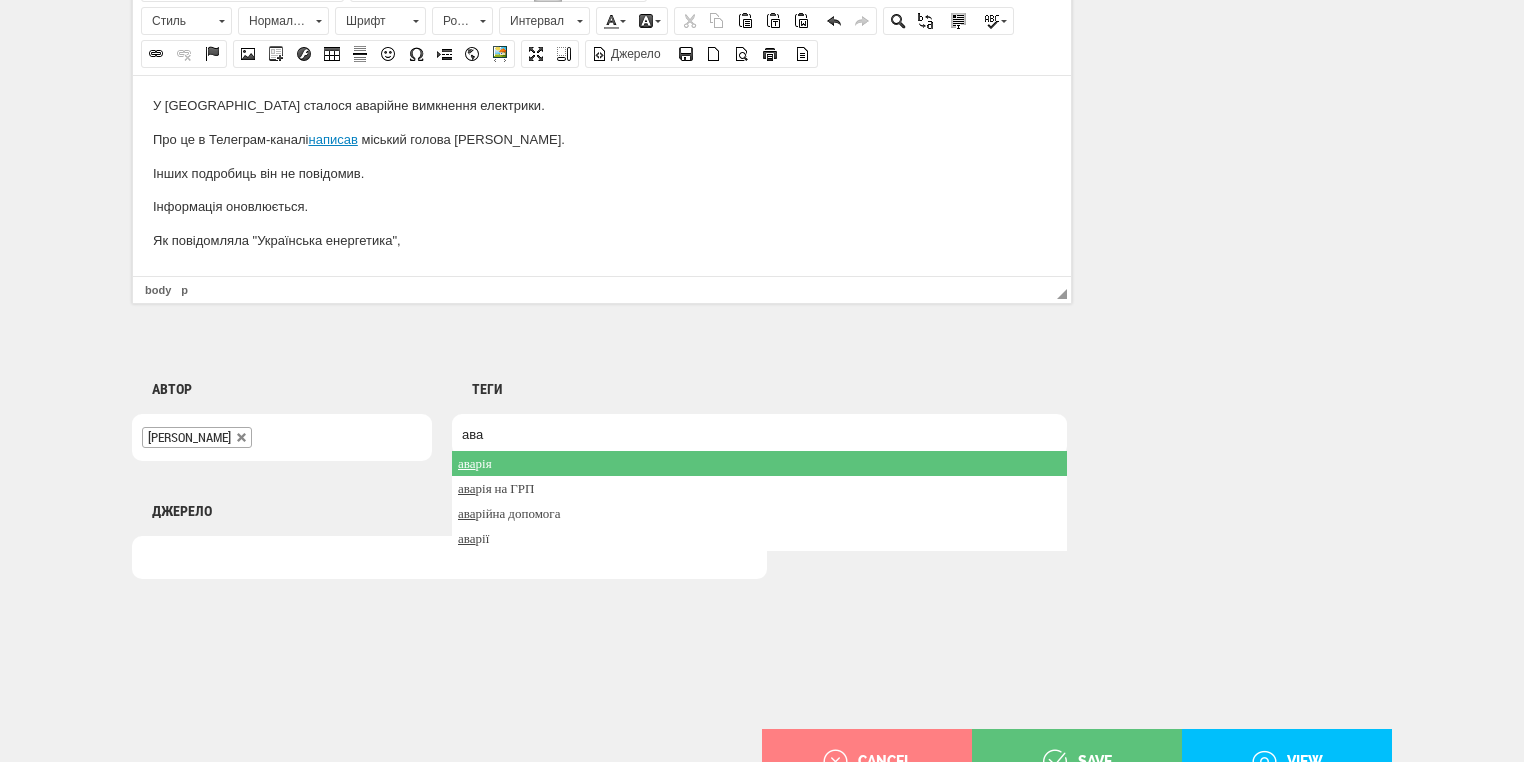 type on "ава" 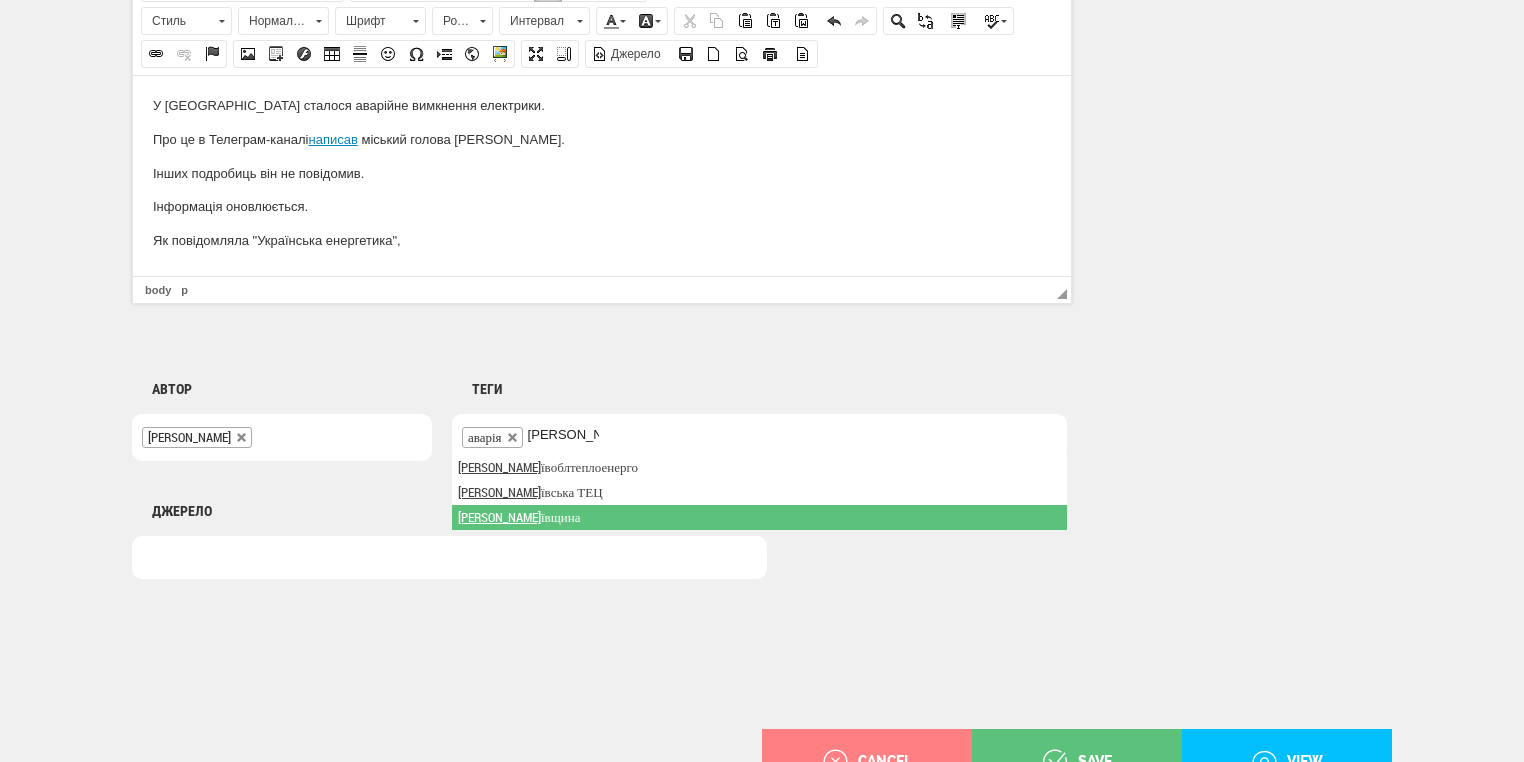 type on "Микола" 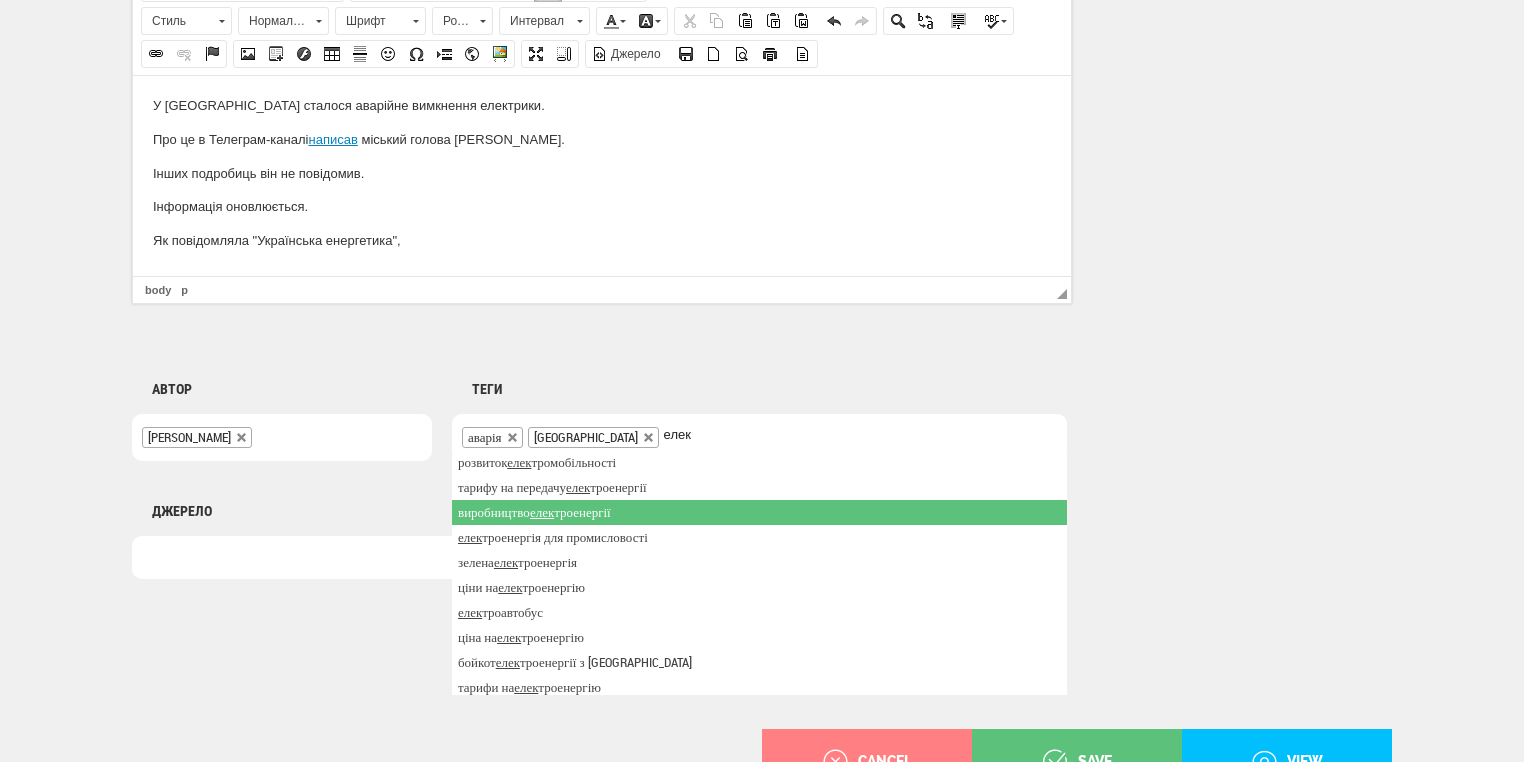 scroll, scrollTop: 560, scrollLeft: 0, axis: vertical 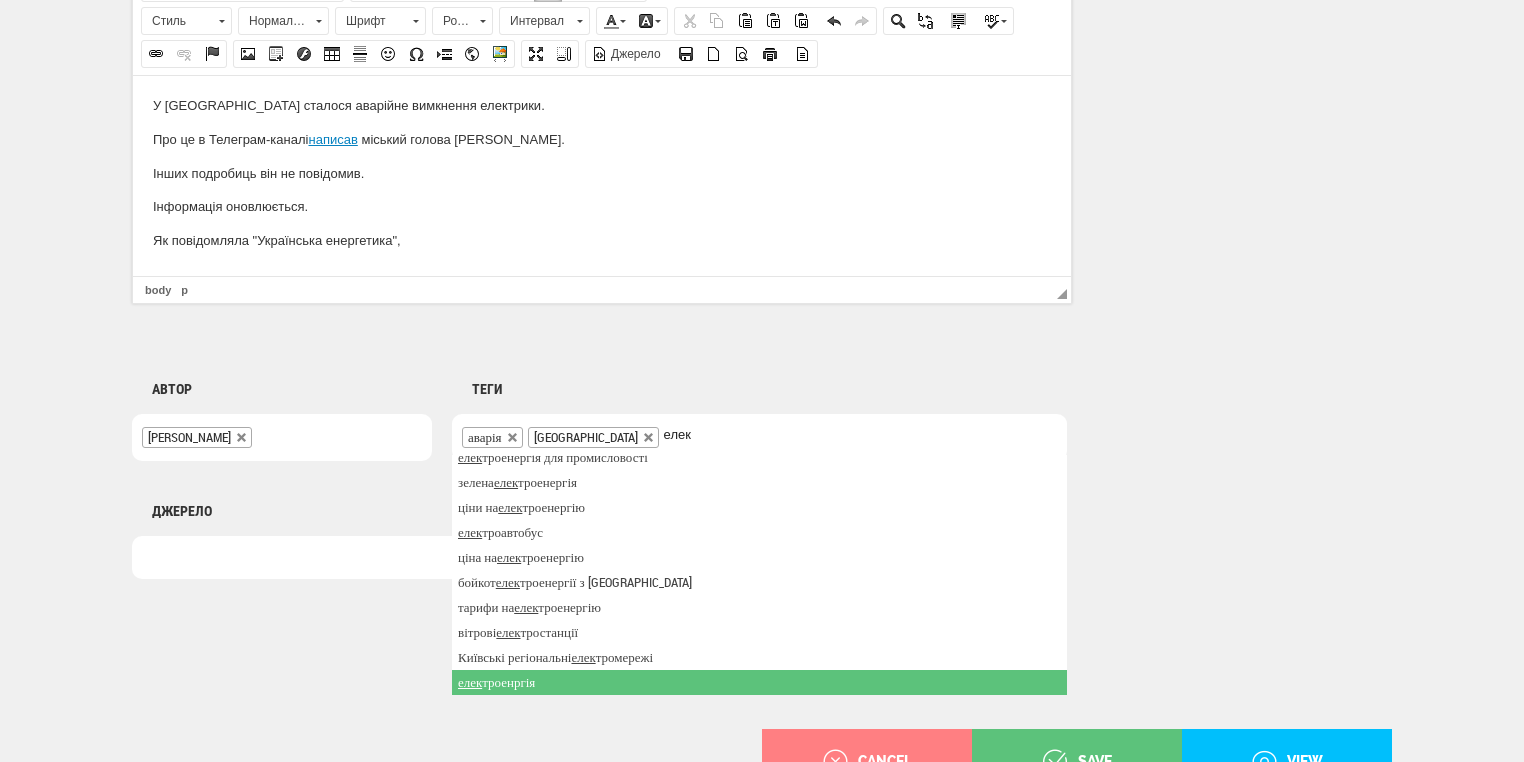 type on "елек" 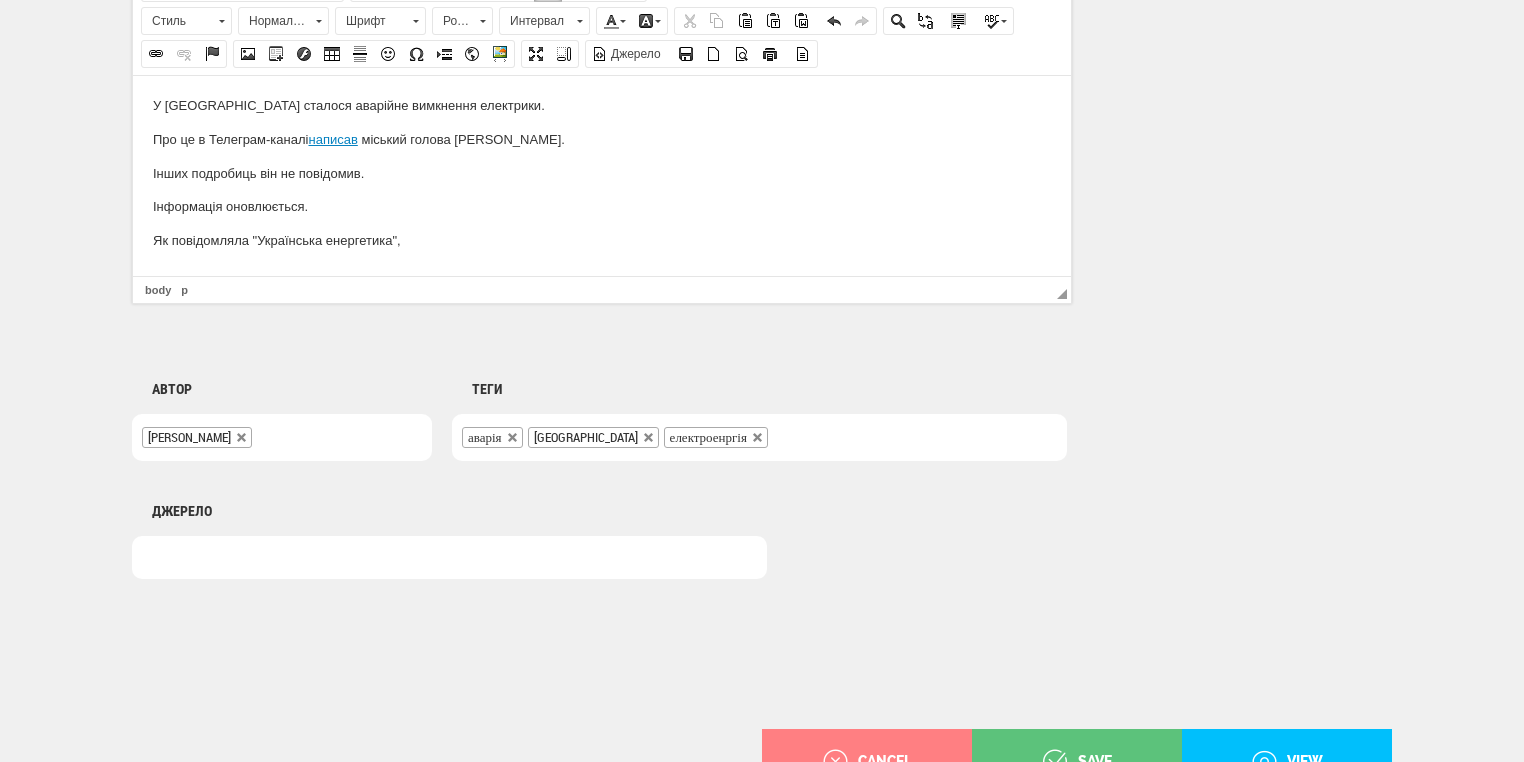 click on "Як повідомляла "Українська енергетика"," at bounding box center (602, 240) 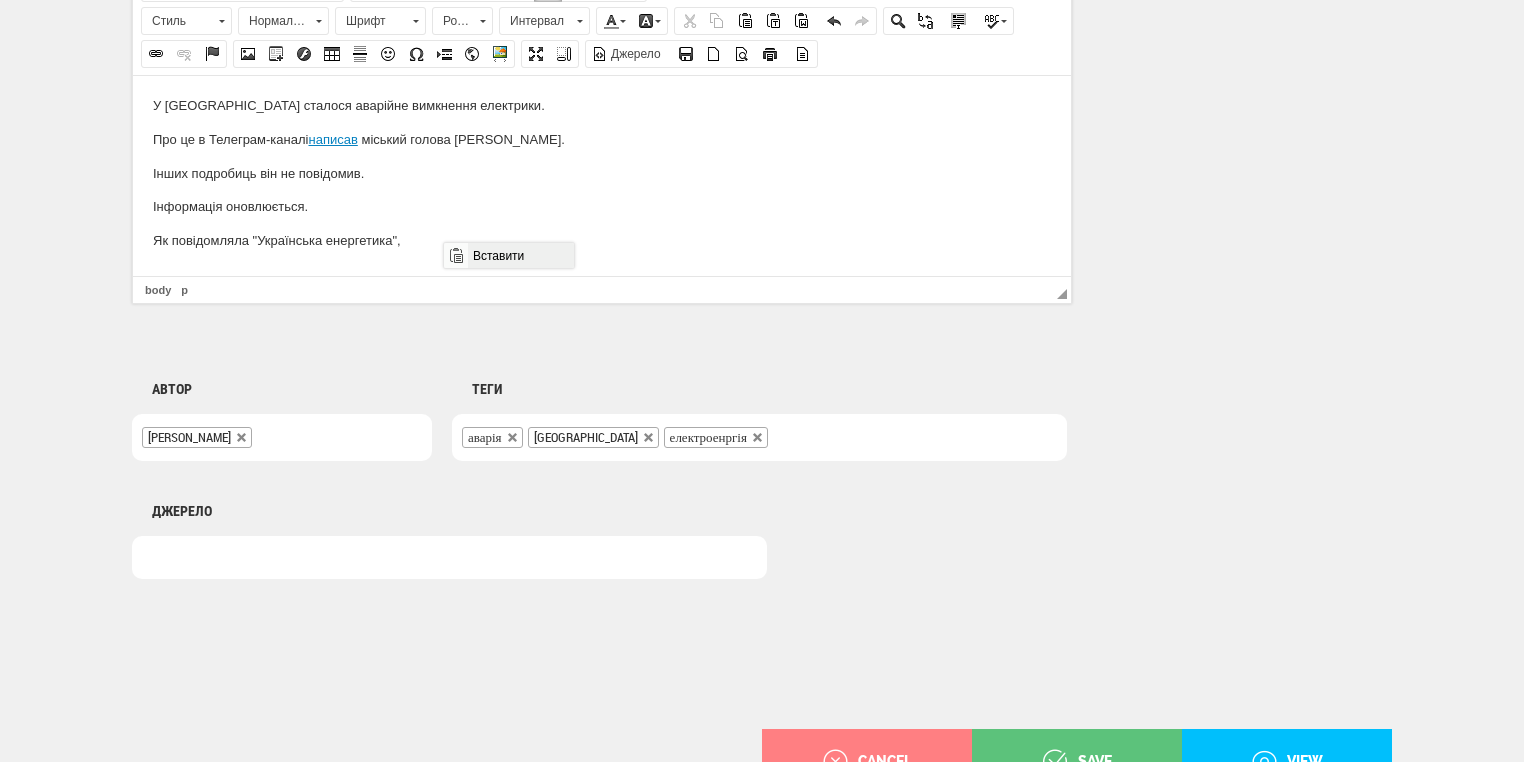 click on "Вставити" at bounding box center [520, 255] 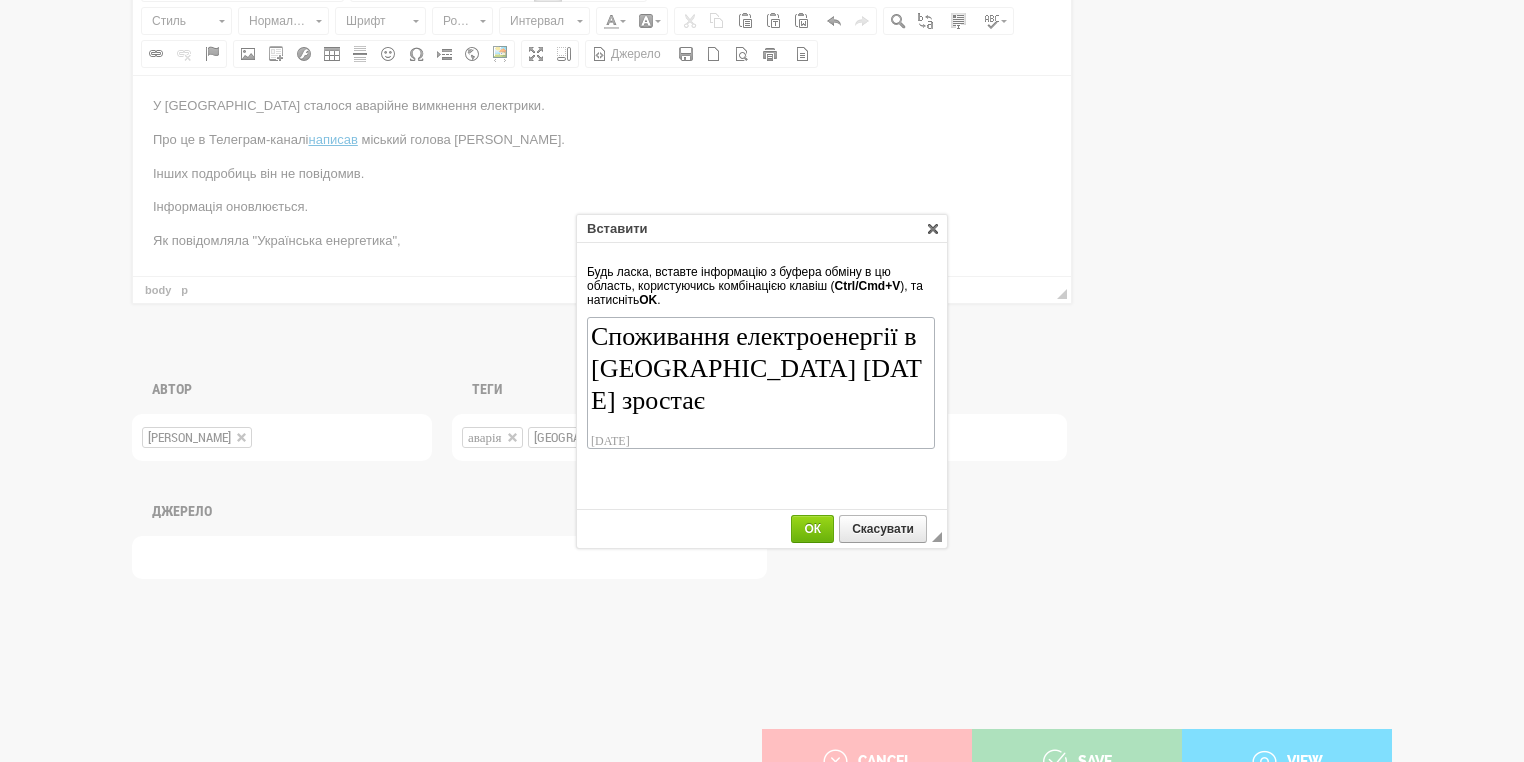 scroll, scrollTop: 30, scrollLeft: 0, axis: vertical 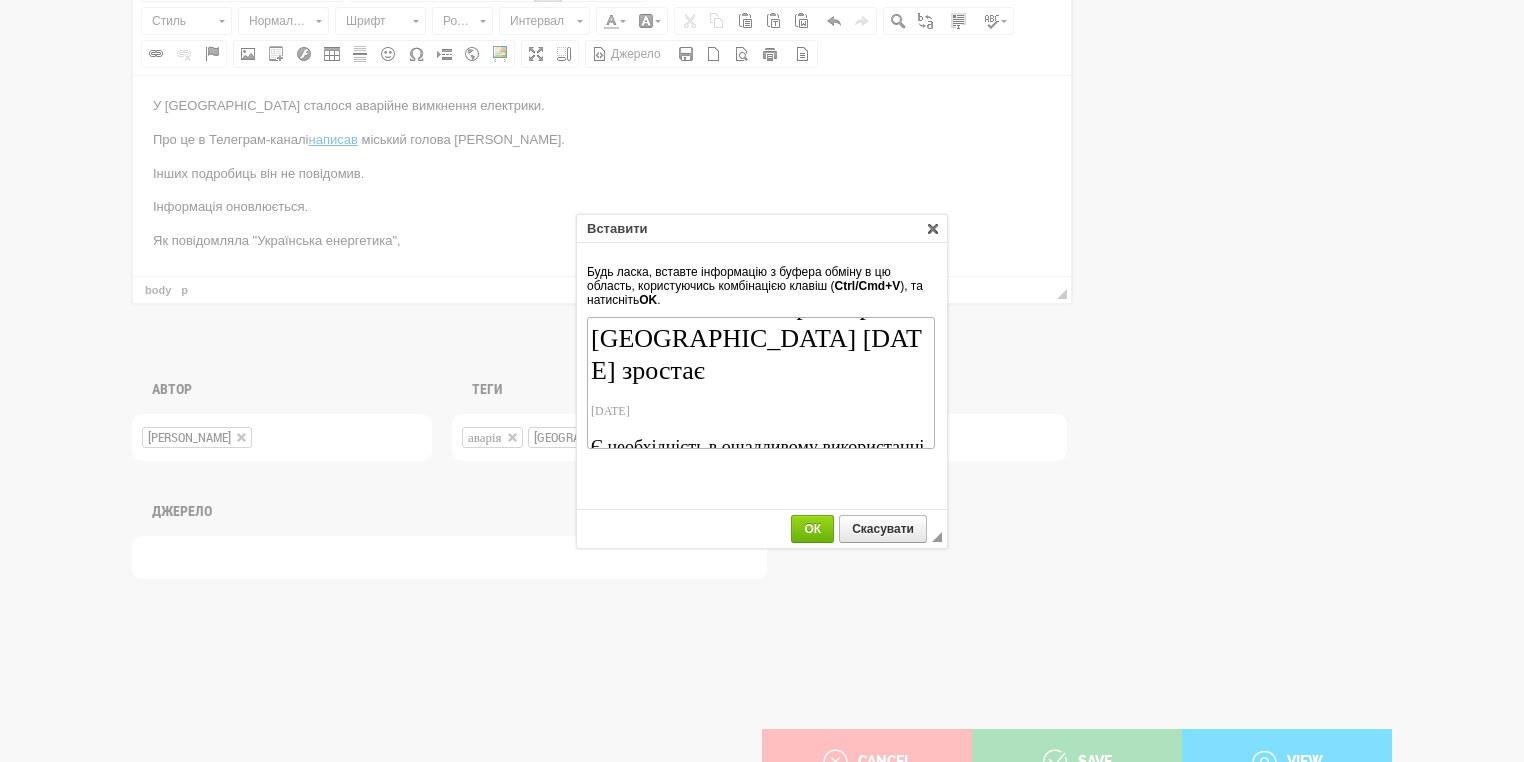 drag, startPoint x: 697, startPoint y: 380, endPoint x: 1171, endPoint y: 698, distance: 570.78894 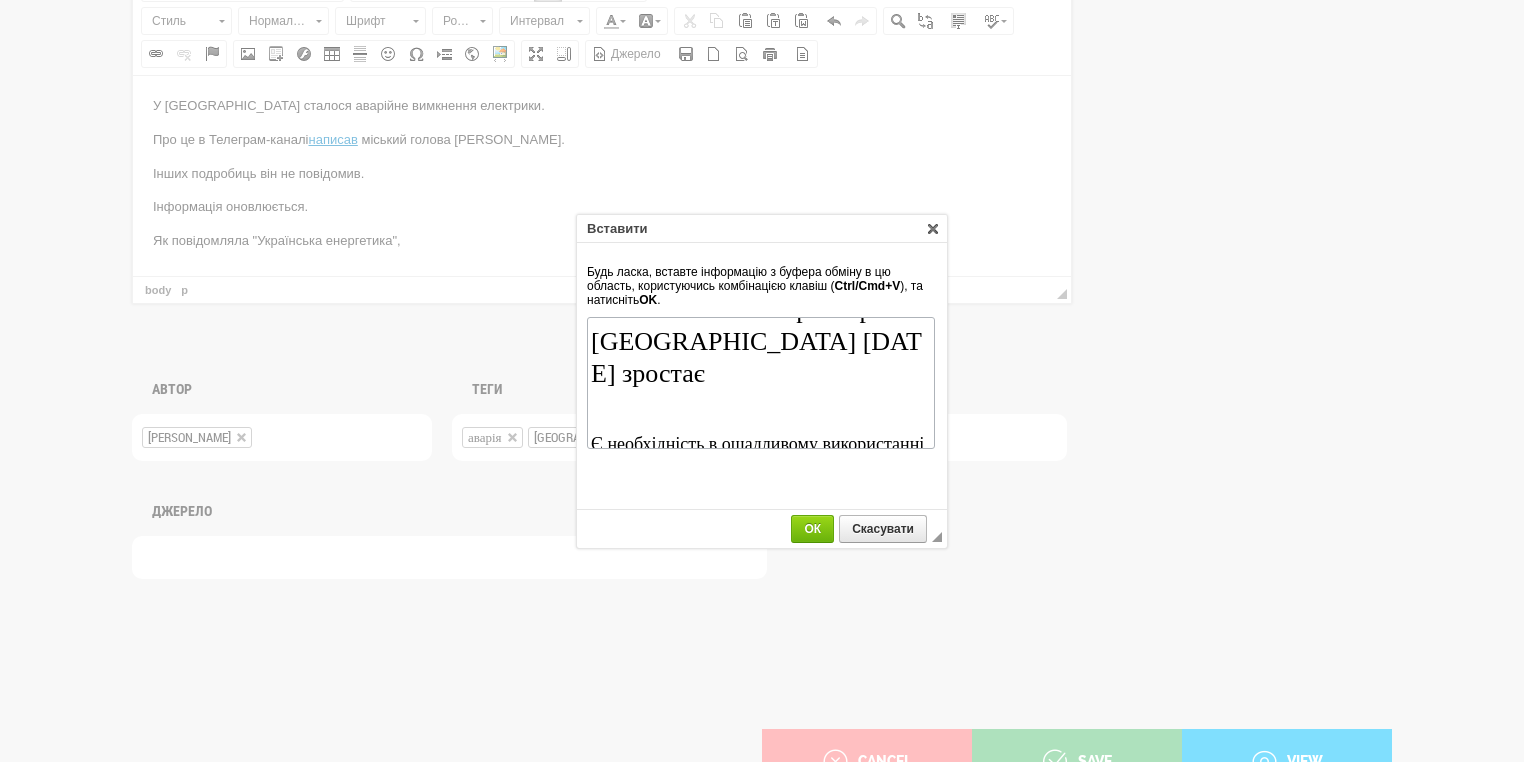 scroll, scrollTop: 0, scrollLeft: 0, axis: both 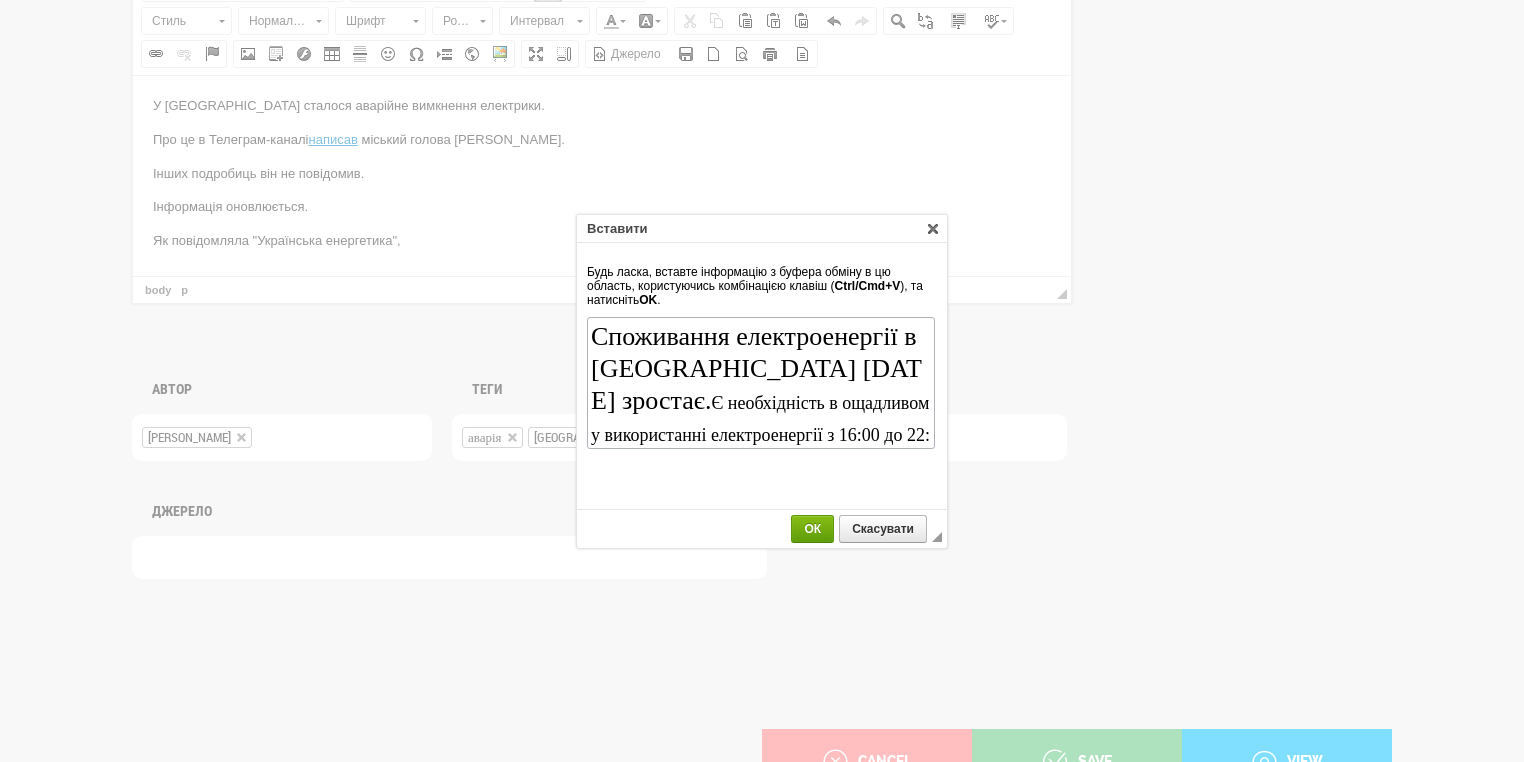 click on "ОК" at bounding box center (812, 529) 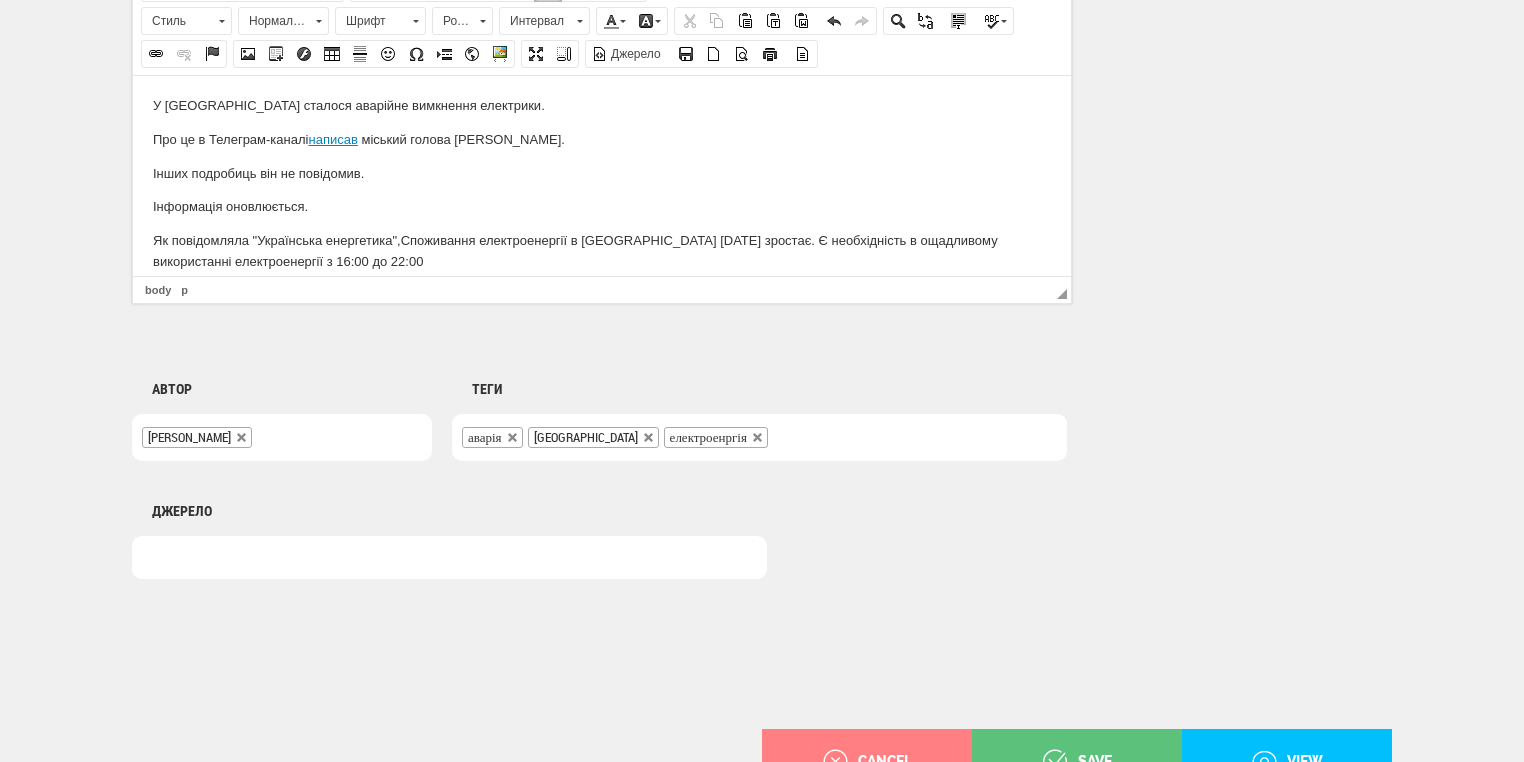click on "Інформація оновлюється." at bounding box center [602, 206] 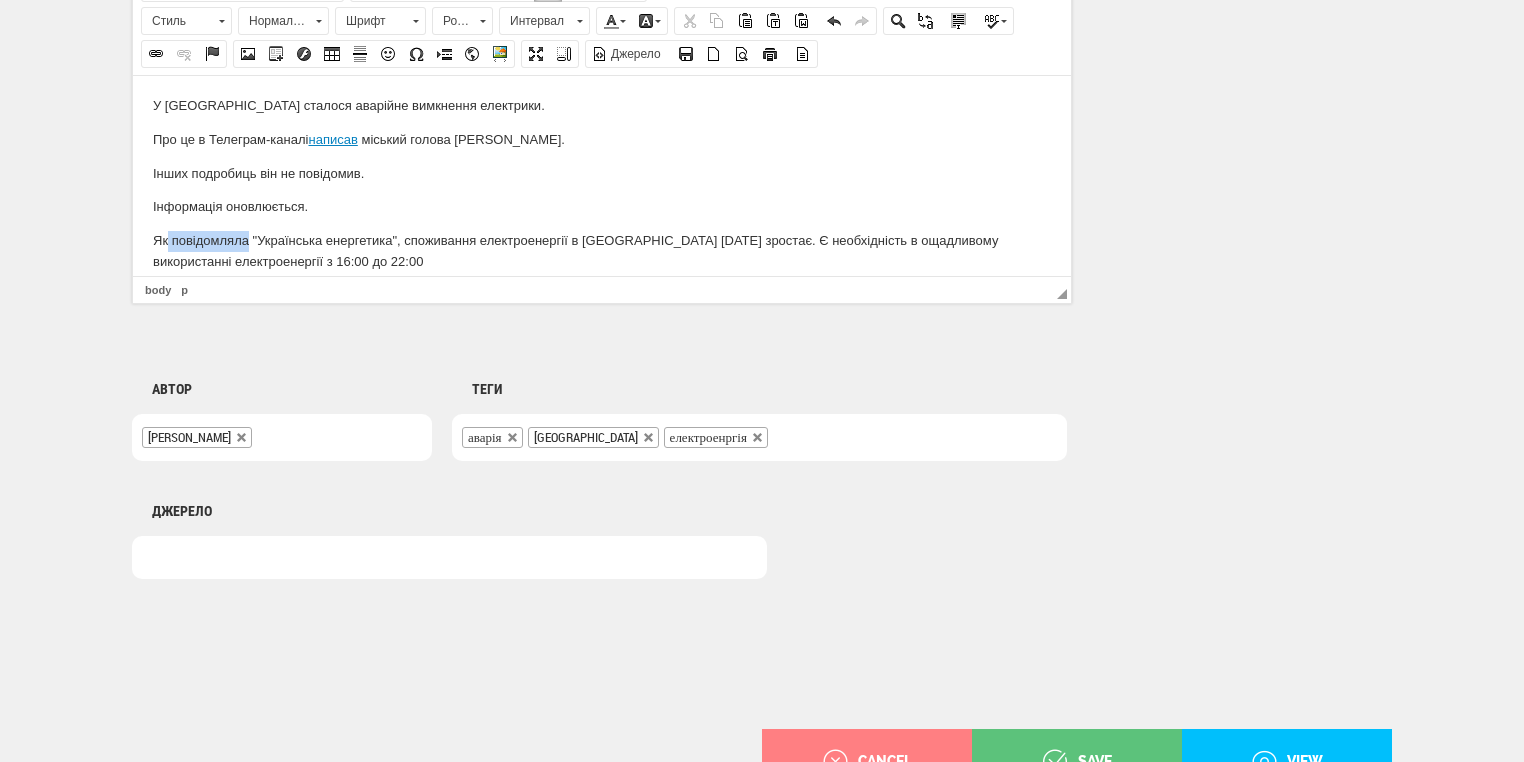 drag, startPoint x: 169, startPoint y: 239, endPoint x: 247, endPoint y: 238, distance: 78.00641 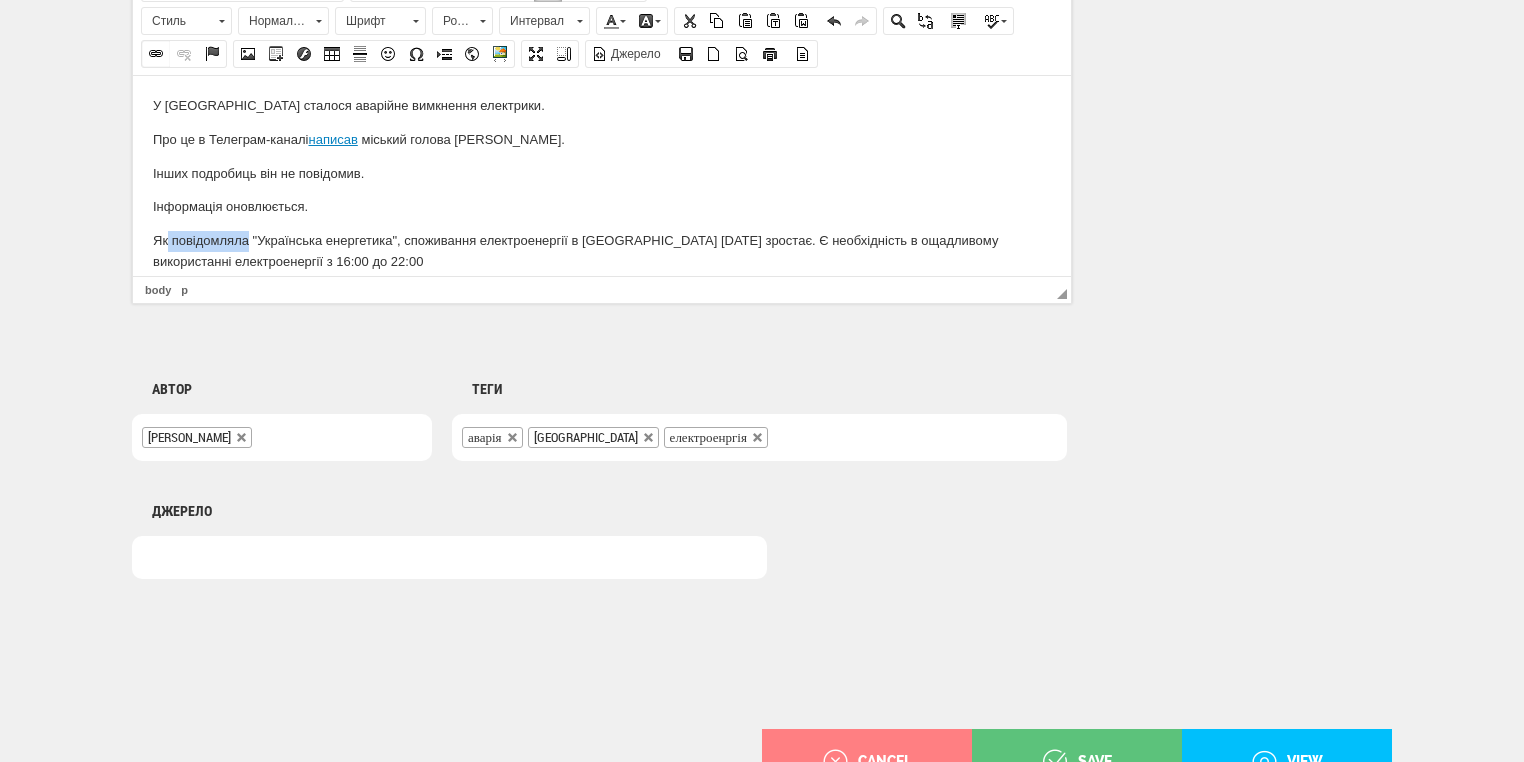 click at bounding box center (156, 54) 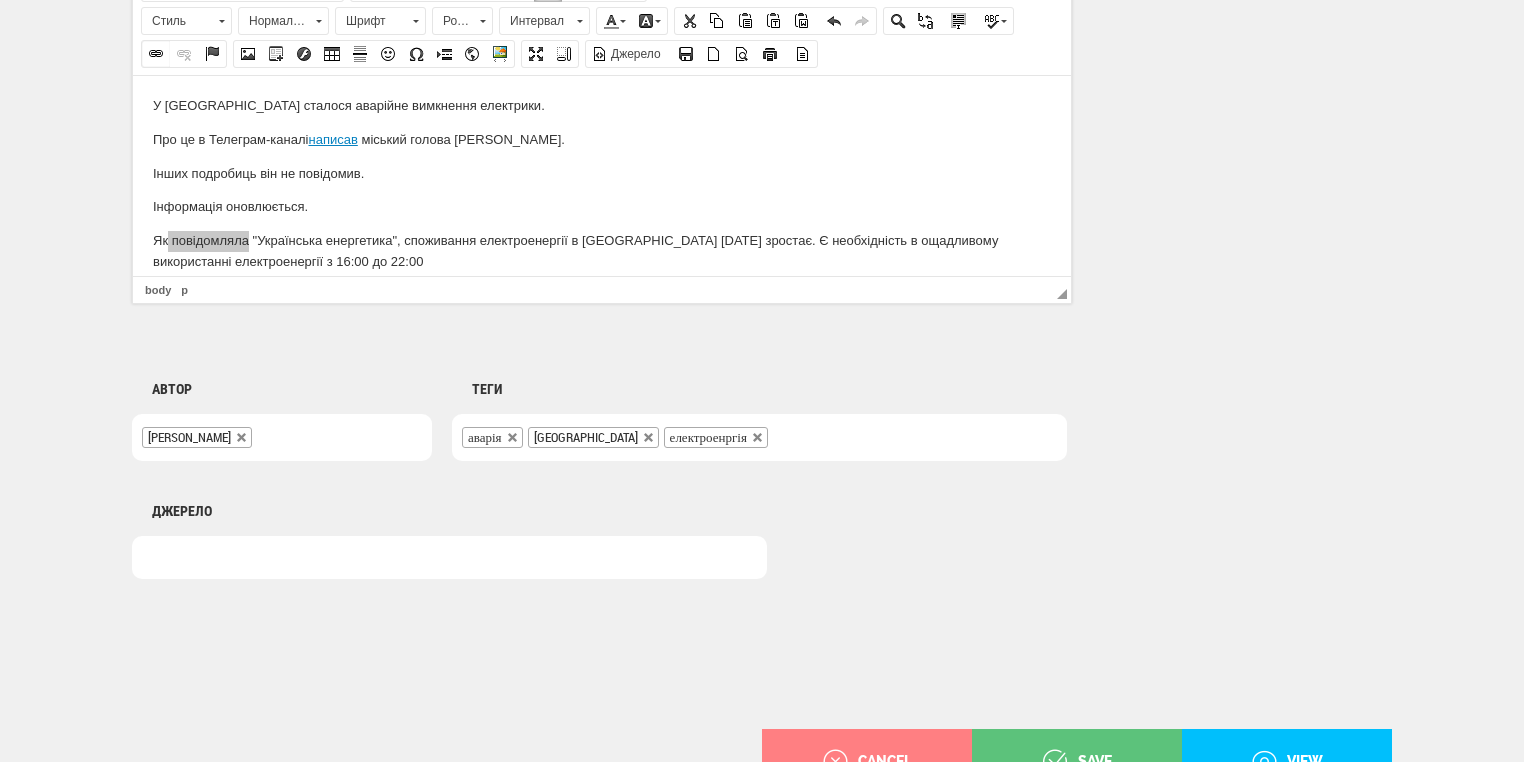 select on "http://" 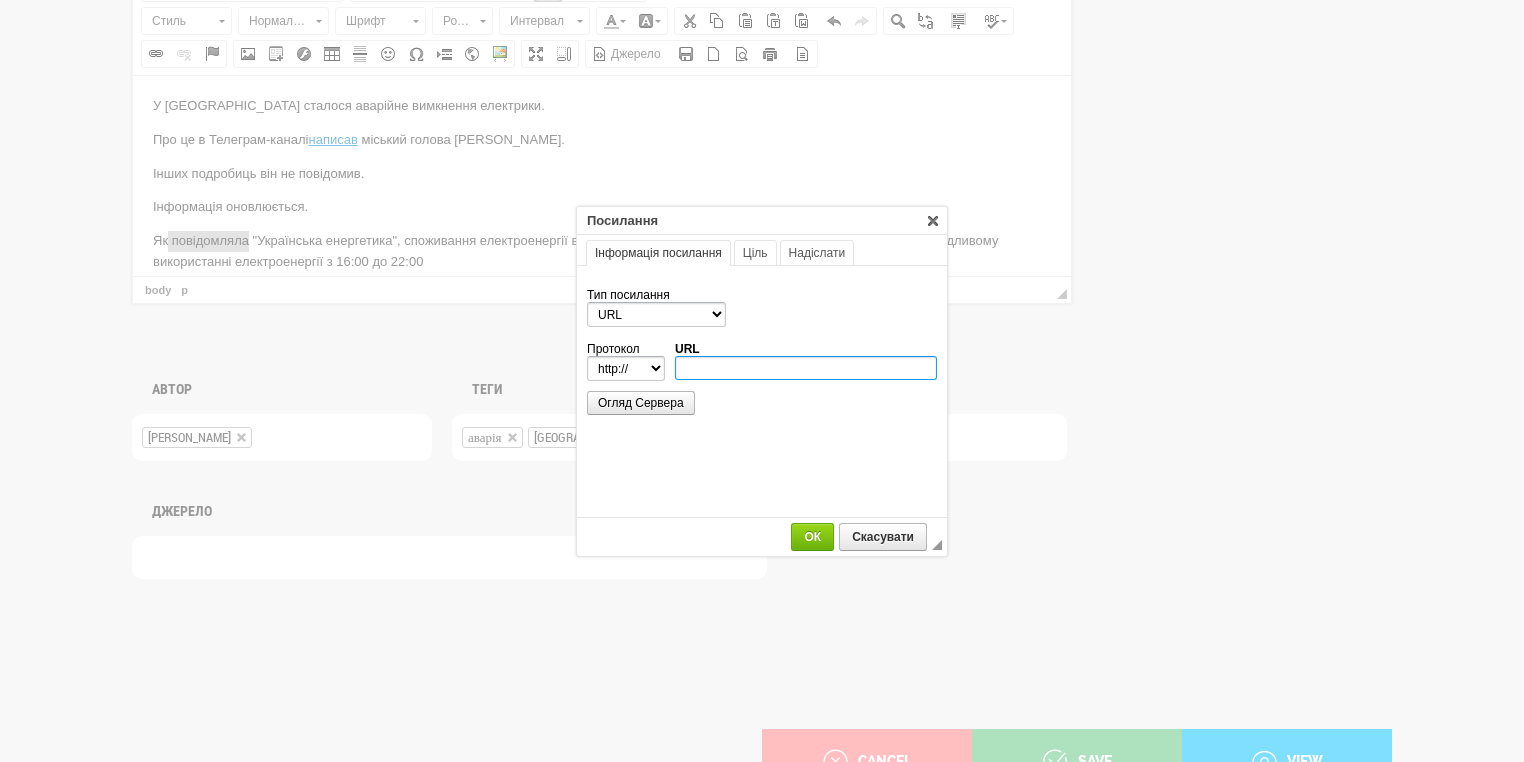 click on "URL" at bounding box center (806, 368) 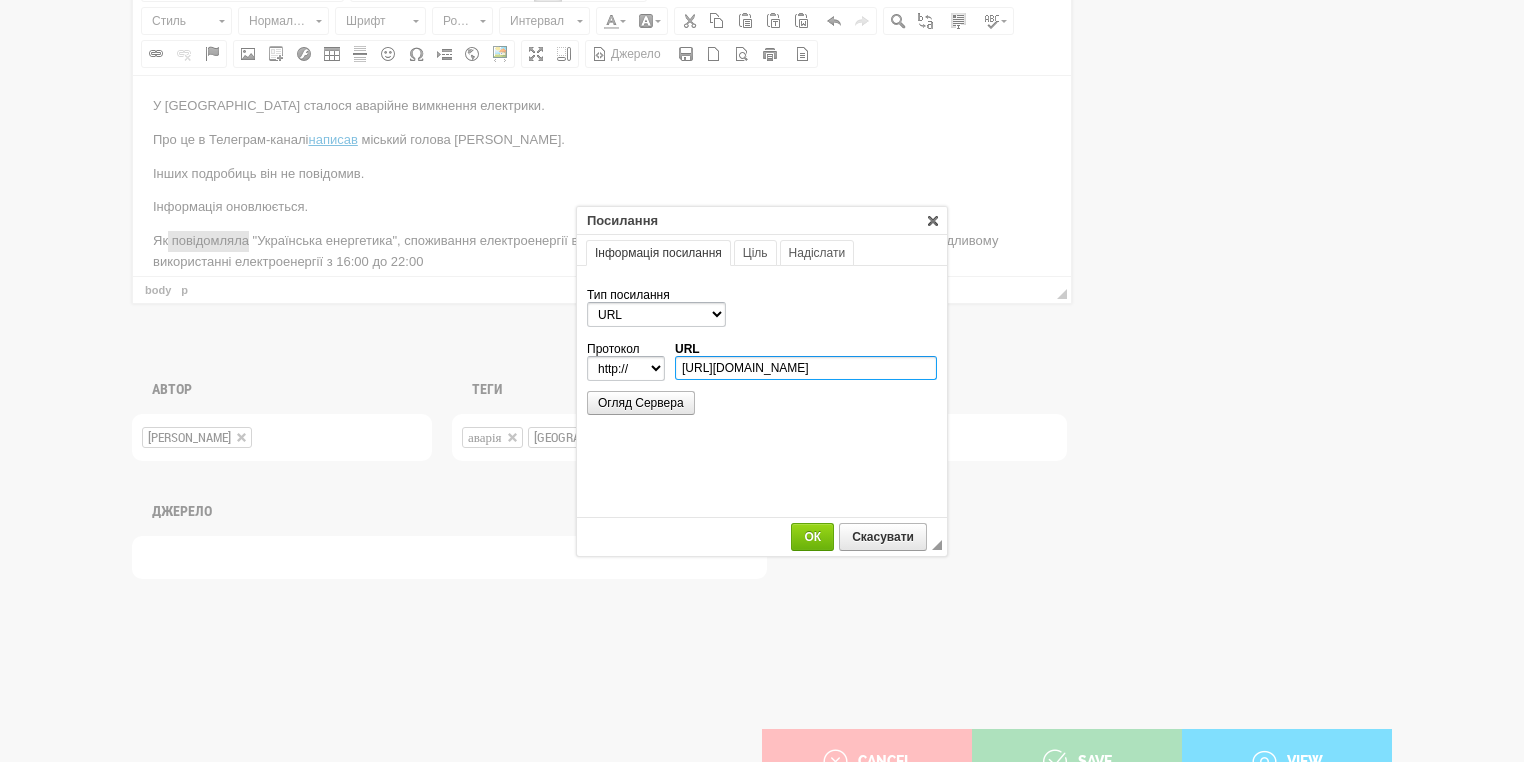 scroll, scrollTop: 0, scrollLeft: 203, axis: horizontal 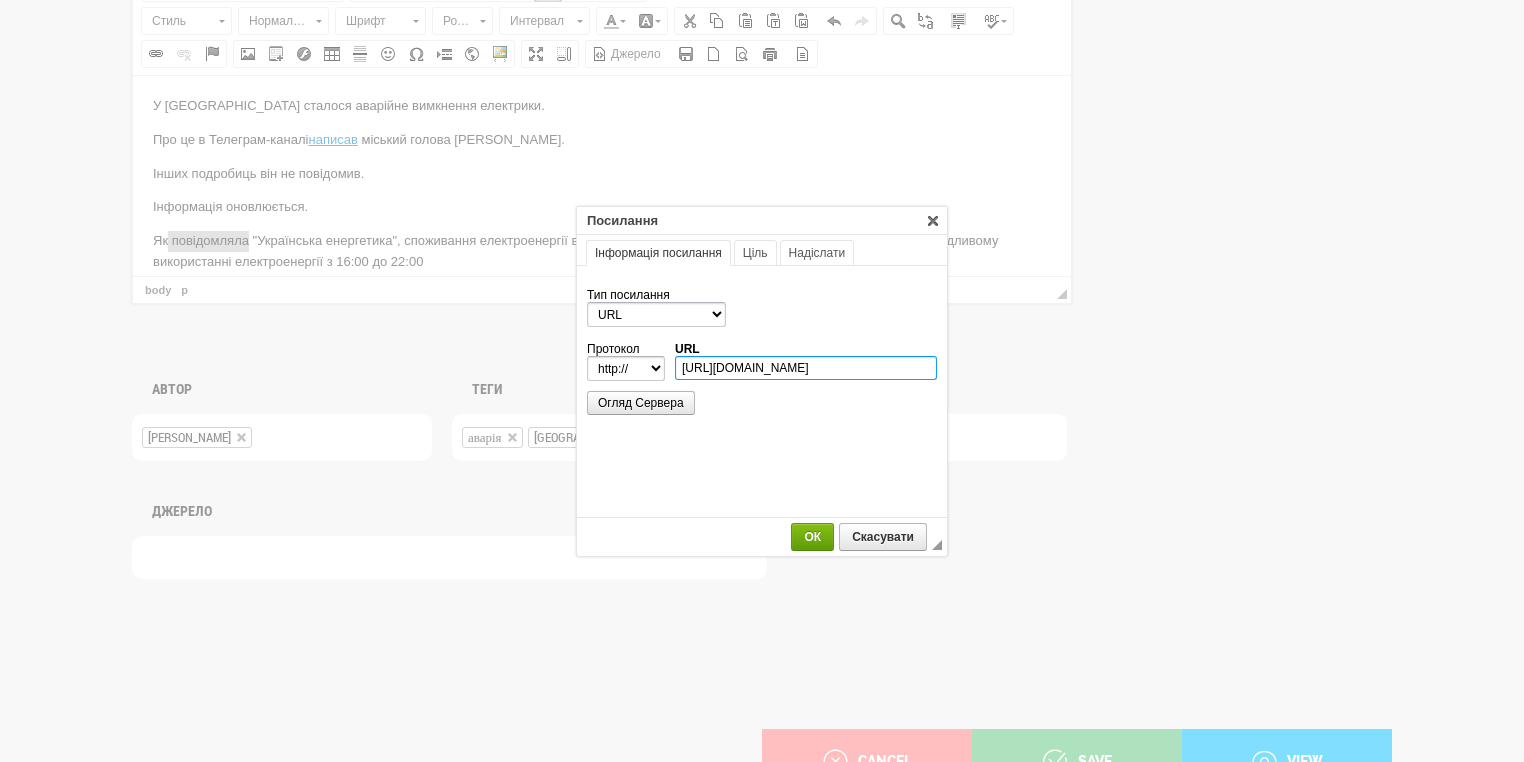 type on "https://ua-energy.org/uk/posts/spozhyvannia-elektroenerhii-v-ukraini-9-lypnia-zrostaie" 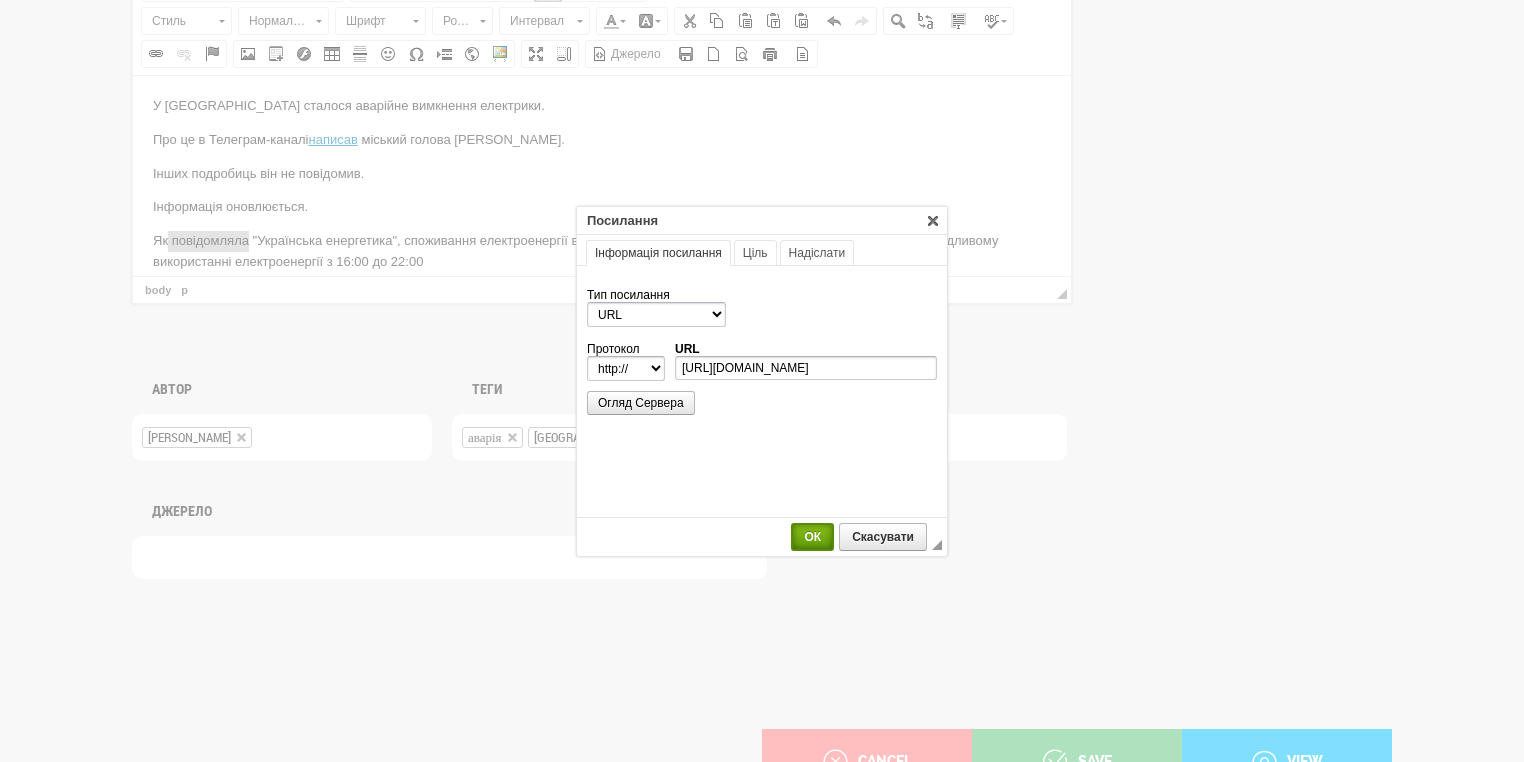 select on "https://" 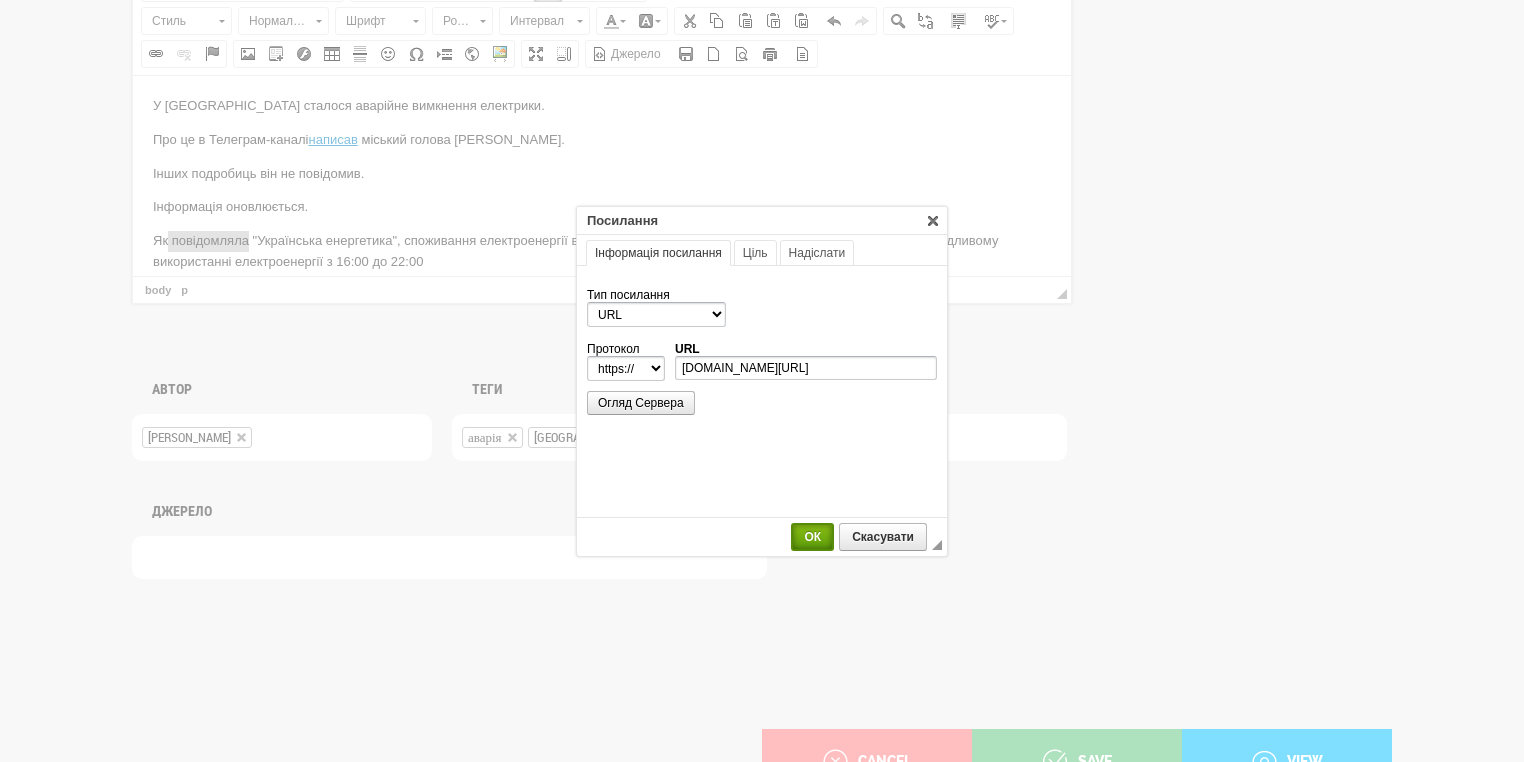 scroll, scrollTop: 0, scrollLeft: 0, axis: both 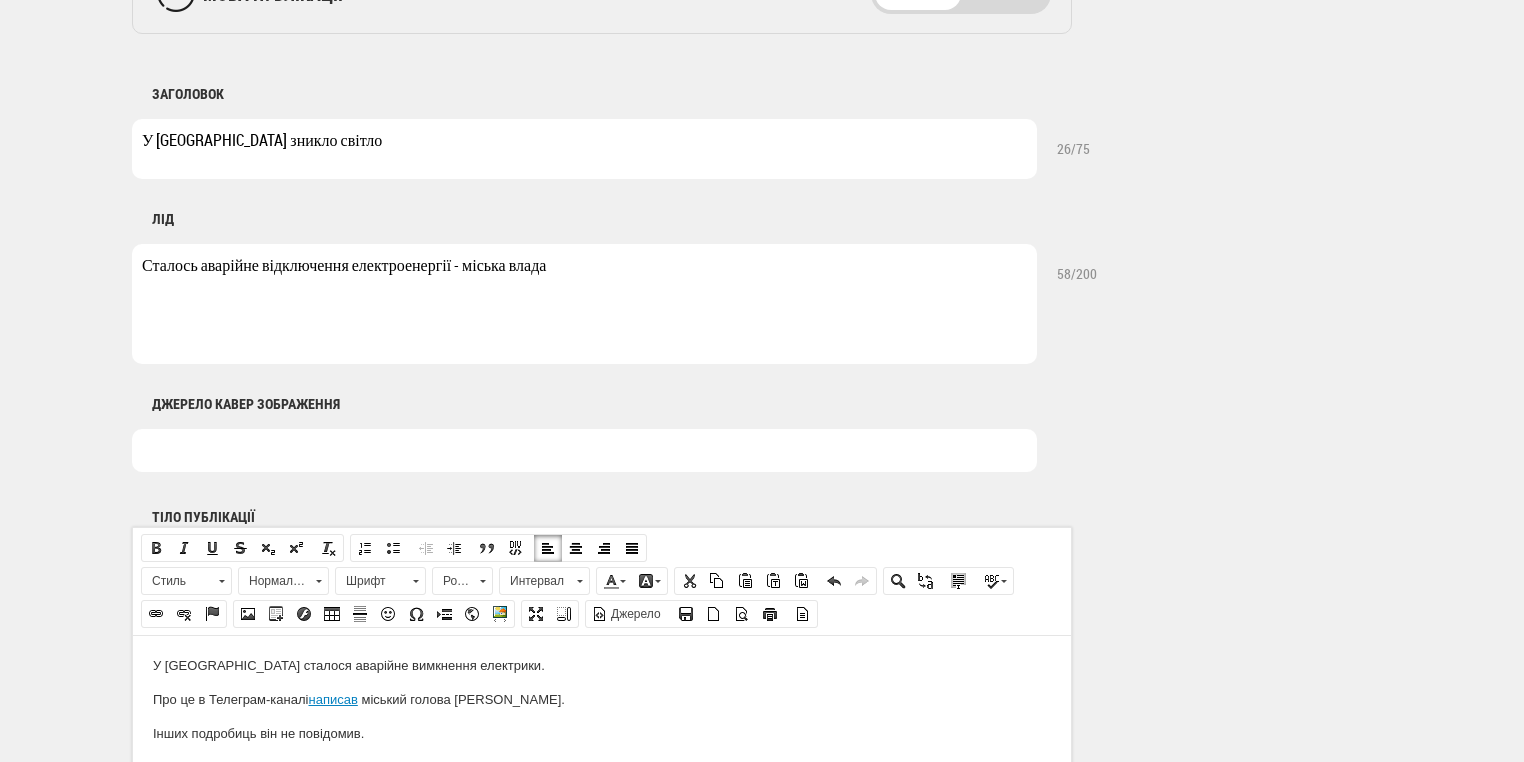 click at bounding box center (584, 450) 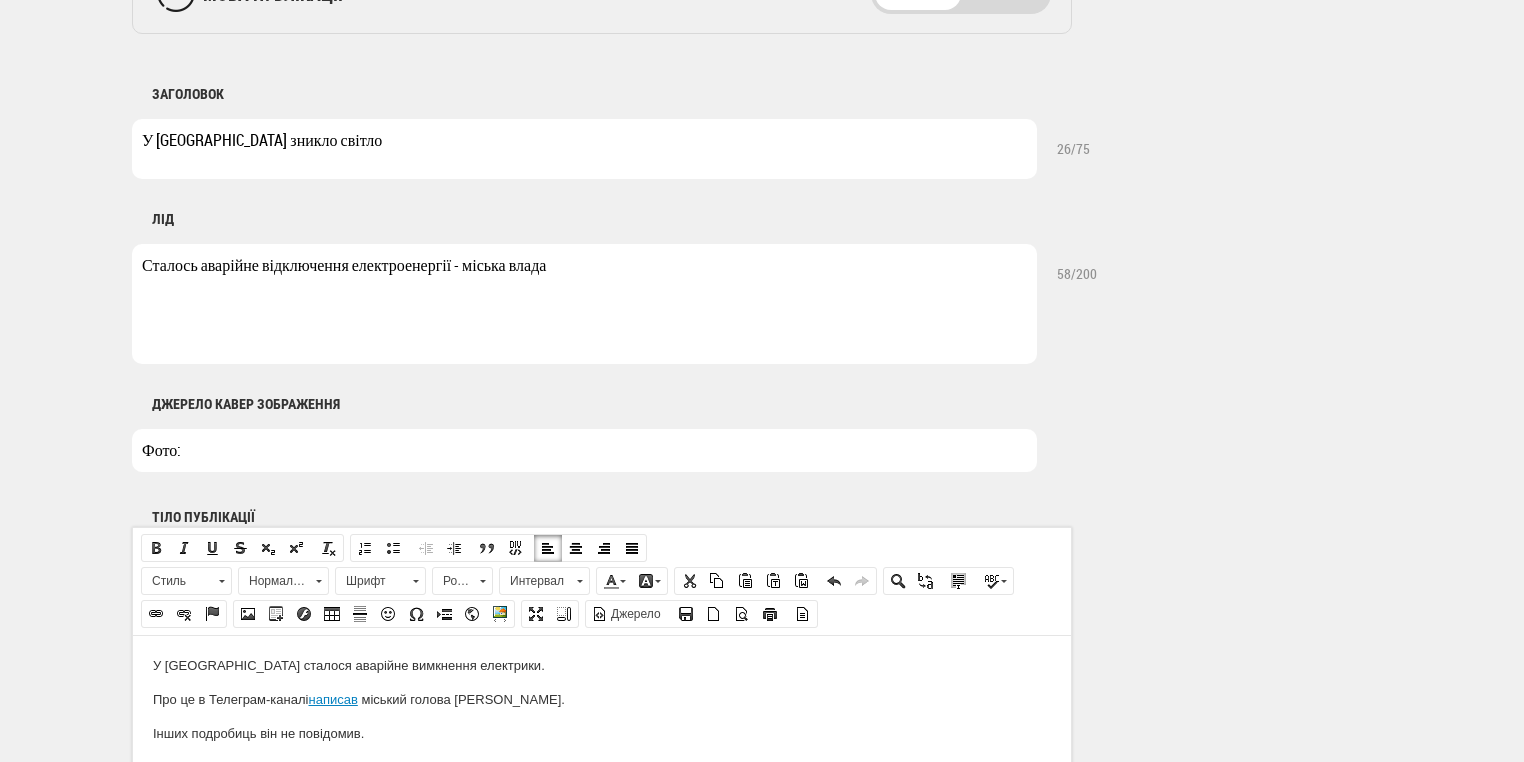 type on "Фото: Shutterstock" 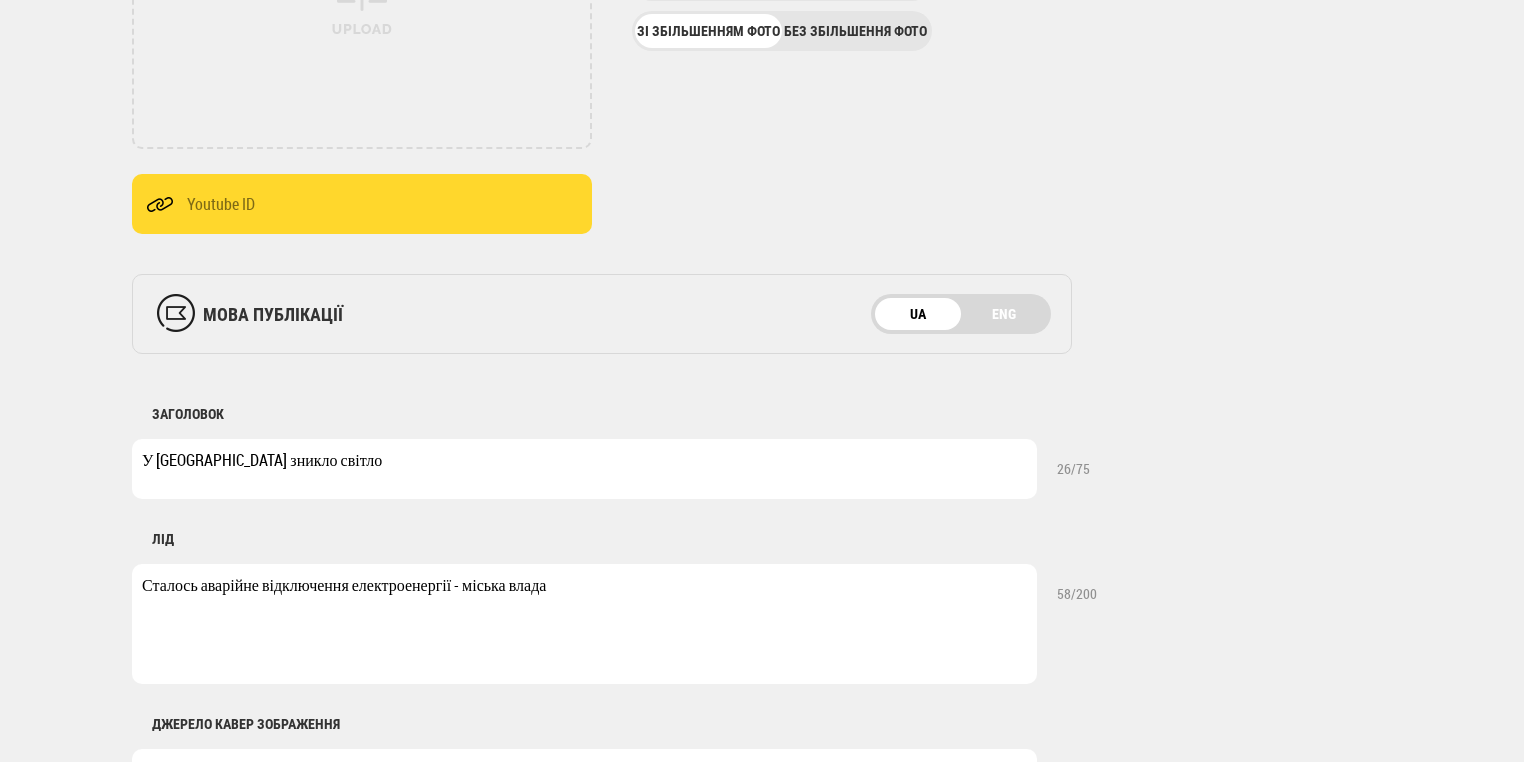 scroll, scrollTop: 400, scrollLeft: 0, axis: vertical 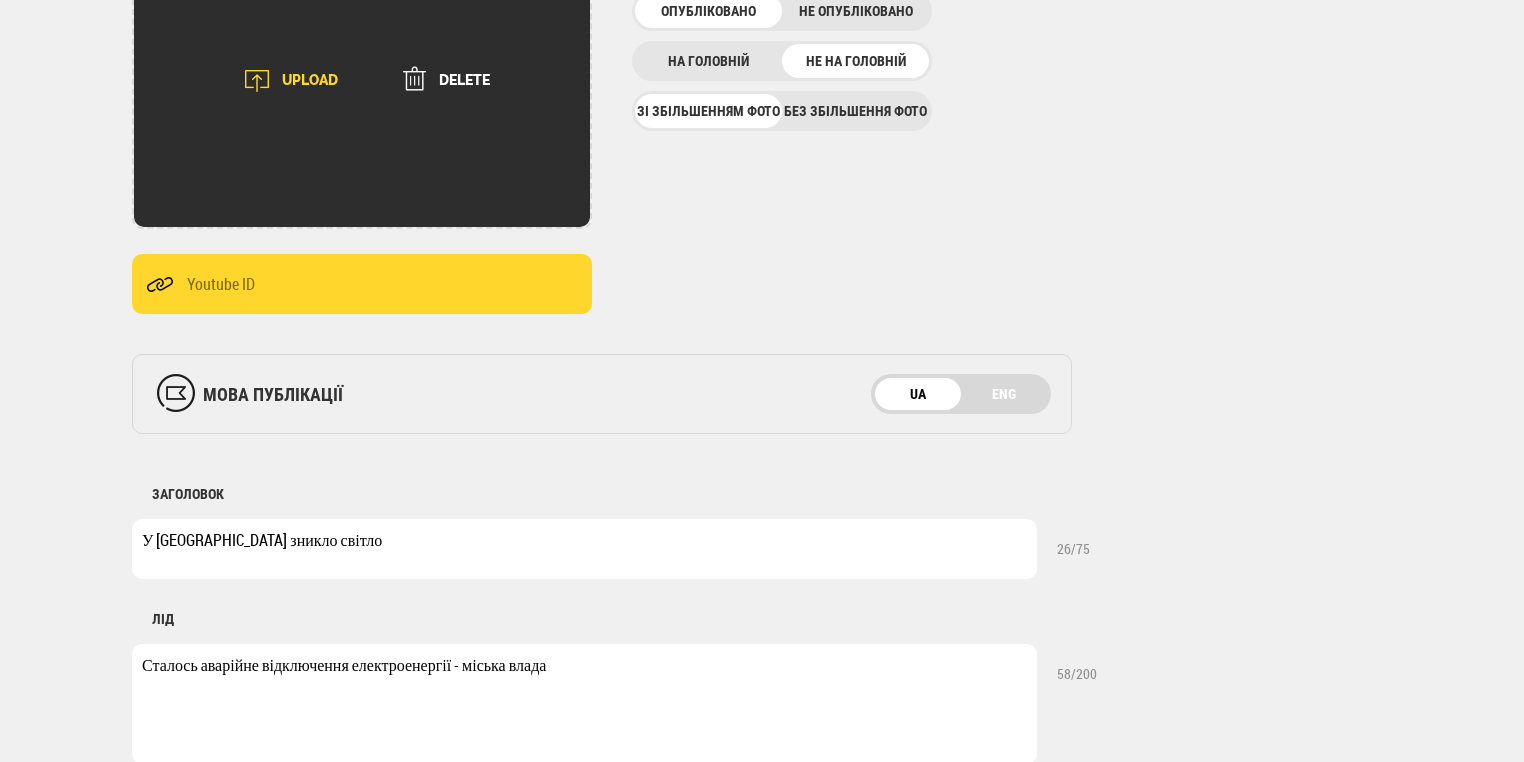 click on "UPLOAD" at bounding box center (284, 81) 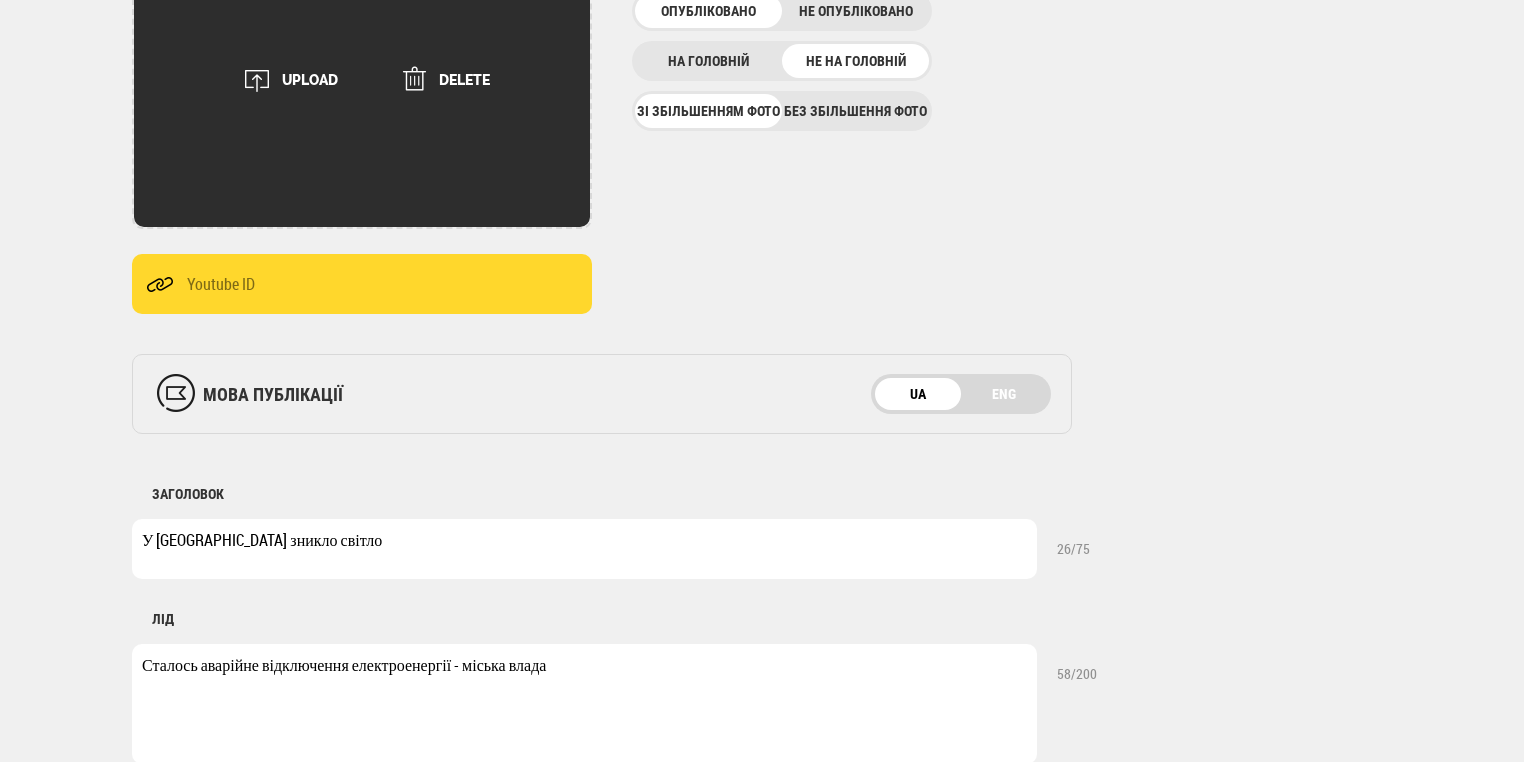 scroll, scrollTop: 240, scrollLeft: 0, axis: vertical 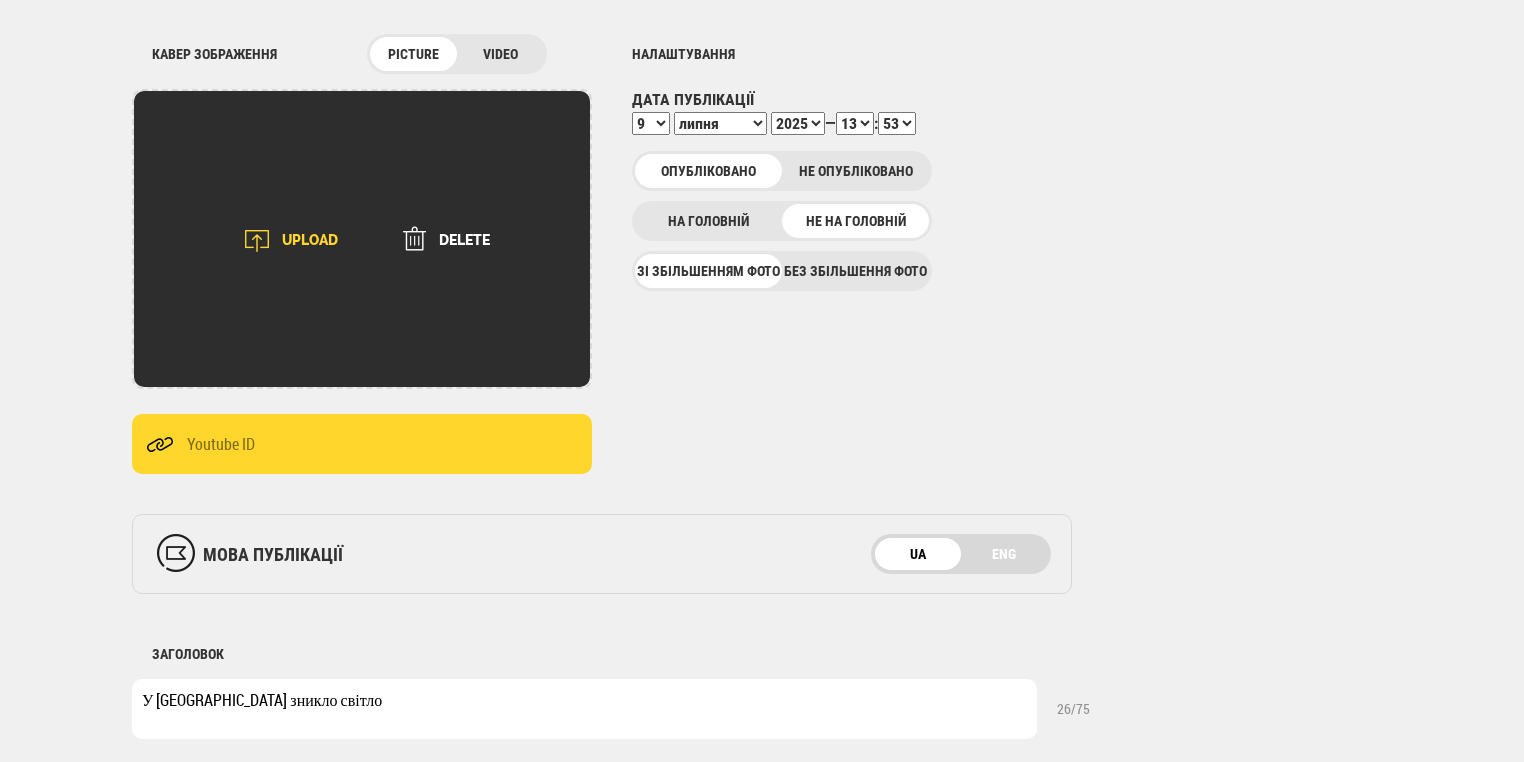 click on "UPLOAD" at bounding box center [284, 241] 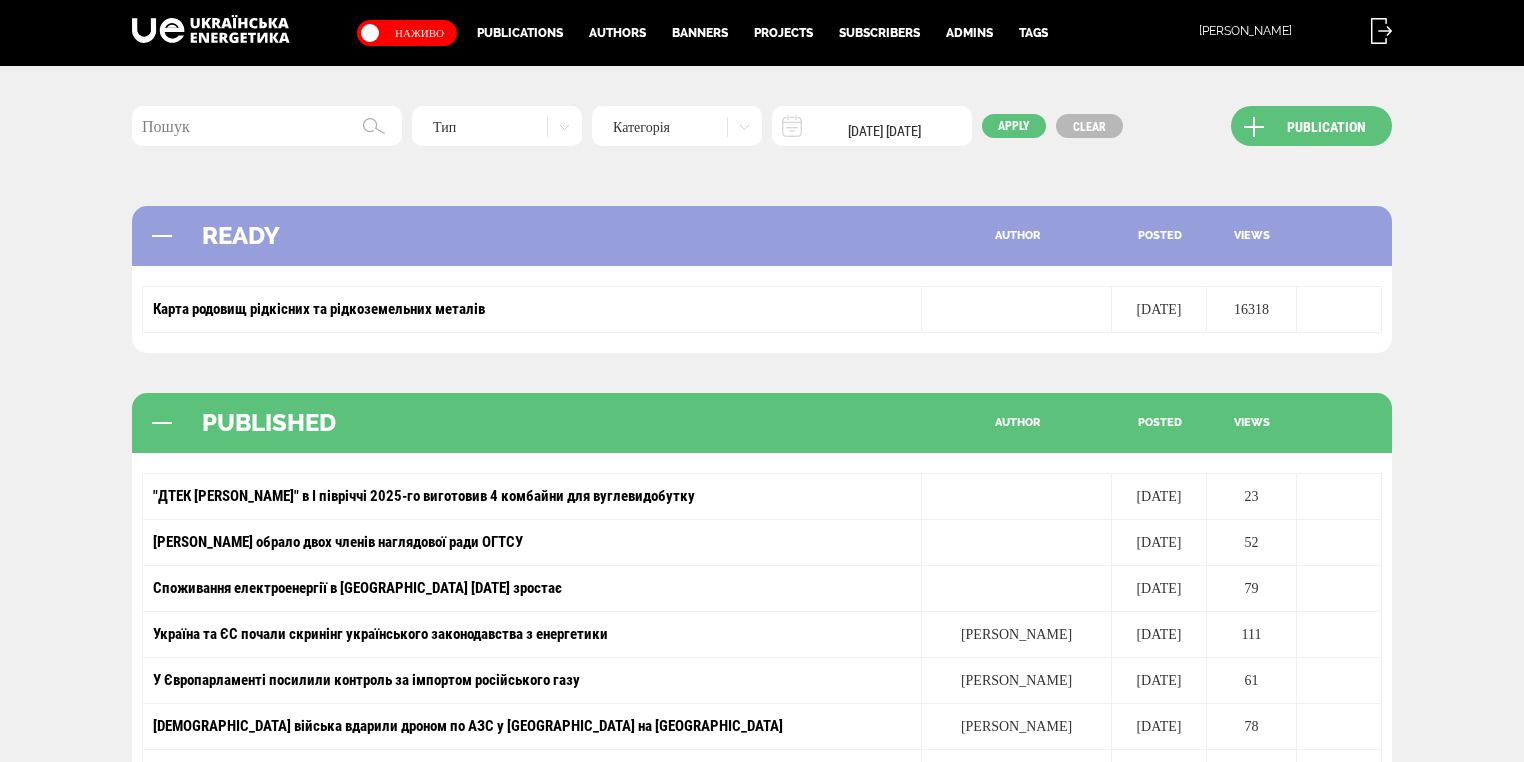scroll, scrollTop: 0, scrollLeft: 0, axis: both 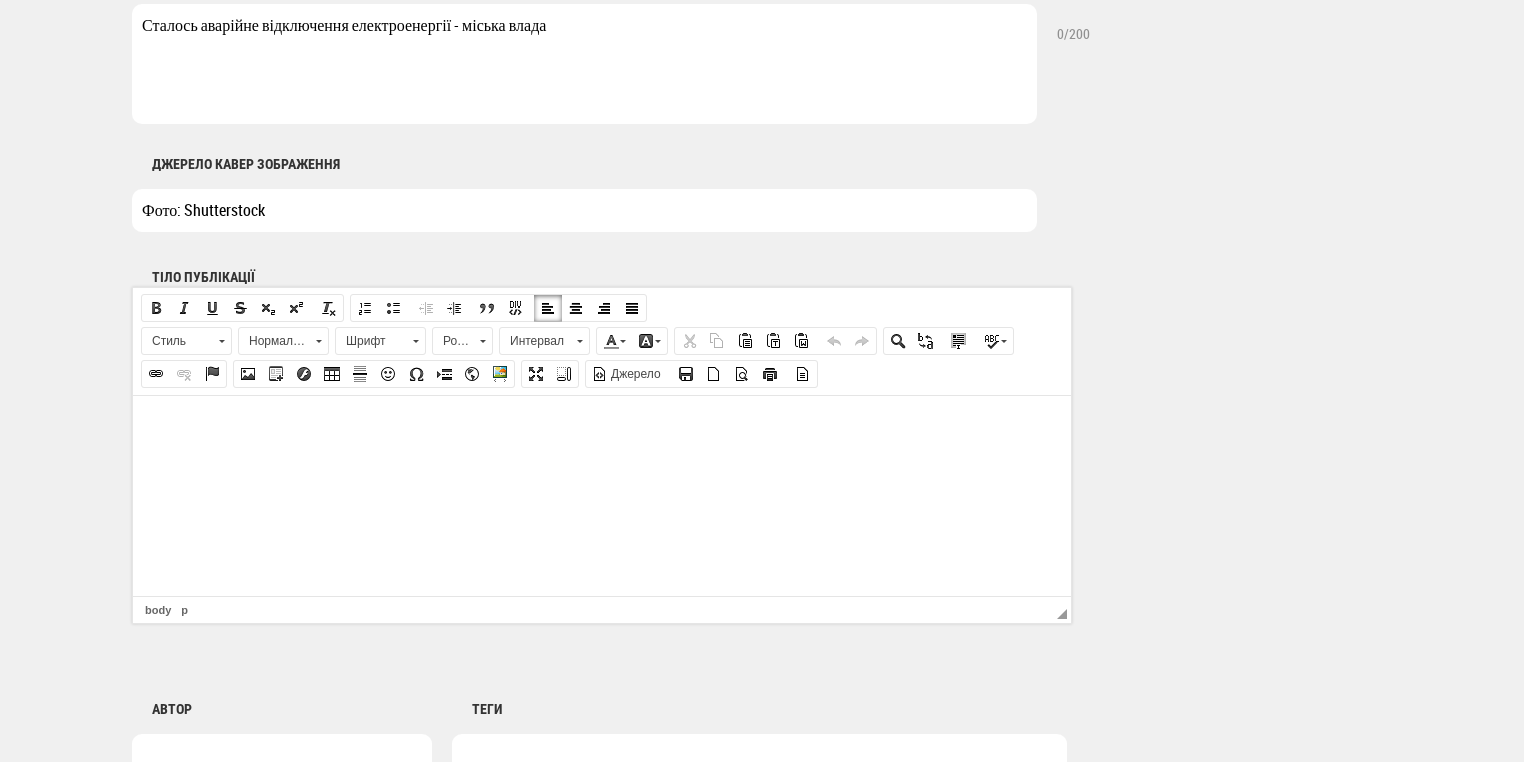 click at bounding box center (602, 425) 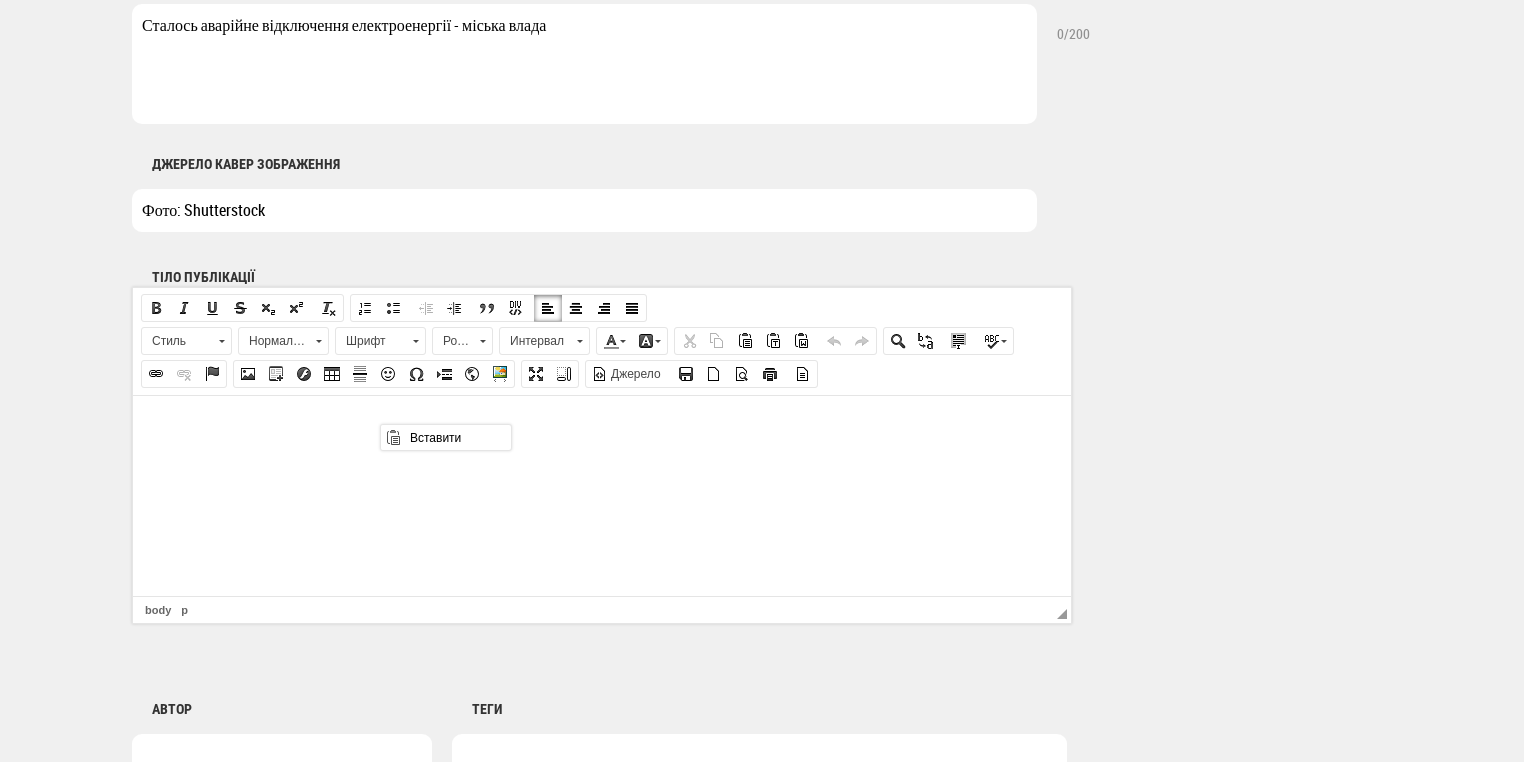 scroll, scrollTop: 0, scrollLeft: 0, axis: both 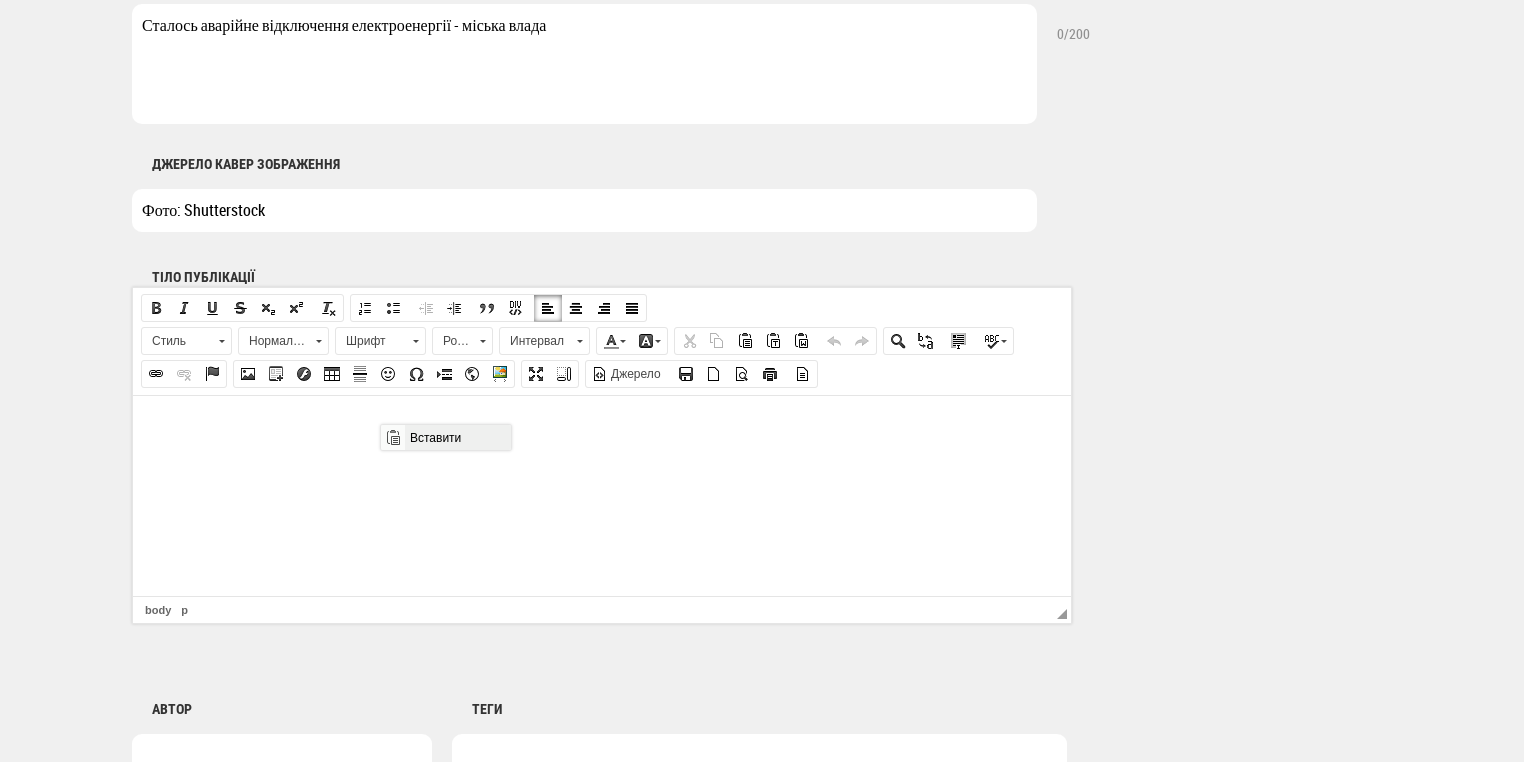 click on "Вставити" at bounding box center [457, 437] 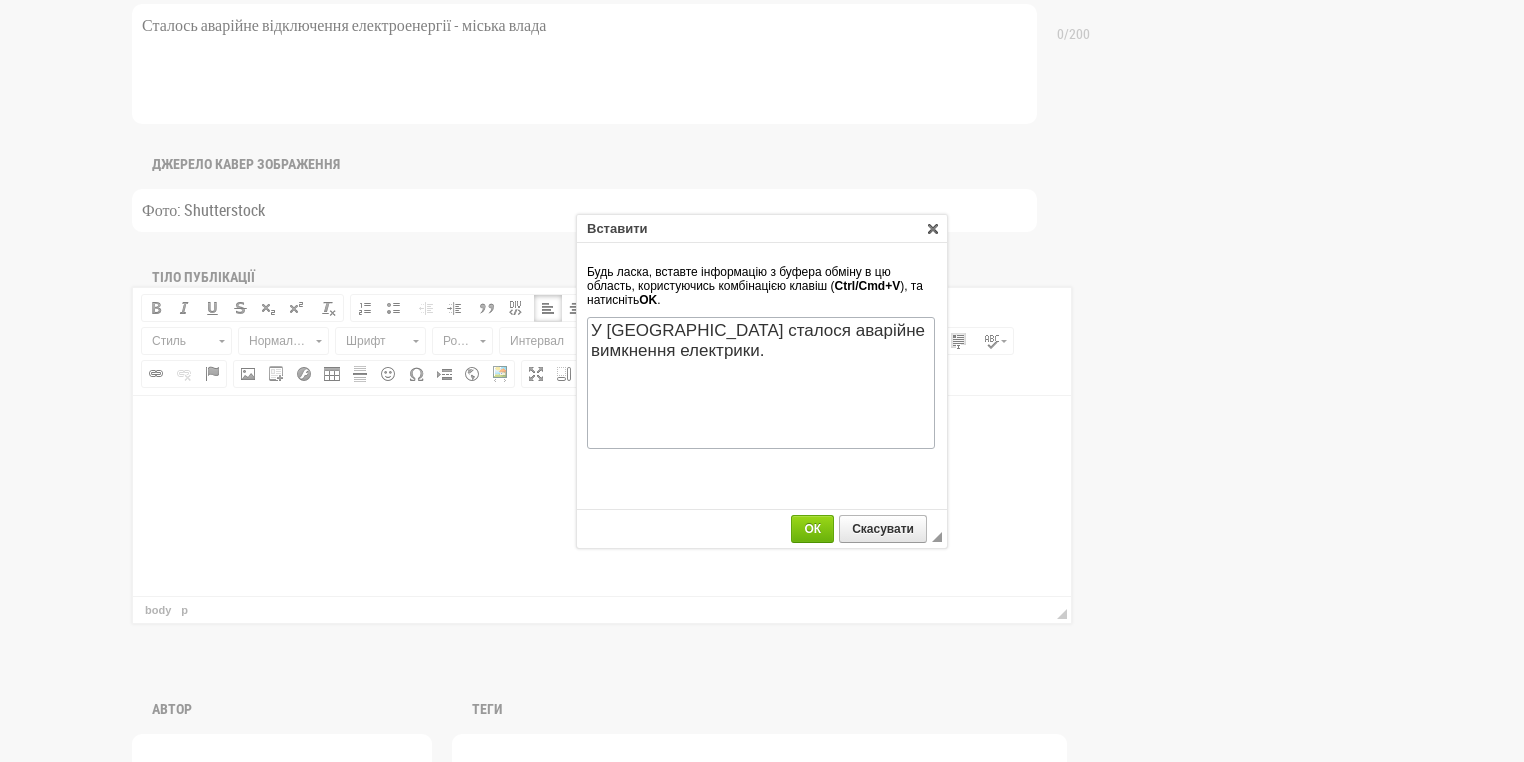 scroll, scrollTop: 0, scrollLeft: 0, axis: both 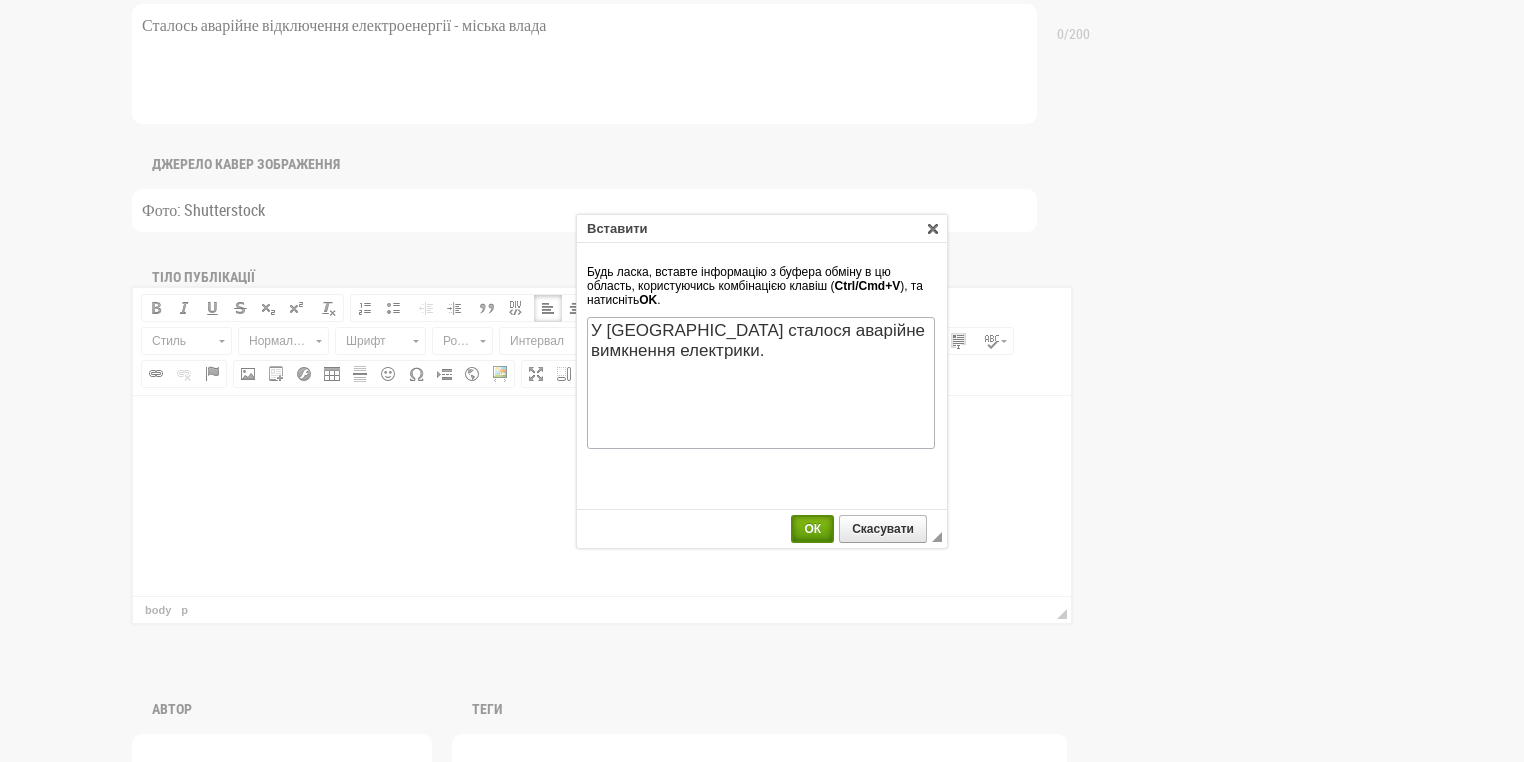 click on "ОК" at bounding box center [812, 529] 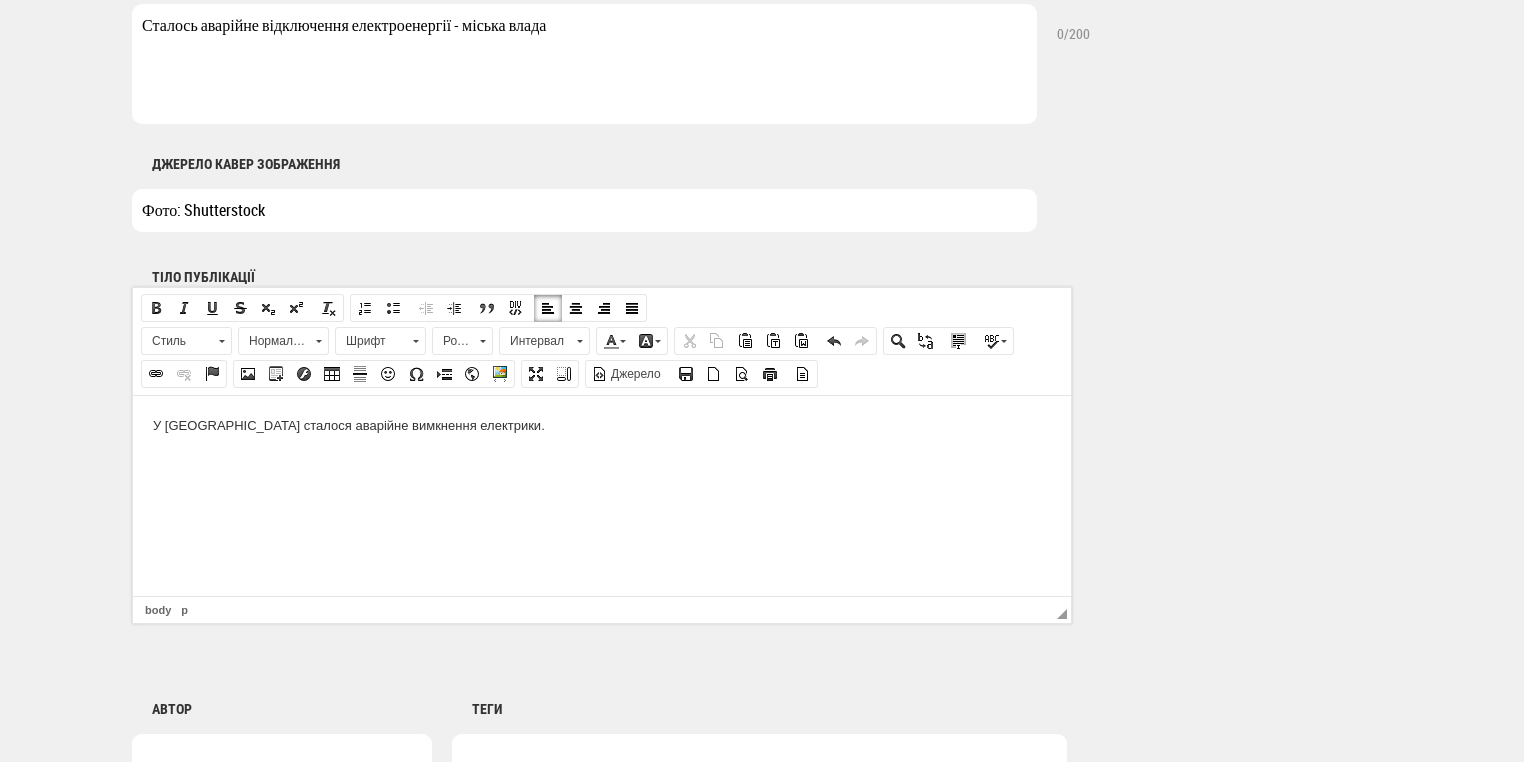 type 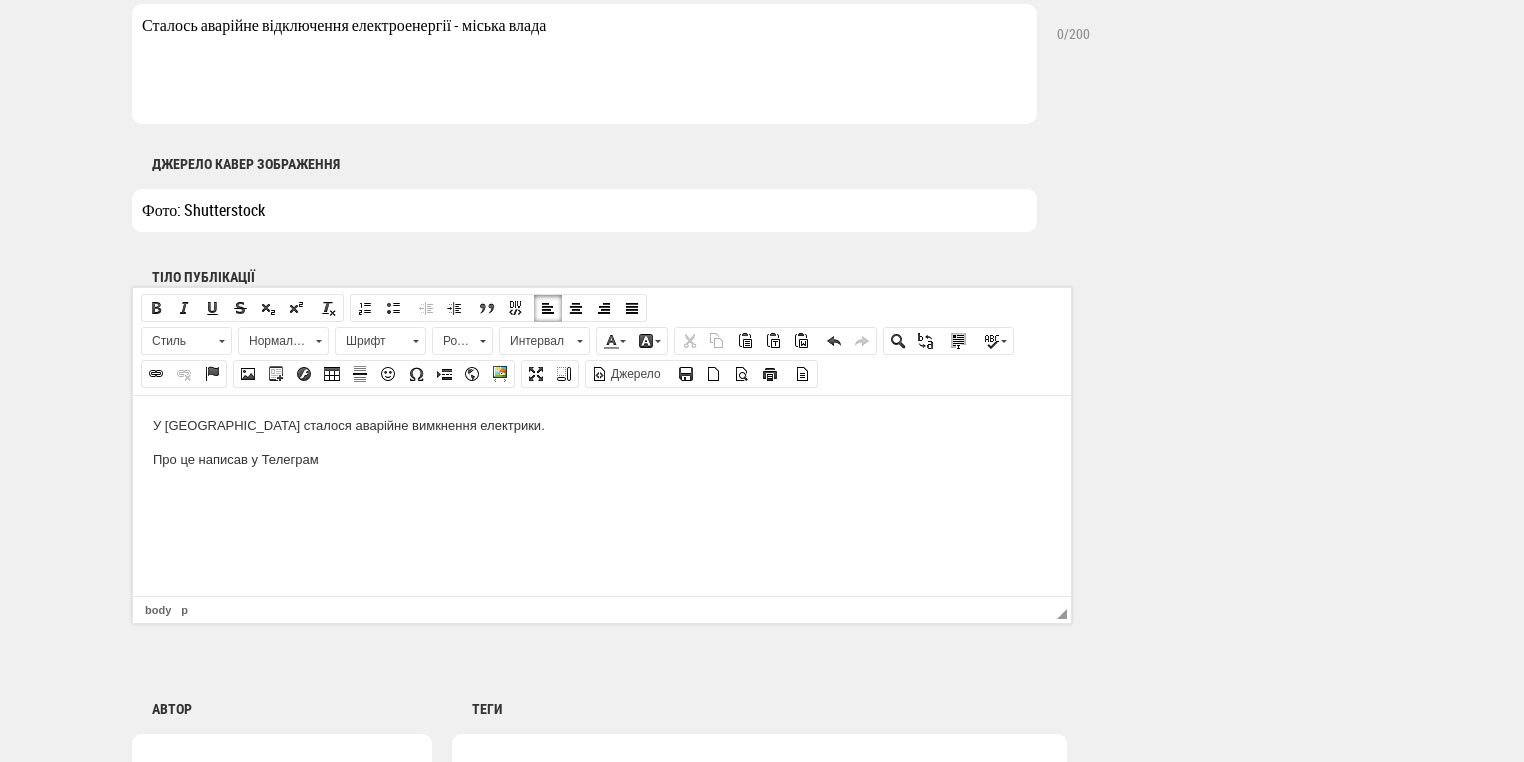 click on "Про це написав у Телеграм" at bounding box center [602, 459] 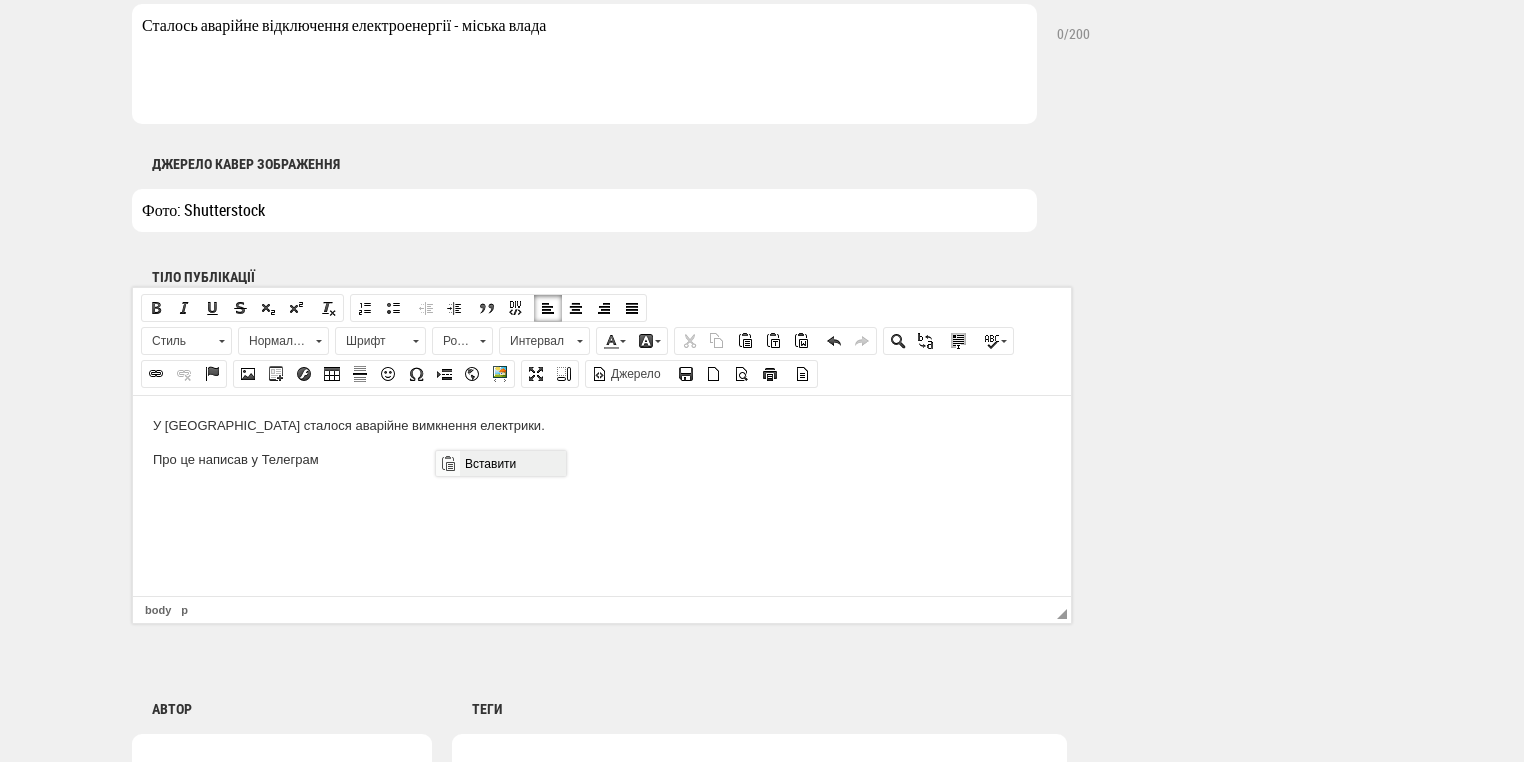 click on "Вставити" at bounding box center (512, 463) 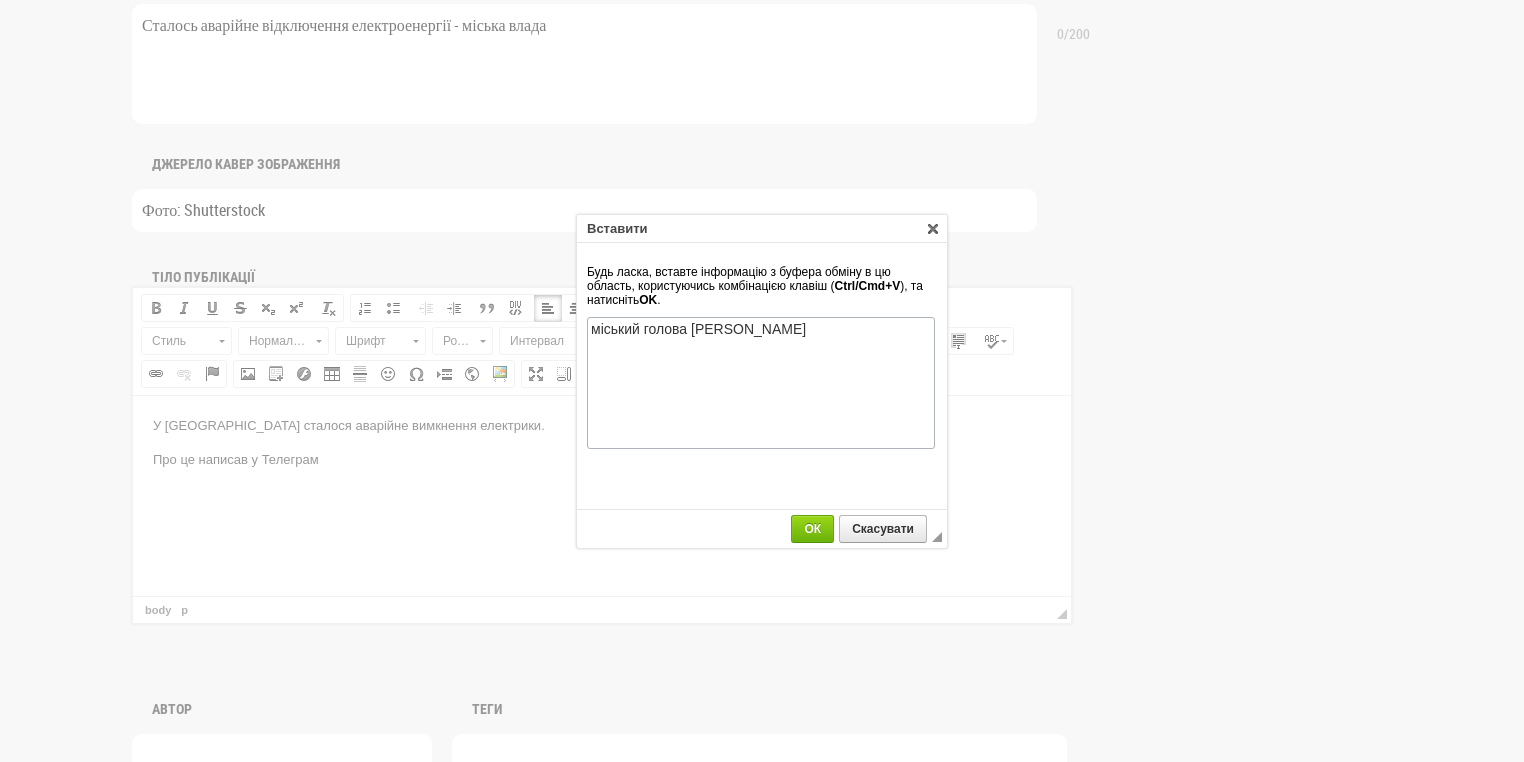 scroll, scrollTop: 0, scrollLeft: 0, axis: both 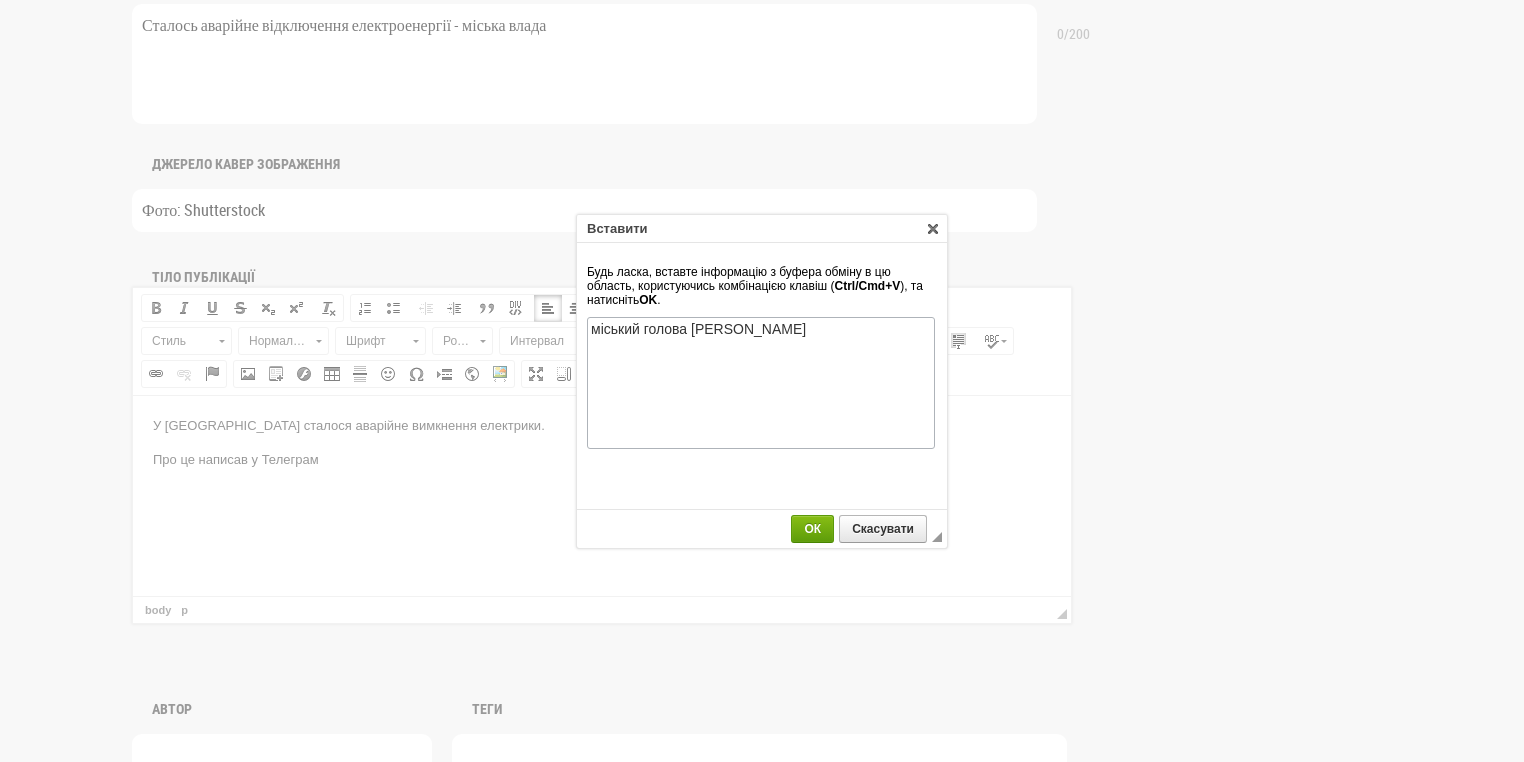 click on "ОК" at bounding box center [812, 529] 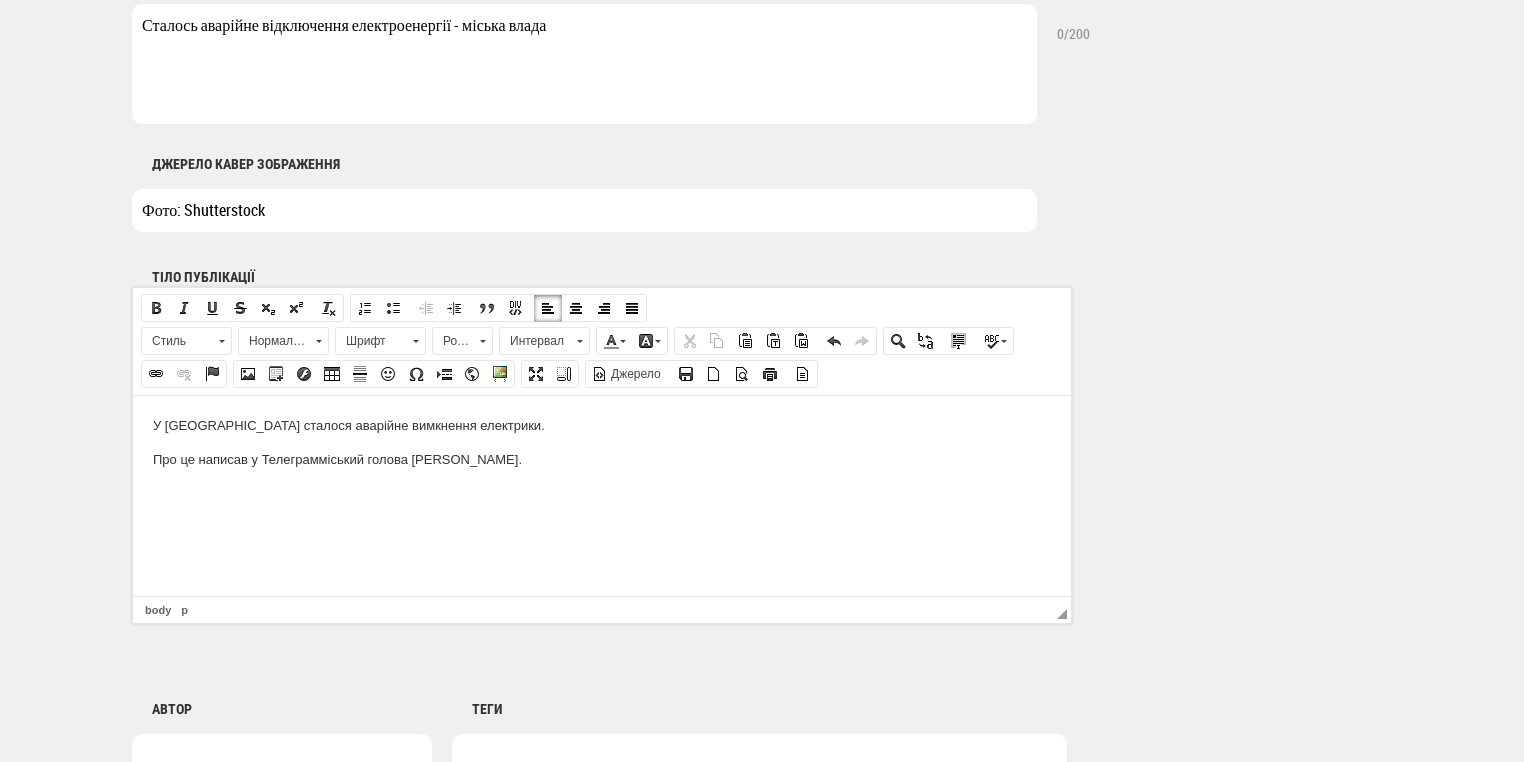 click on "Про це написав у Телеграм  міський голова Олександр Сєнкевич." at bounding box center [602, 459] 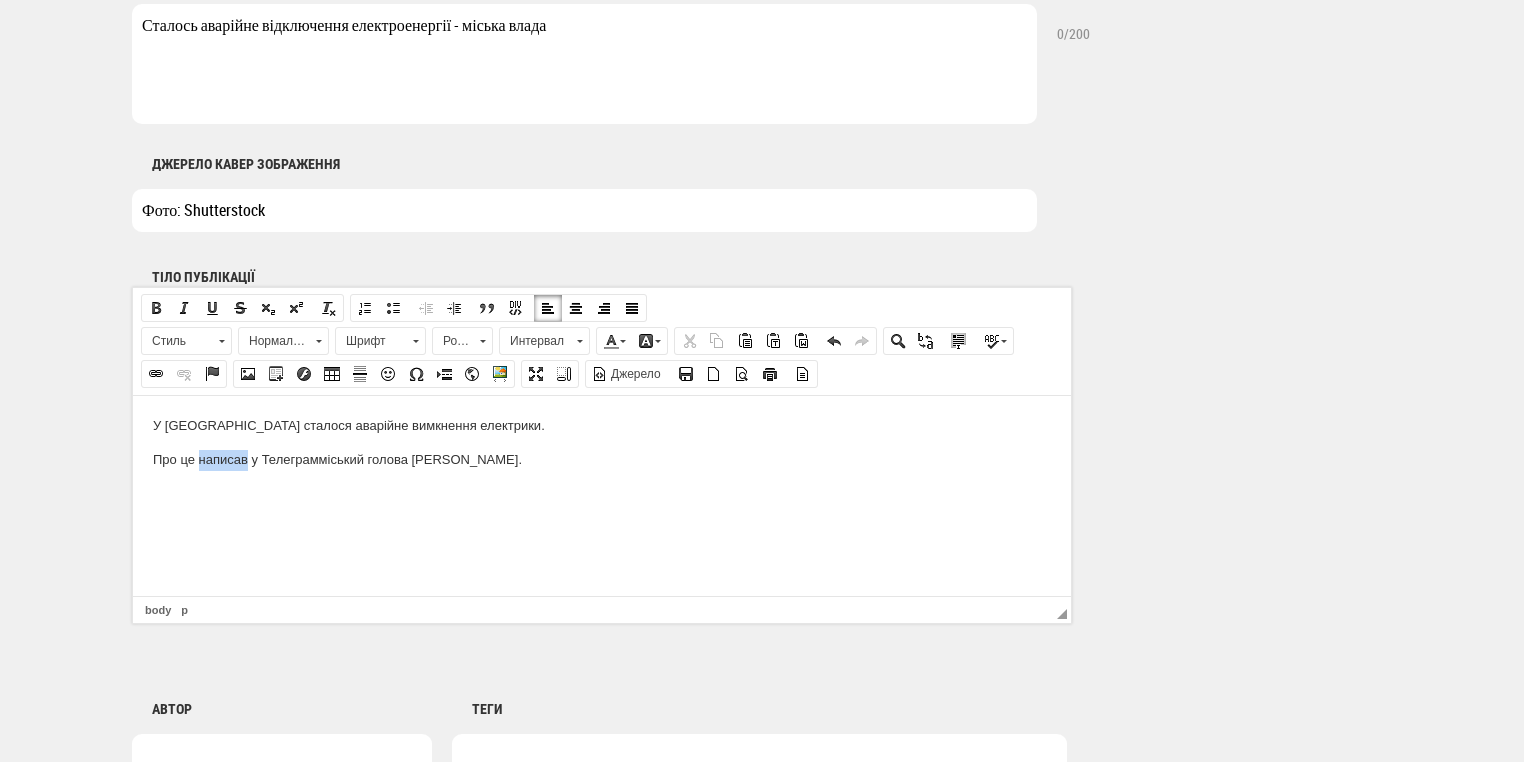 drag, startPoint x: 201, startPoint y: 456, endPoint x: 217, endPoint y: 456, distance: 16 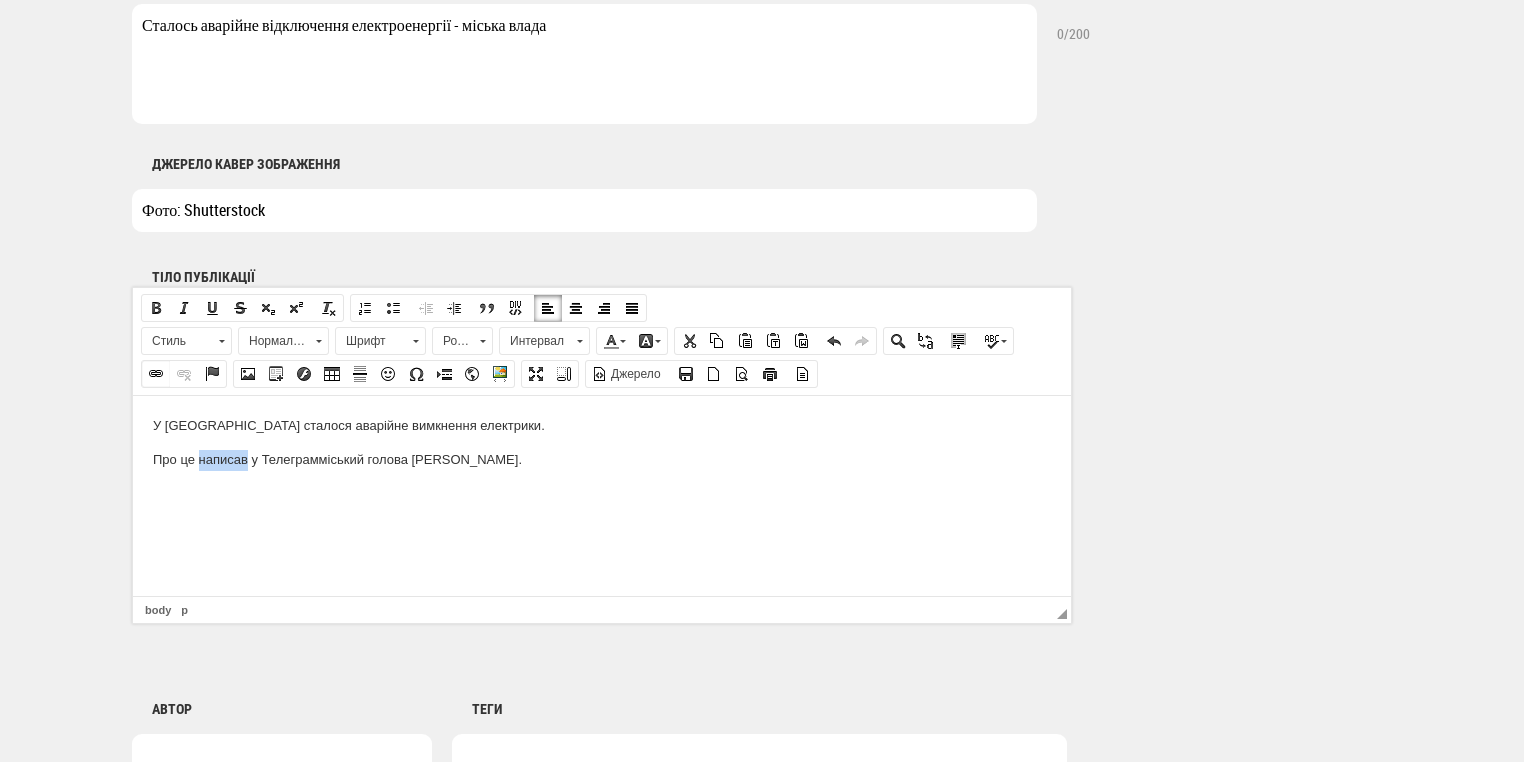 click at bounding box center (156, 374) 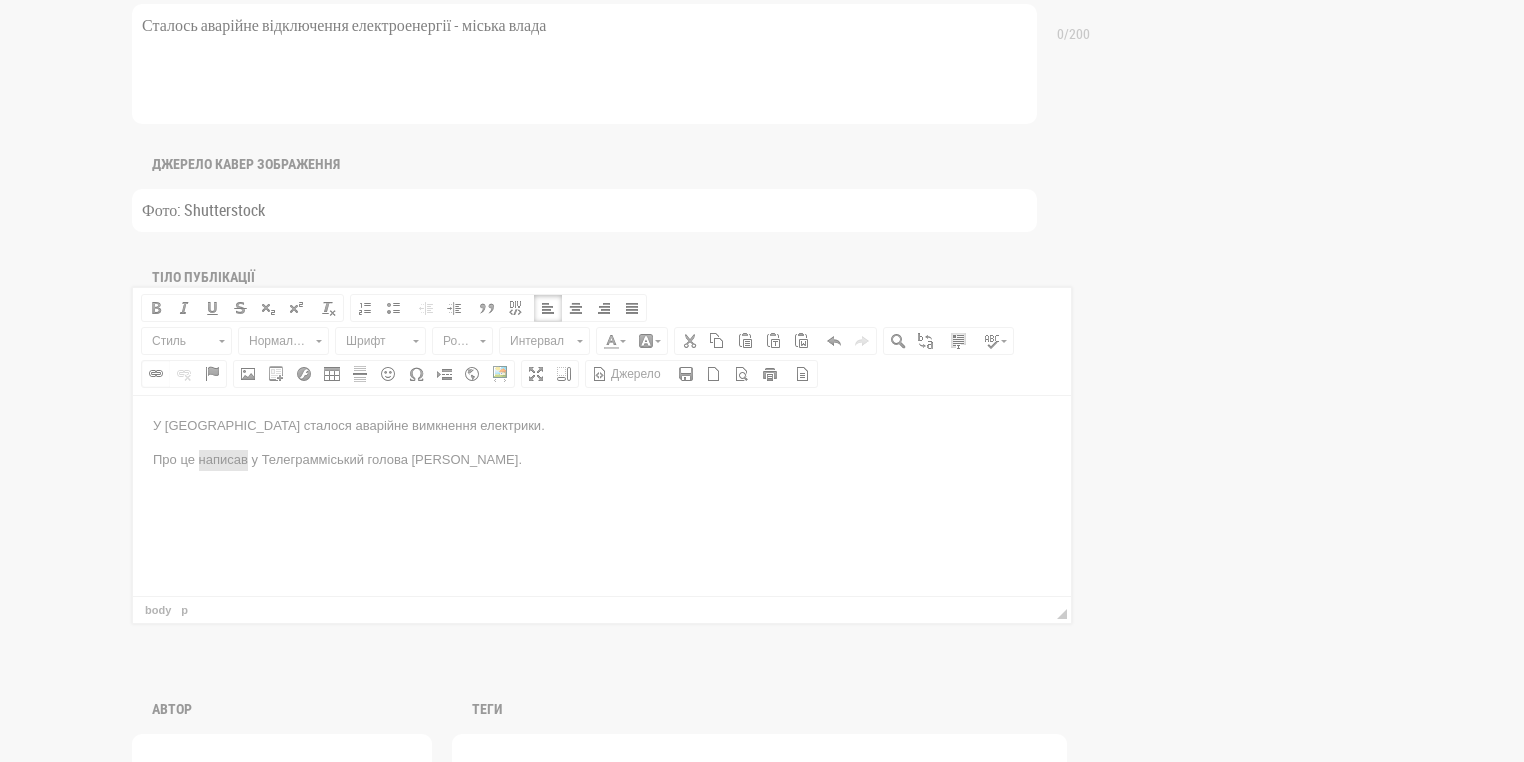 scroll, scrollTop: 0, scrollLeft: 0, axis: both 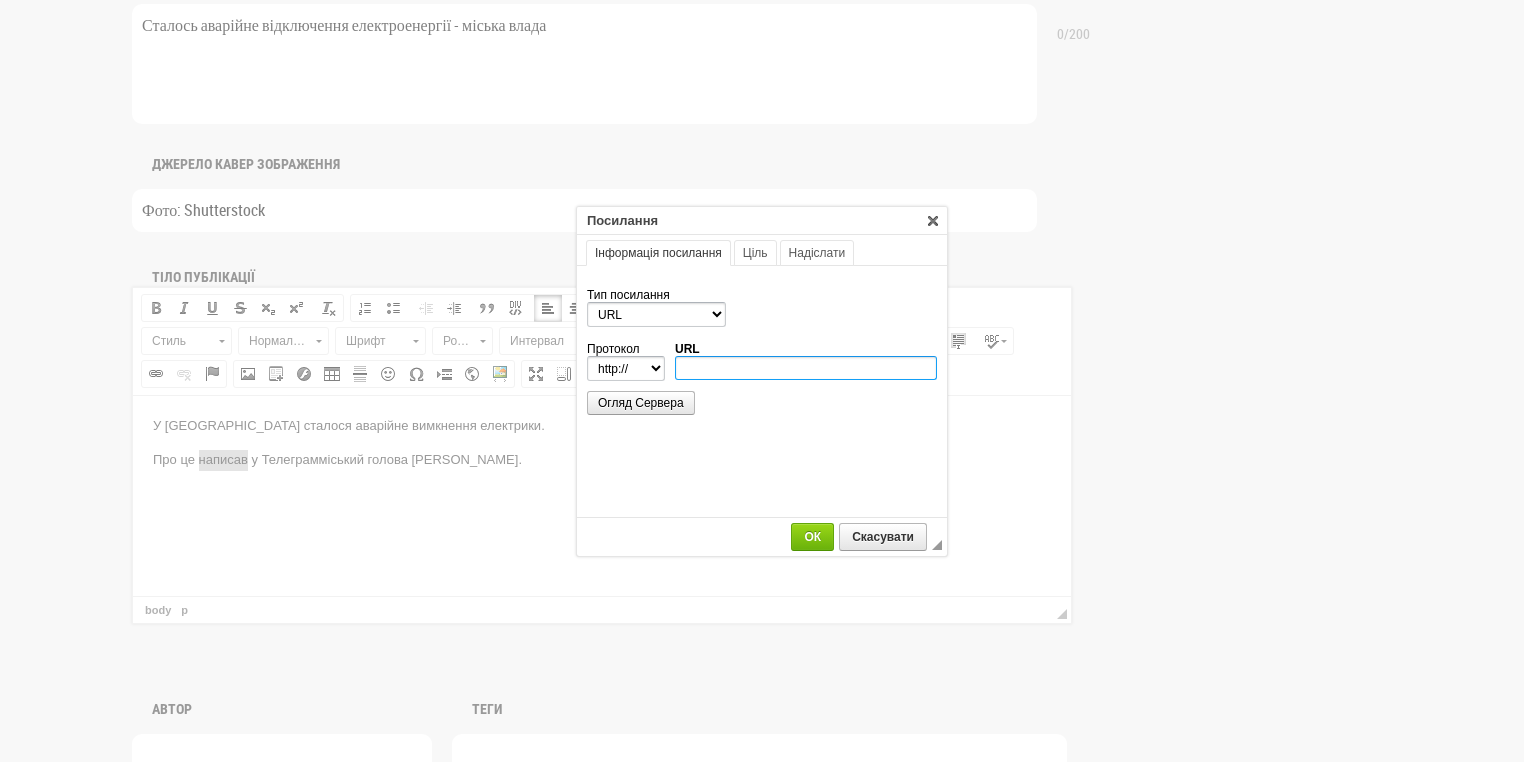 click on "URL" at bounding box center [806, 368] 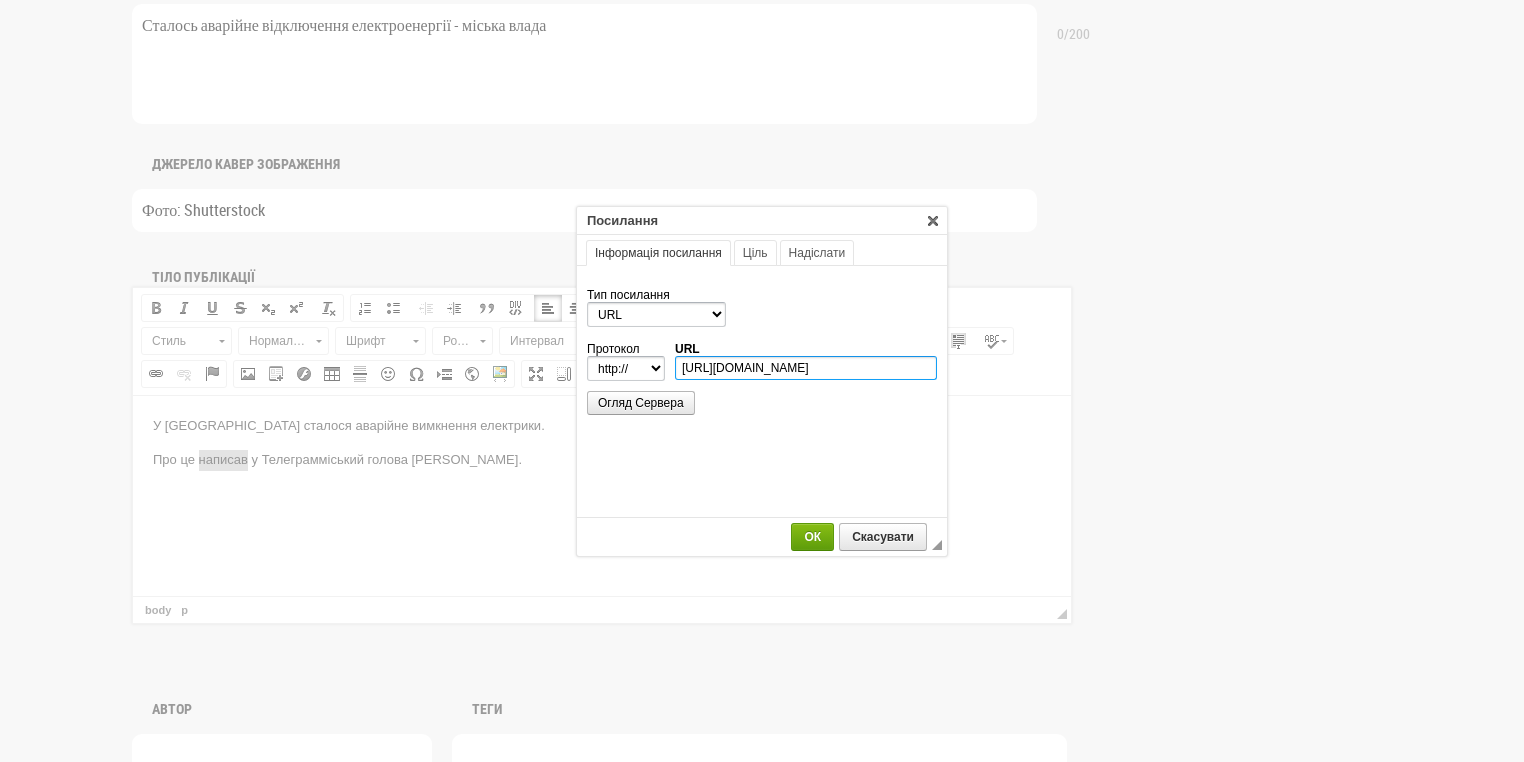 type on "https://t.me/senkevichonline/13478" 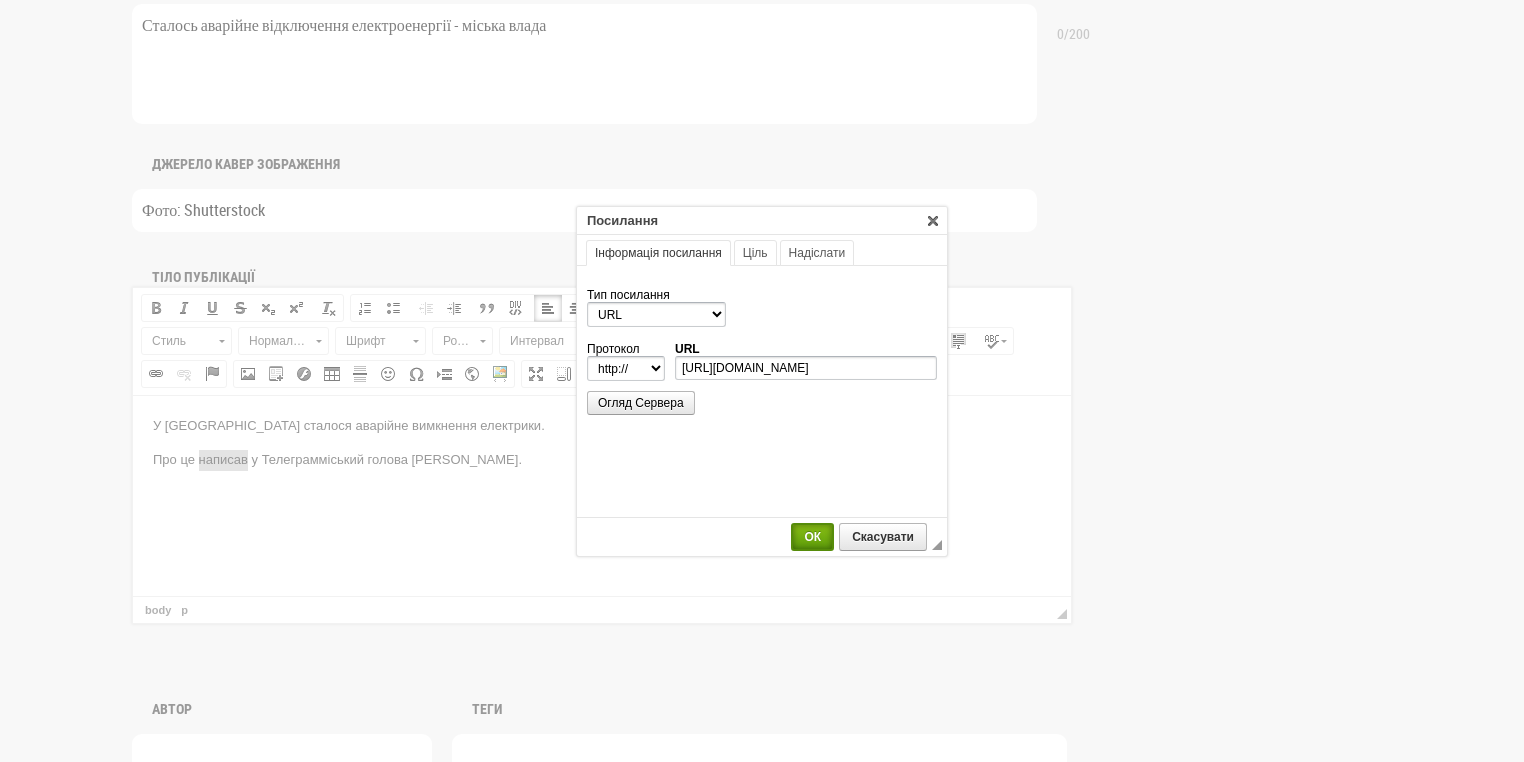 select on "https://" 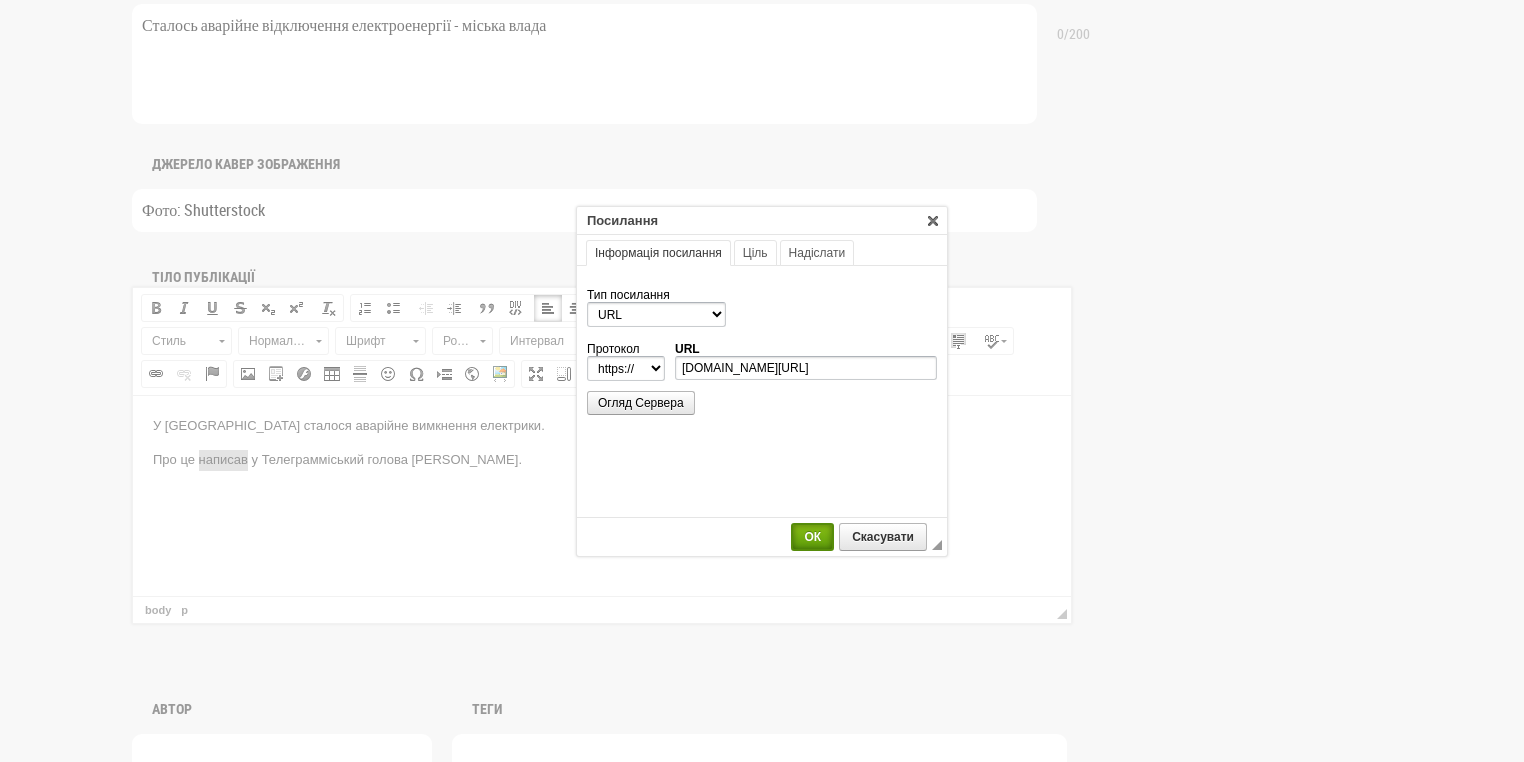 click on "ОК" at bounding box center [812, 537] 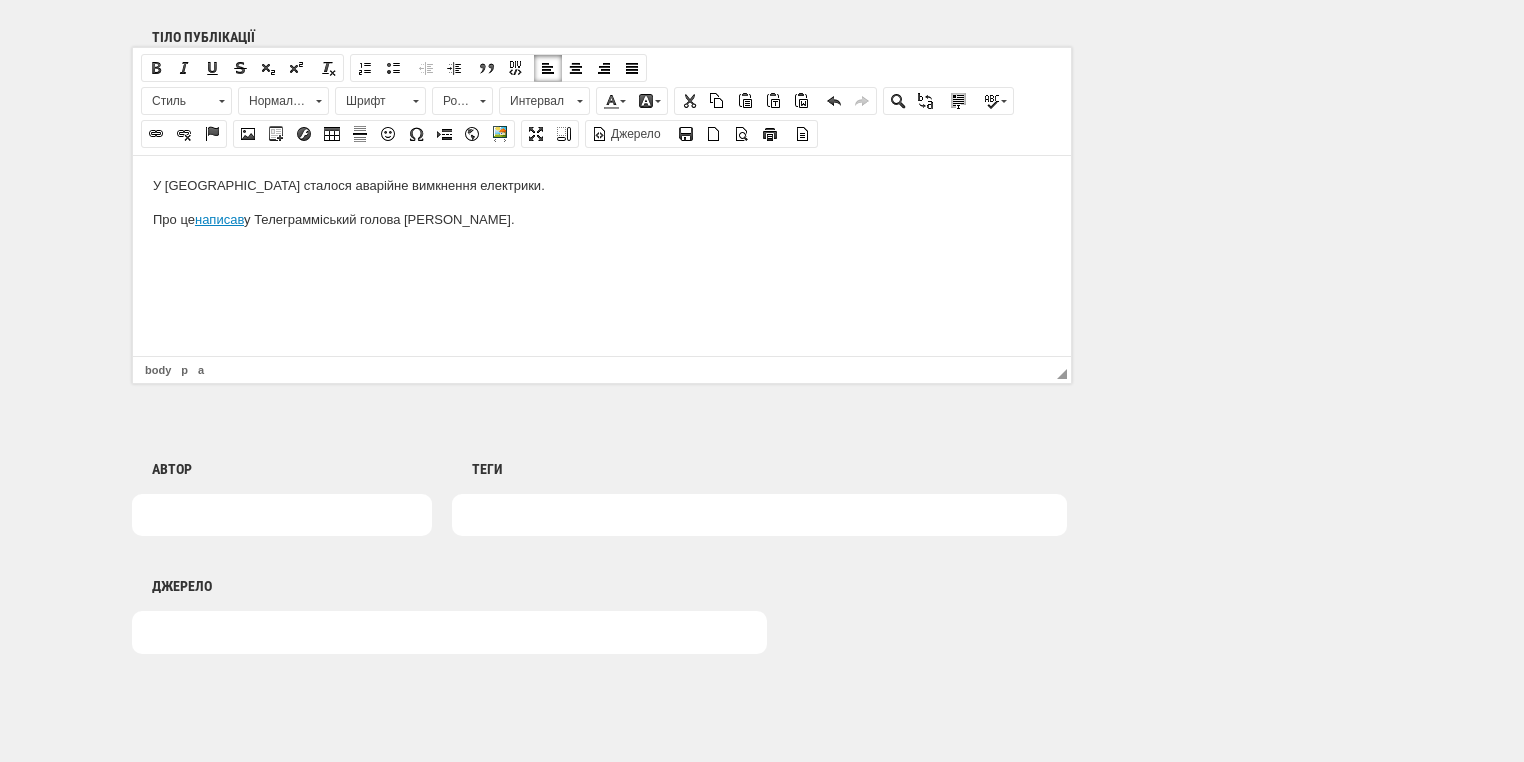 scroll, scrollTop: 1360, scrollLeft: 0, axis: vertical 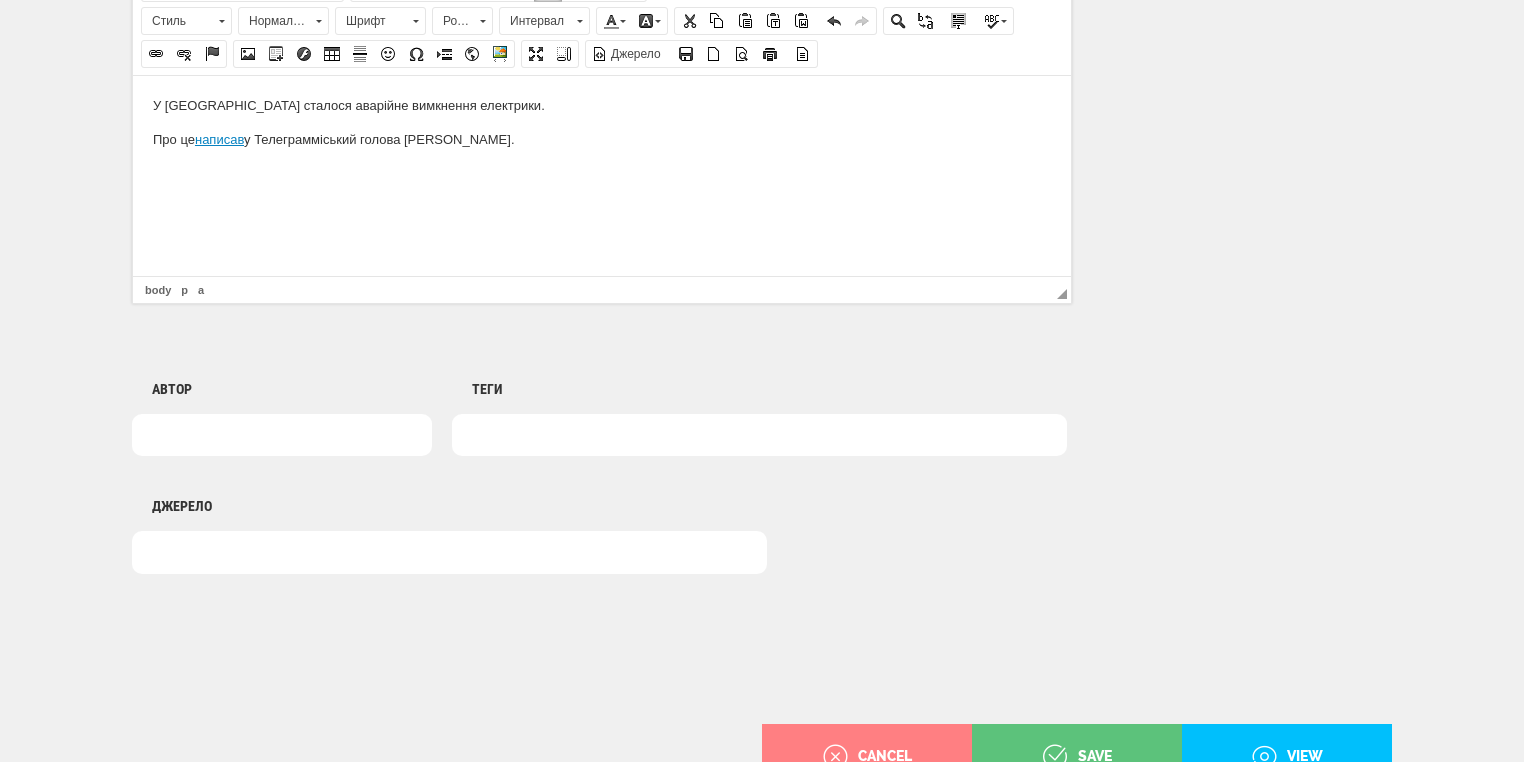 click at bounding box center [282, 435] 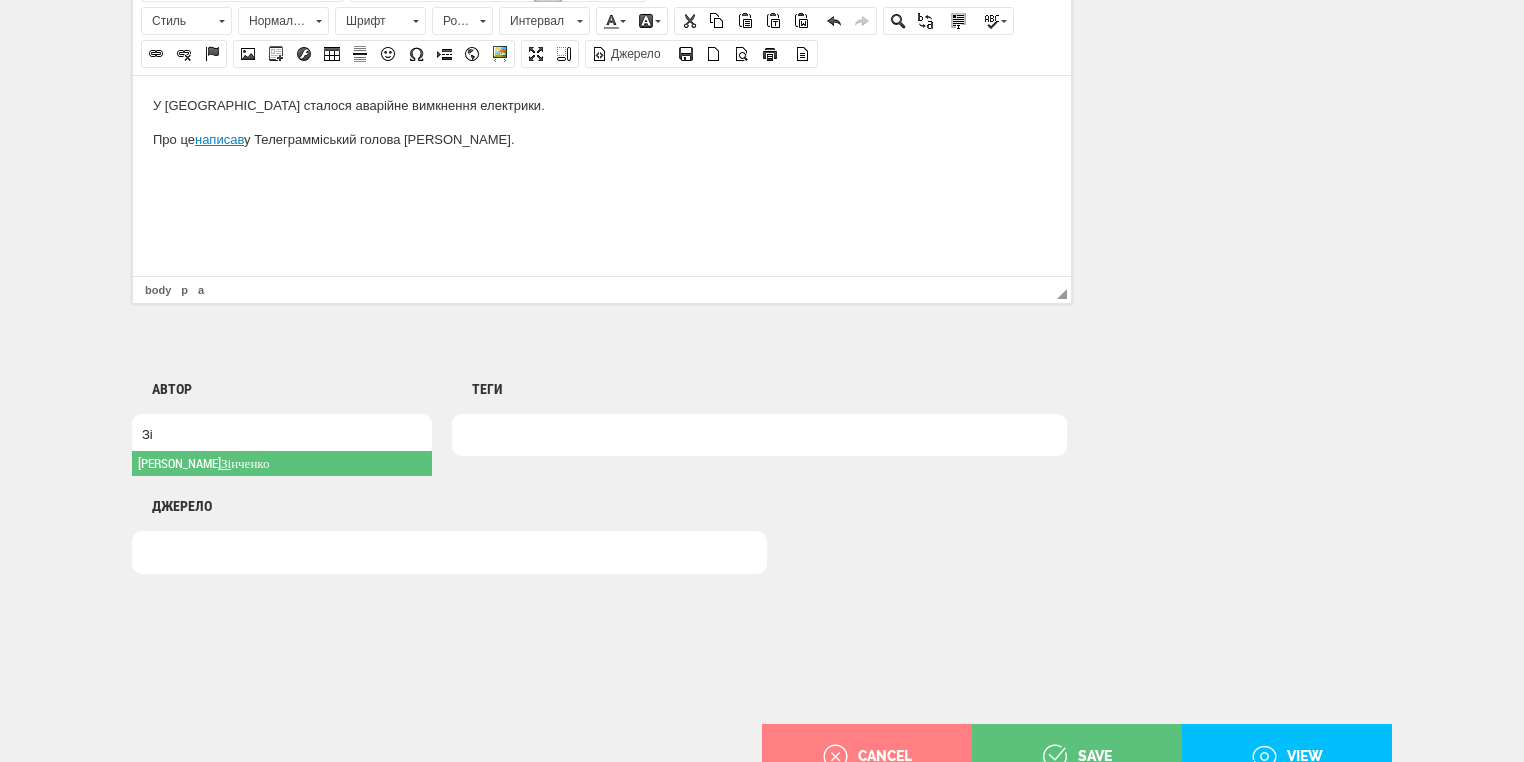 type on "Зі" 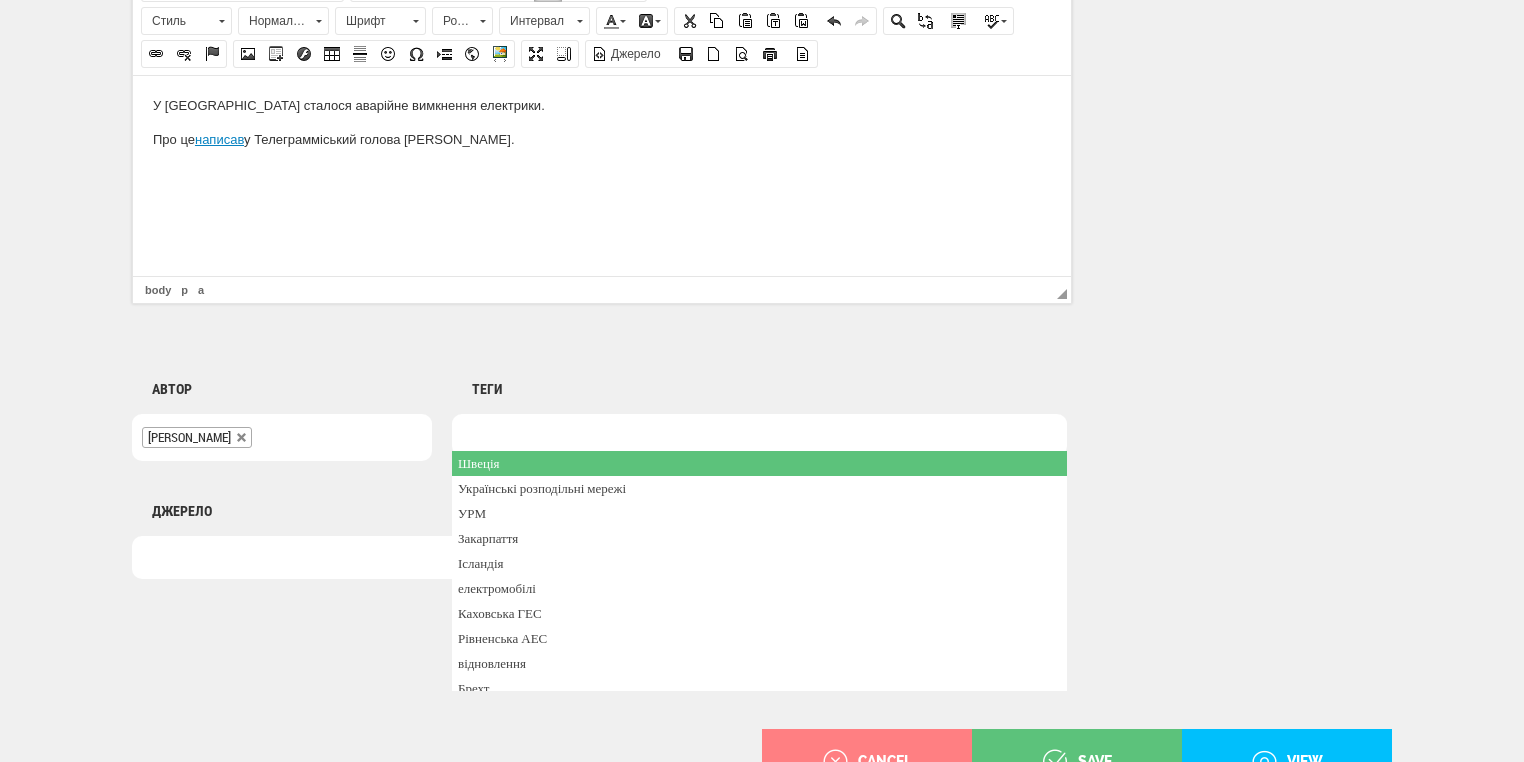 click at bounding box center (474, 435) 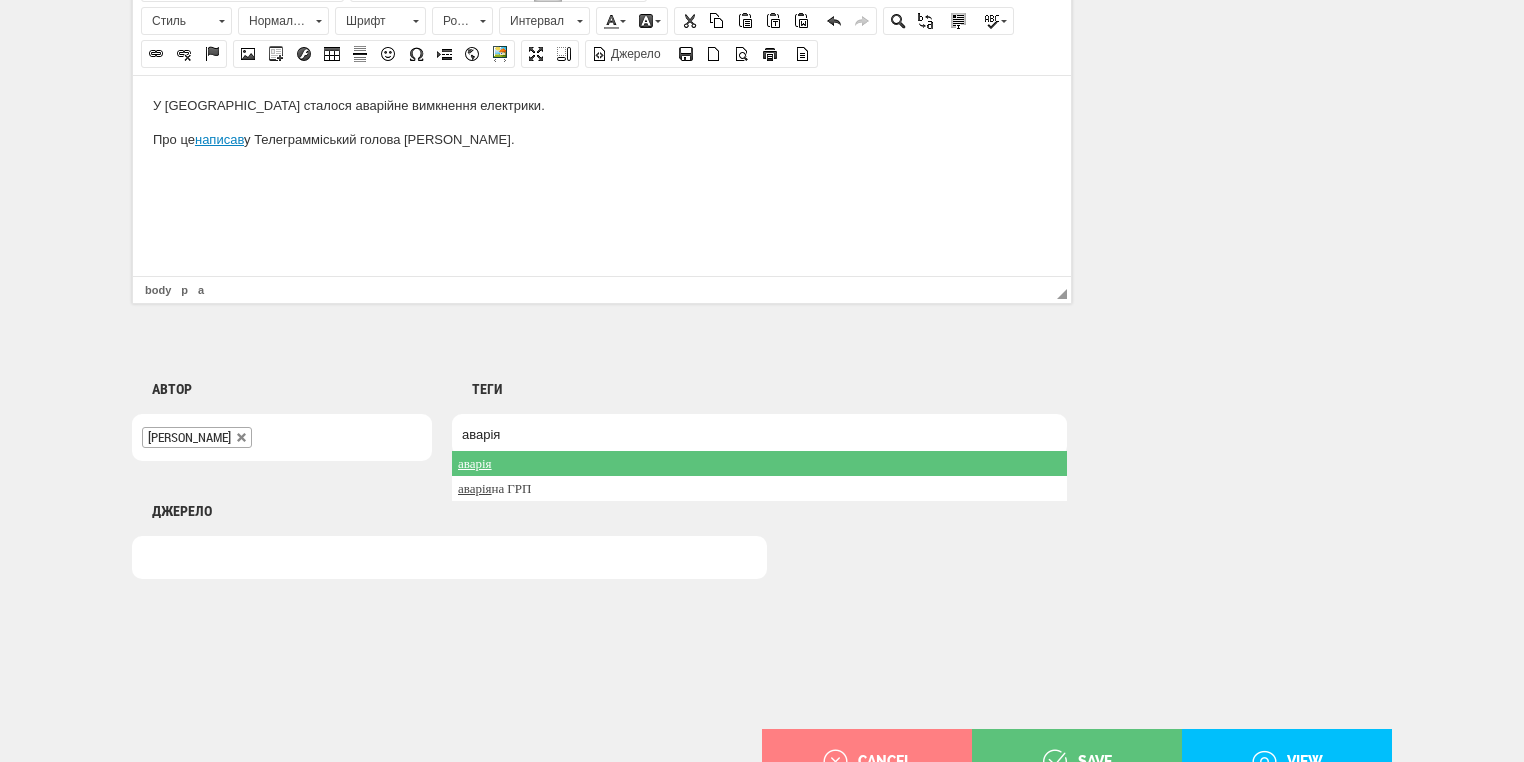 type on "аварія" 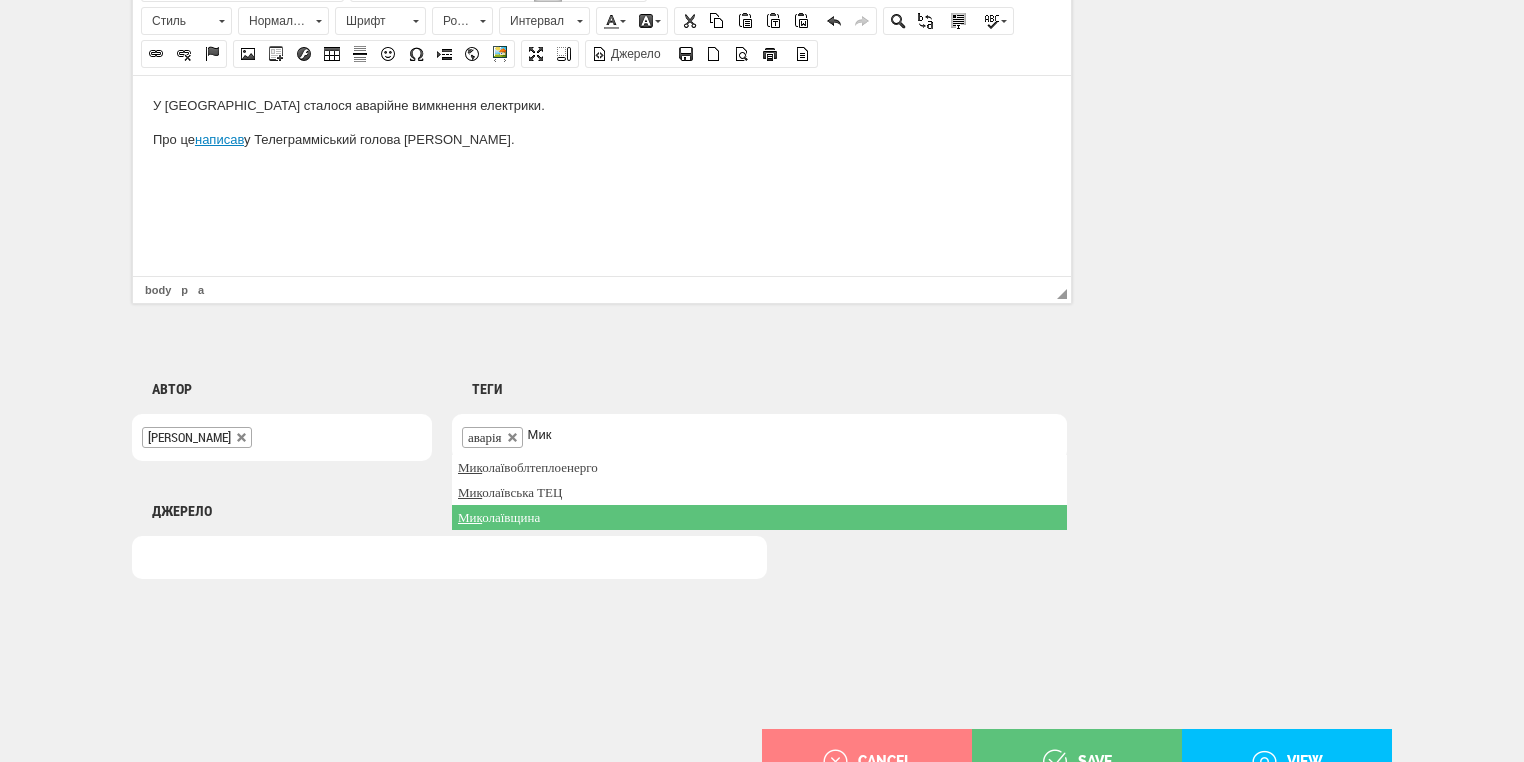 type on "Мик" 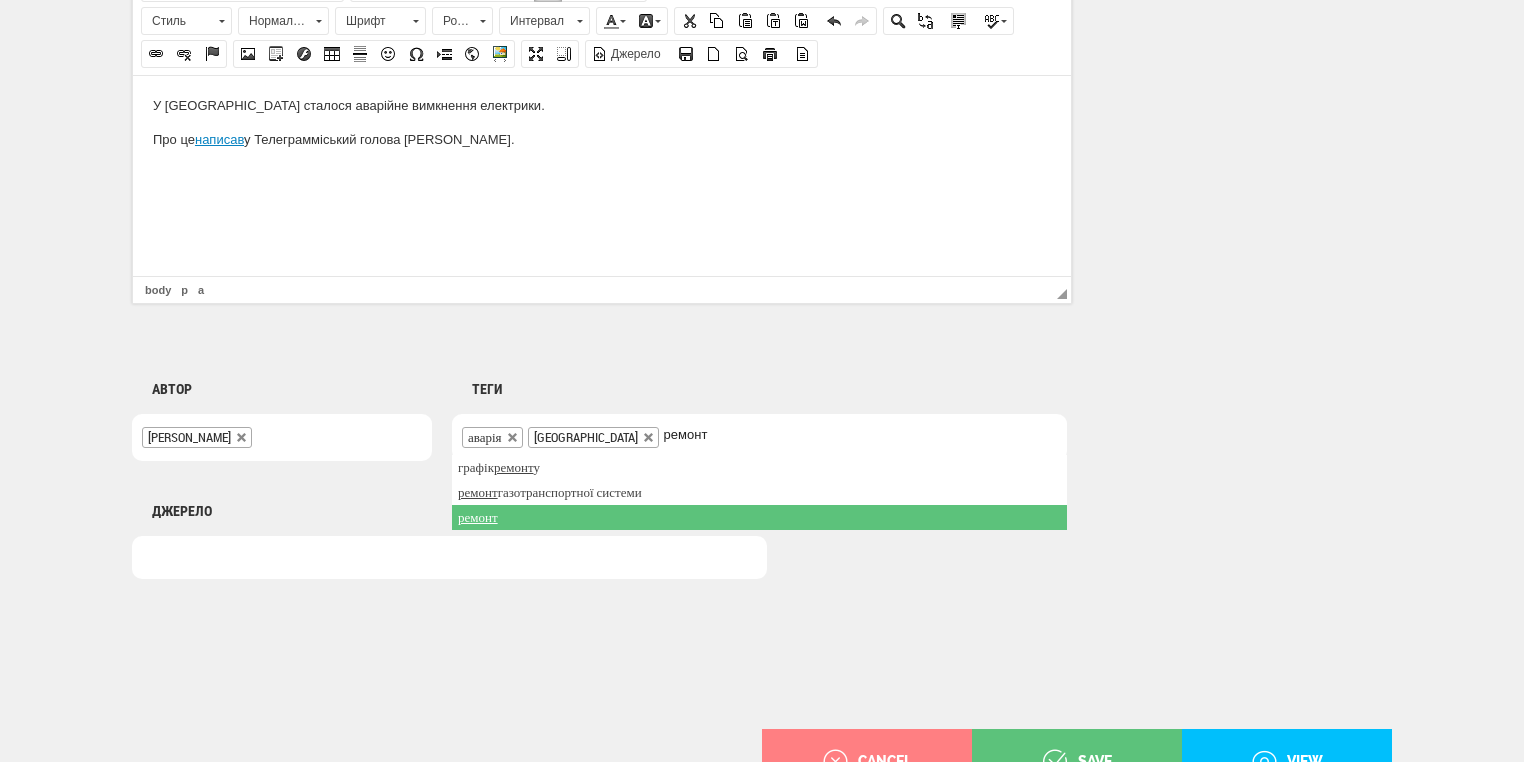 type on "ремонт" 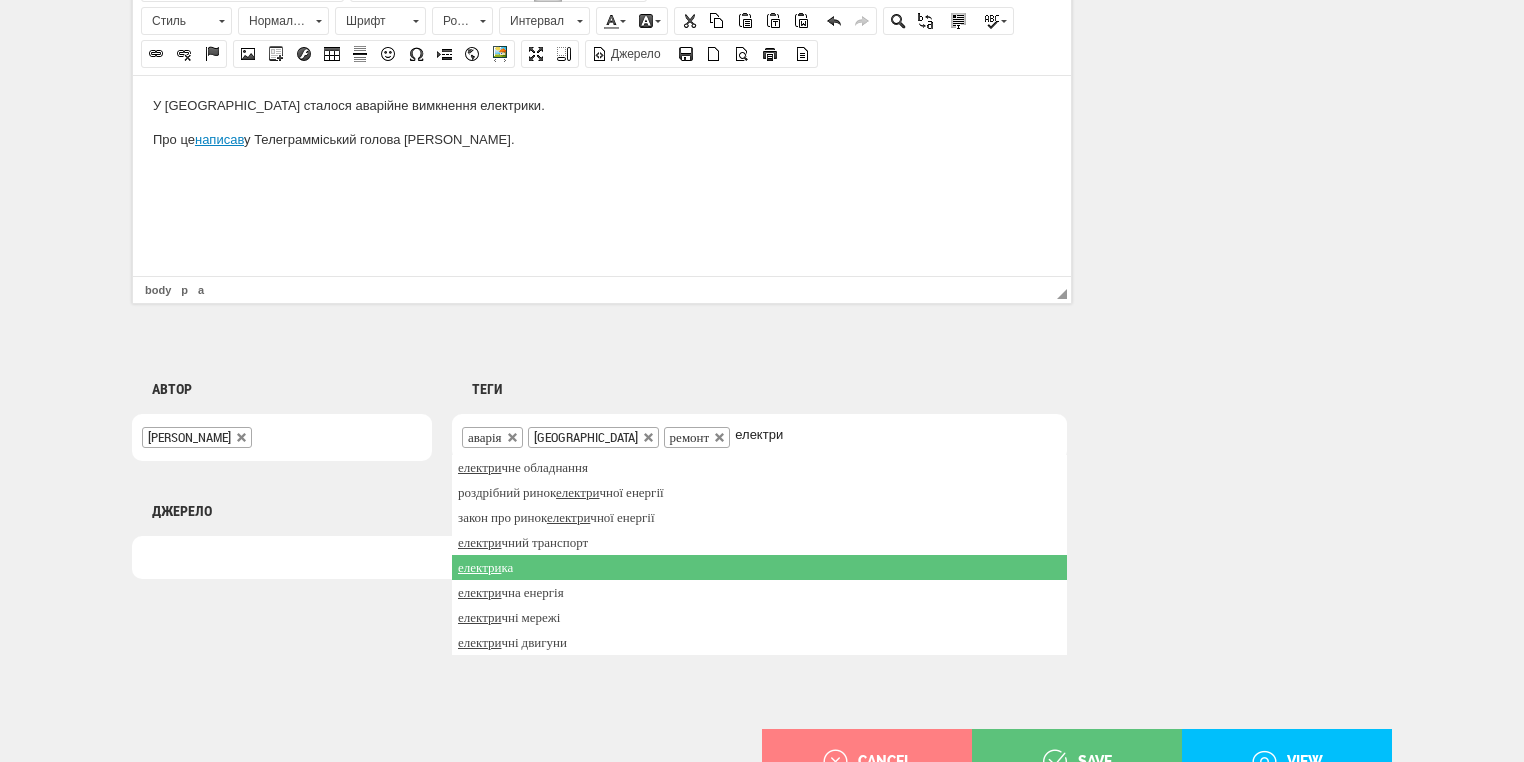 type on "електри" 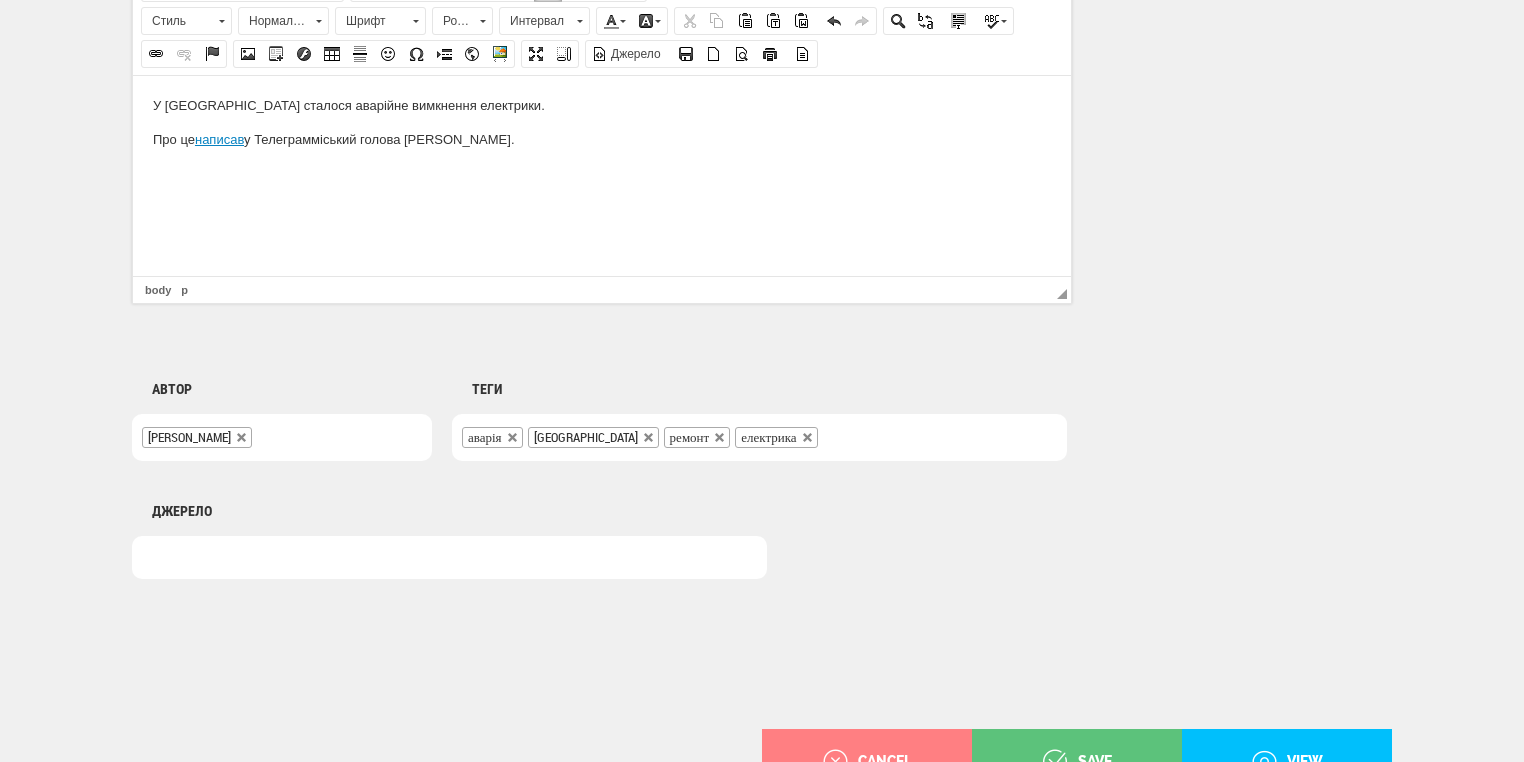 click on "У Миколаєві сталося аварійне вимкнення електрики.  Про це  написав  у Телеграм  міський голова Олександр Сєнкевич." at bounding box center (602, 122) 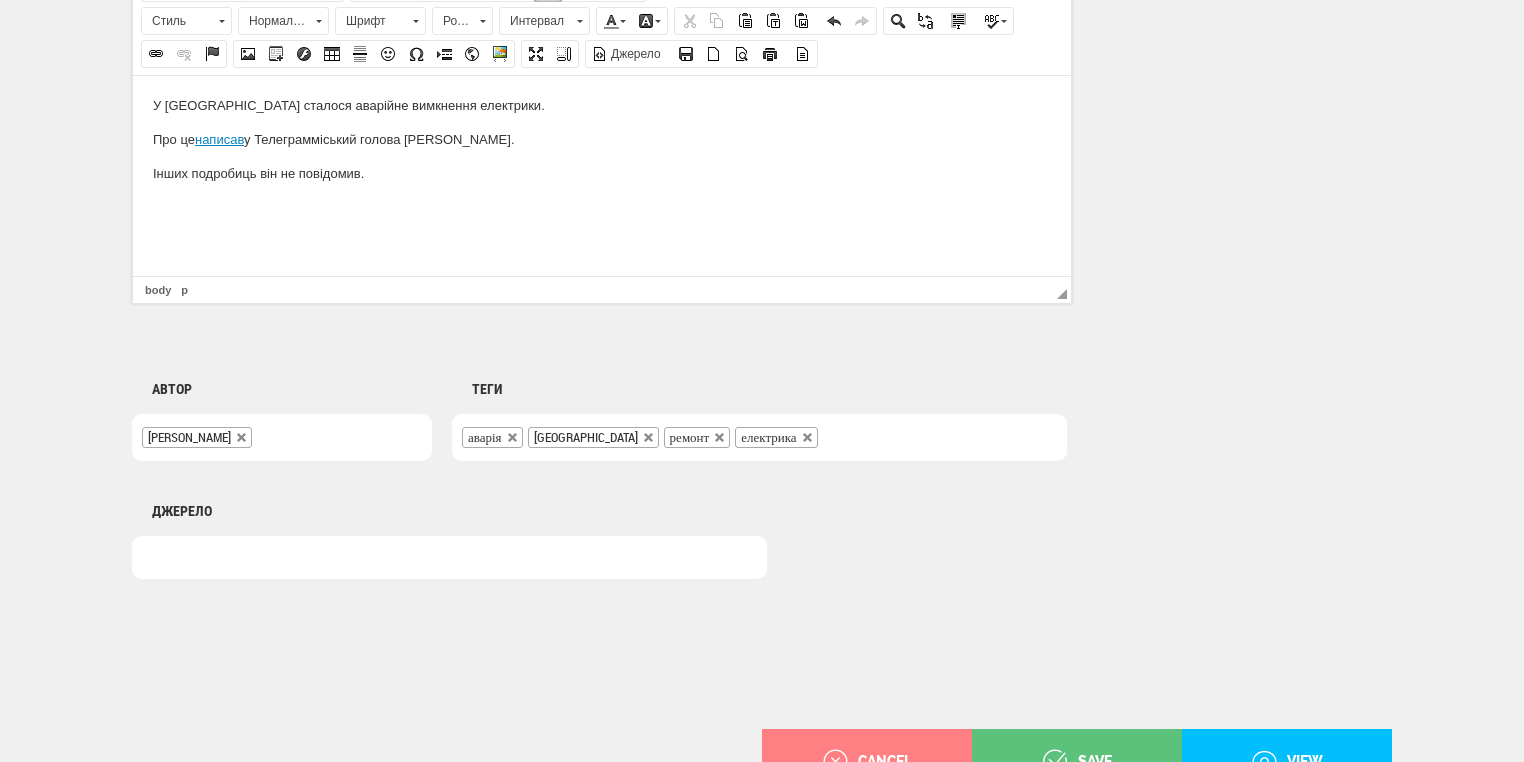 click on "Про це  написав  у Телеграм  міський голова Олександр Сєнкевич." at bounding box center [602, 139] 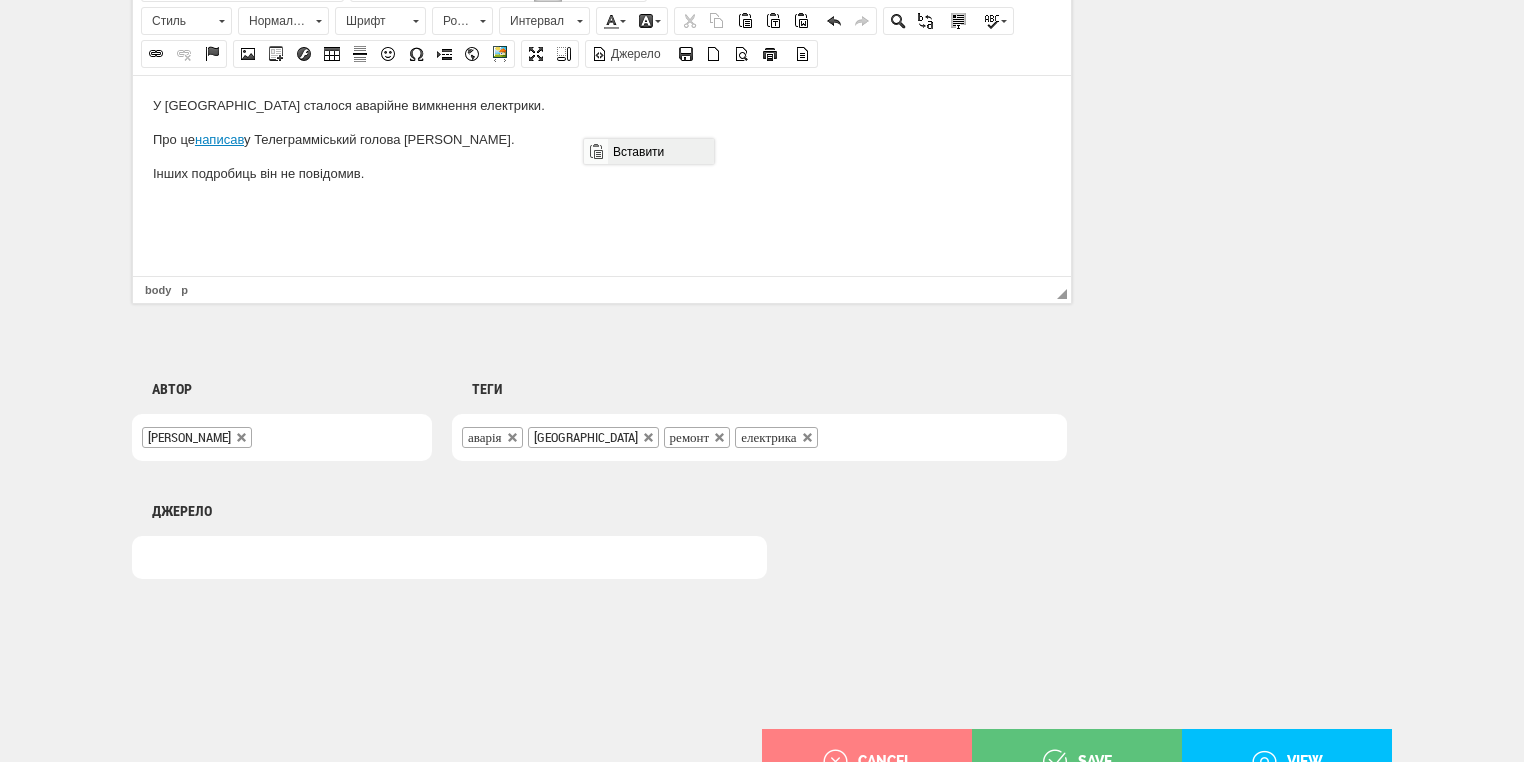 click on "Вставити" at bounding box center (660, 151) 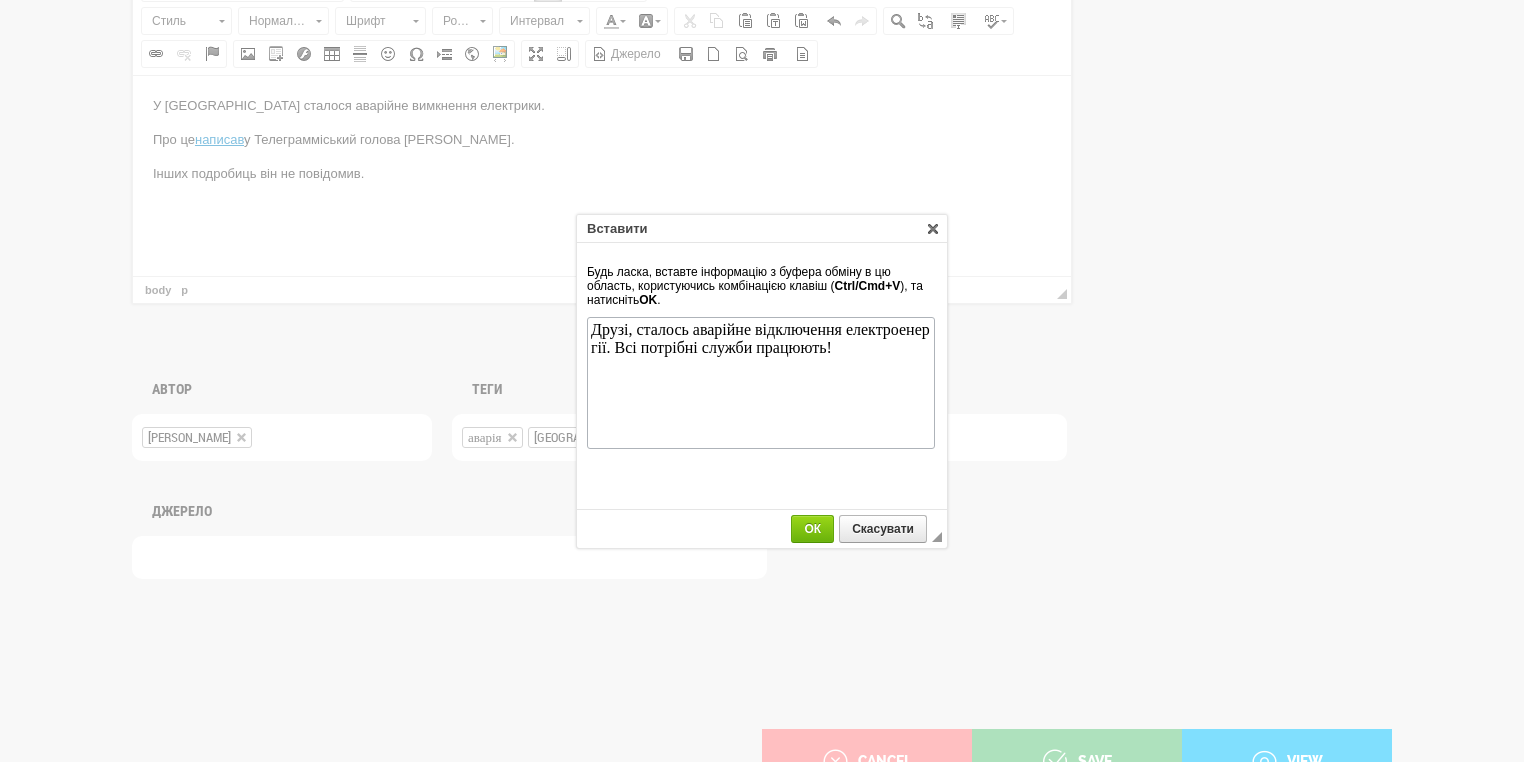 scroll, scrollTop: 0, scrollLeft: 0, axis: both 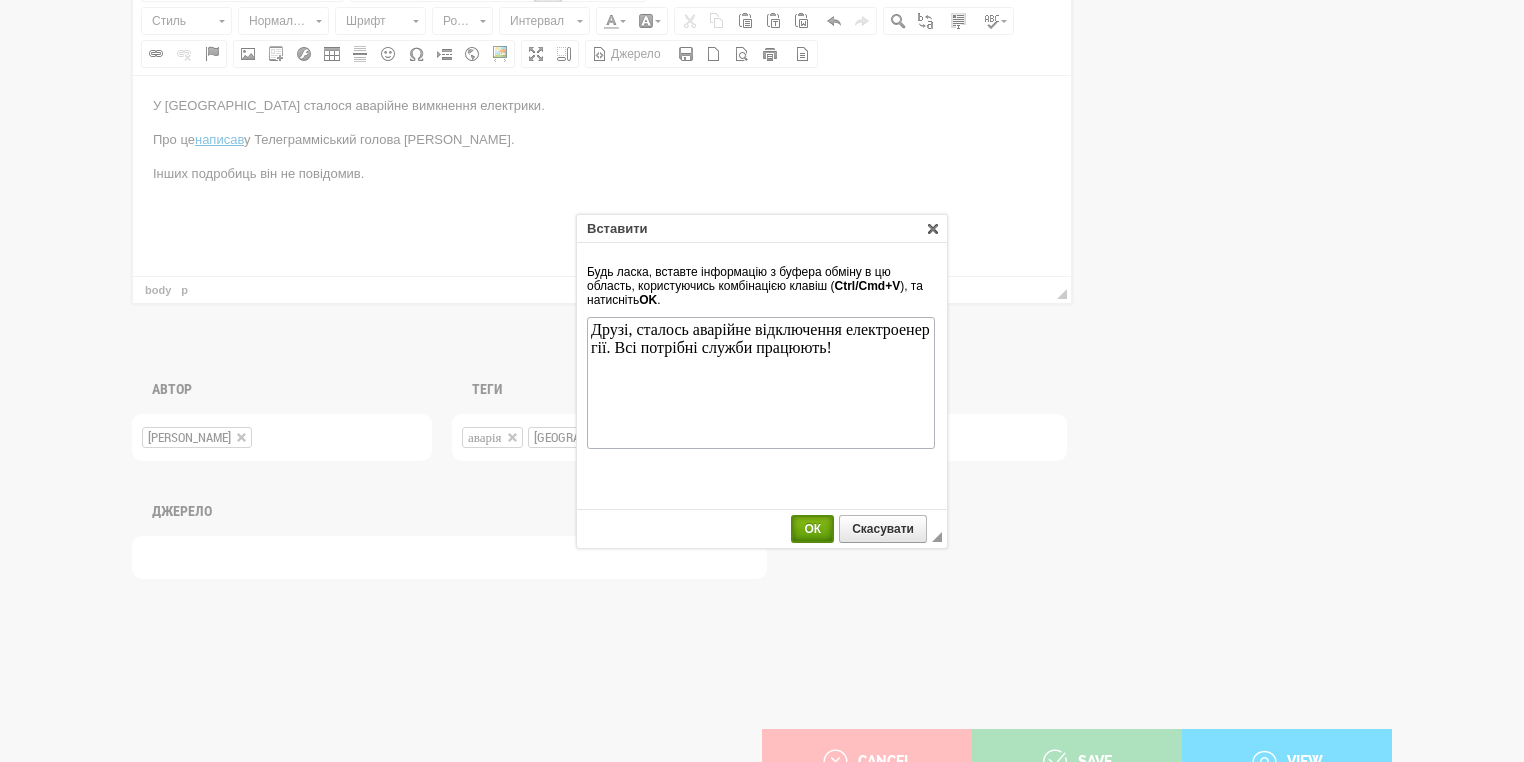 click on "ОК" at bounding box center (812, 529) 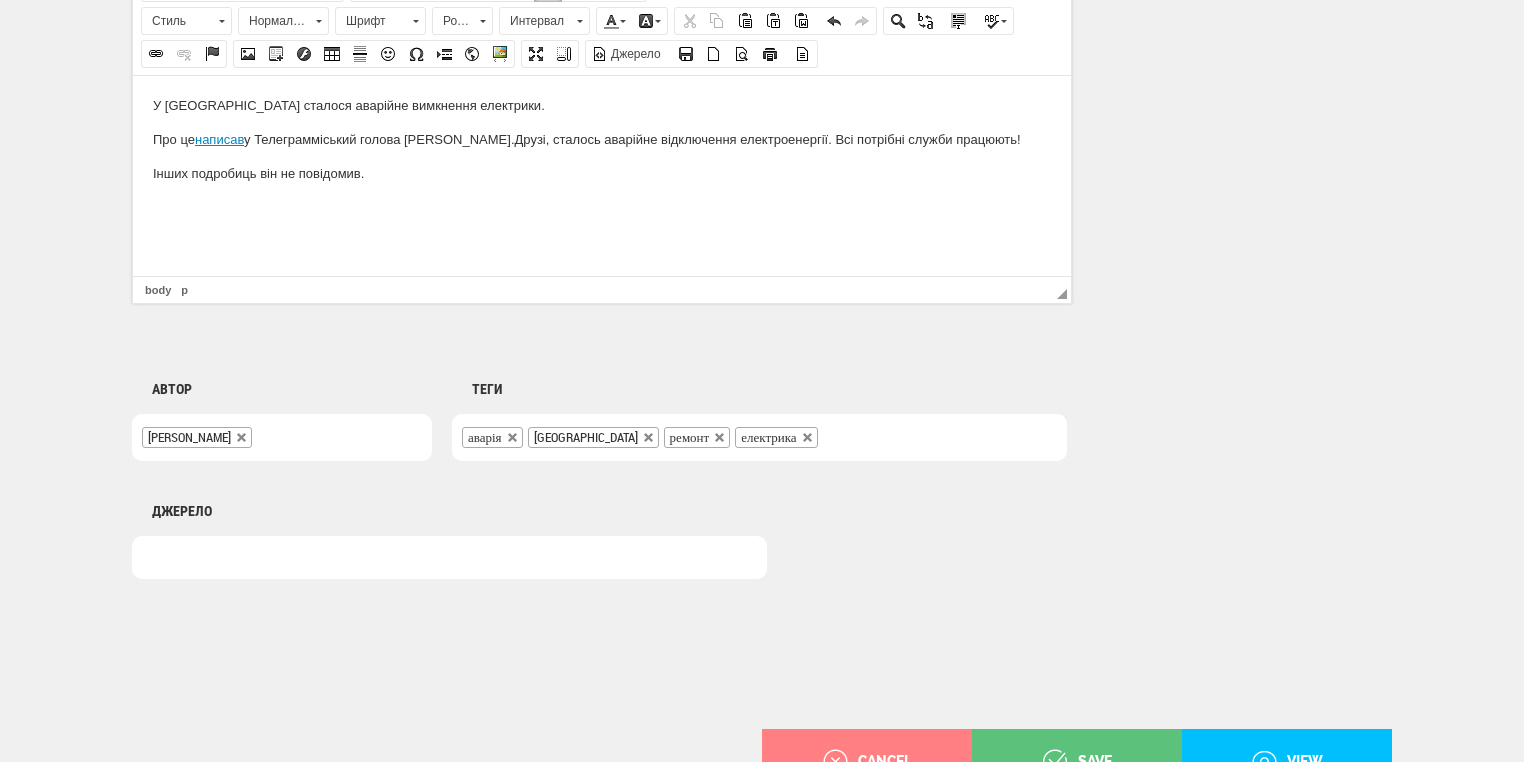 click on "Про це  написав  у Телеграм  міський голова Олександр Сєнкевич.  Друзі, сталось аварійне відключення електроенергії. Всі потрібні служби працюють!" at bounding box center (602, 139) 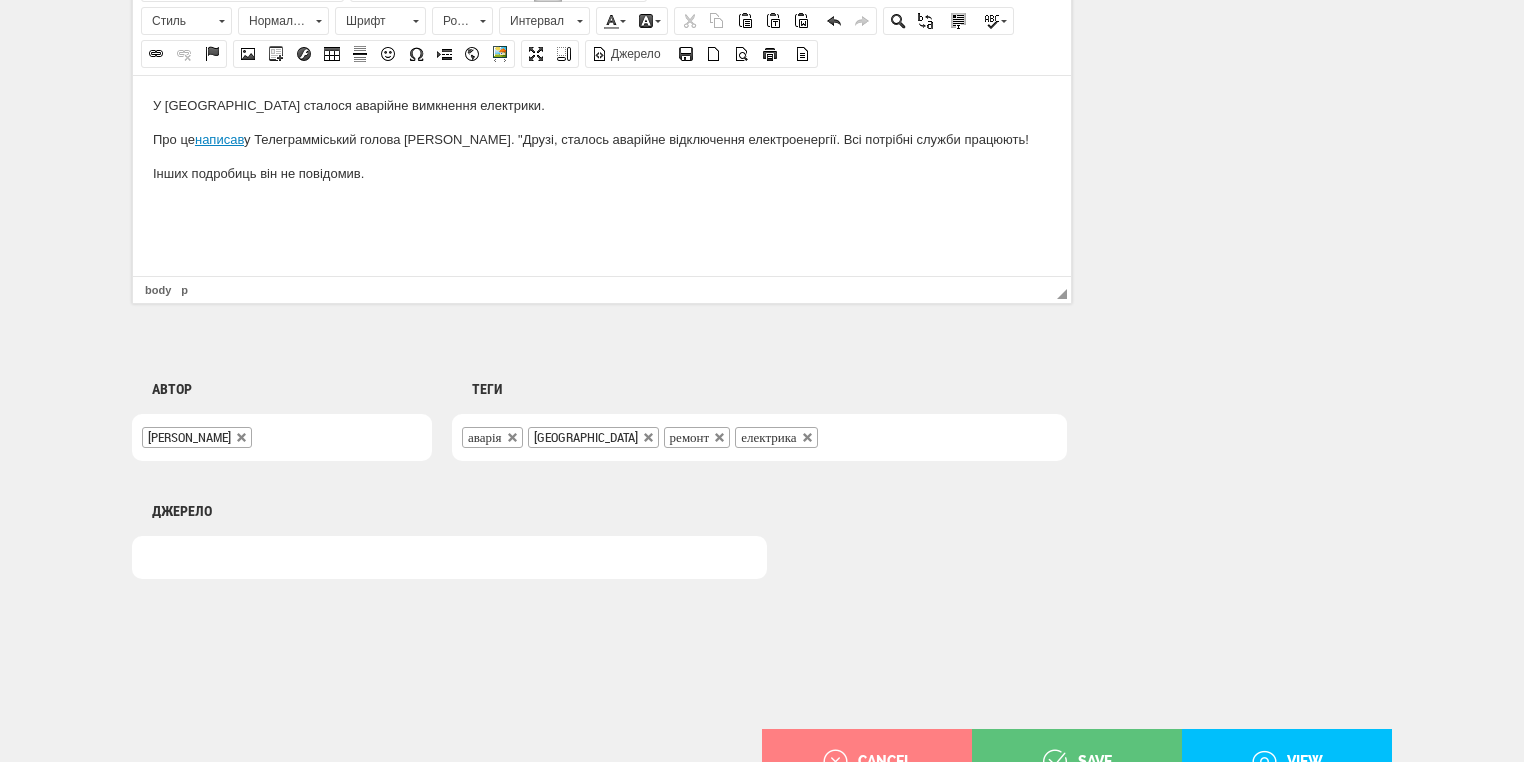 click on "Про це  написав  у Телеграм  міський голова Олександр Сєнкевич. " Друзі, сталось аварійне відключення електроенергії. Всі потрібні служби працюють!" at bounding box center (602, 139) 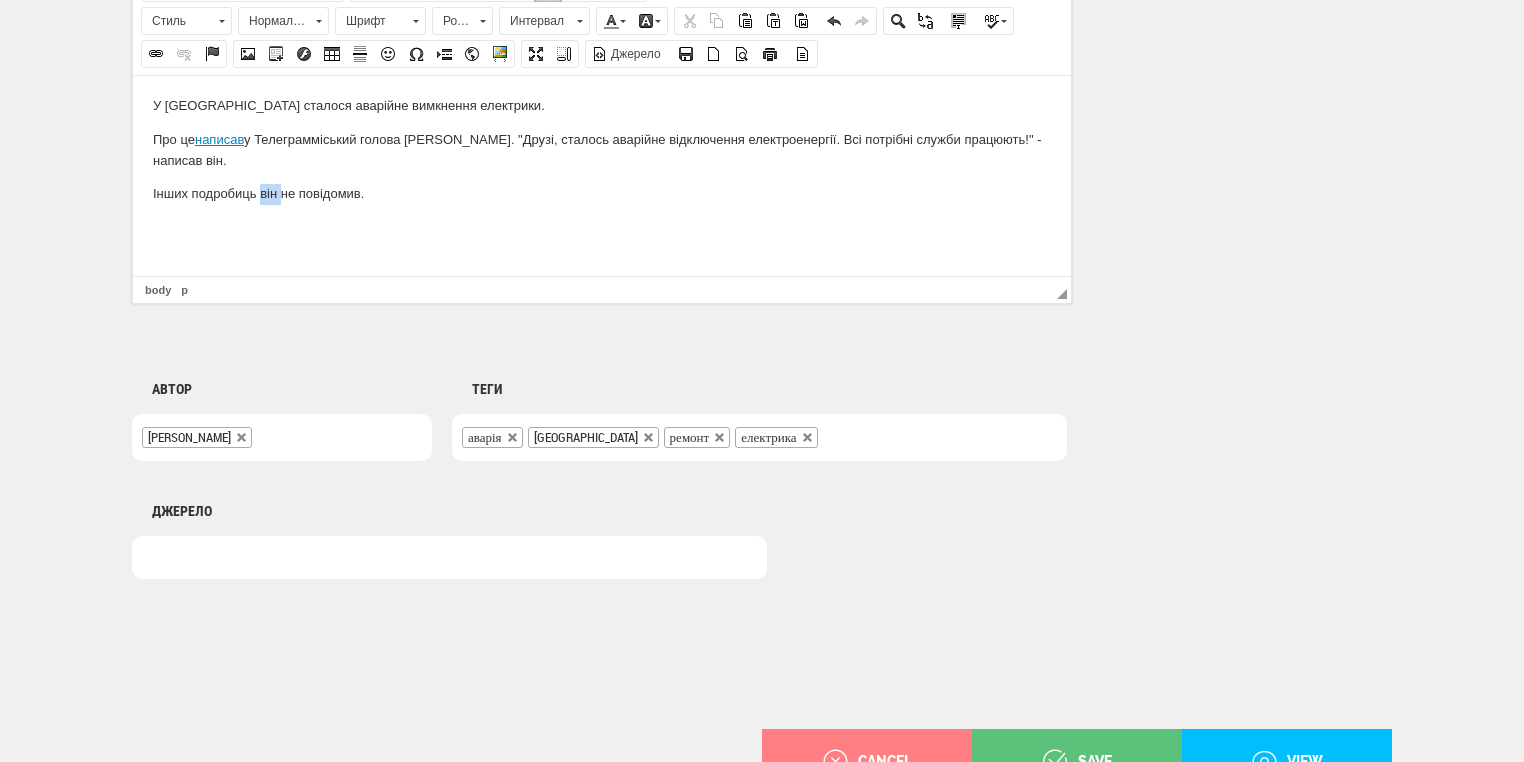 drag, startPoint x: 260, startPoint y: 195, endPoint x: 279, endPoint y: 197, distance: 19.104973 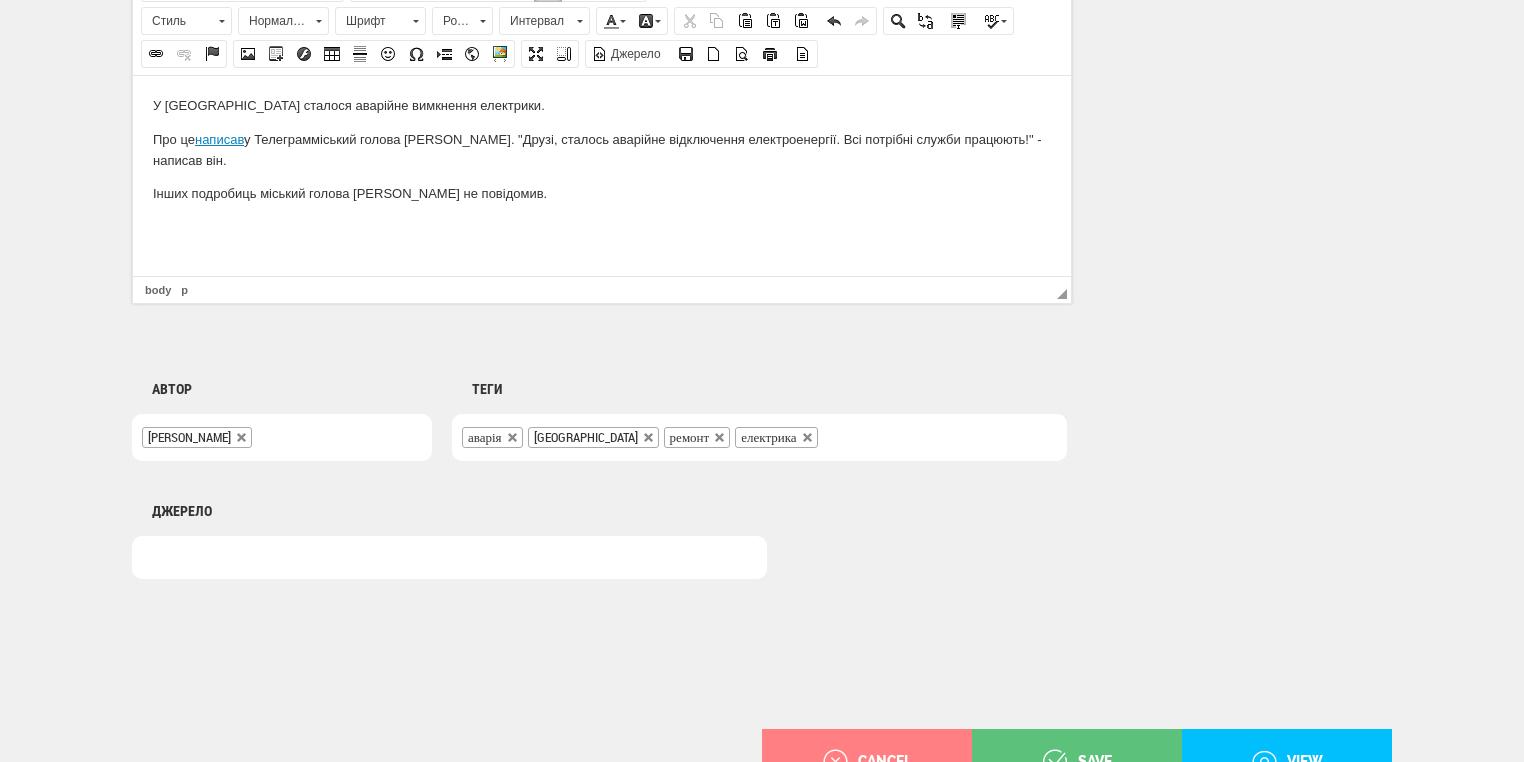 click on "Інших подробиць міський голова Миколаєва не повідомив." at bounding box center (602, 193) 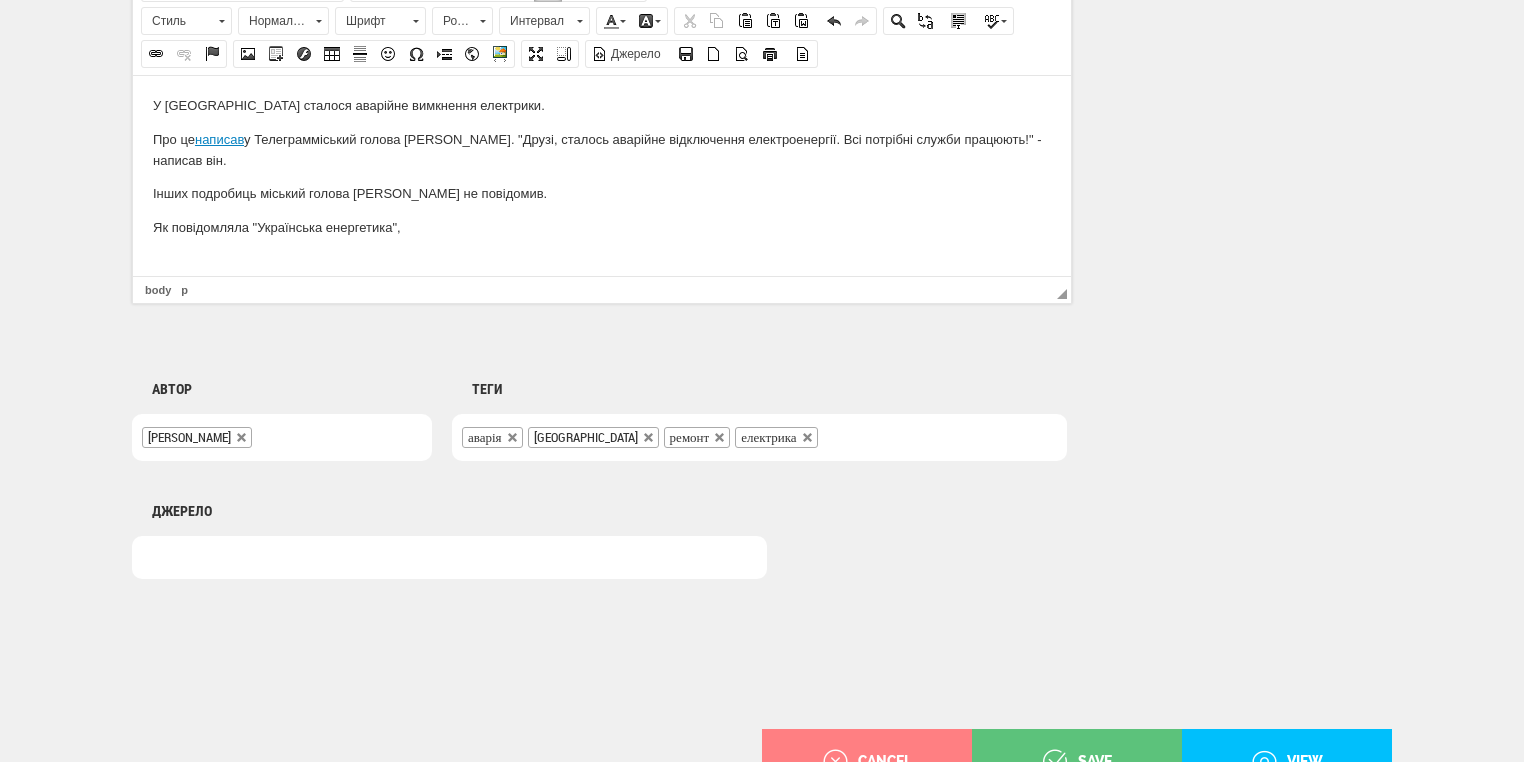 click on "Як повідомляла "Українська енергетика"," at bounding box center [602, 227] 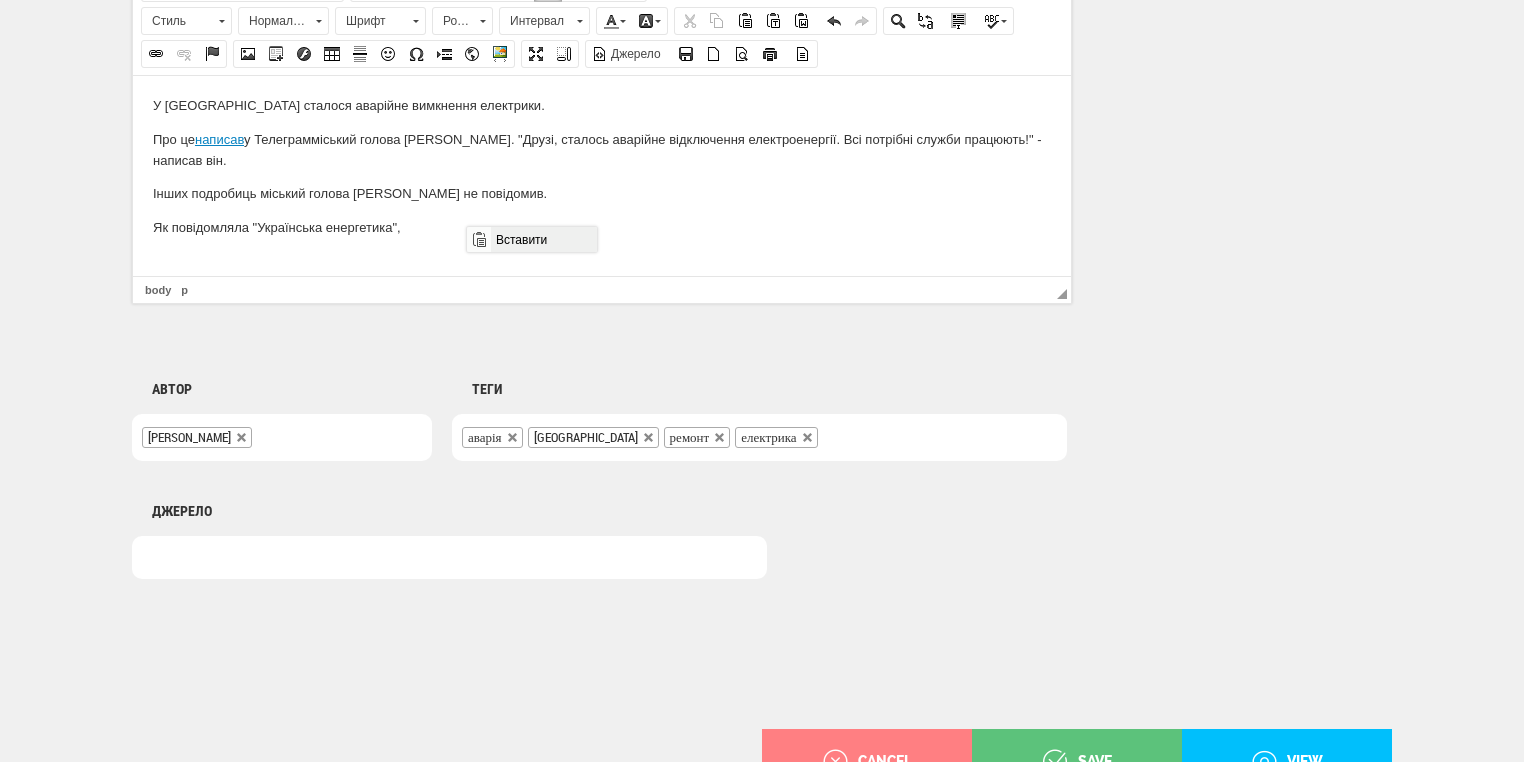 drag, startPoint x: 519, startPoint y: 243, endPoint x: 1021, endPoint y: 490, distance: 559.47565 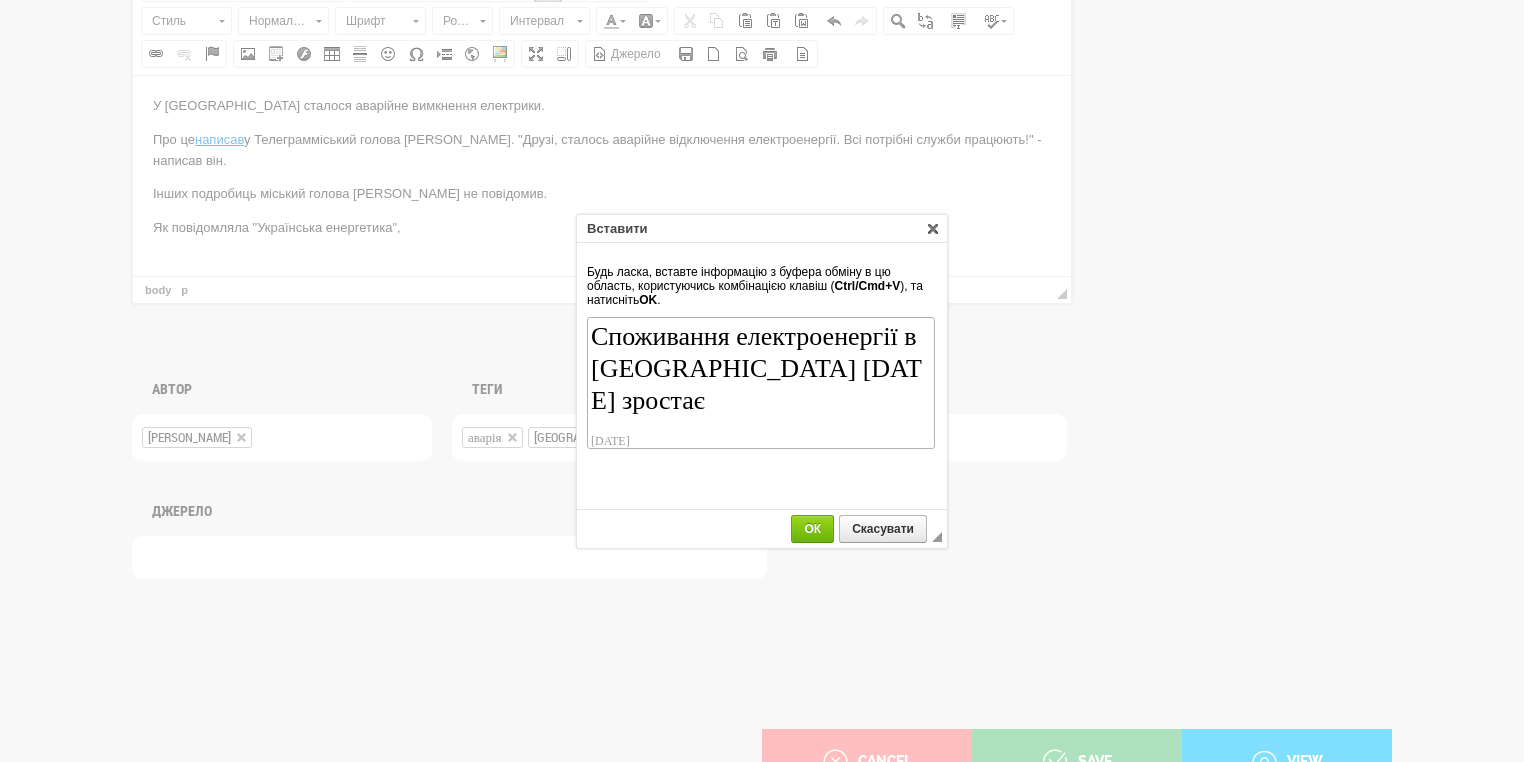 scroll, scrollTop: 30, scrollLeft: 0, axis: vertical 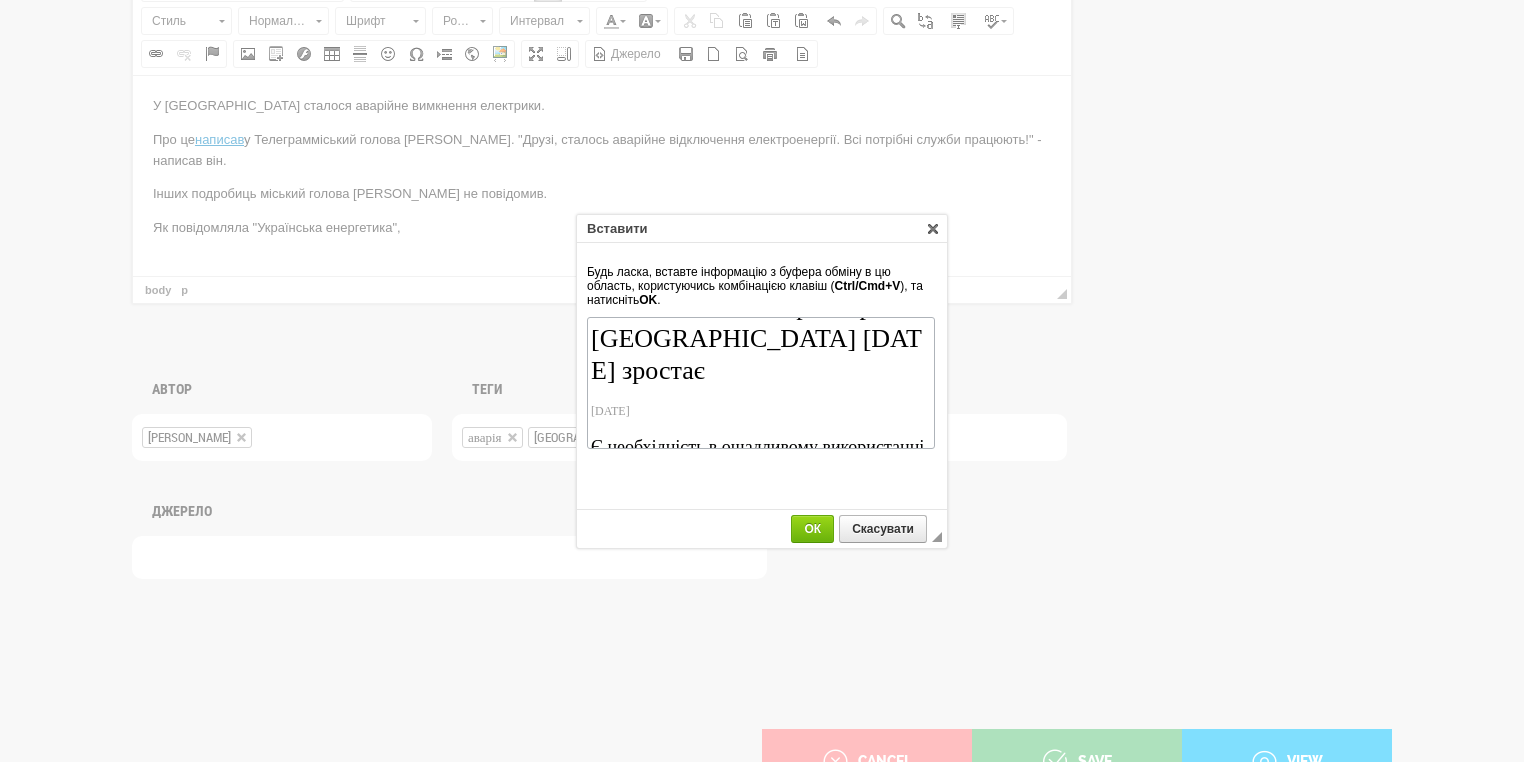 drag, startPoint x: 681, startPoint y: 383, endPoint x: 589, endPoint y: 375, distance: 92.34717 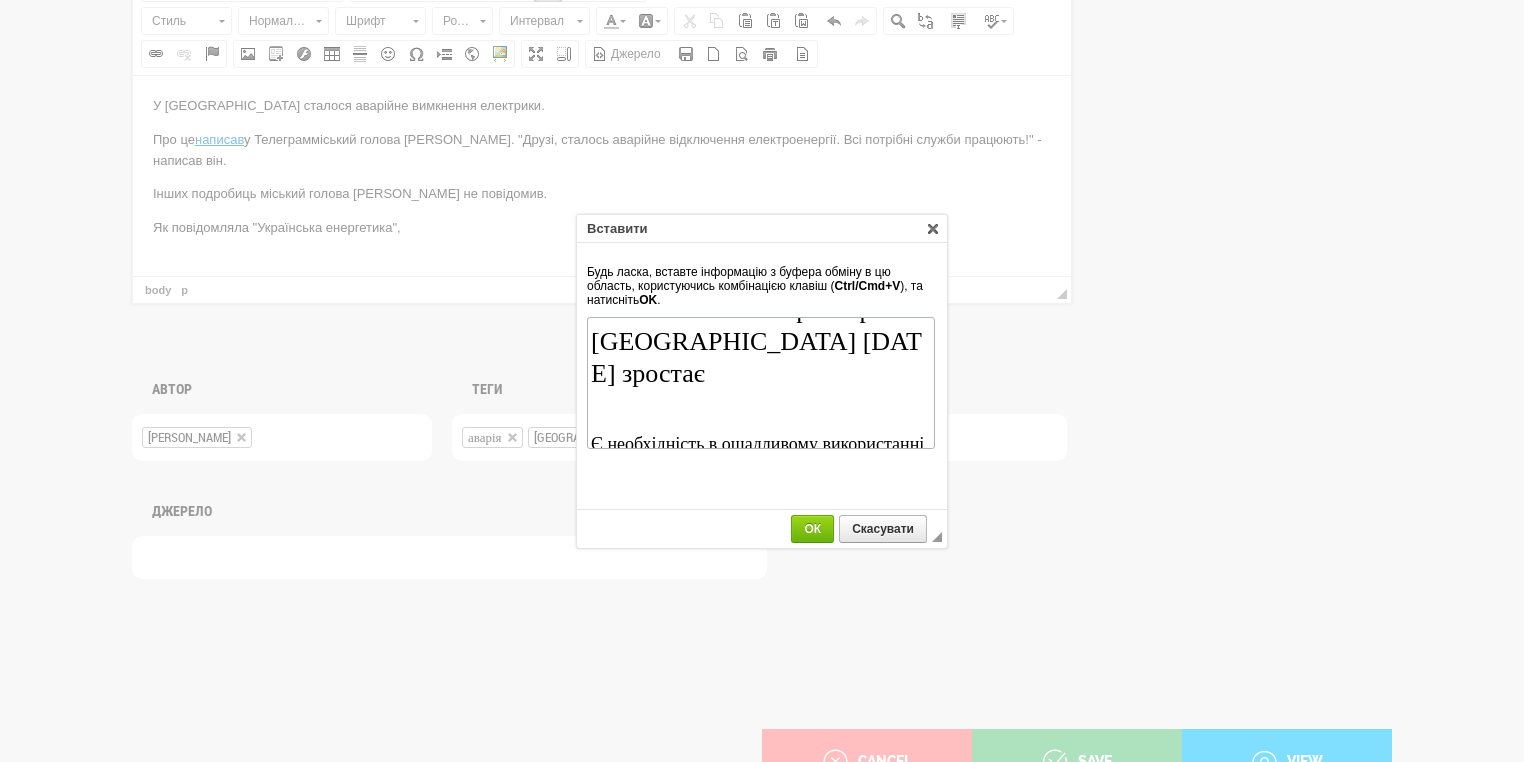 scroll, scrollTop: 0, scrollLeft: 0, axis: both 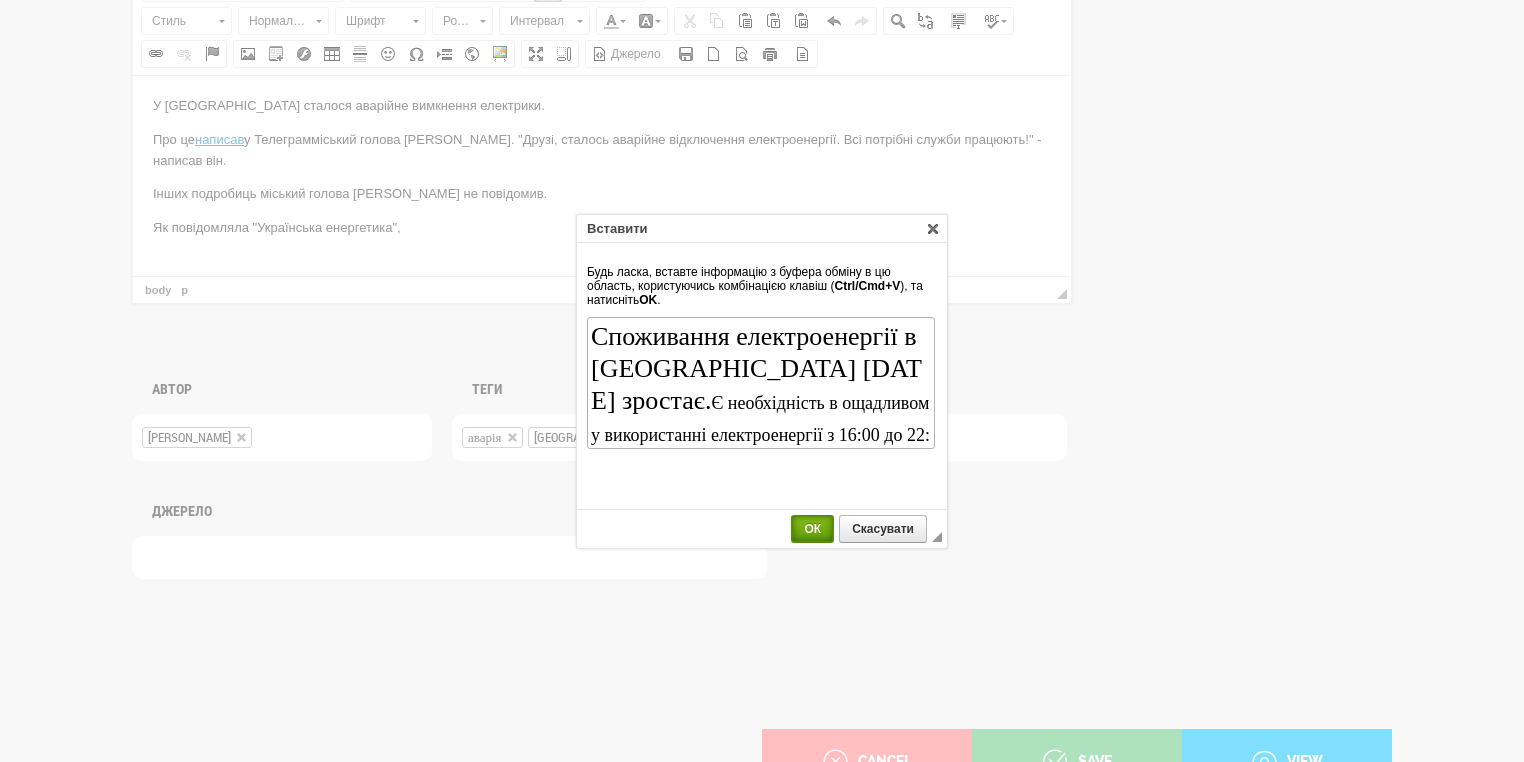 click on "ОК" at bounding box center [812, 529] 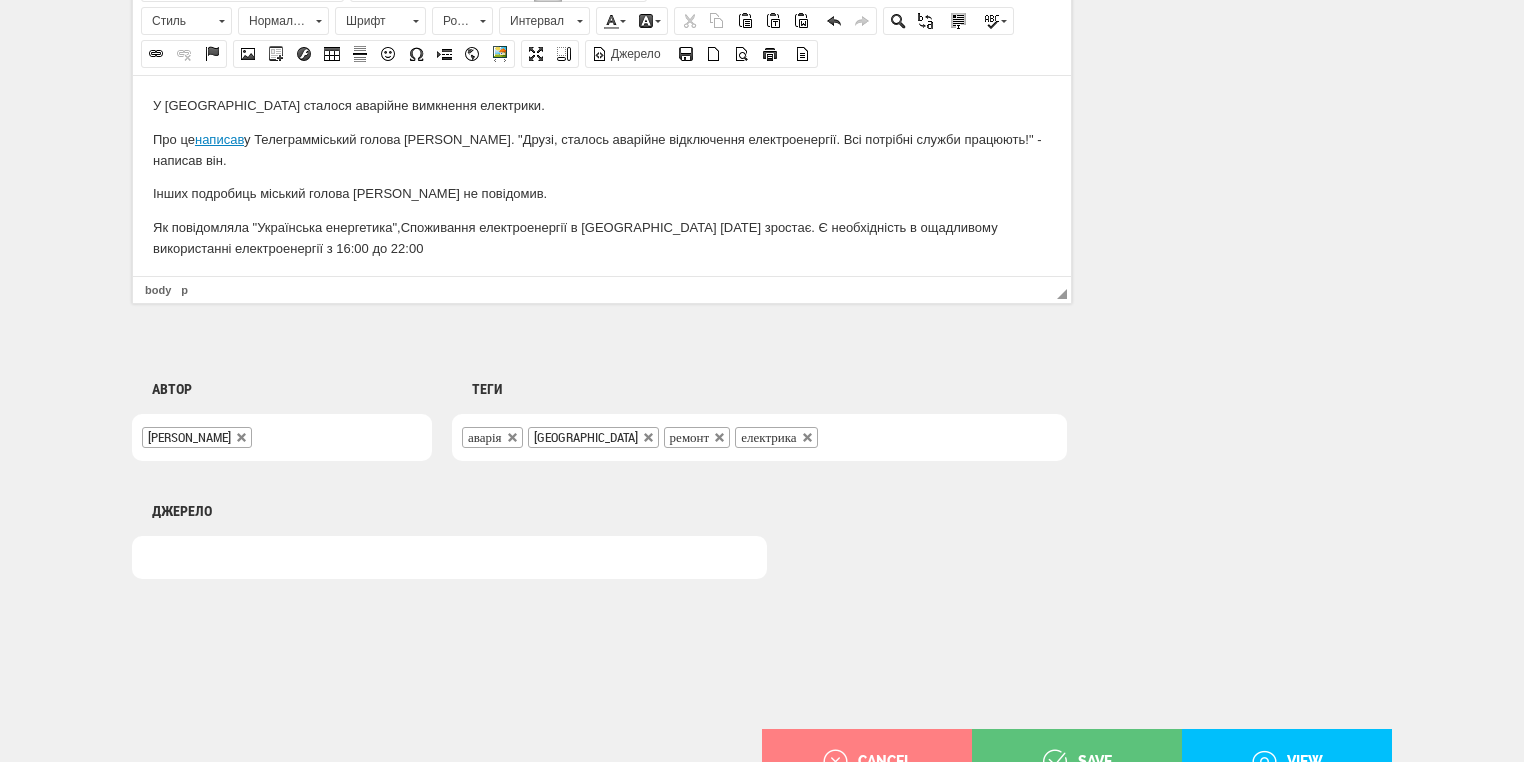 click on "Як повідомляла "Українська енергетика",  Споживання електроенергії в Україні 9 липня зростає. Є необхідність в ощадливому використанні електроенергії з 16:00 до 22:00" at bounding box center (602, 238) 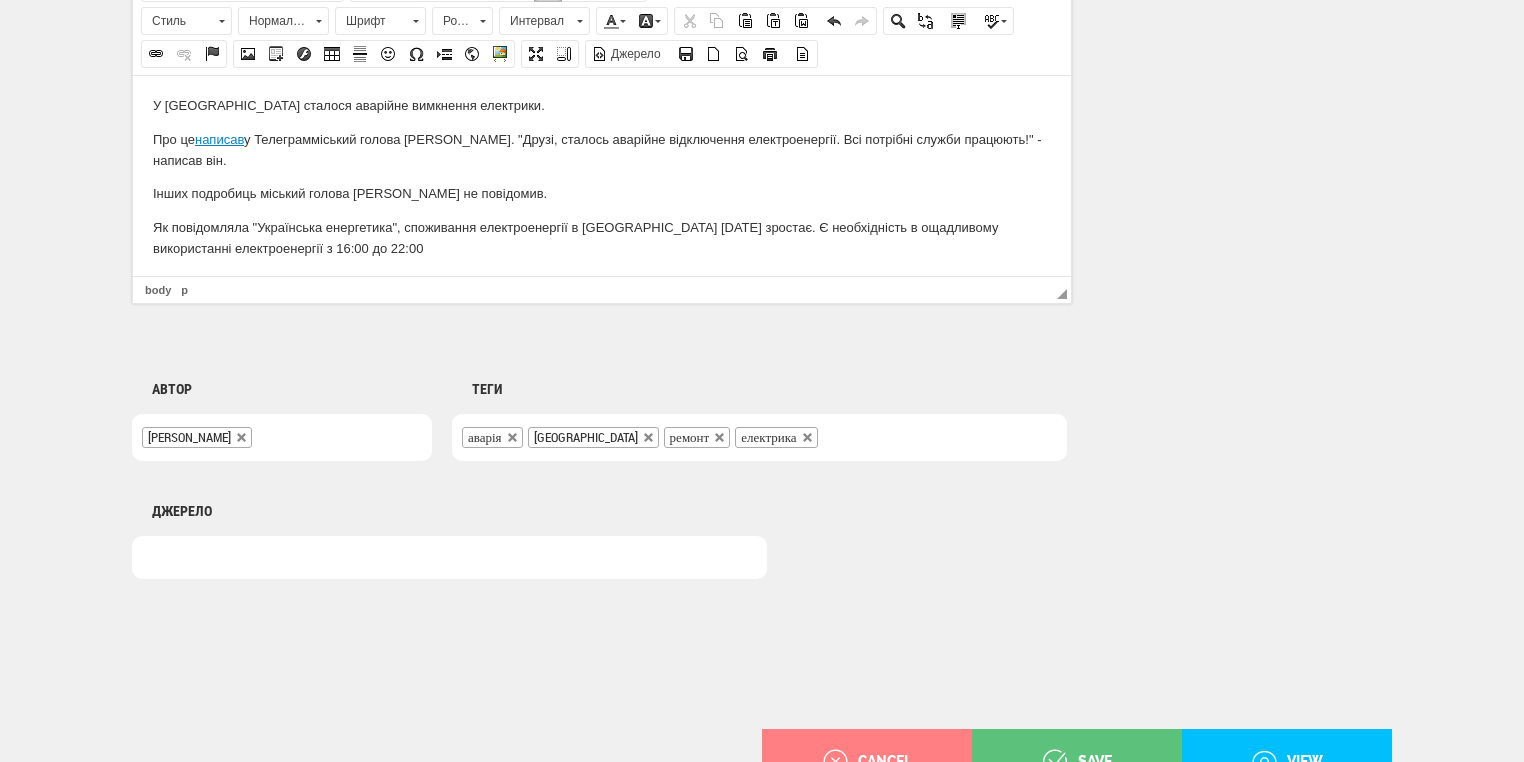 click on "Як повідомляла "Українська енергетика", с поживання електроенергії в Україні 9 липня зростає. Є необхідність в ощадливому використанні електроенергії з 16:00 до 22:00" at bounding box center [602, 238] 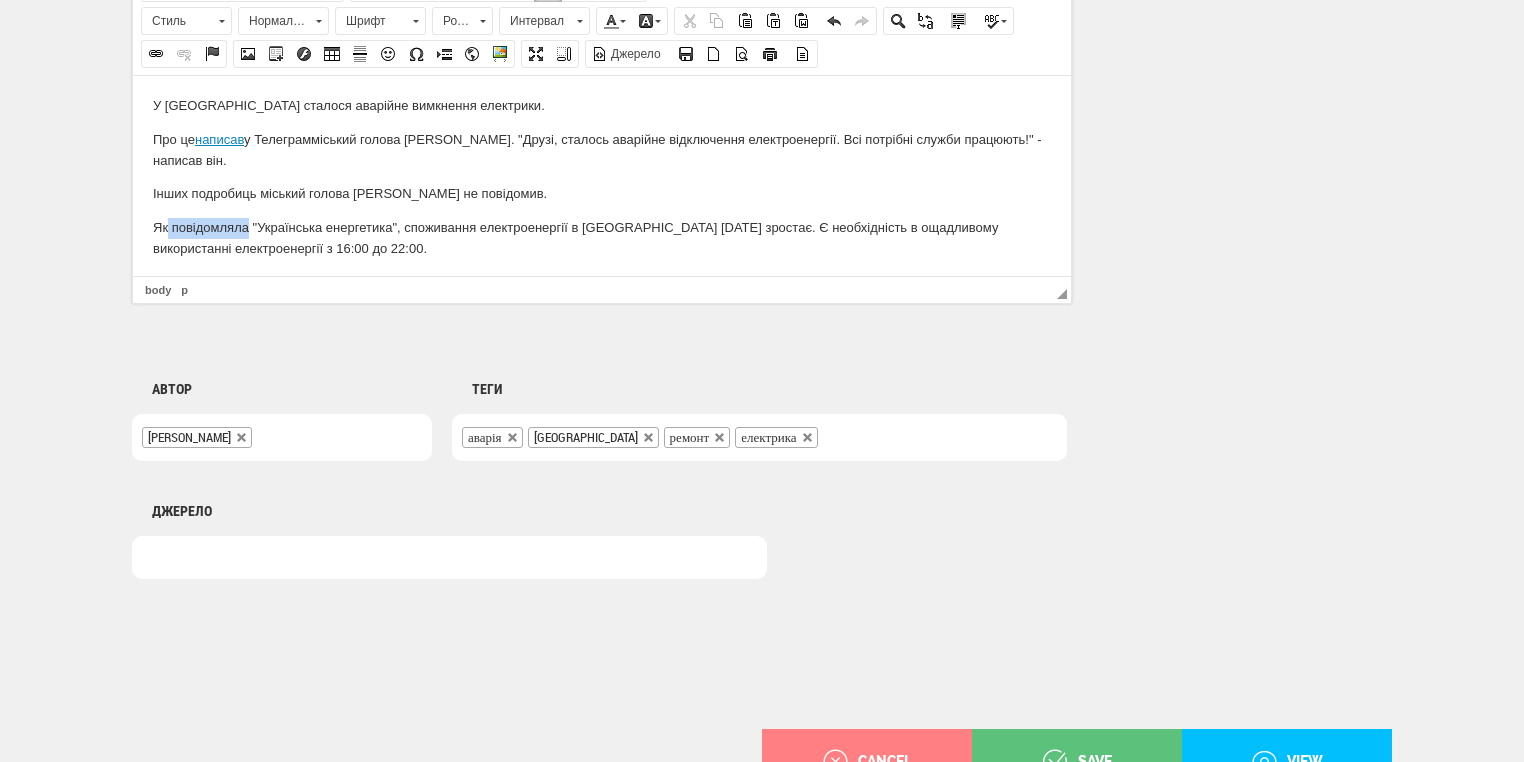 drag, startPoint x: 169, startPoint y: 224, endPoint x: 249, endPoint y: 225, distance: 80.00625 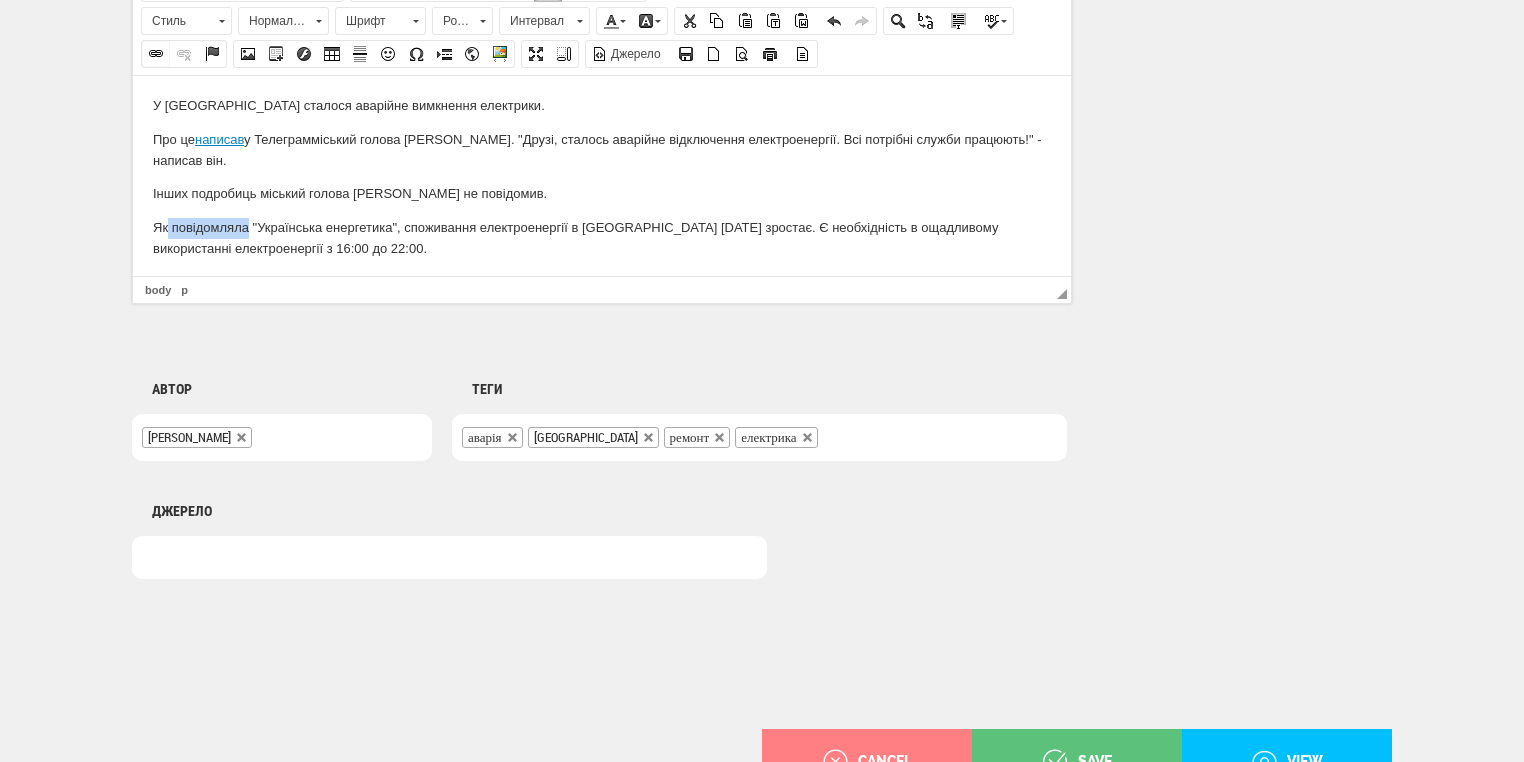 click at bounding box center [156, 54] 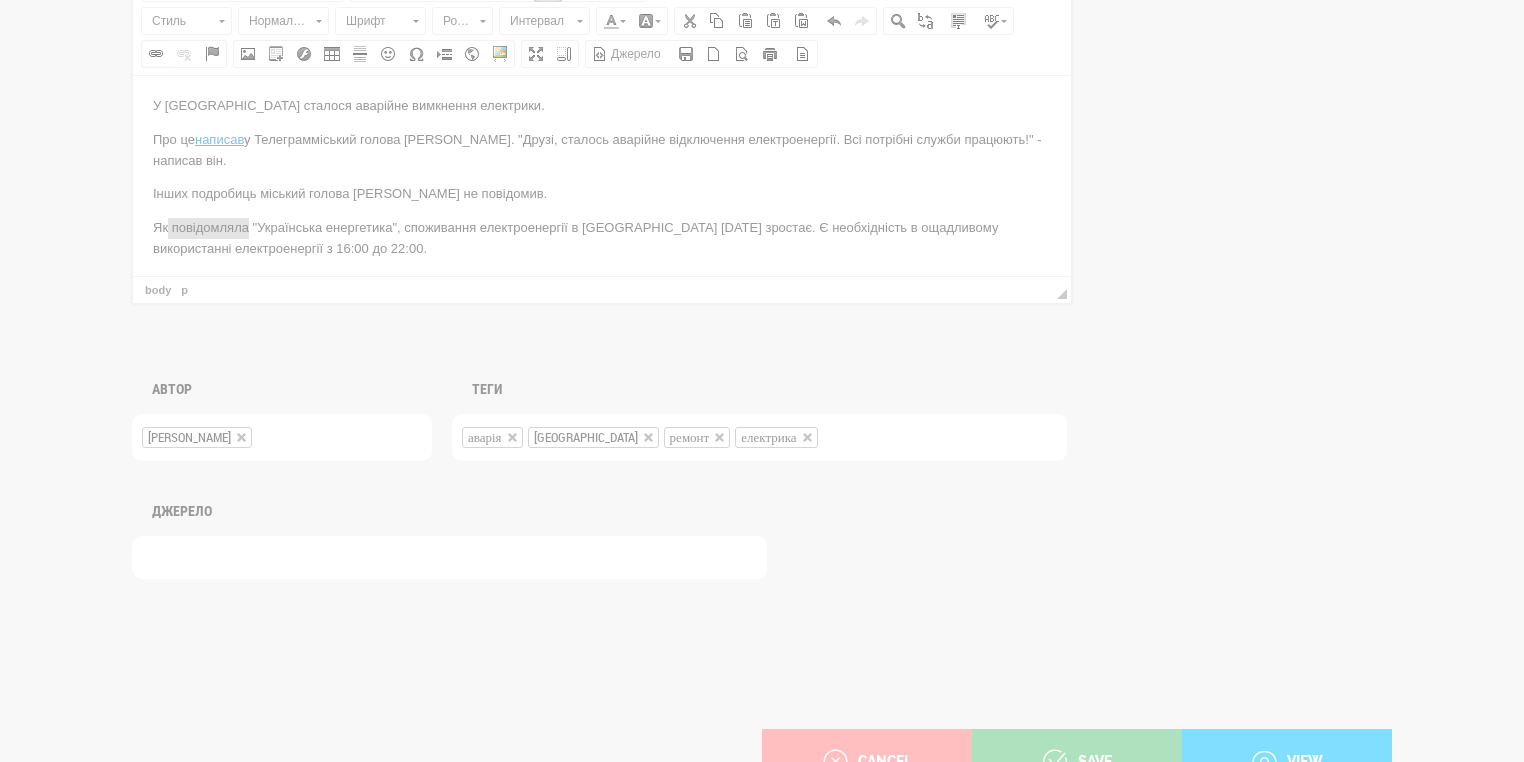 select on "http://" 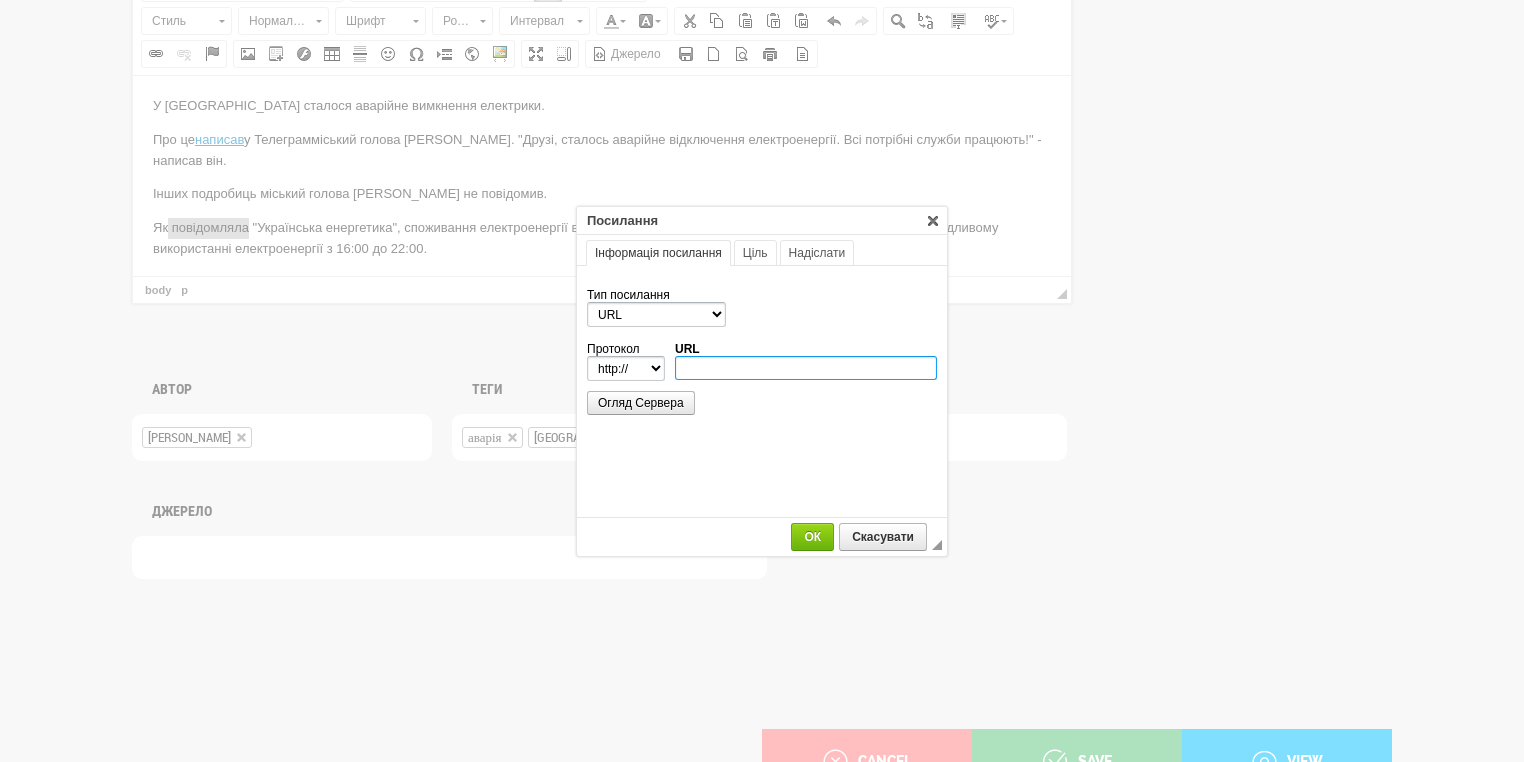click on "URL" at bounding box center [806, 368] 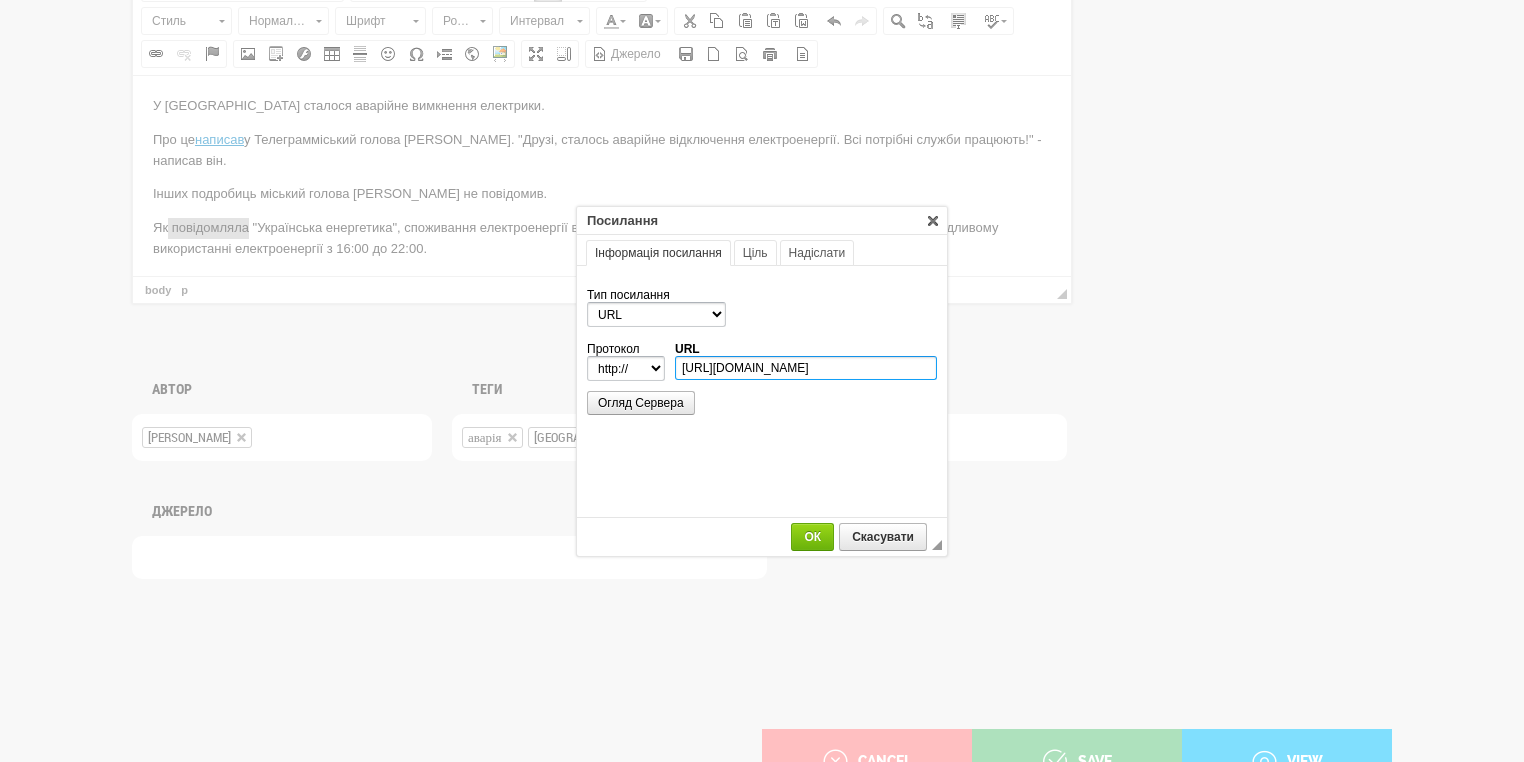 scroll, scrollTop: 0, scrollLeft: 203, axis: horizontal 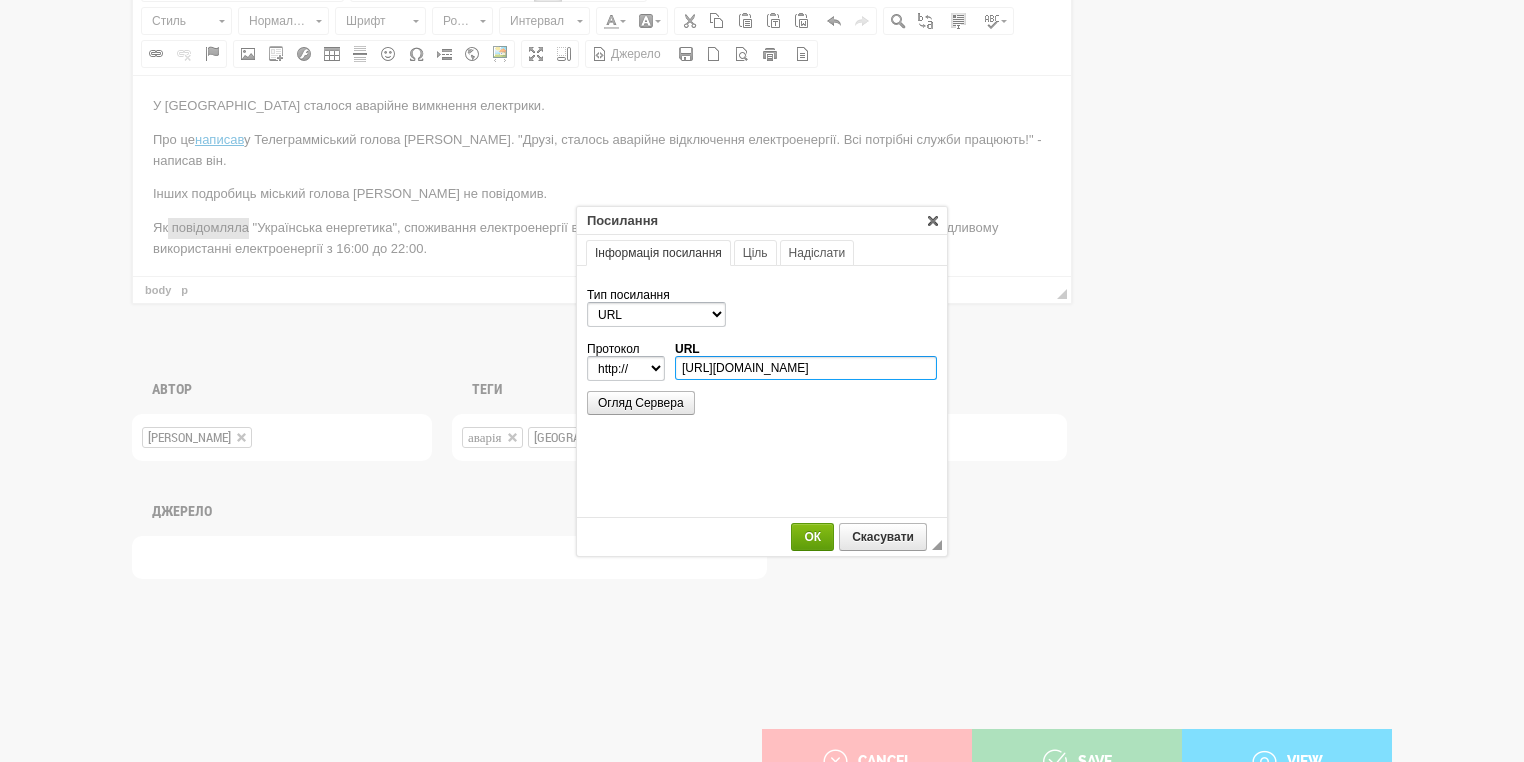 type on "https://ua-energy.org/uk/posts/spozhyvannia-elektroenerhii-v-ukraini-9-lypnia-zrostaie" 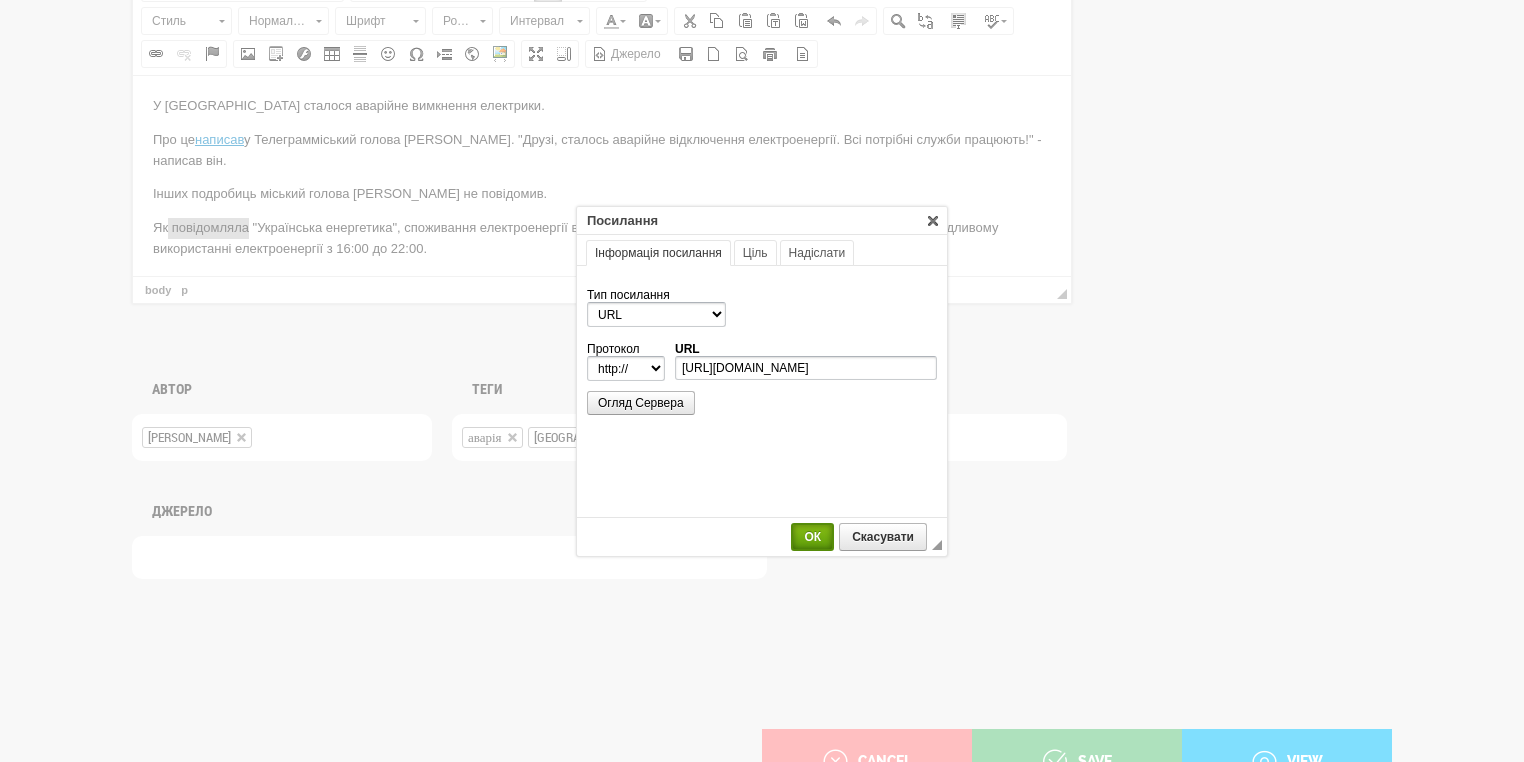 select on "https://" 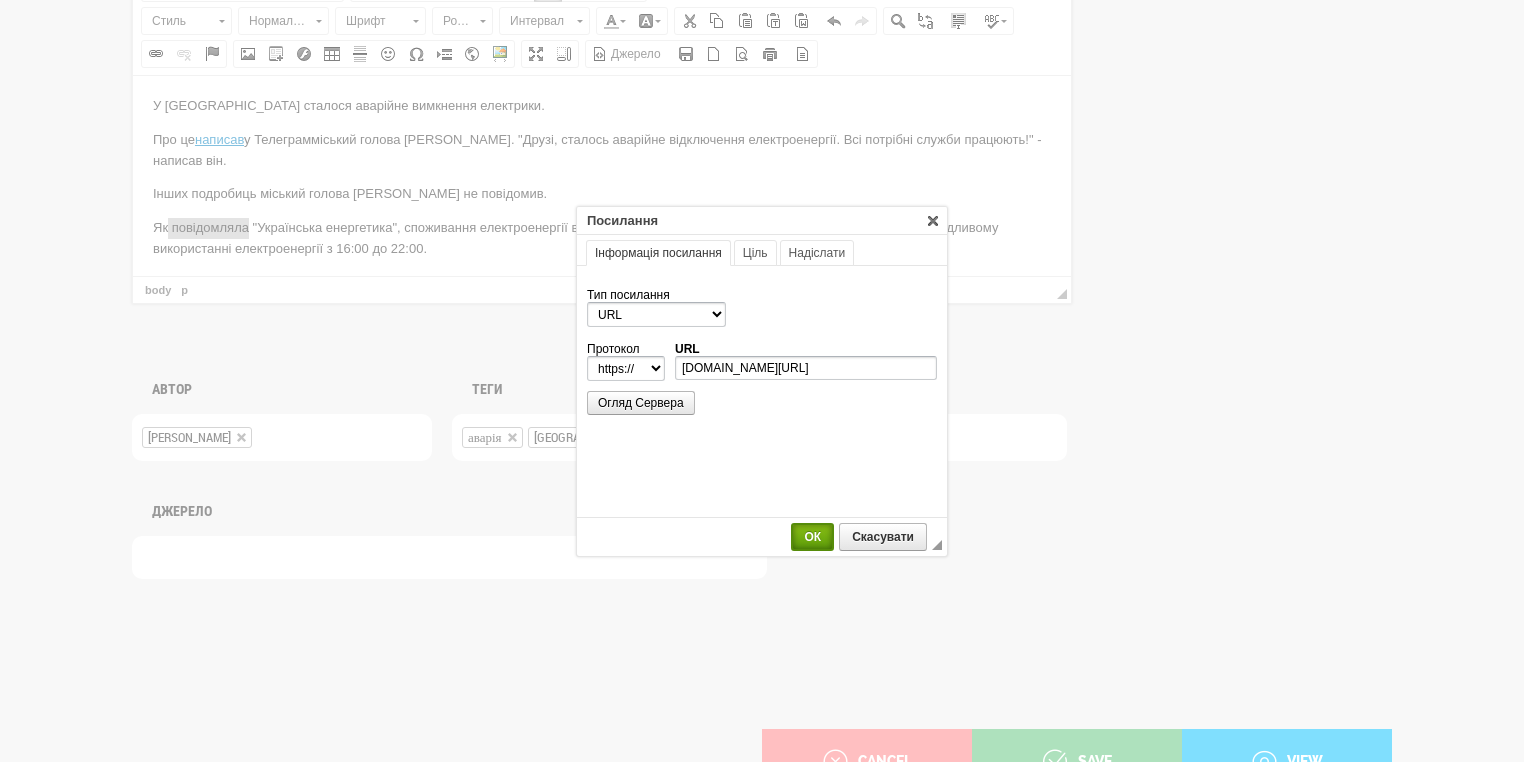 scroll, scrollTop: 0, scrollLeft: 0, axis: both 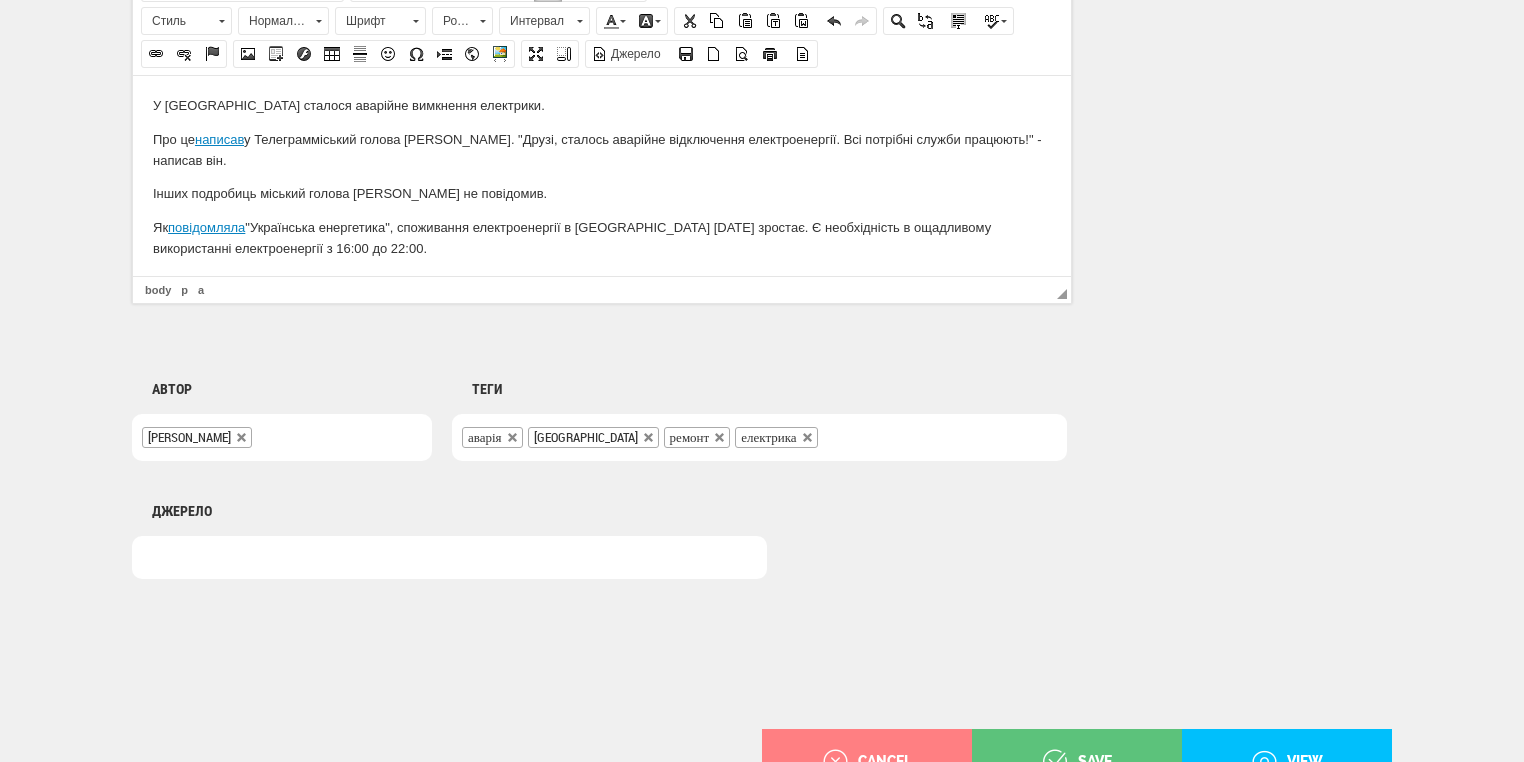 click on "Як  повідомляла  "Українська енергетика", с поживання електроенергії в Україні 9 липня зростає. Є необхідність в ощадливому використанні електроенергії з 16:00 до 22:00." at bounding box center [602, 238] 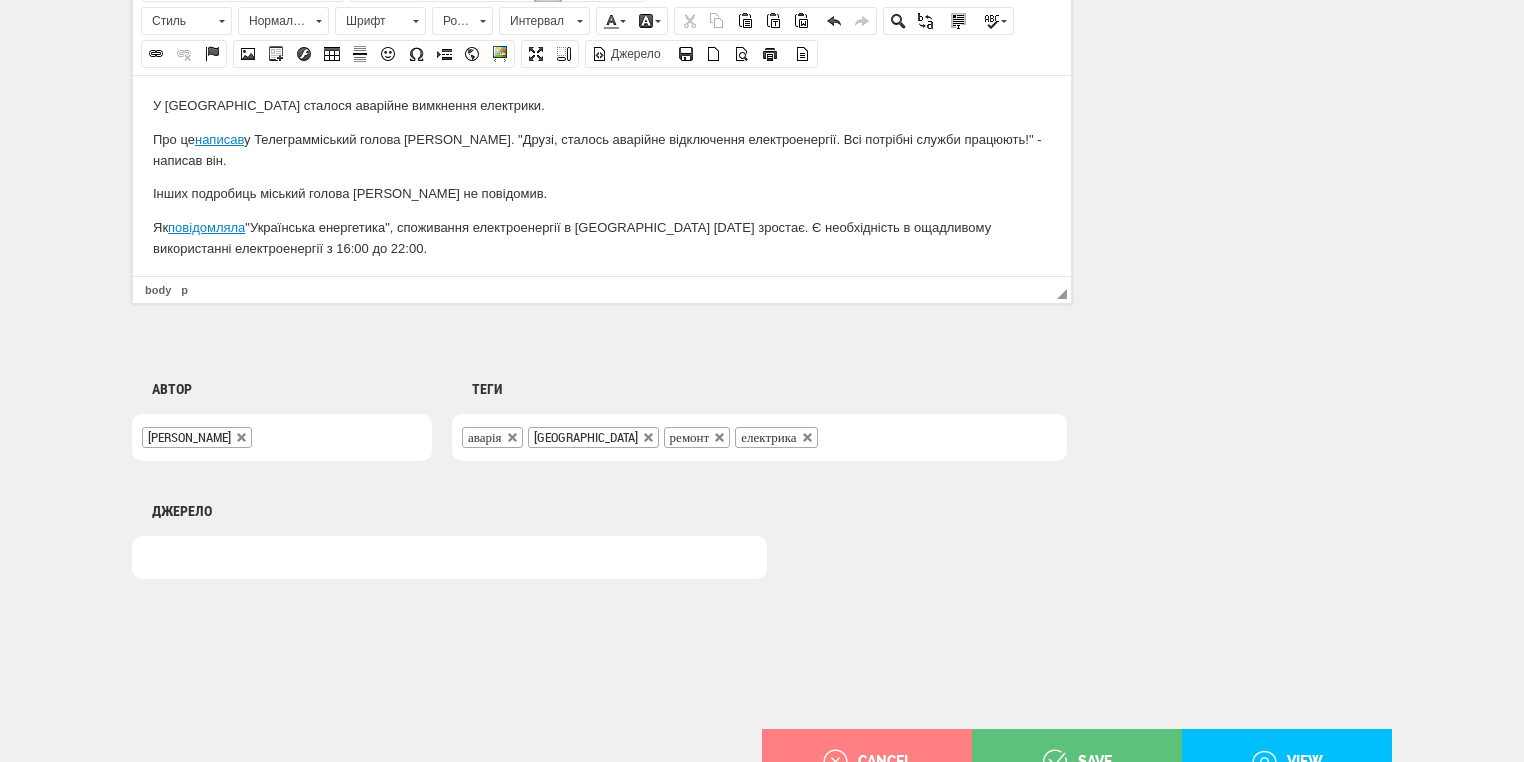 scroll, scrollTop: 1200, scrollLeft: 0, axis: vertical 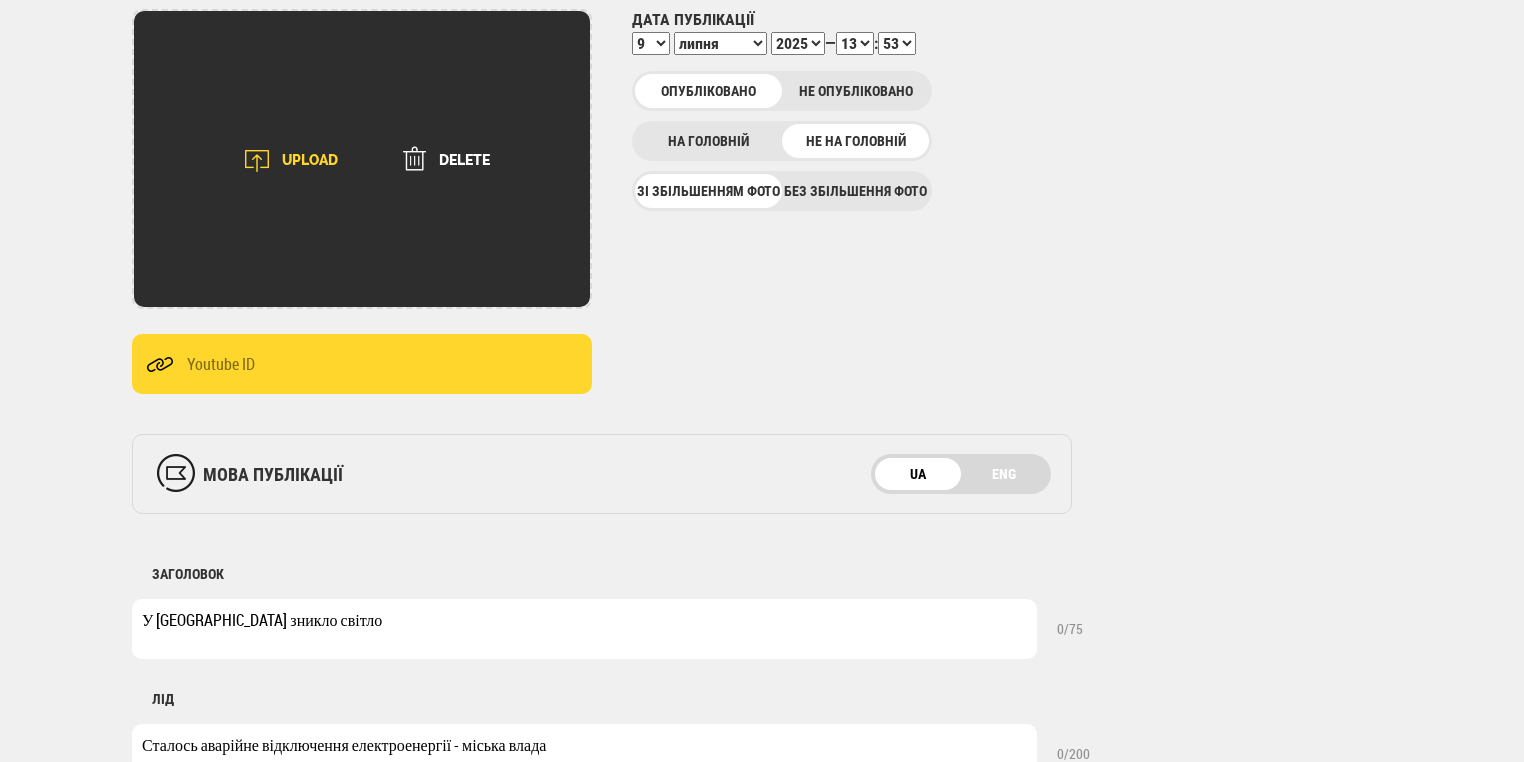 click on "UPLOAD" at bounding box center [284, 161] 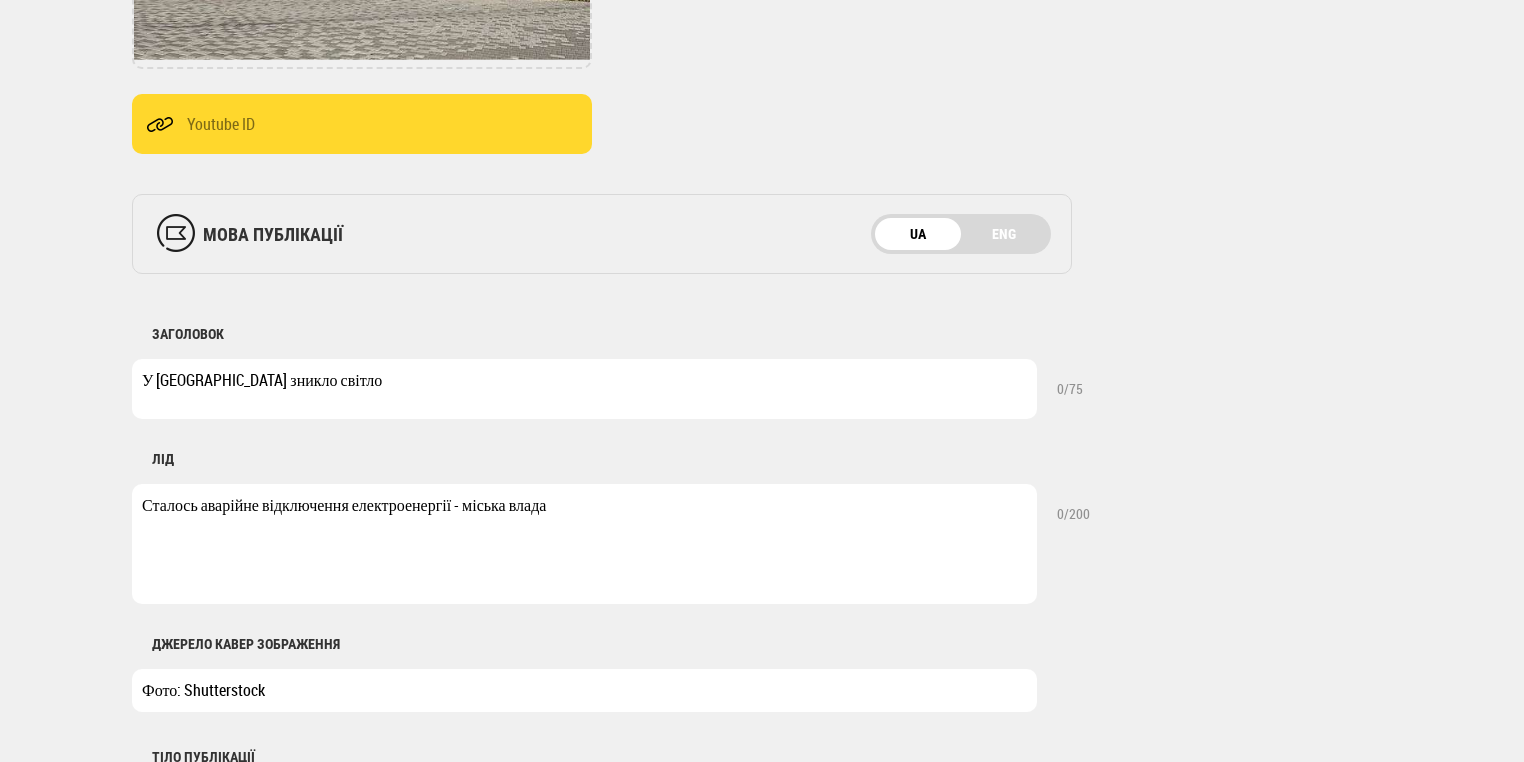 scroll, scrollTop: 640, scrollLeft: 0, axis: vertical 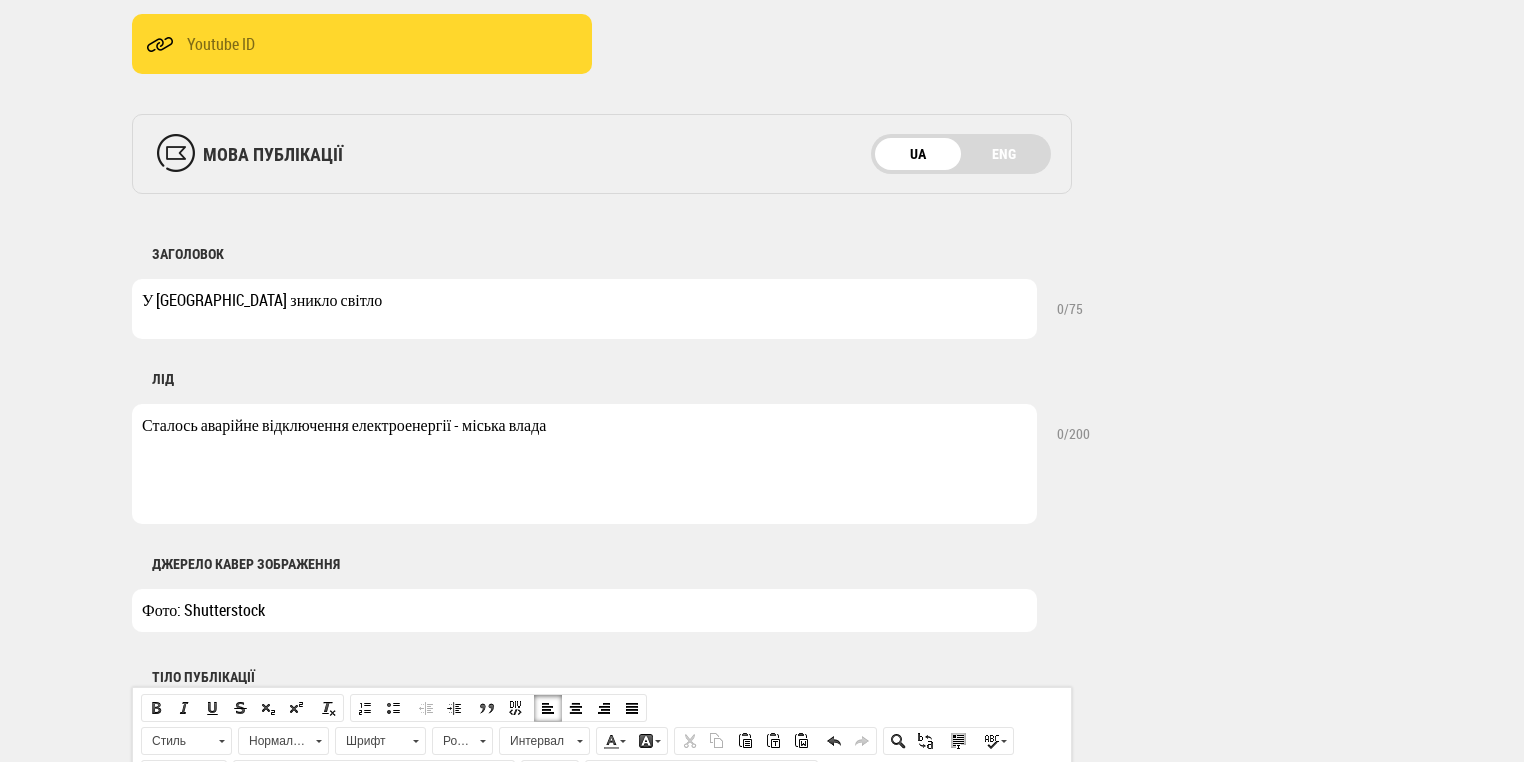 drag, startPoint x: 322, startPoint y: 614, endPoint x: 187, endPoint y: 610, distance: 135.05925 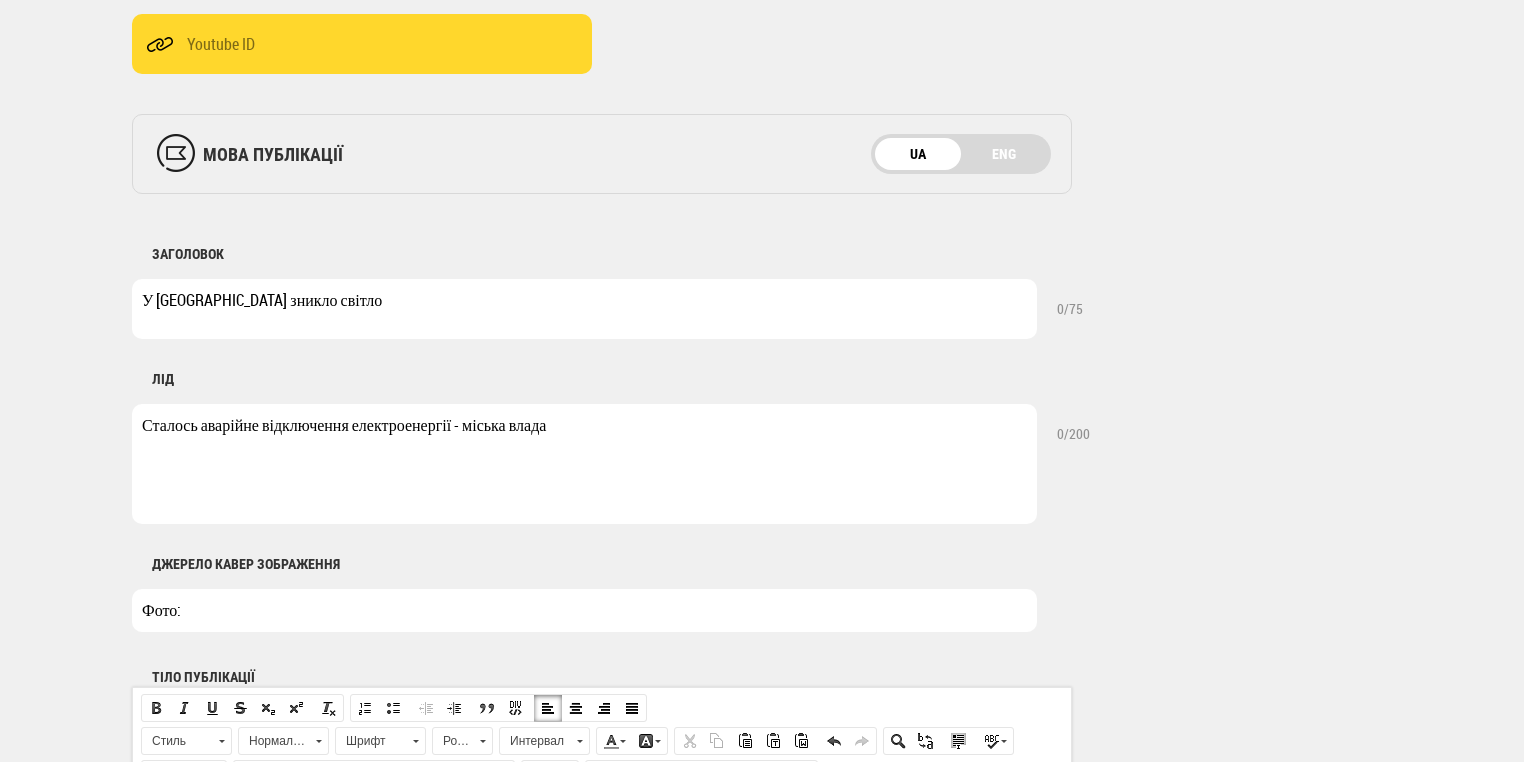 paste on "Yolanta Zapototska" 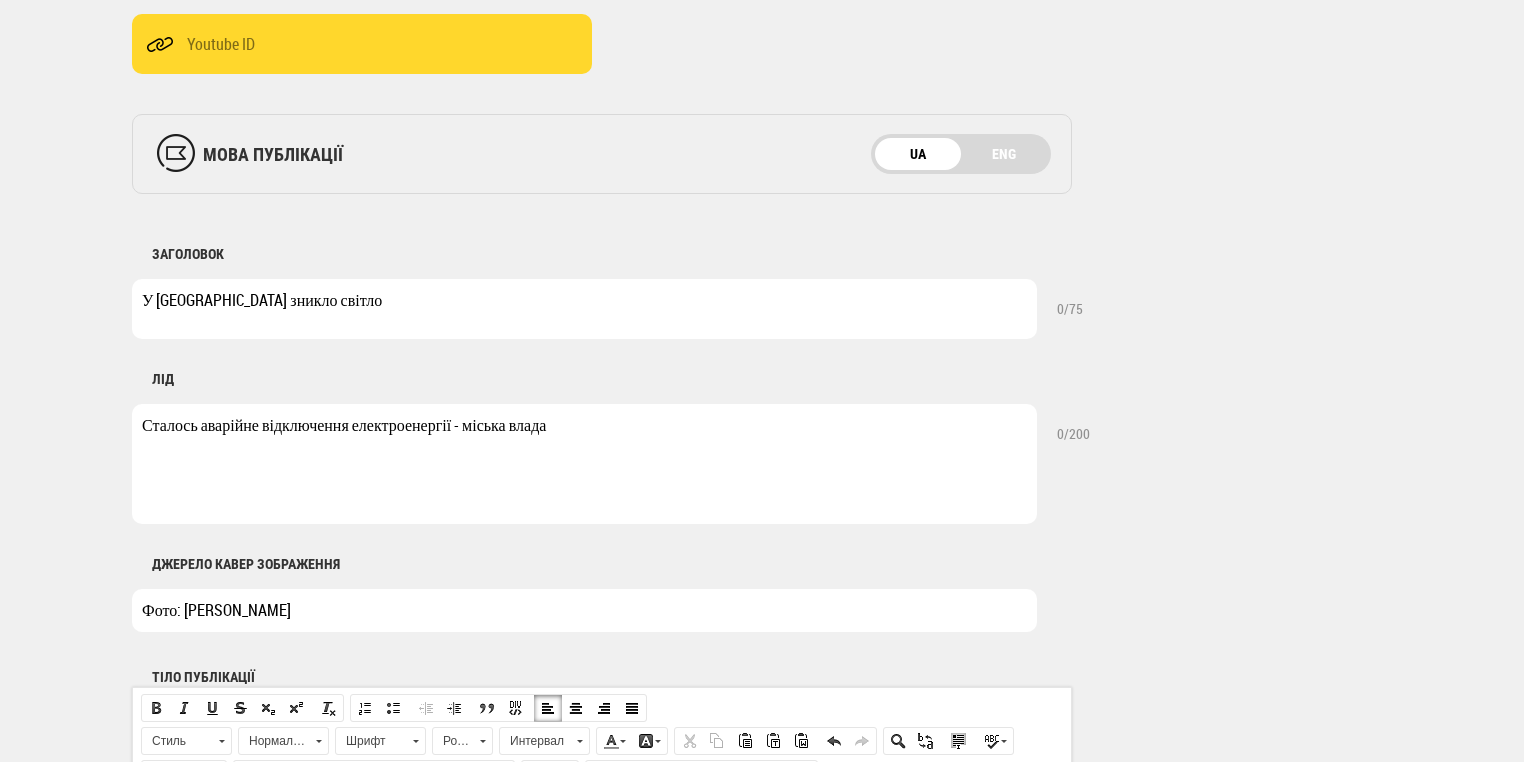 click on "Фото: Yolanta Zapototska" at bounding box center (584, 610) 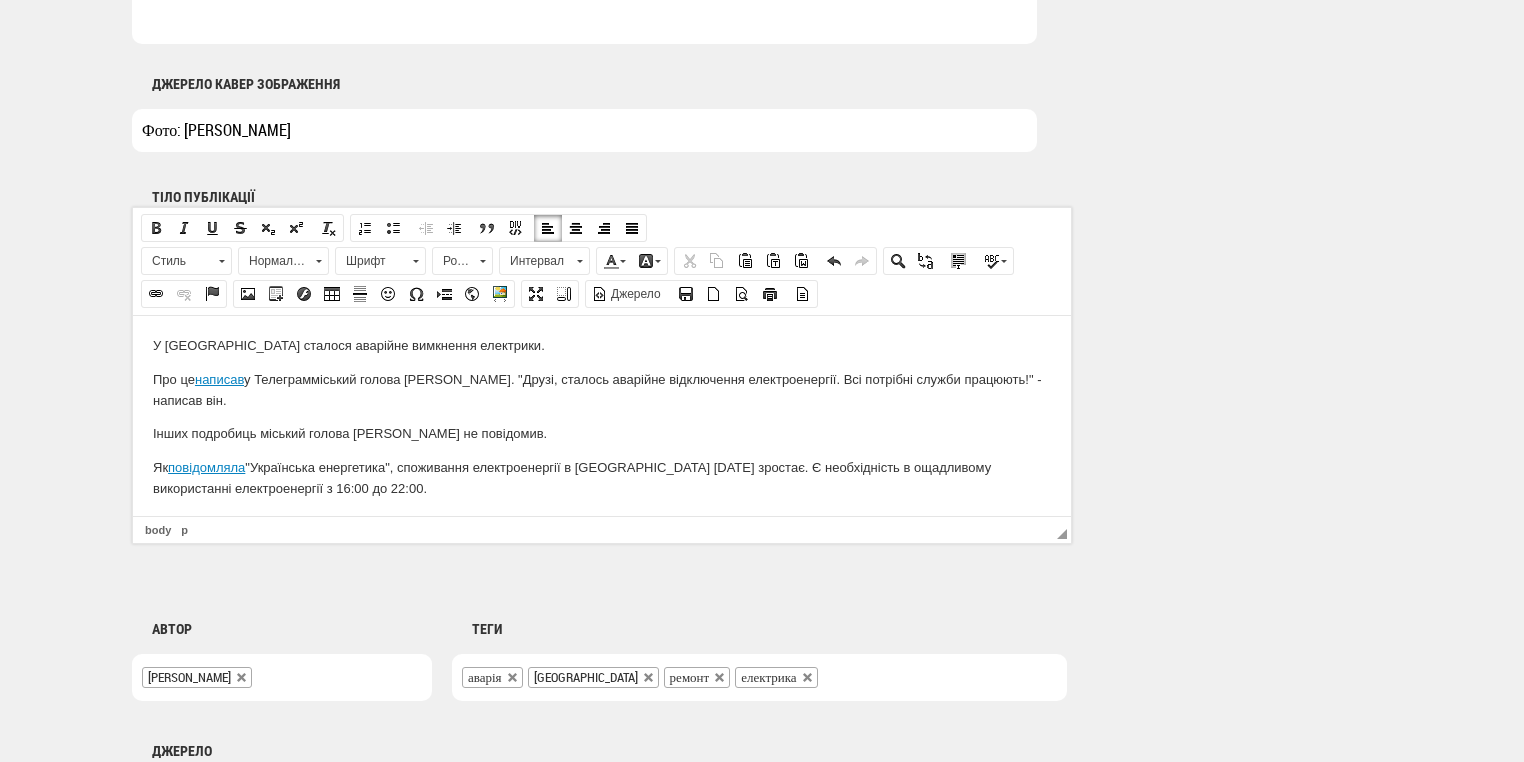 scroll, scrollTop: 1404, scrollLeft: 0, axis: vertical 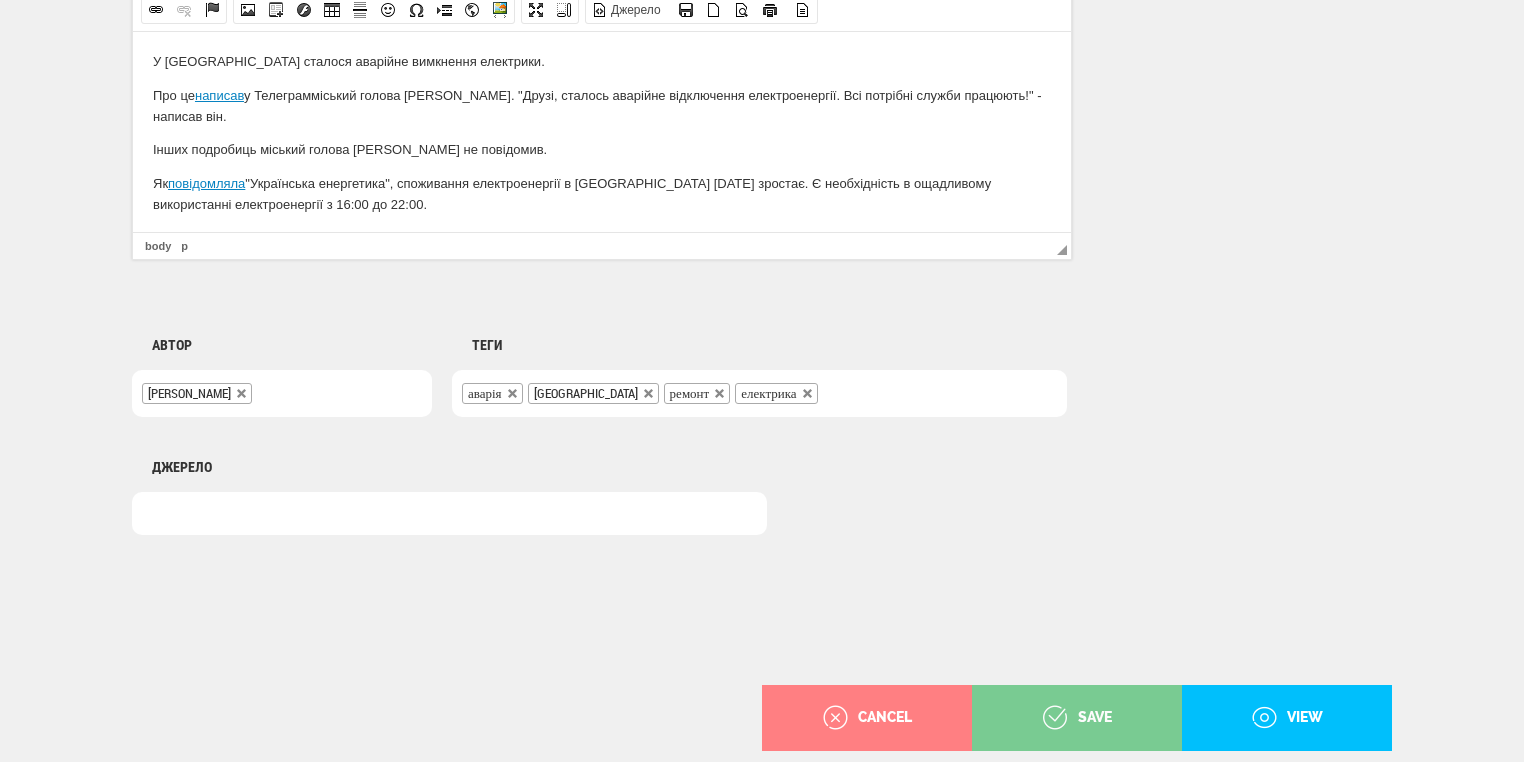 type on "Фото: Yolanta Zapototska" 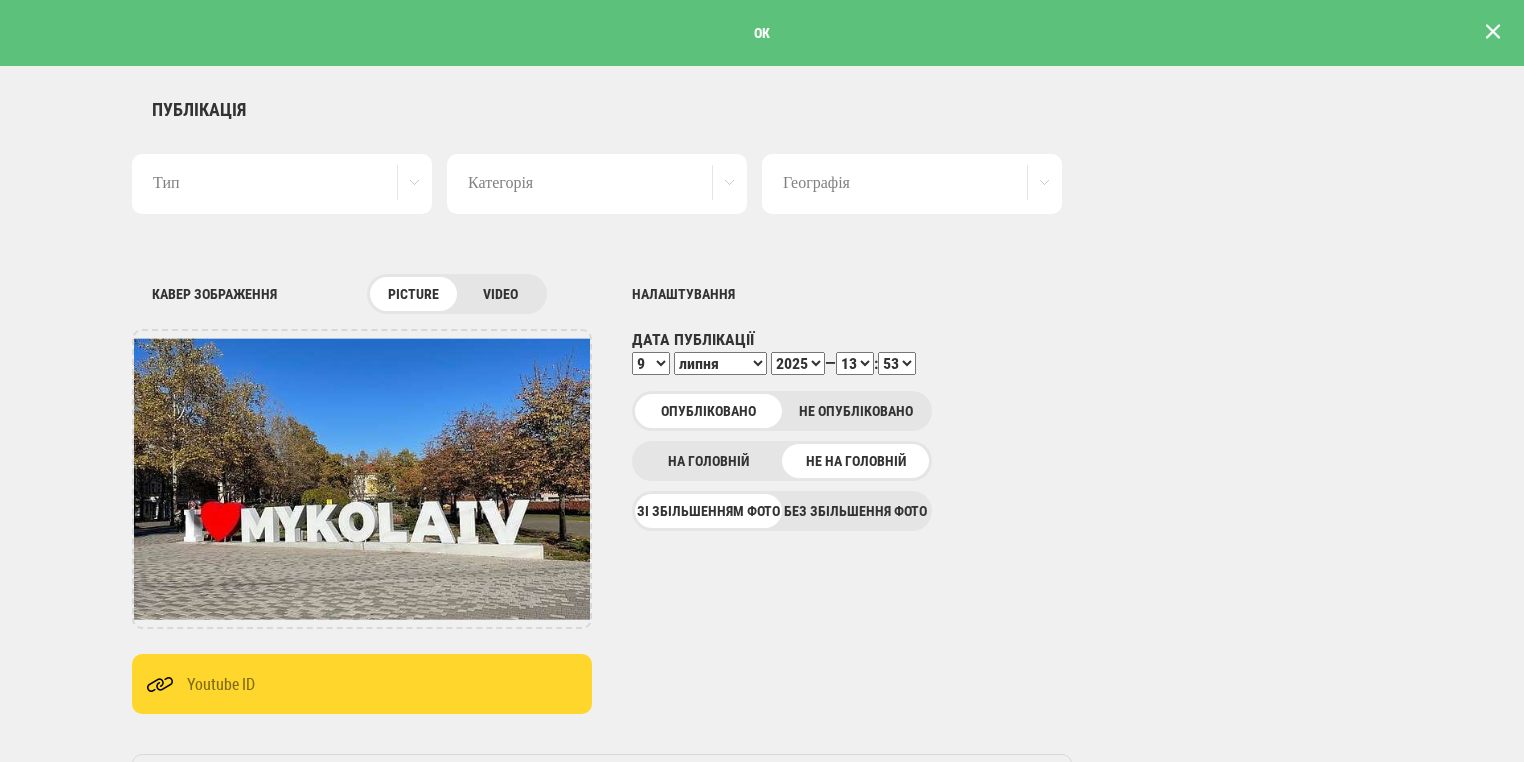 scroll, scrollTop: 0, scrollLeft: 0, axis: both 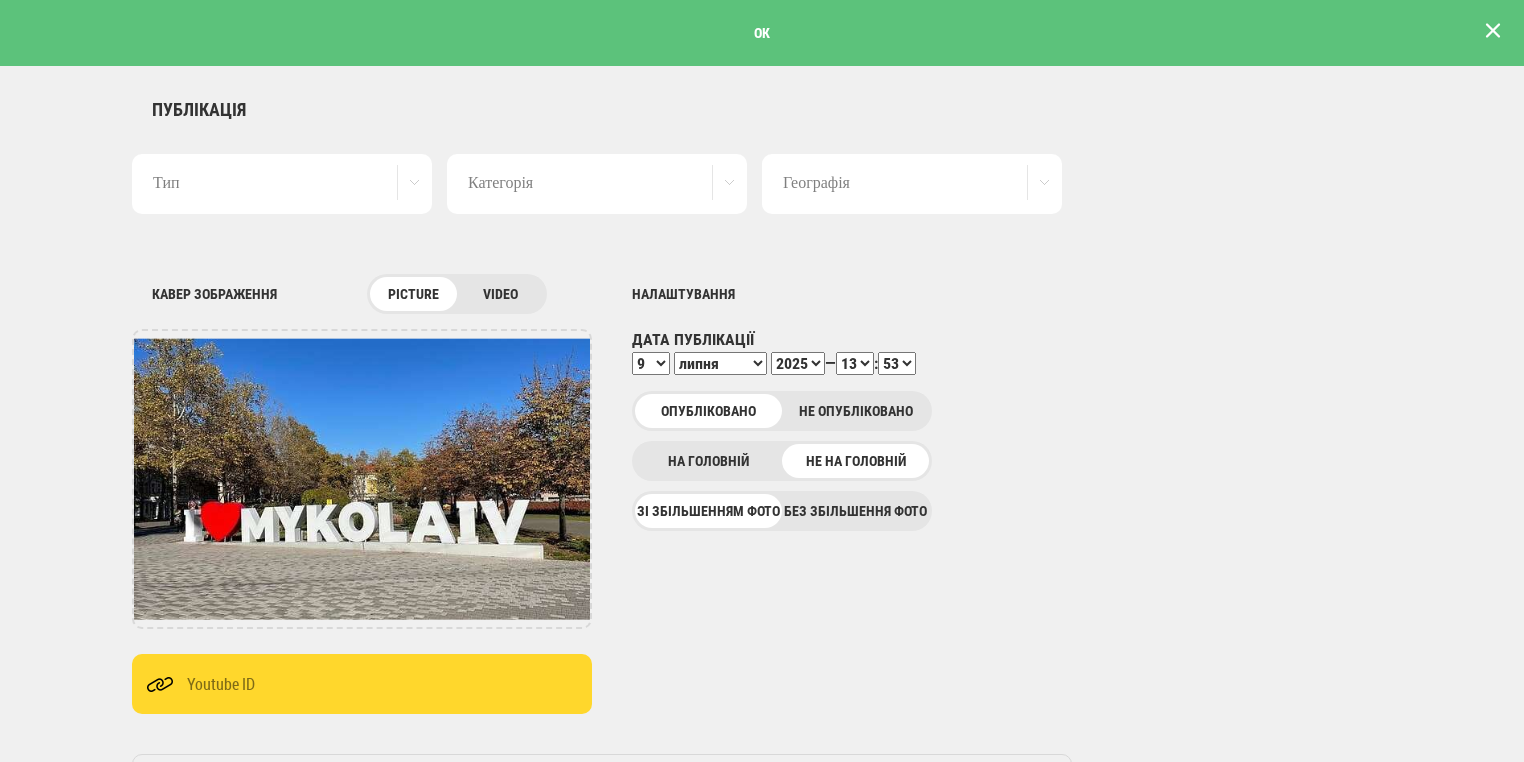 click at bounding box center (1493, 31) 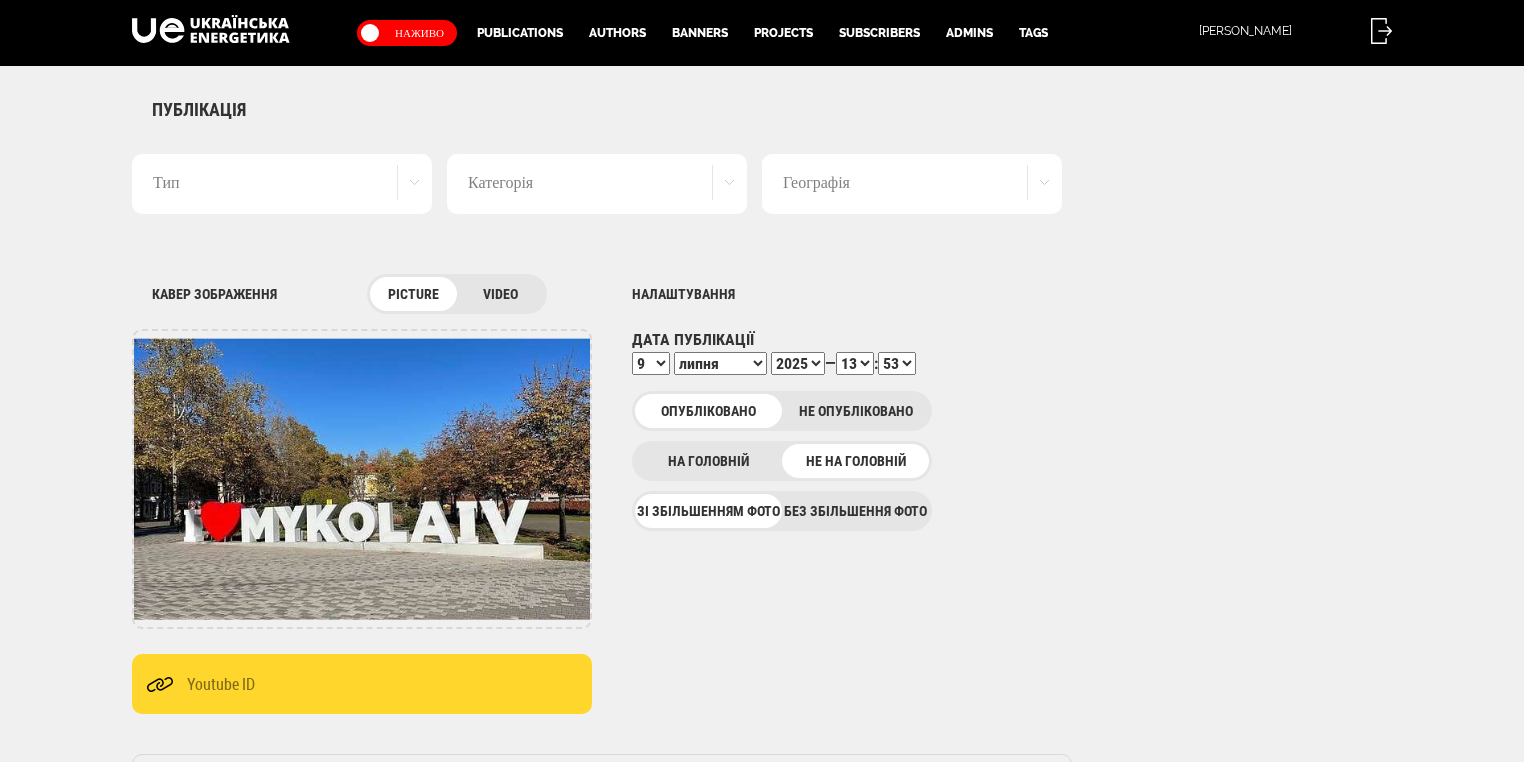 click on "Географія" at bounding box center (912, 184) 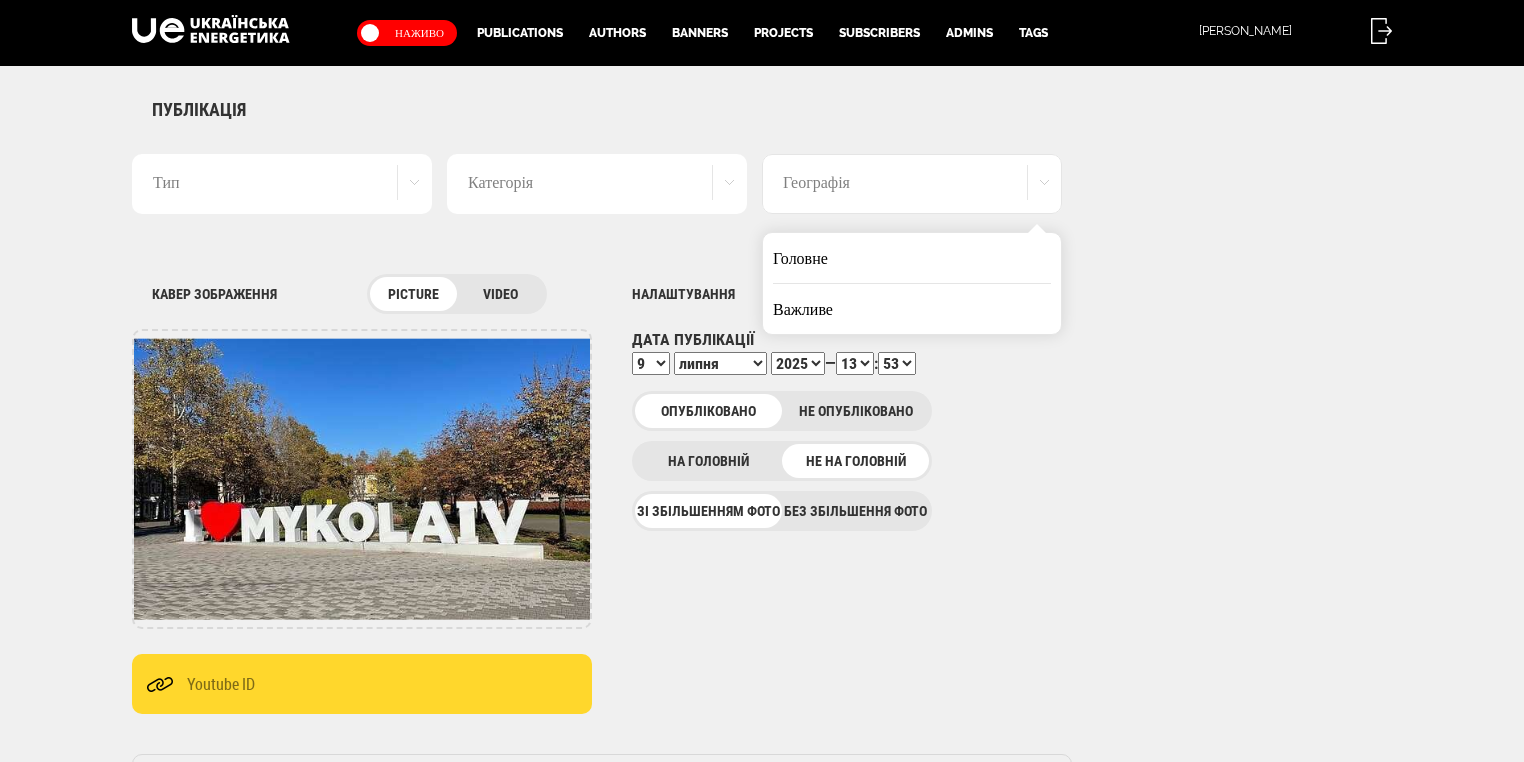 click on "Головне" at bounding box center (912, 258) 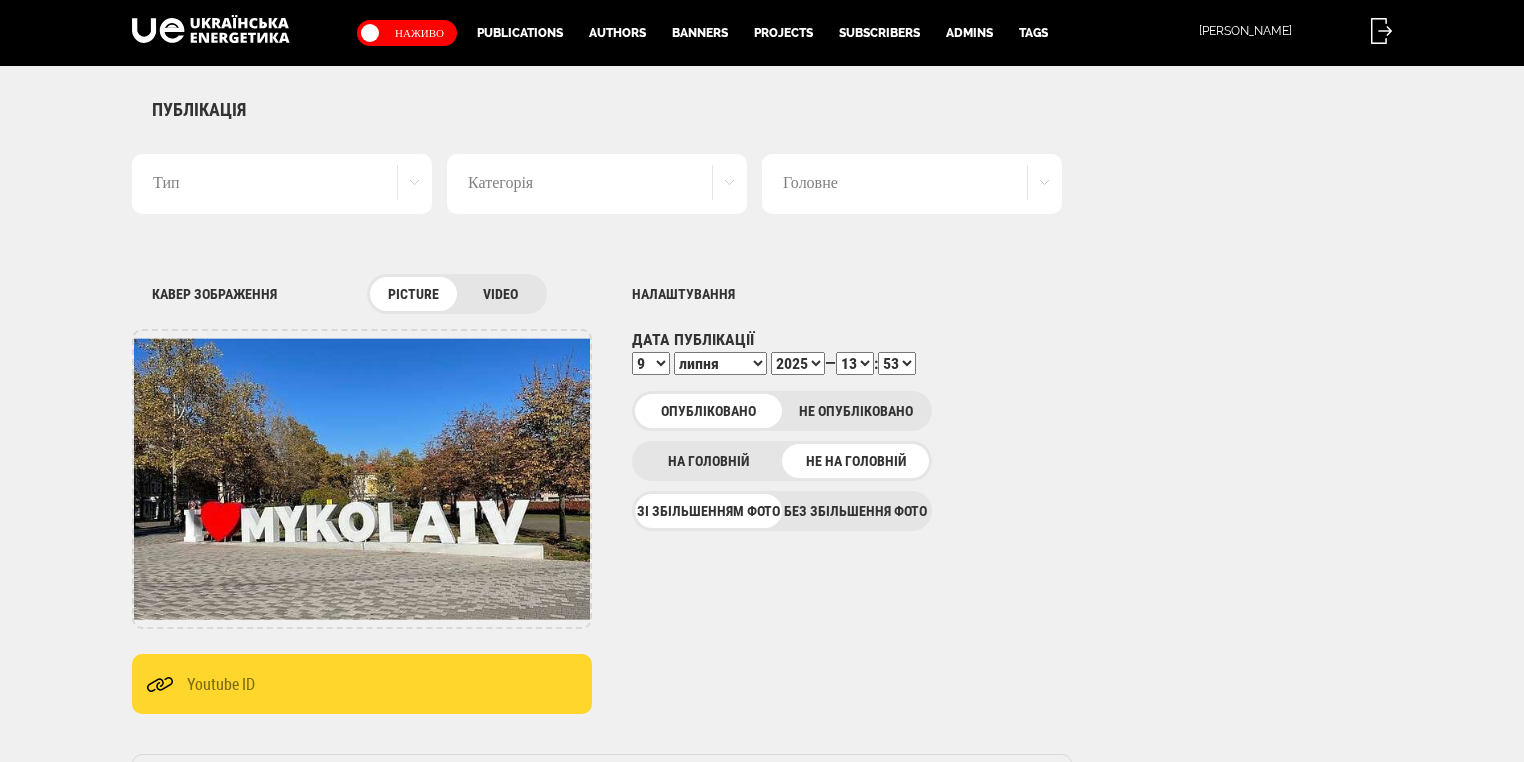 click on "00
01
02
03
04
05
06
07
08
09
10
11
12
13
14
15
16
17
18
19
20
21
22
23" at bounding box center [855, 363] 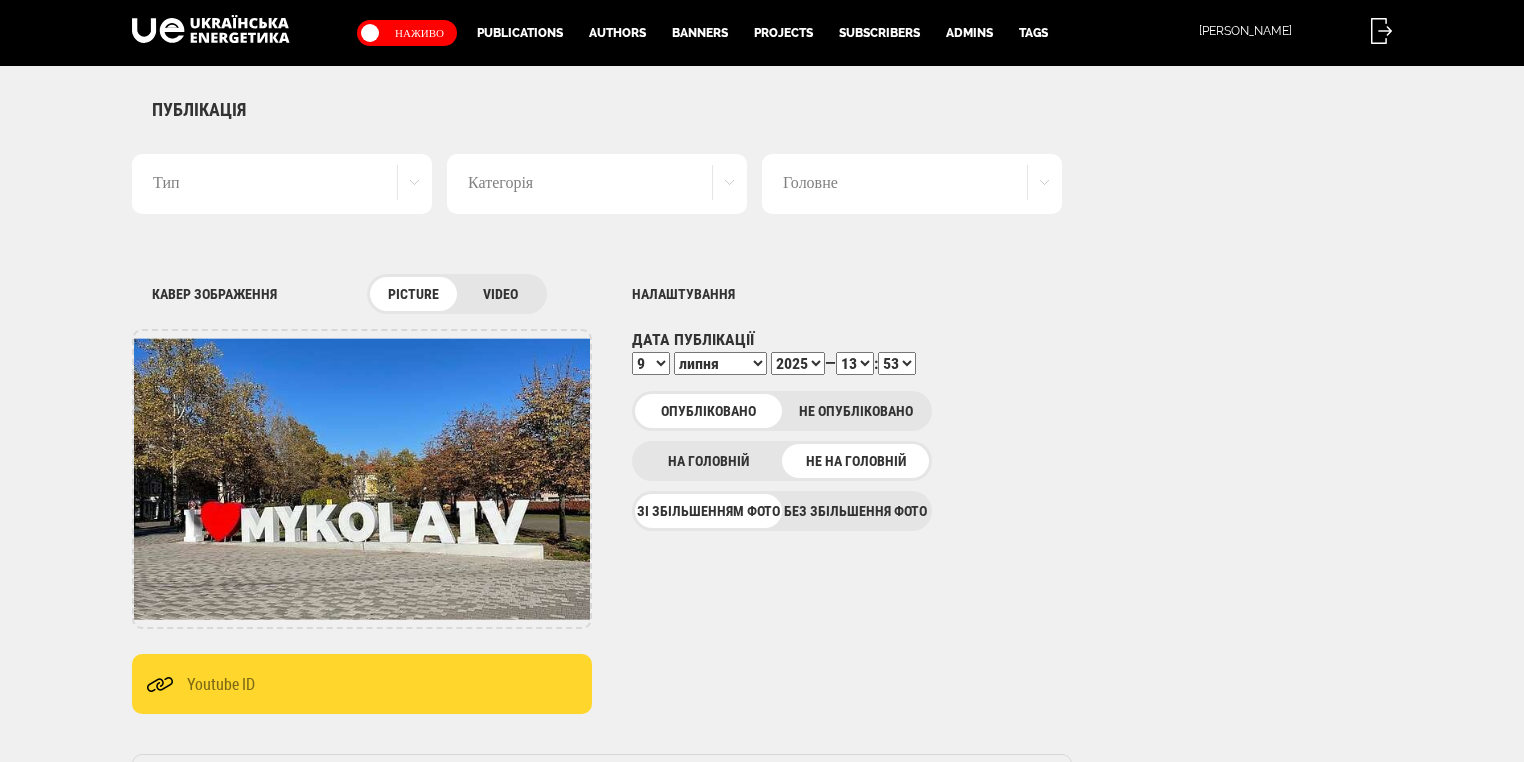 select on "14" 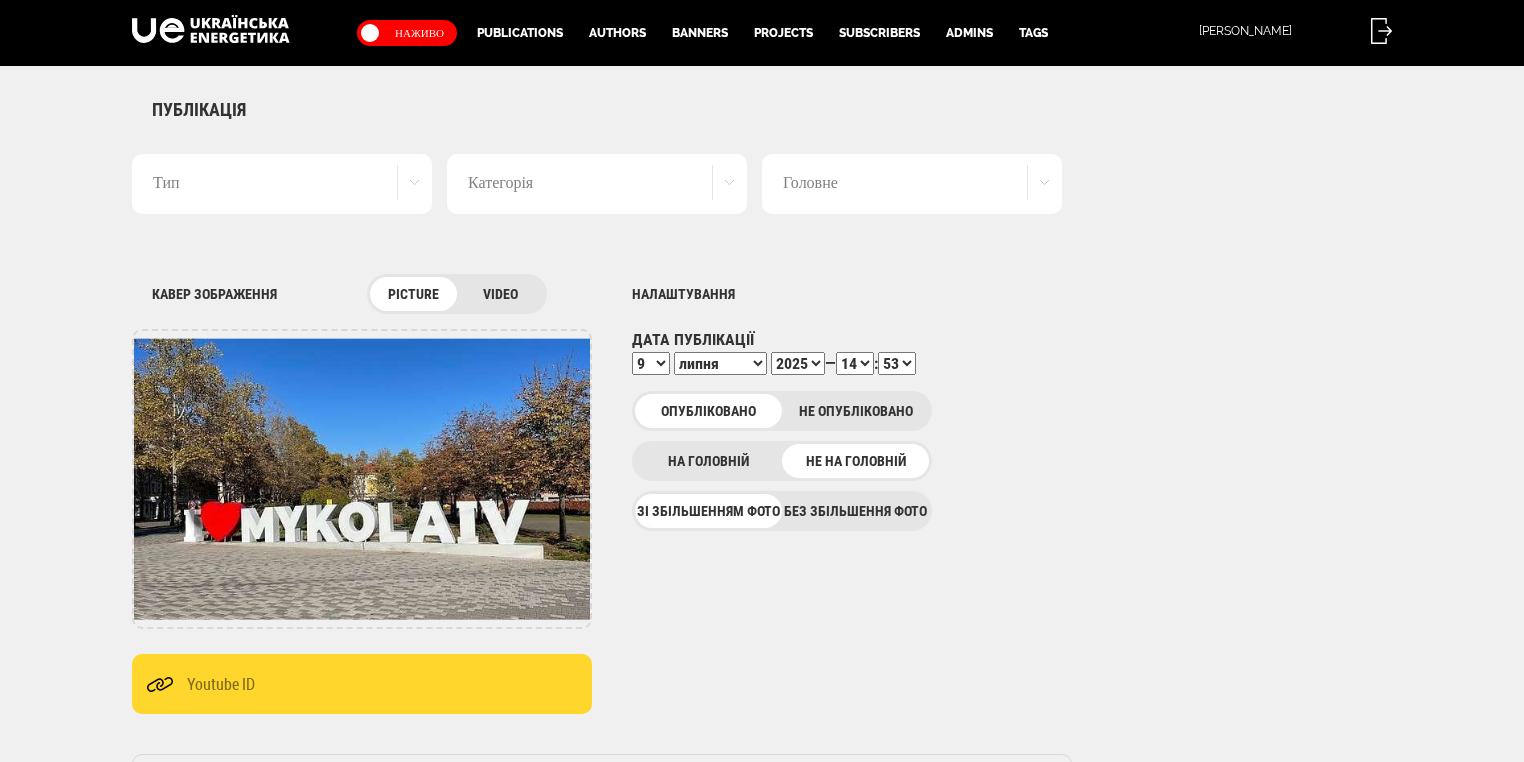 click on "00
01
02
03
04
05
06
07
08
09
10
11
12
13
14
15
16
17
18
19
20
21
22
23" at bounding box center [855, 363] 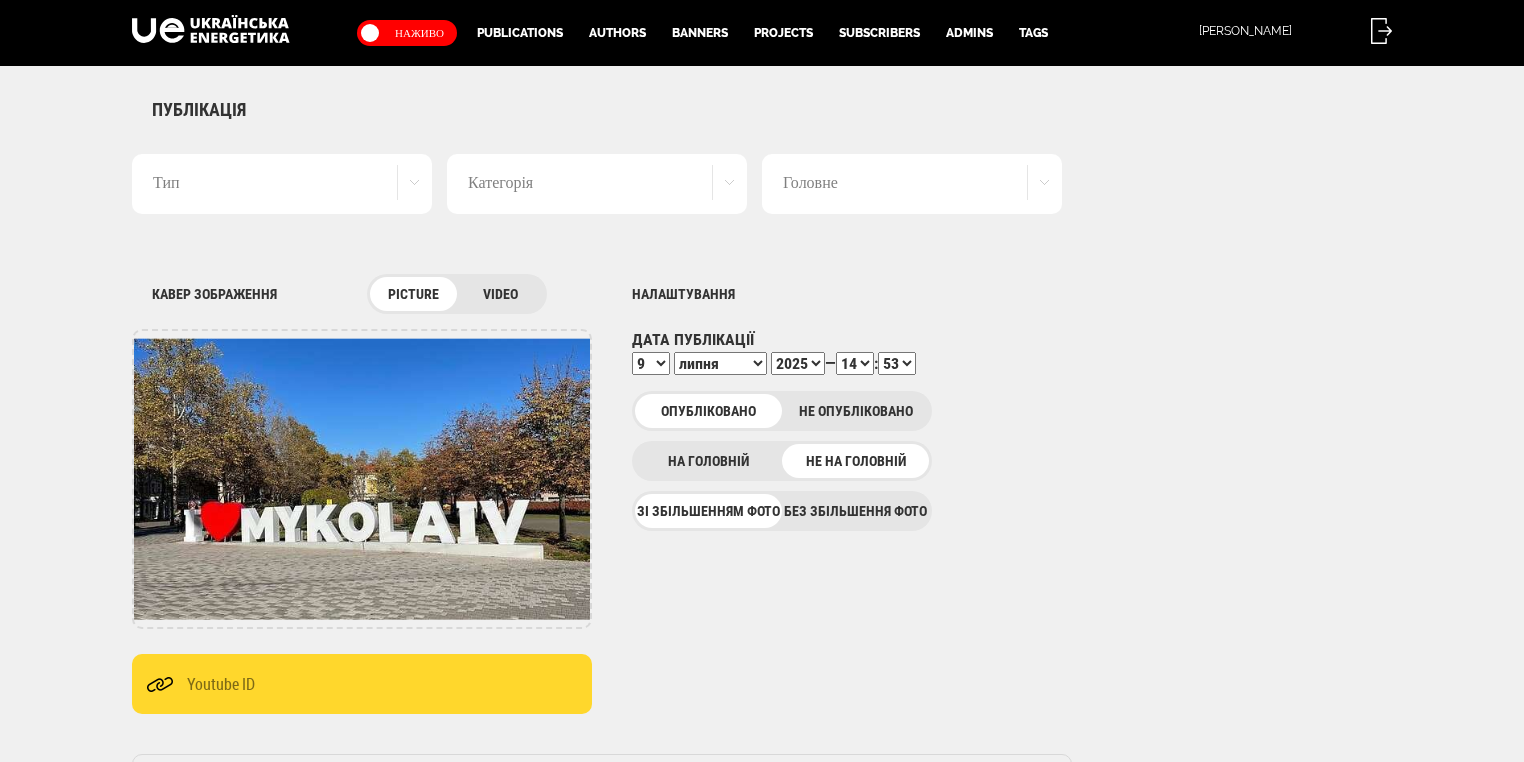 select on "04" 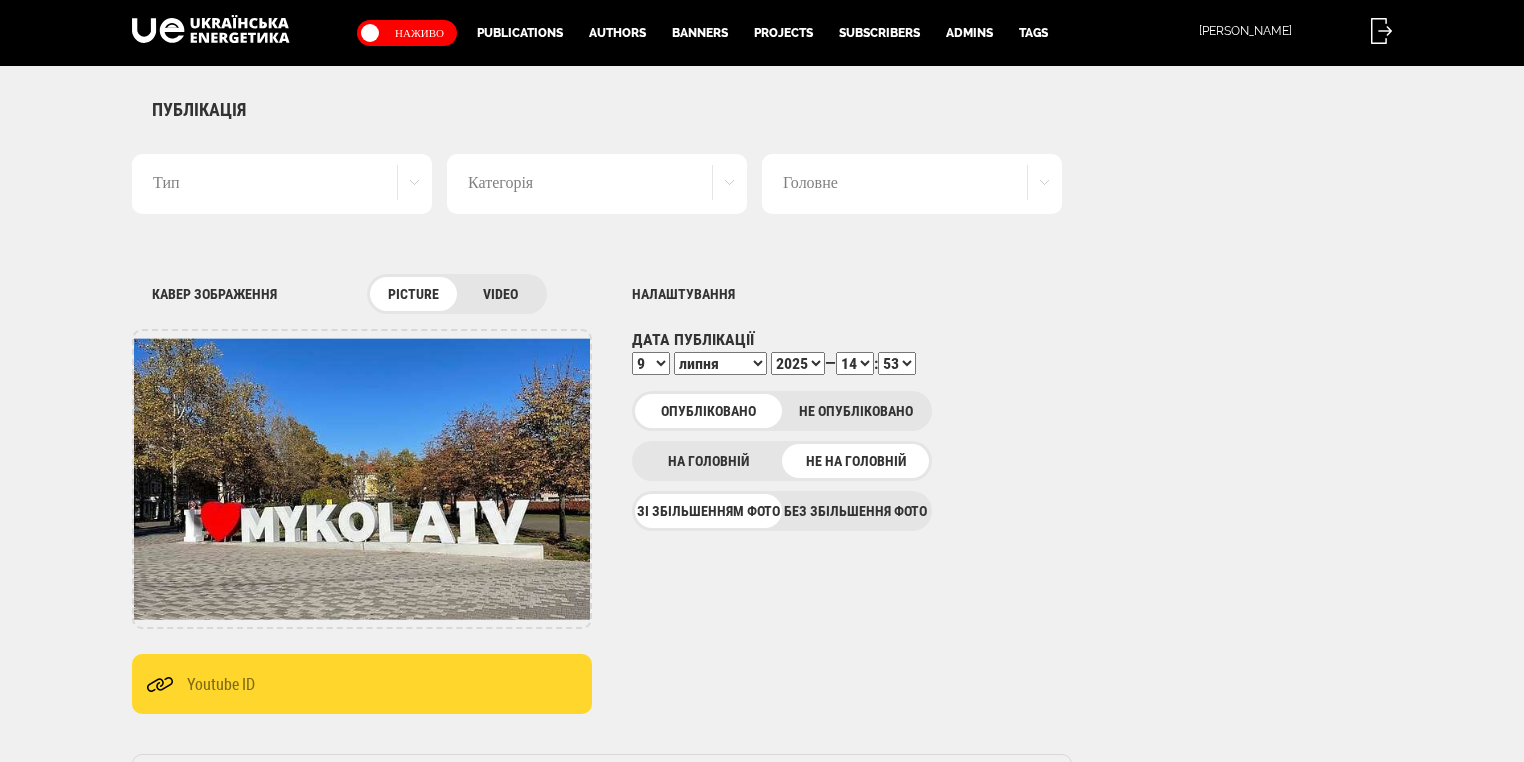 click on "00
01
02
03
04
05
06
07
08
09
10
11
12
13
14
15
16
17
18
19
20
21
22
23
24
25
26
27
28
29
30
31
32
33
34
35
36
37
38
39
40
41
42
43
44
45
46
47
48
49
50
51
52
53
54
55
56
57
58
59" at bounding box center [897, 363] 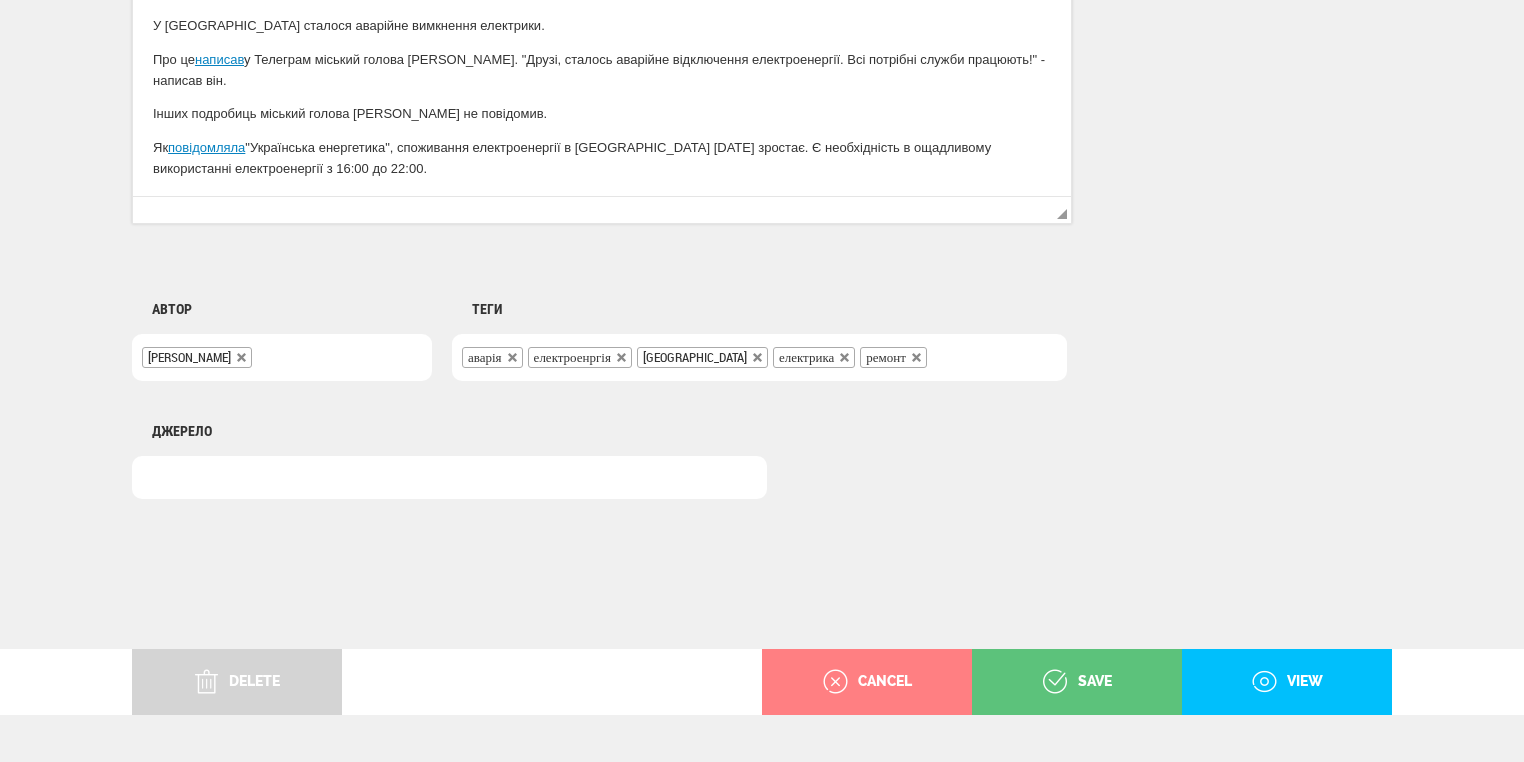 scroll, scrollTop: 1469, scrollLeft: 0, axis: vertical 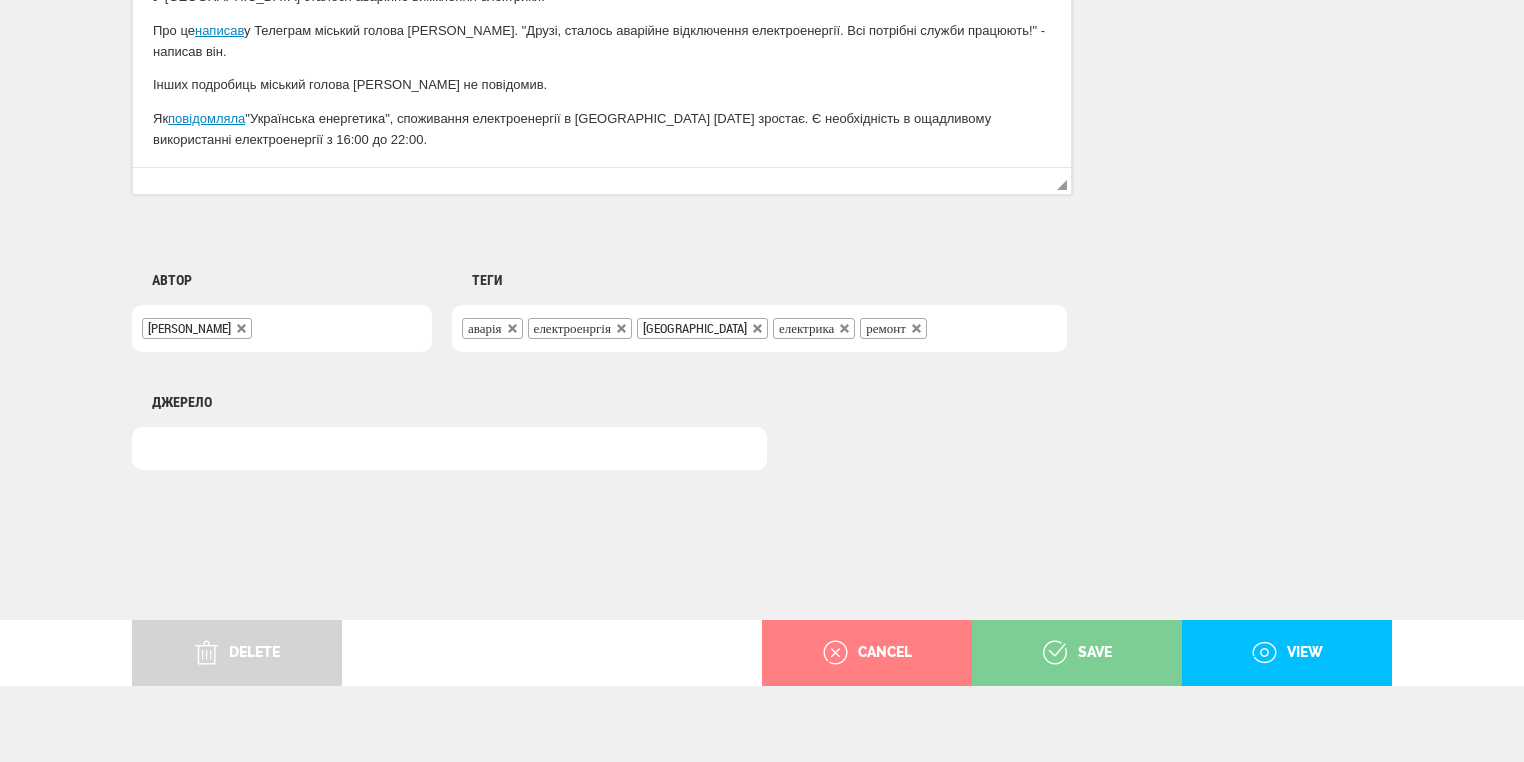 click on "save" at bounding box center [1077, 653] 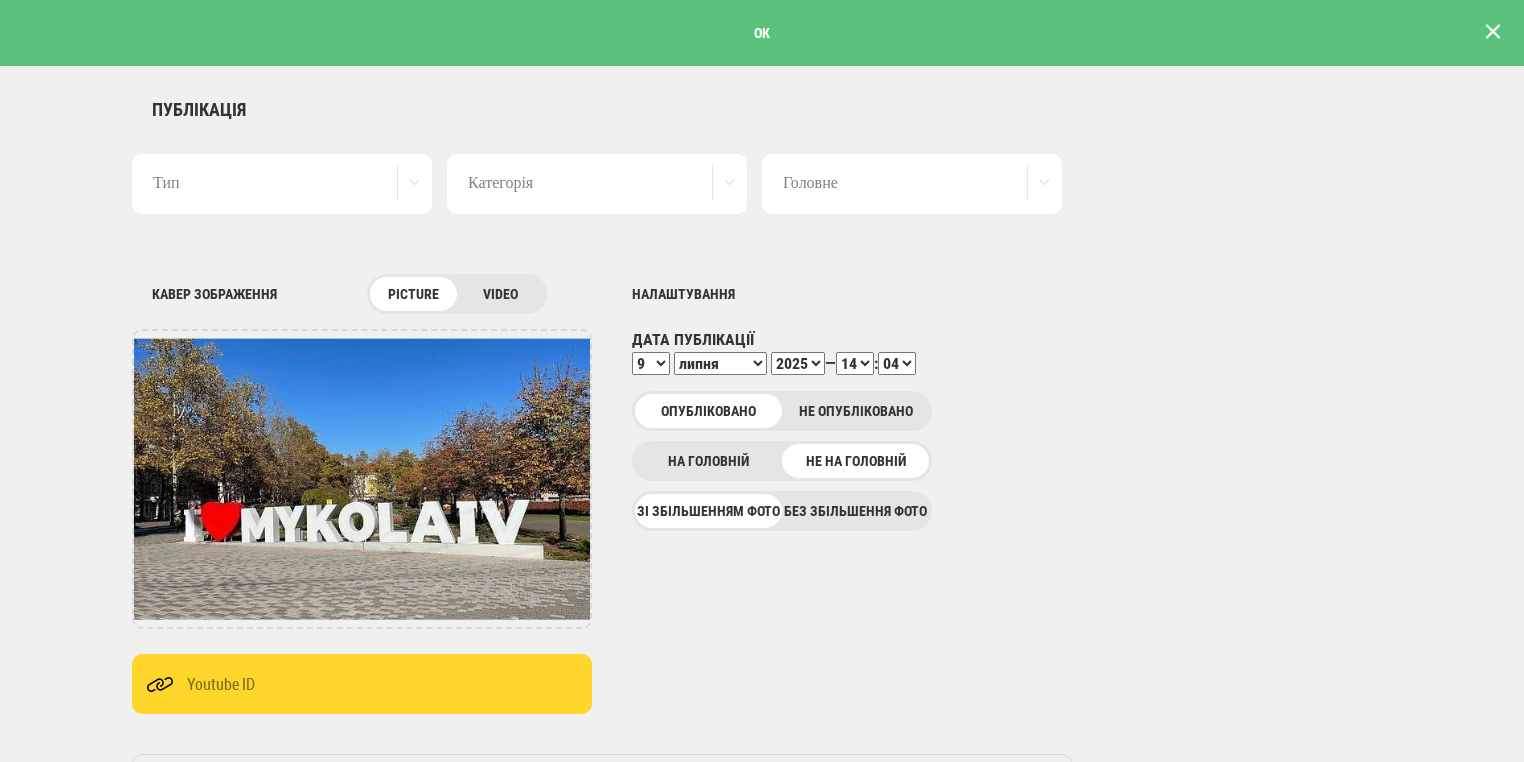scroll, scrollTop: 0, scrollLeft: 0, axis: both 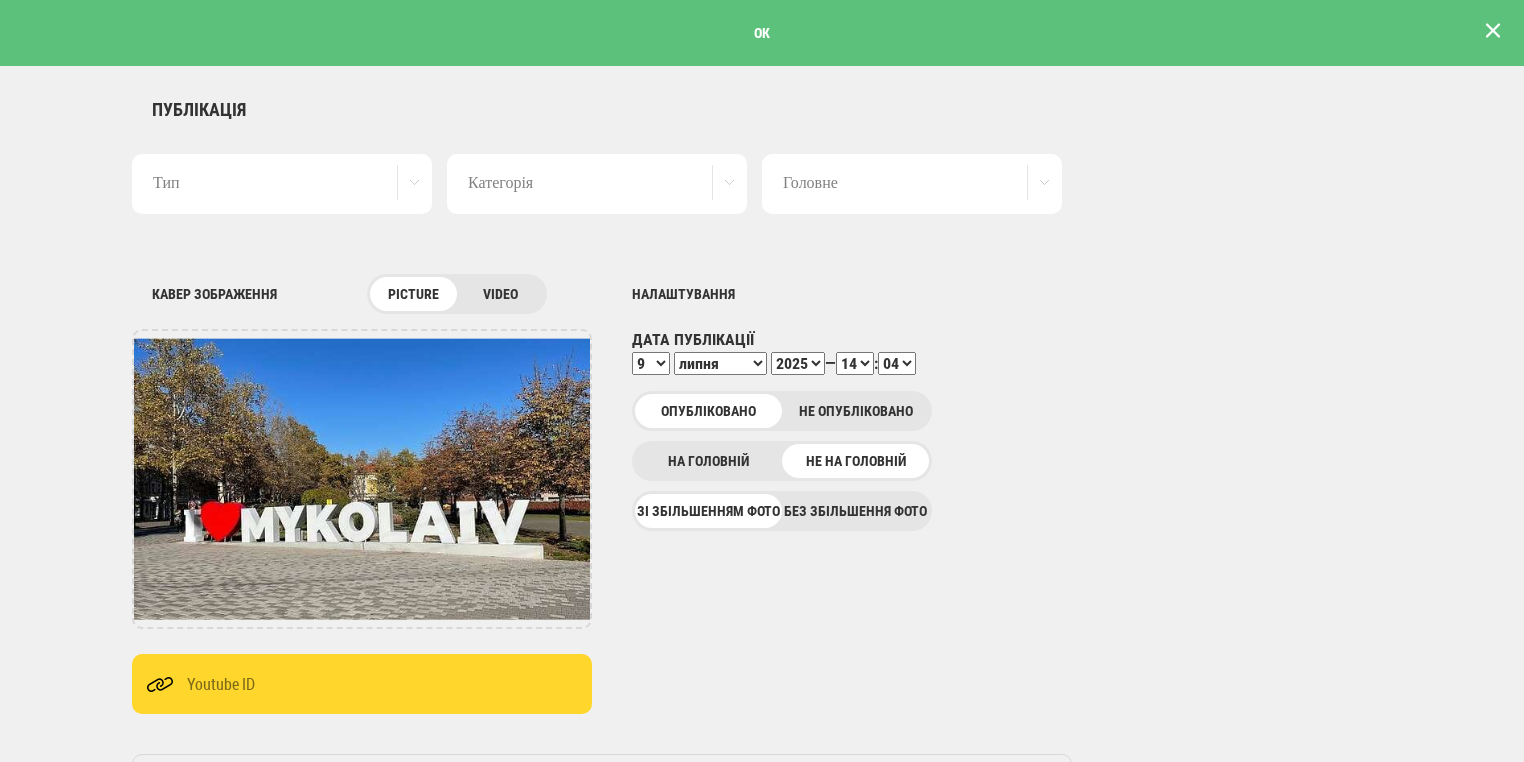 click at bounding box center [1493, 31] 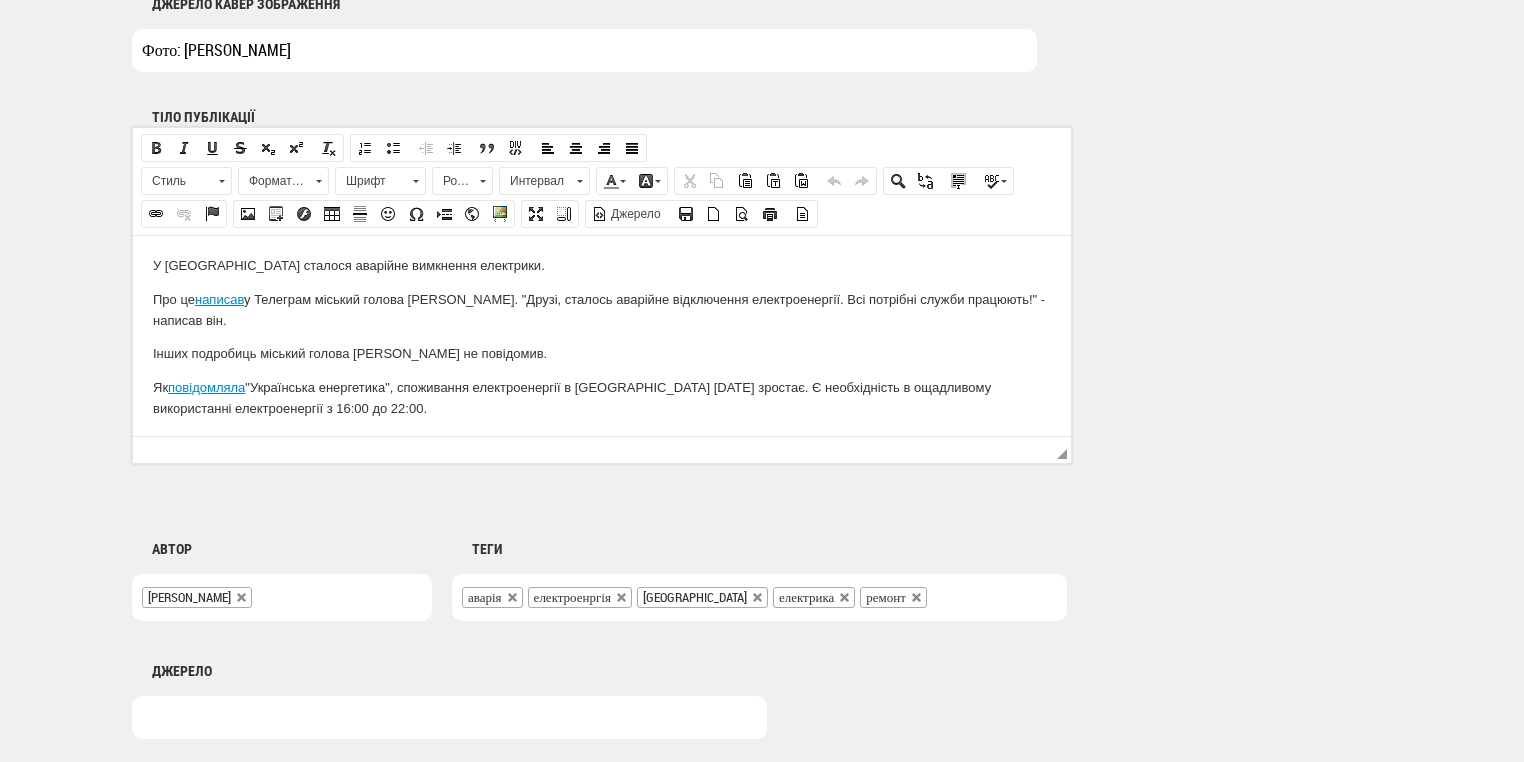 scroll, scrollTop: 1469, scrollLeft: 0, axis: vertical 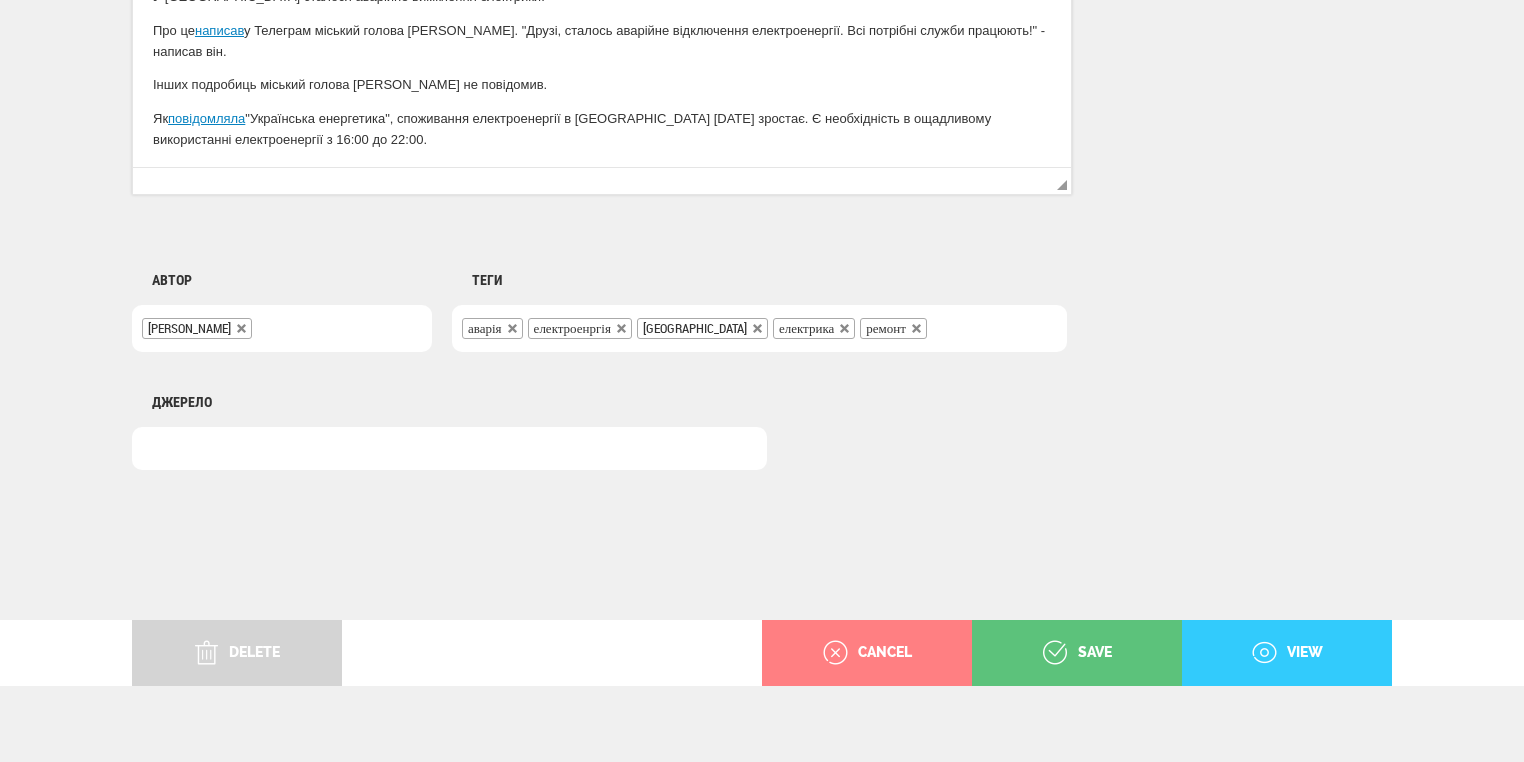 click on "view" at bounding box center (1287, 653) 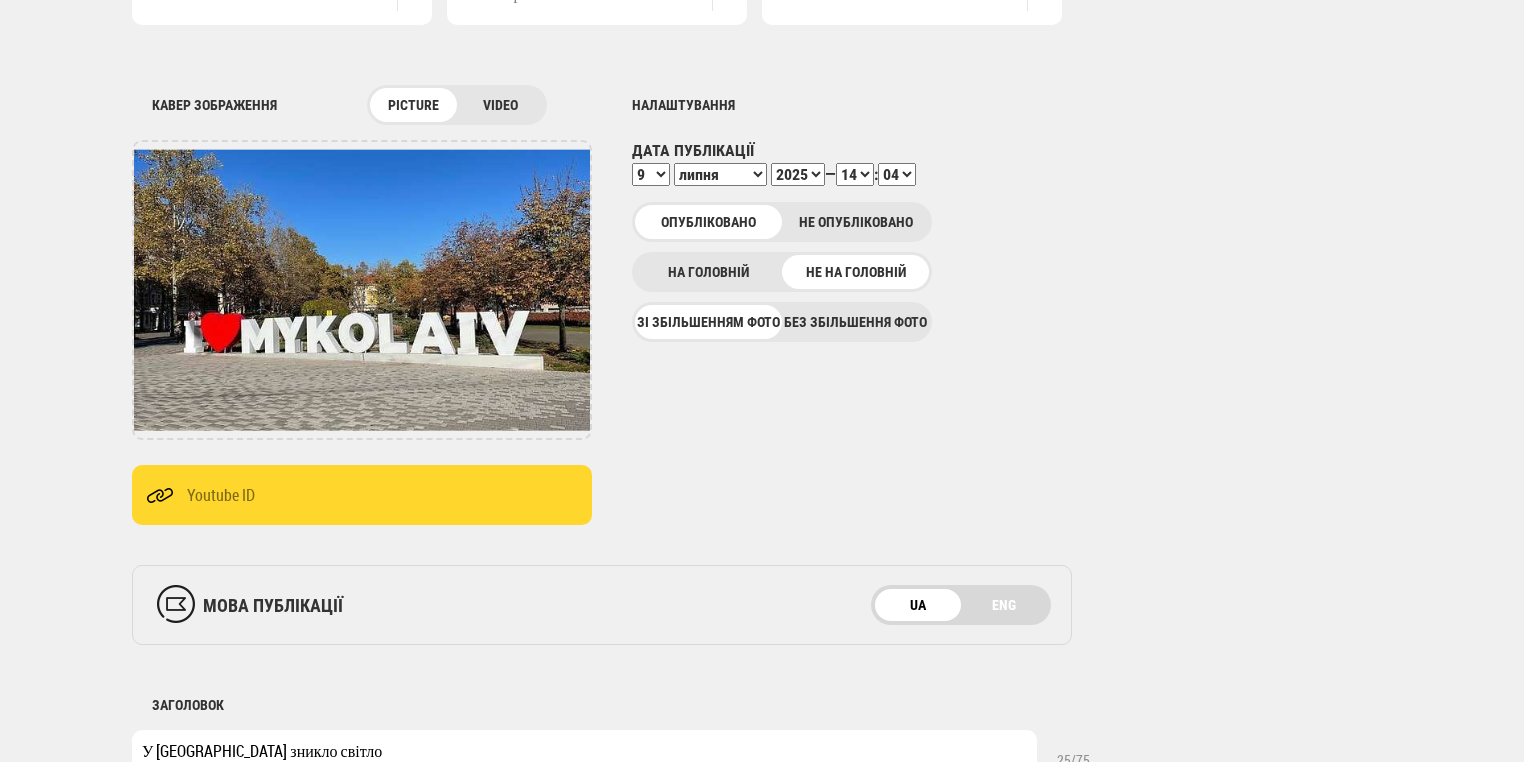 scroll, scrollTop: 109, scrollLeft: 0, axis: vertical 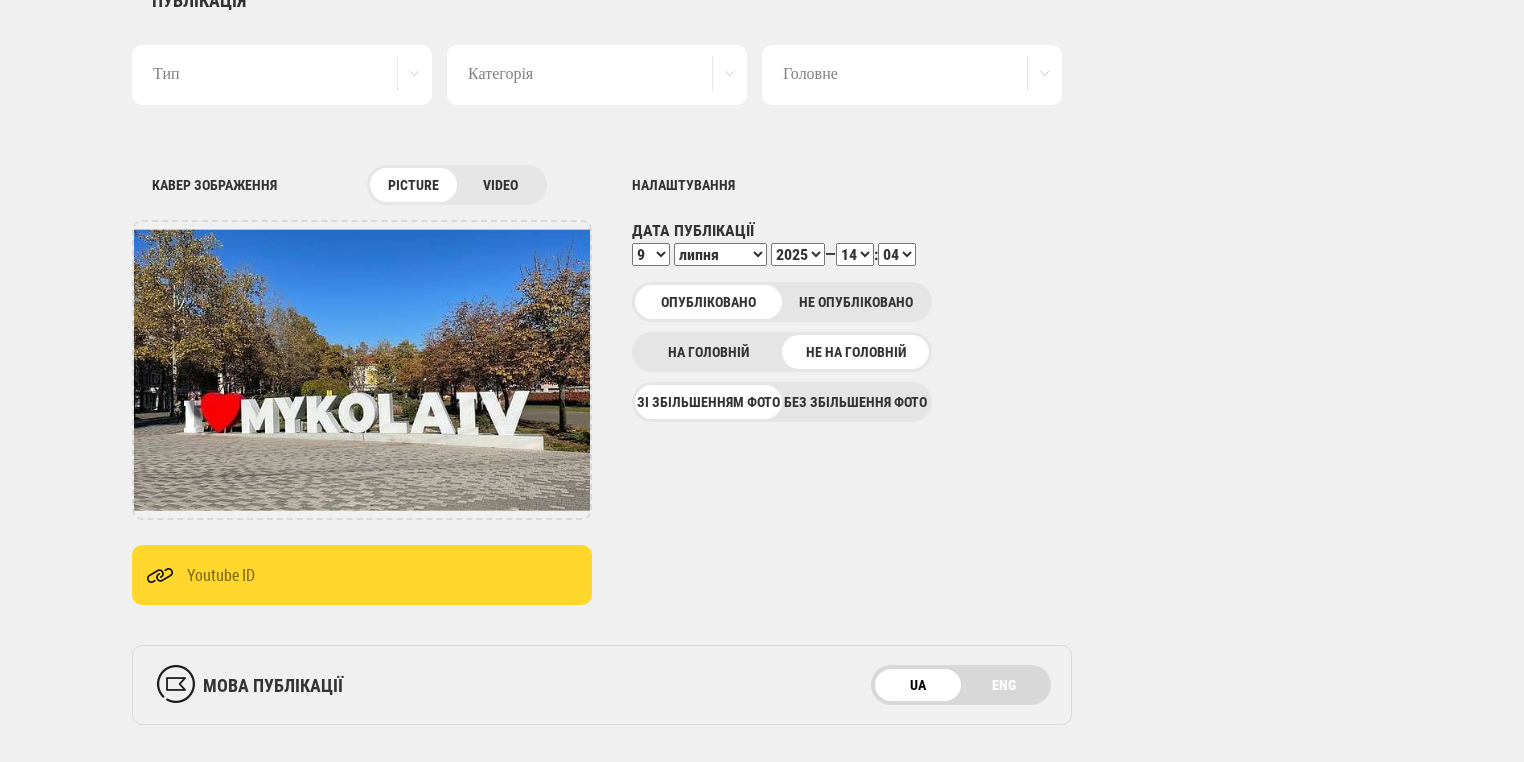 click on "Тип" at bounding box center (282, 75) 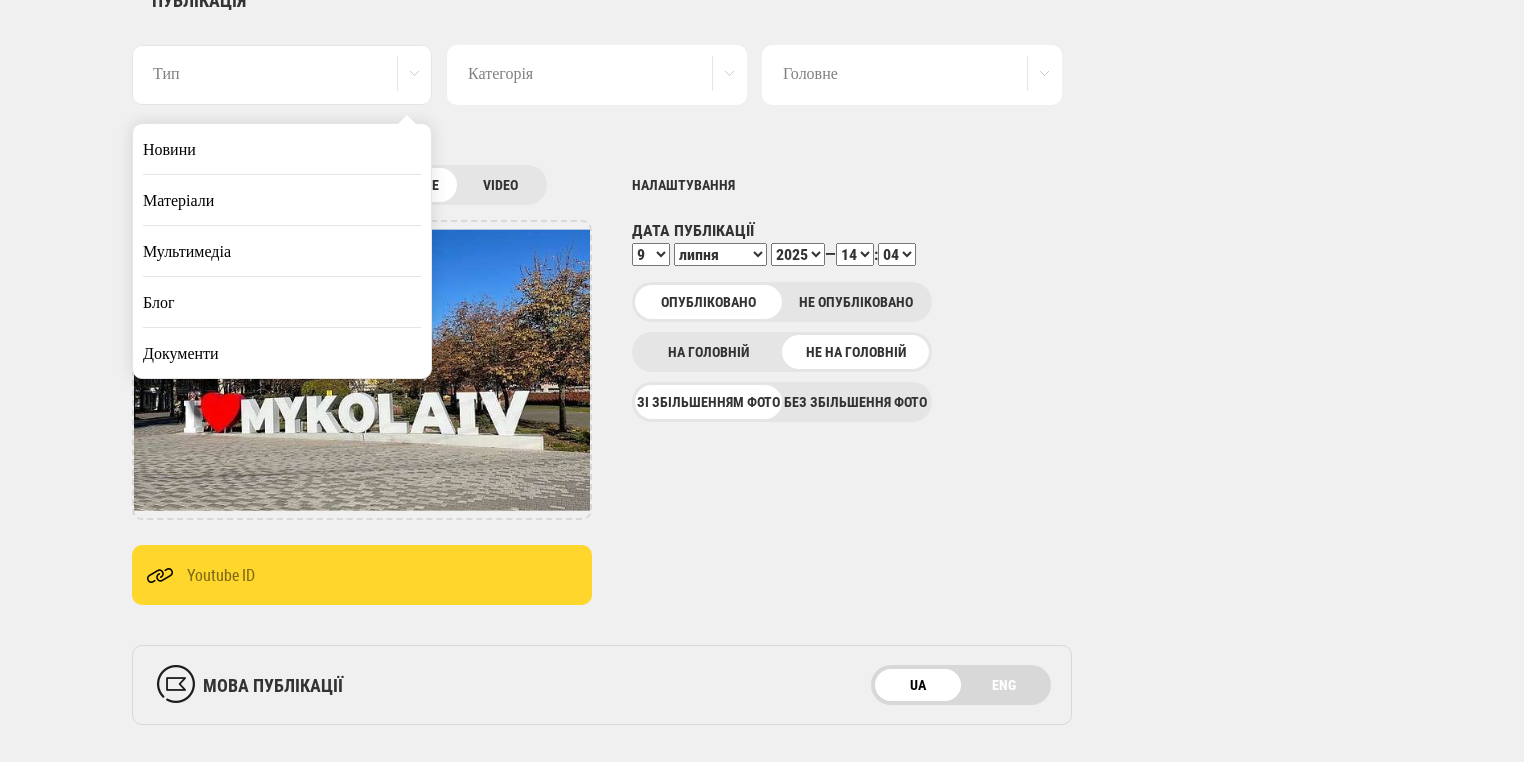 drag, startPoint x: 342, startPoint y: 144, endPoint x: 663, endPoint y: 198, distance: 325.51038 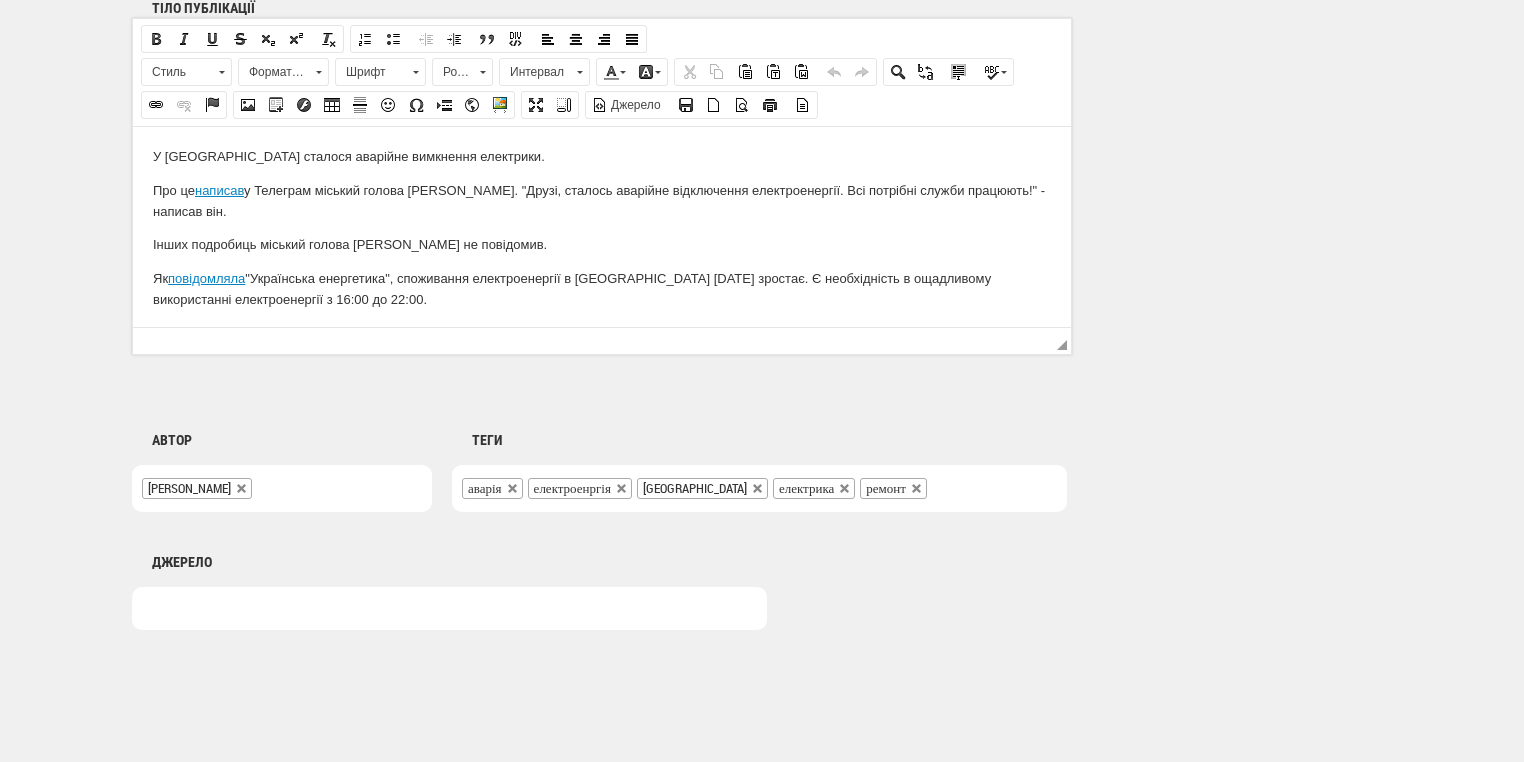 scroll, scrollTop: 1469, scrollLeft: 0, axis: vertical 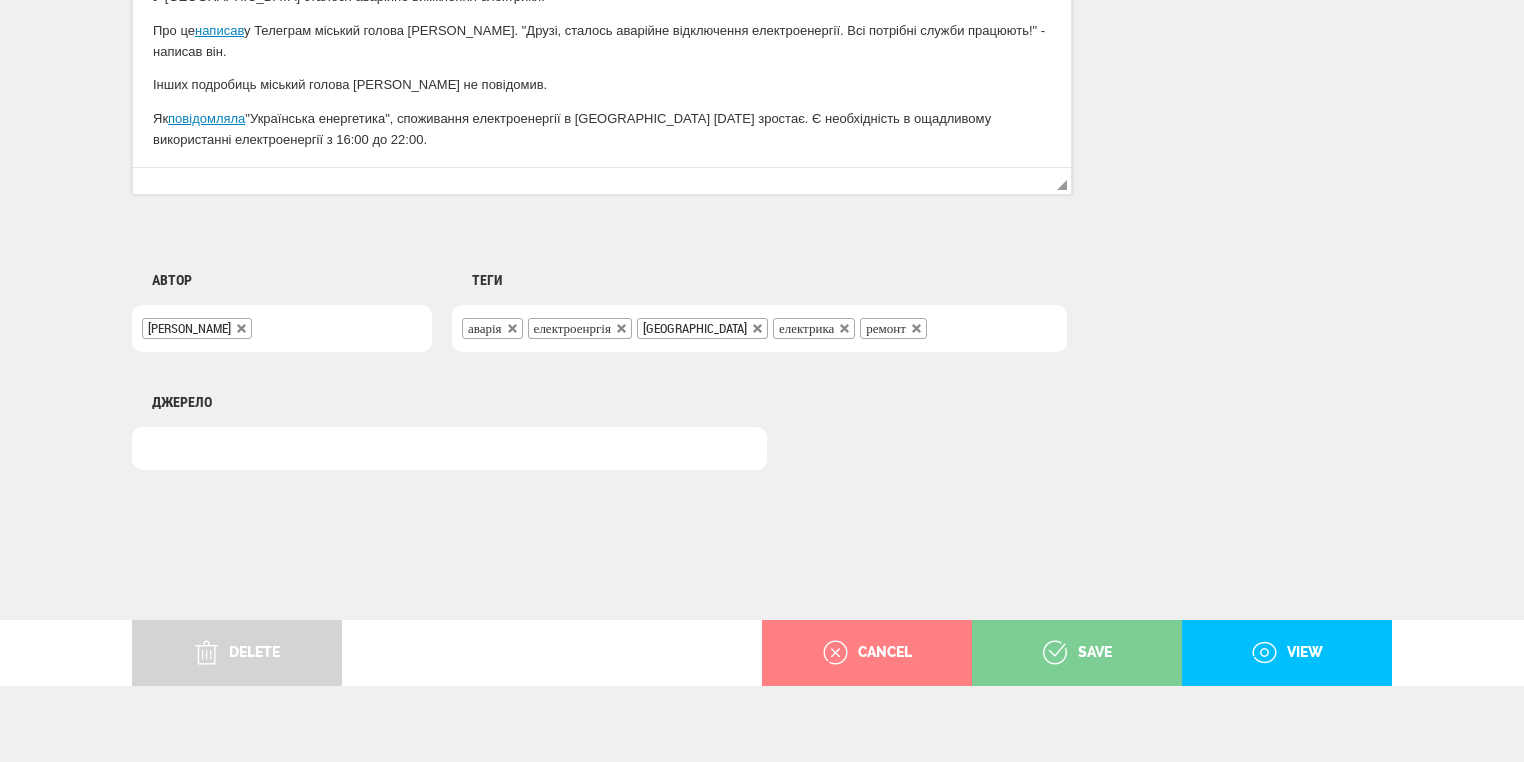 click on "save" at bounding box center (1077, 653) 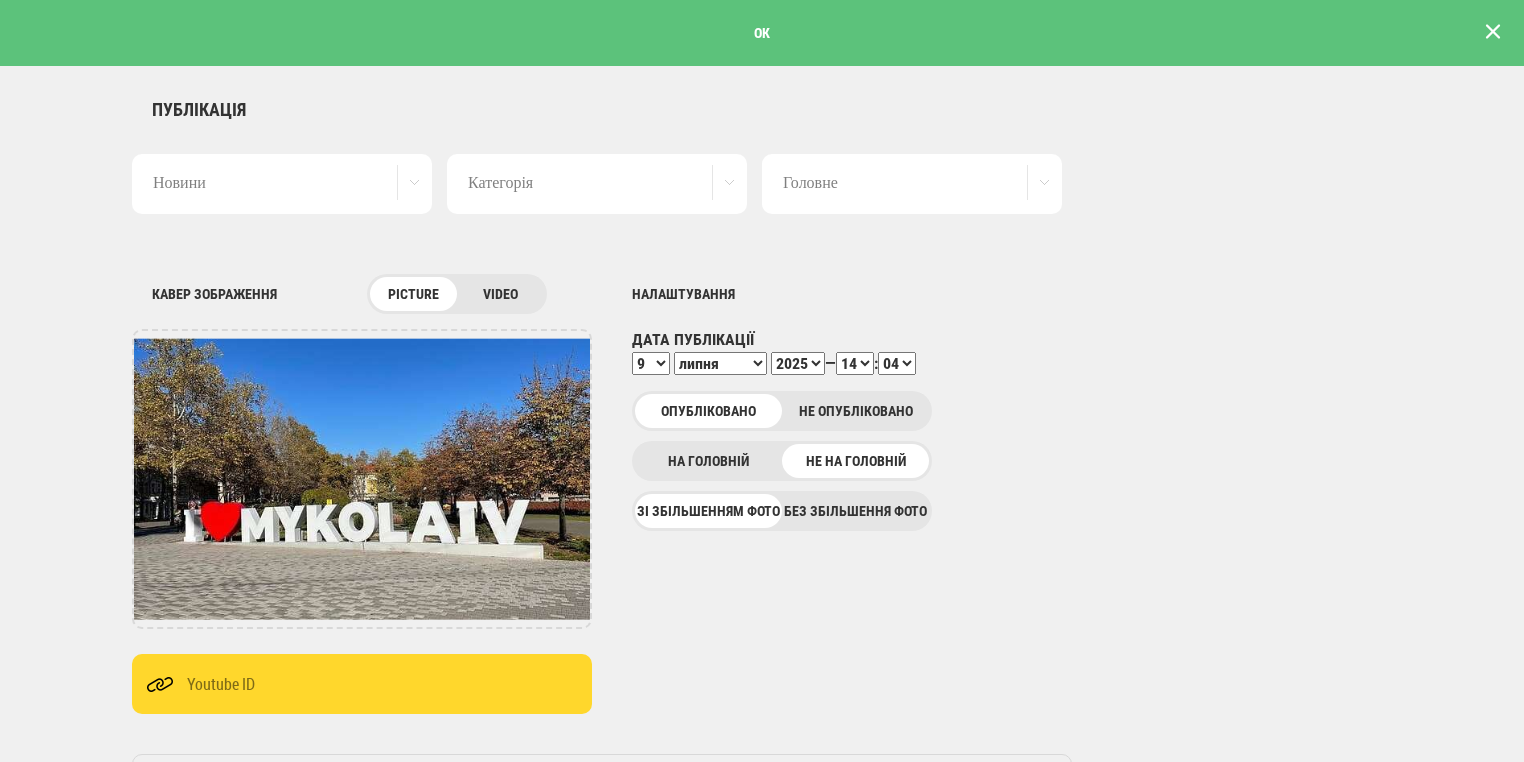 scroll, scrollTop: 0, scrollLeft: 0, axis: both 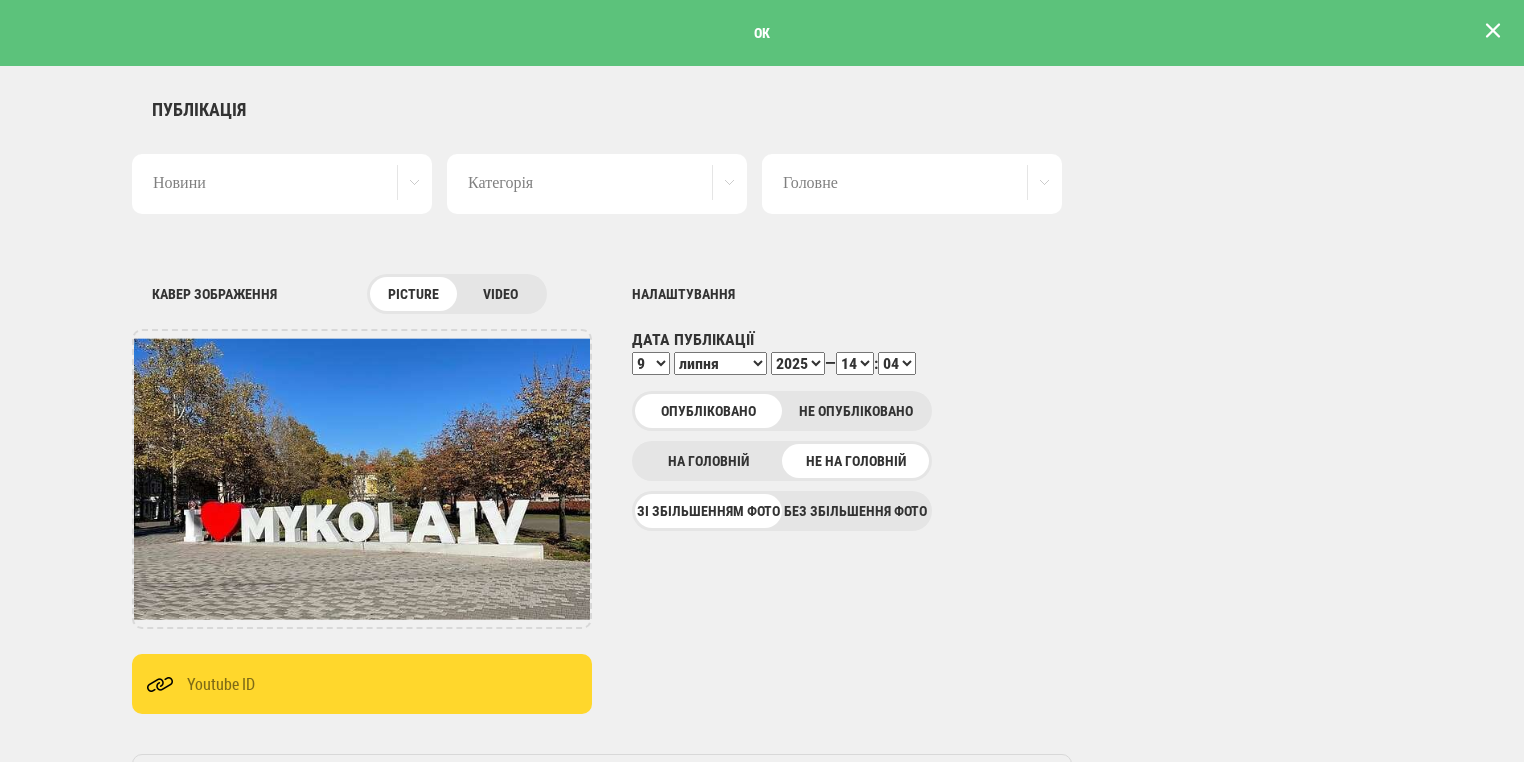 click at bounding box center [1493, 31] 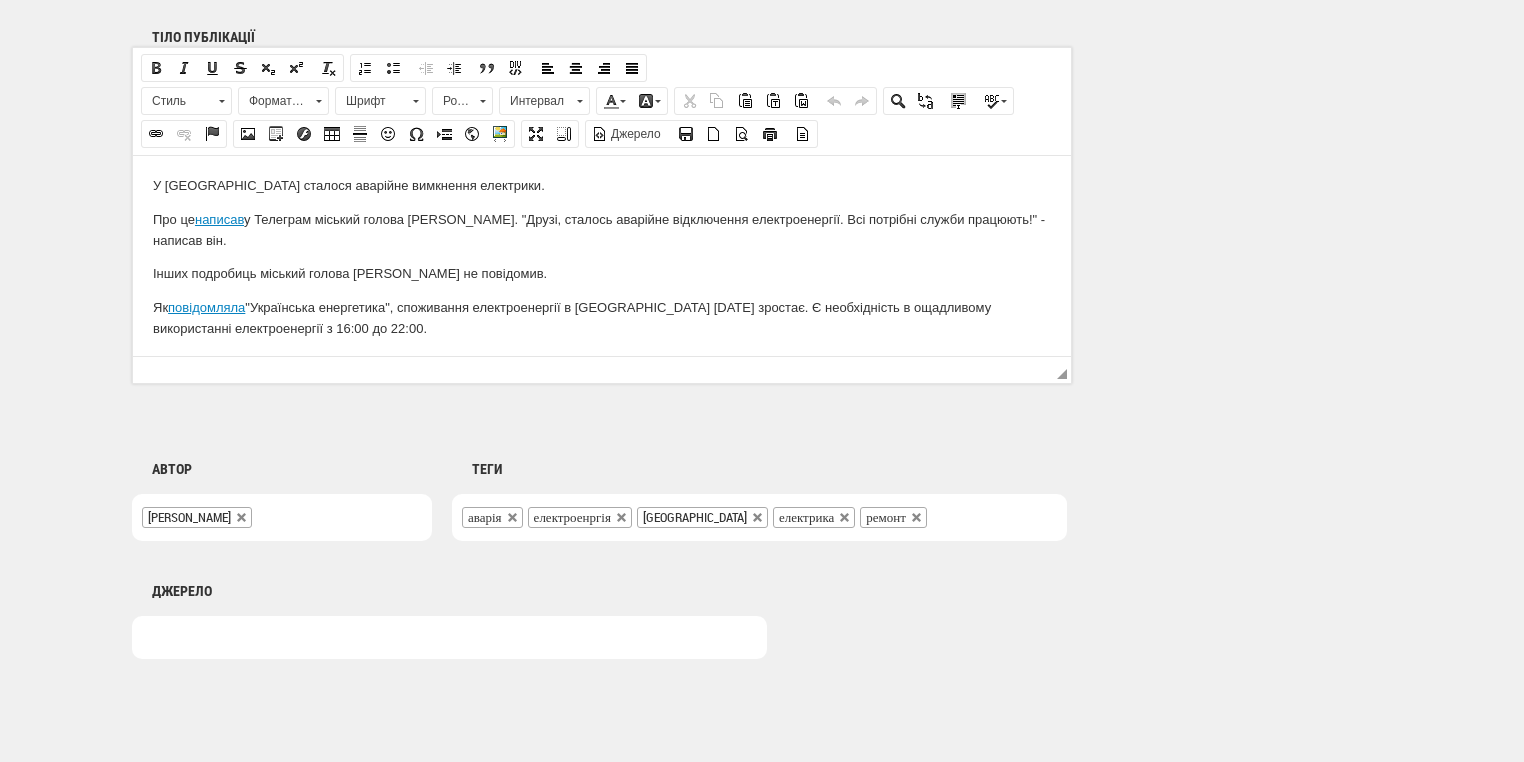 scroll, scrollTop: 1469, scrollLeft: 0, axis: vertical 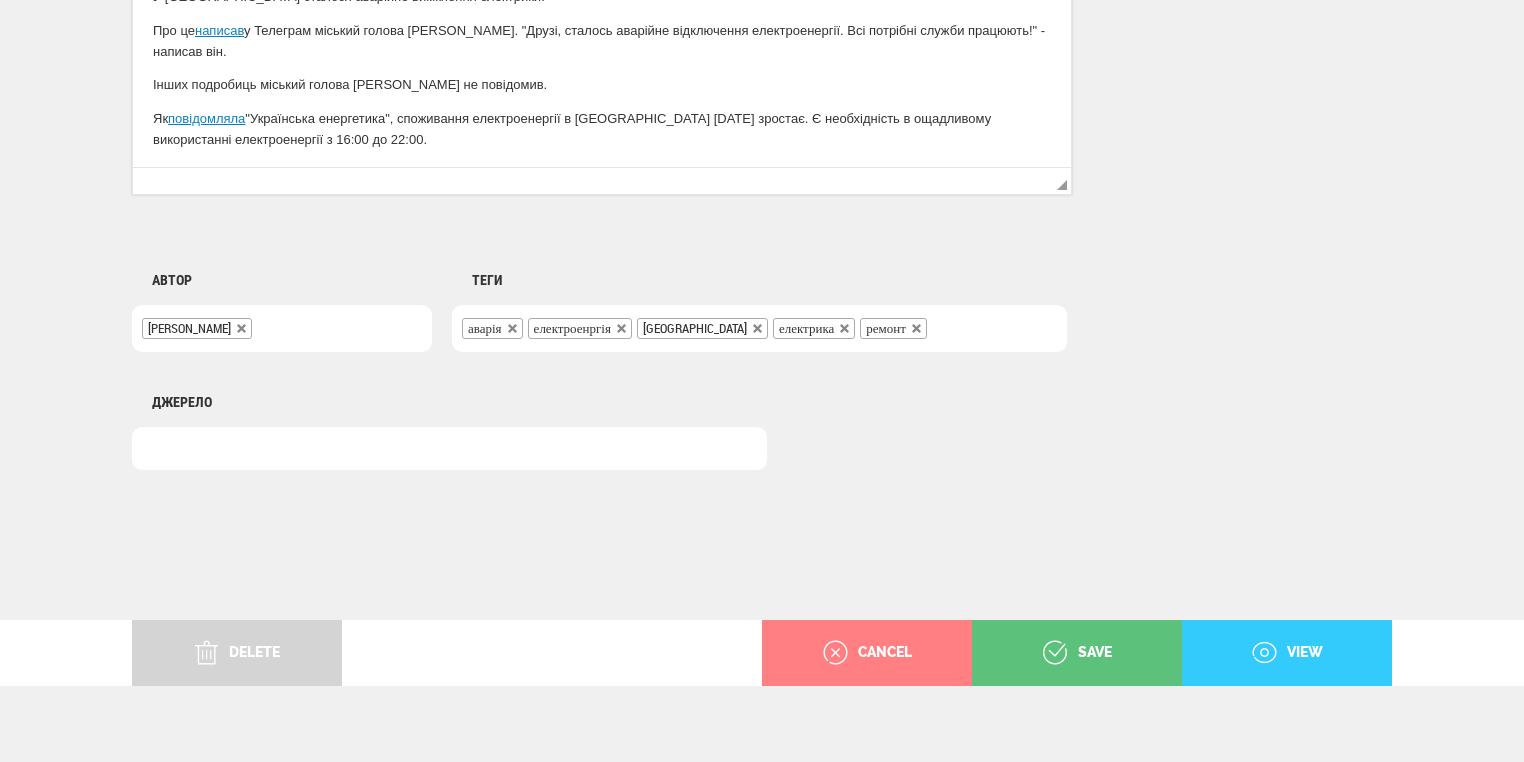 click on "view" at bounding box center [1287, 653] 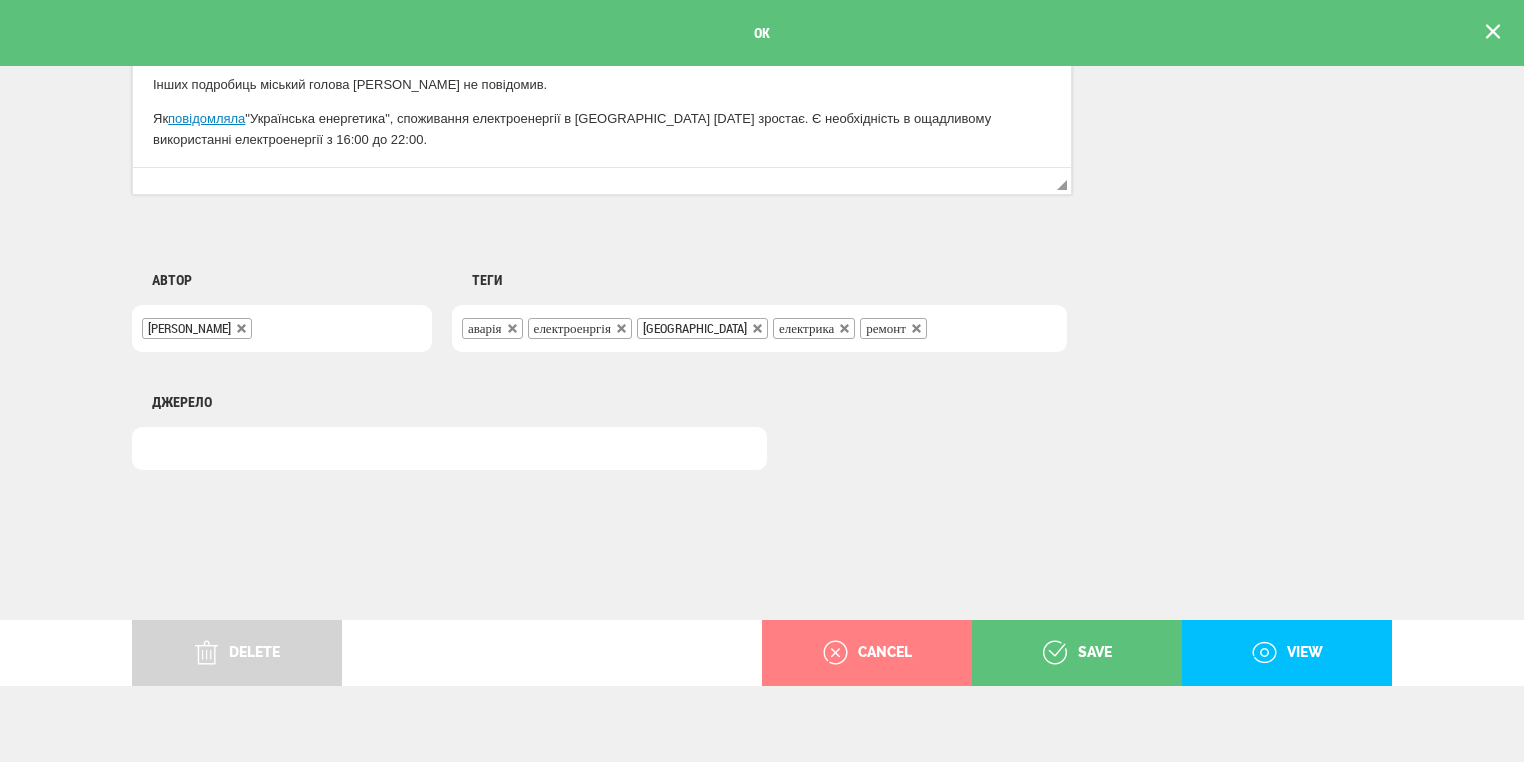 scroll, scrollTop: 0, scrollLeft: 0, axis: both 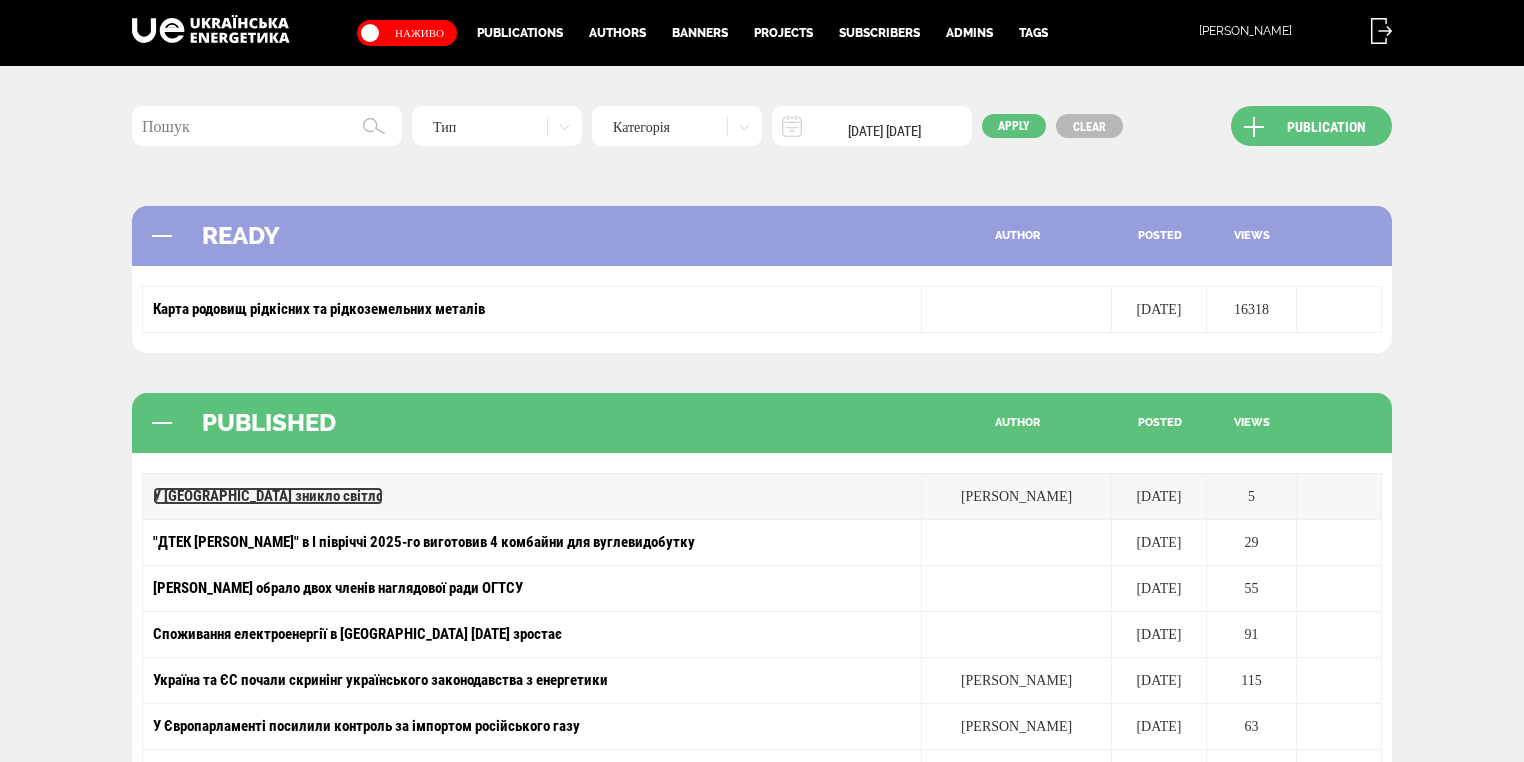 click on "У [GEOGRAPHIC_DATA] зникло світло" at bounding box center (268, 496) 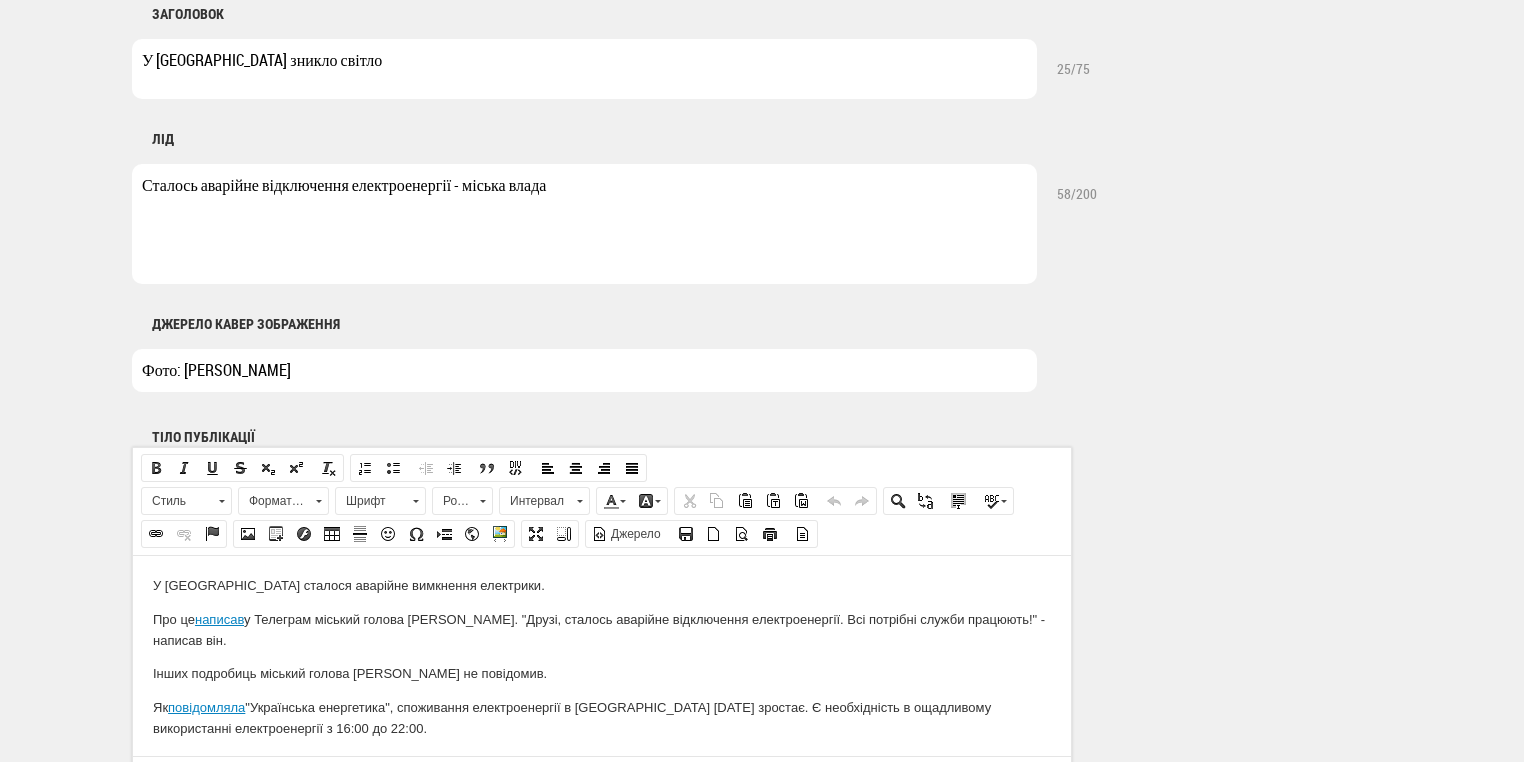 scroll, scrollTop: 960, scrollLeft: 0, axis: vertical 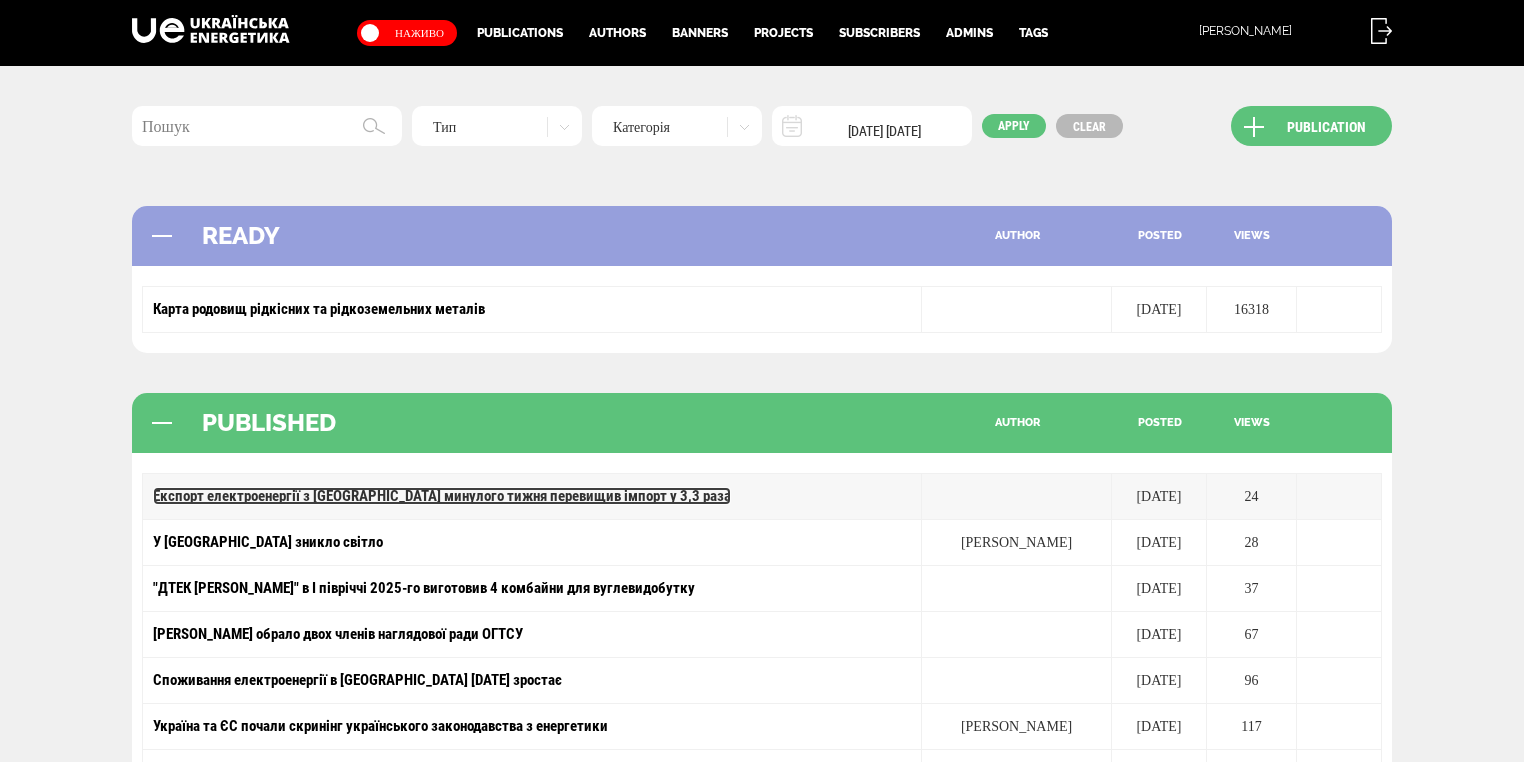 click on "Експорт електроенергії з [GEOGRAPHIC_DATA] минулого тижня перевищив імпорт у 3,3 раза" at bounding box center [442, 496] 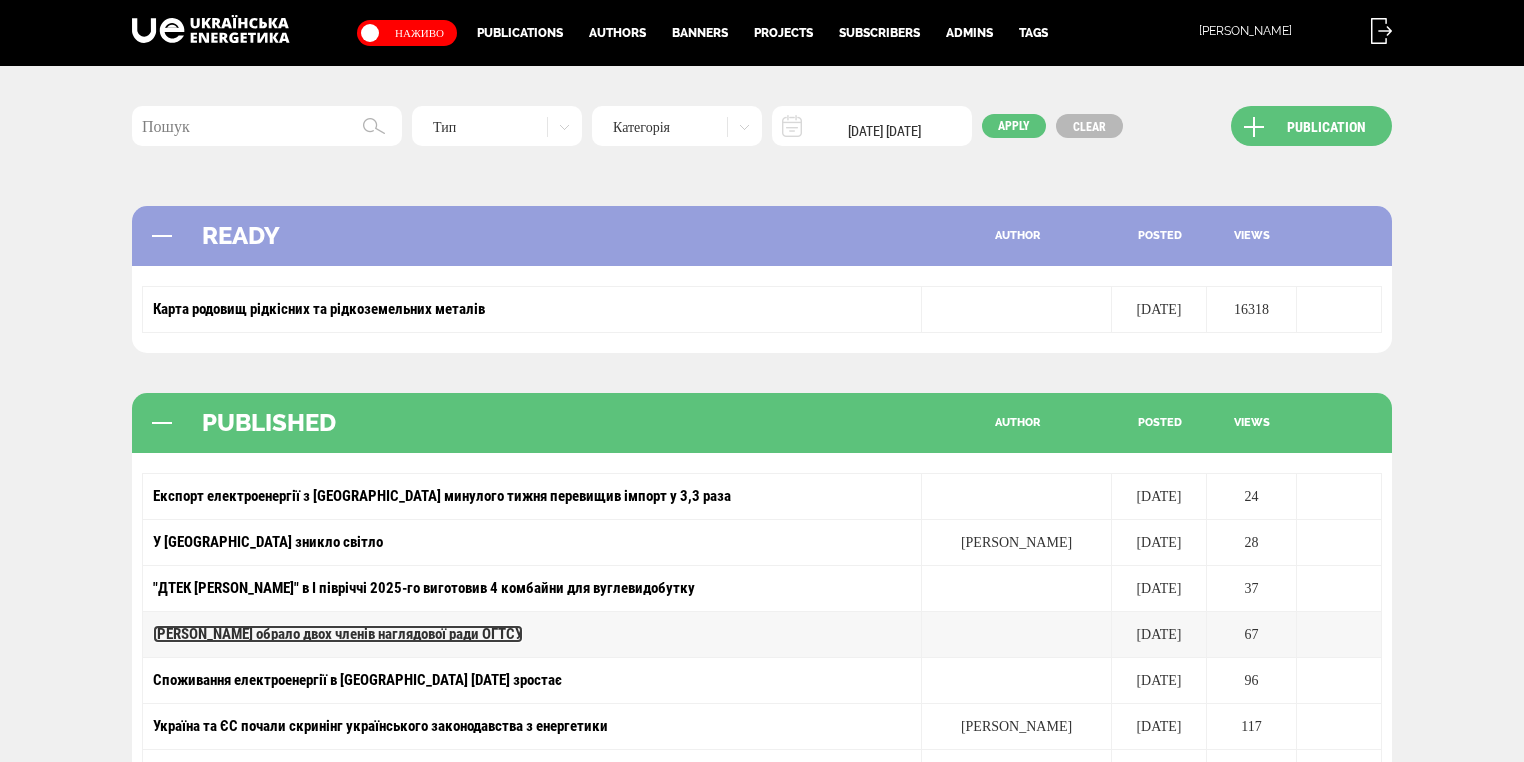 click on "Міненерго обрало двох членів наглядової ради ОГТСУ" at bounding box center [338, 634] 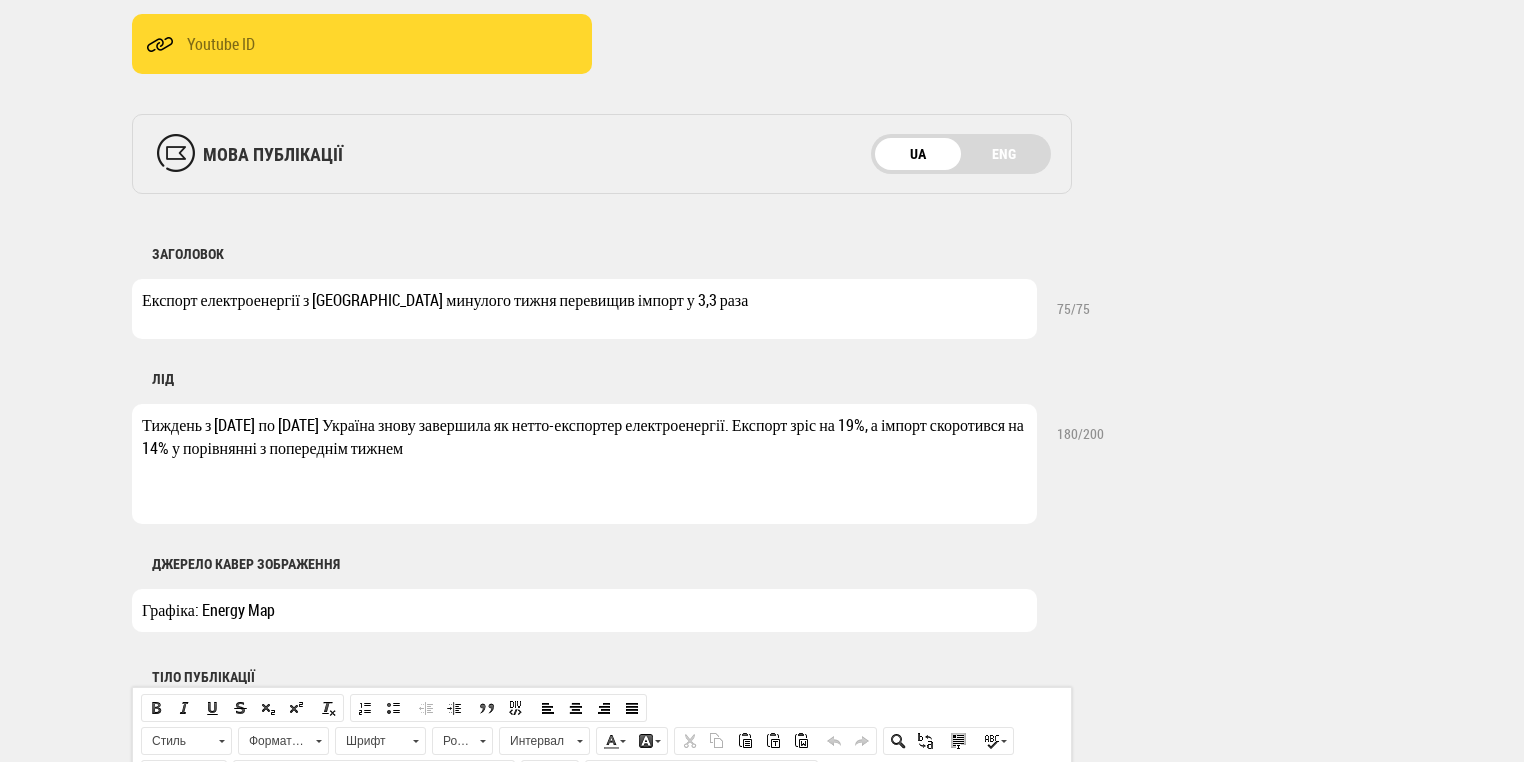 scroll, scrollTop: 560, scrollLeft: 0, axis: vertical 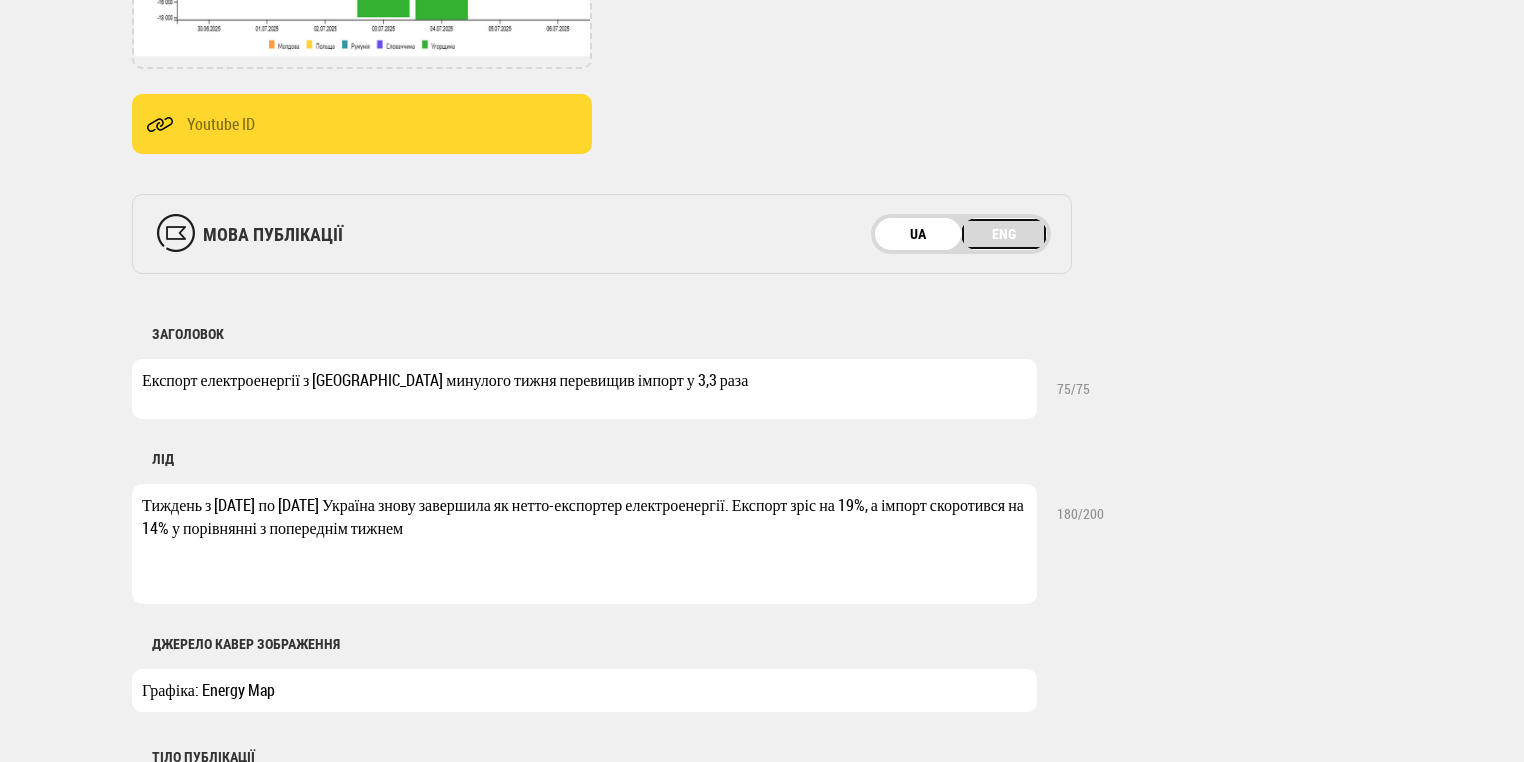 click on "ENG" at bounding box center [1004, 234] 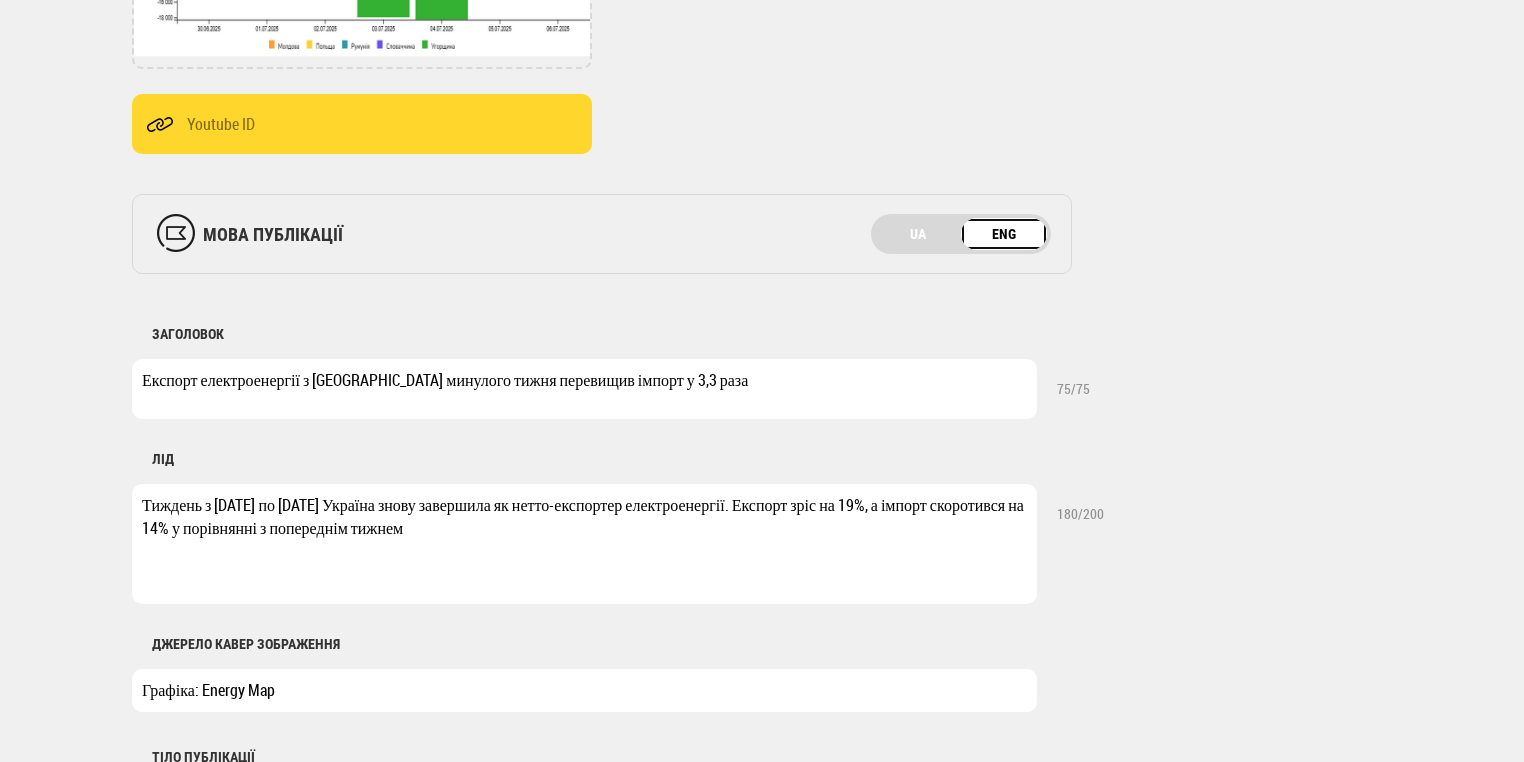 scroll, scrollTop: 0, scrollLeft: 0, axis: both 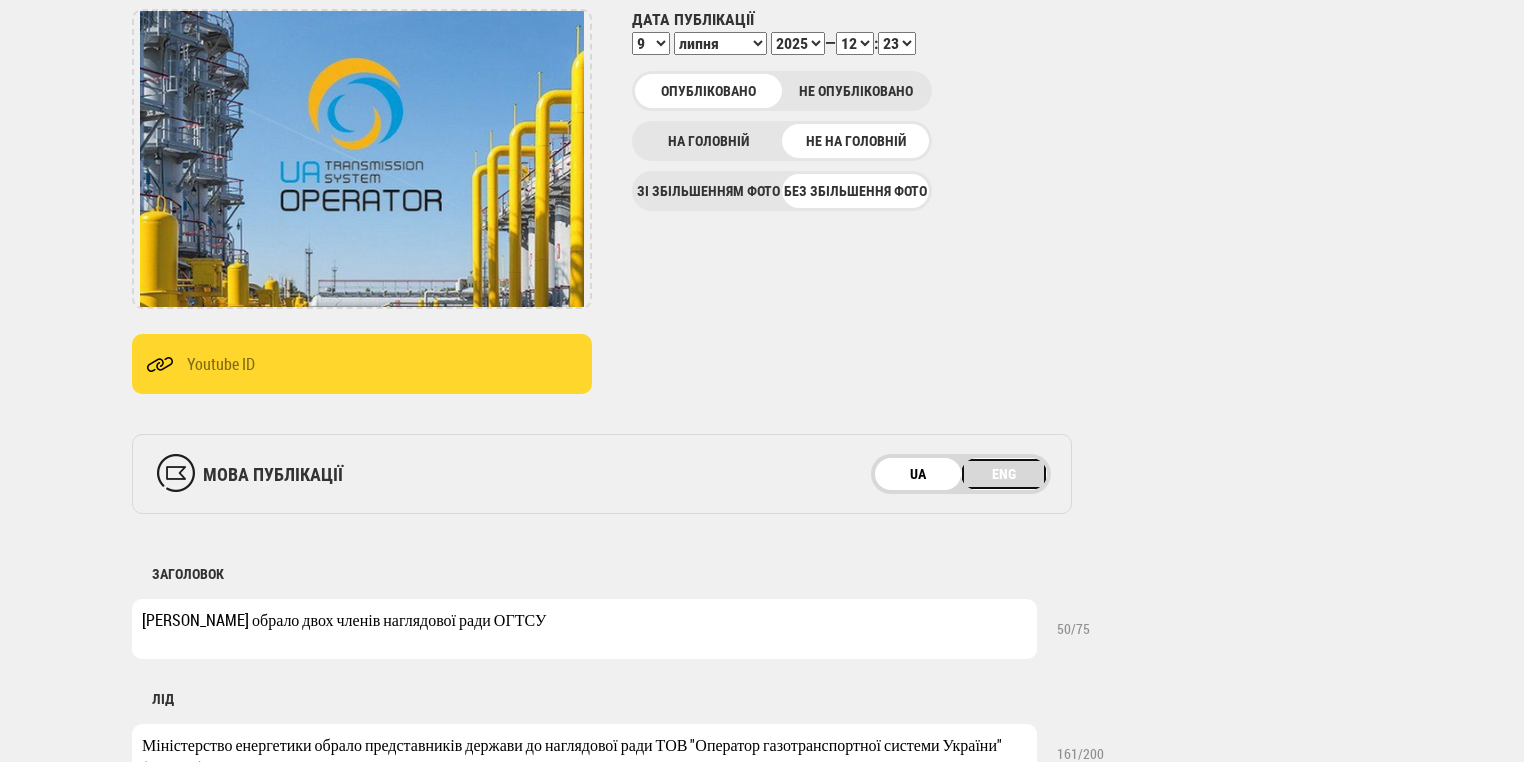 click on "ENG" at bounding box center (1004, 474) 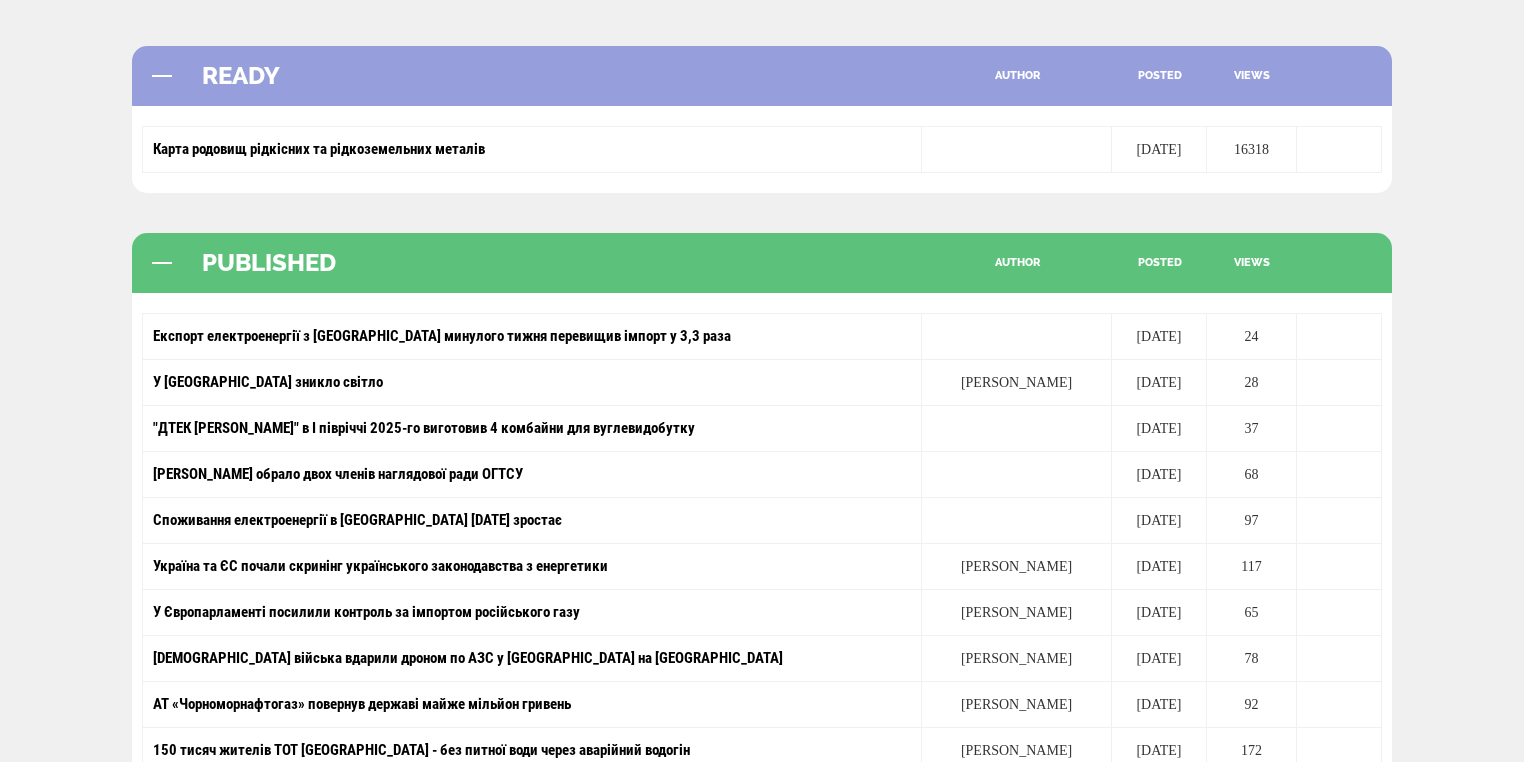 scroll, scrollTop: 0, scrollLeft: 0, axis: both 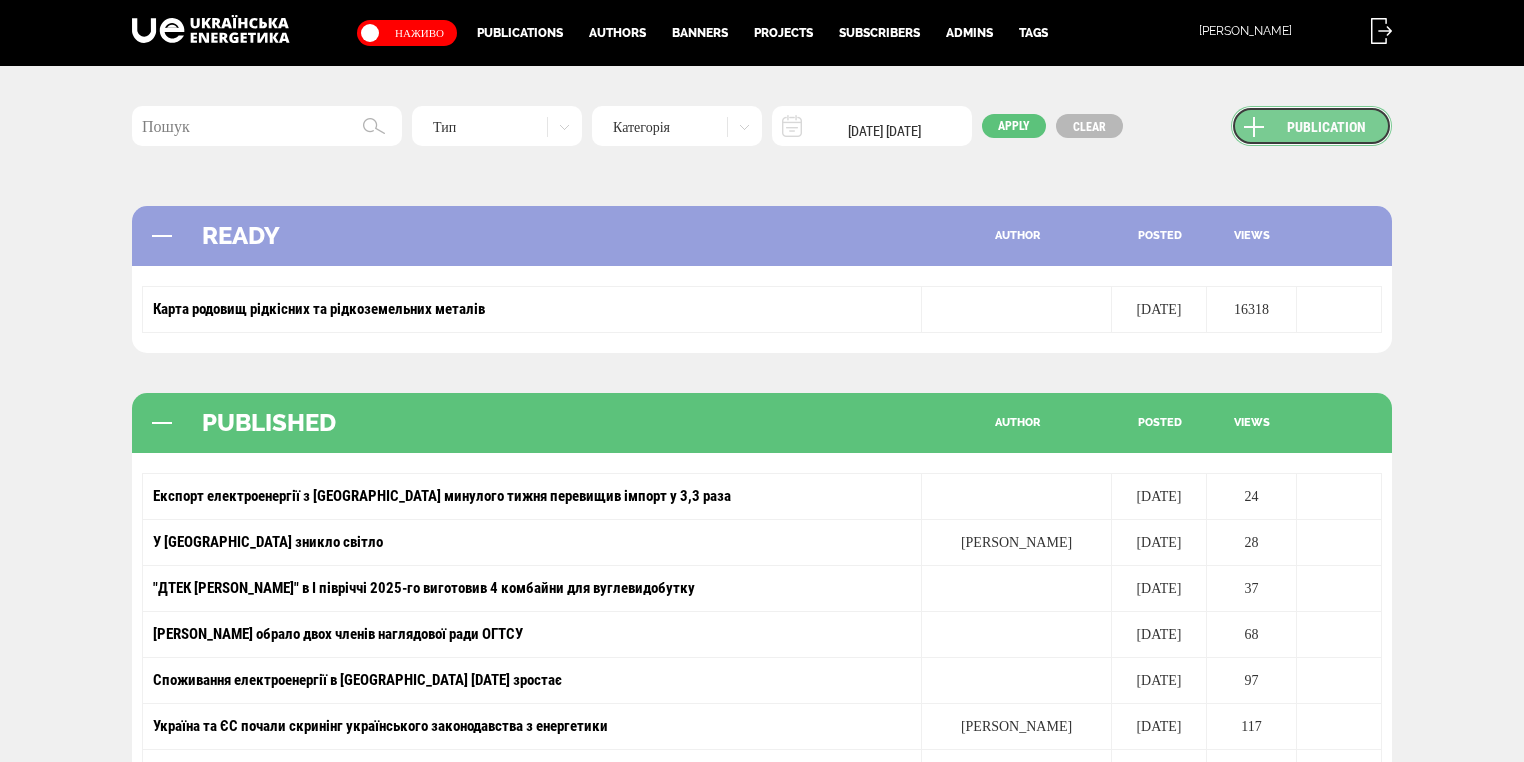 click on "Publication" at bounding box center (1311, 126) 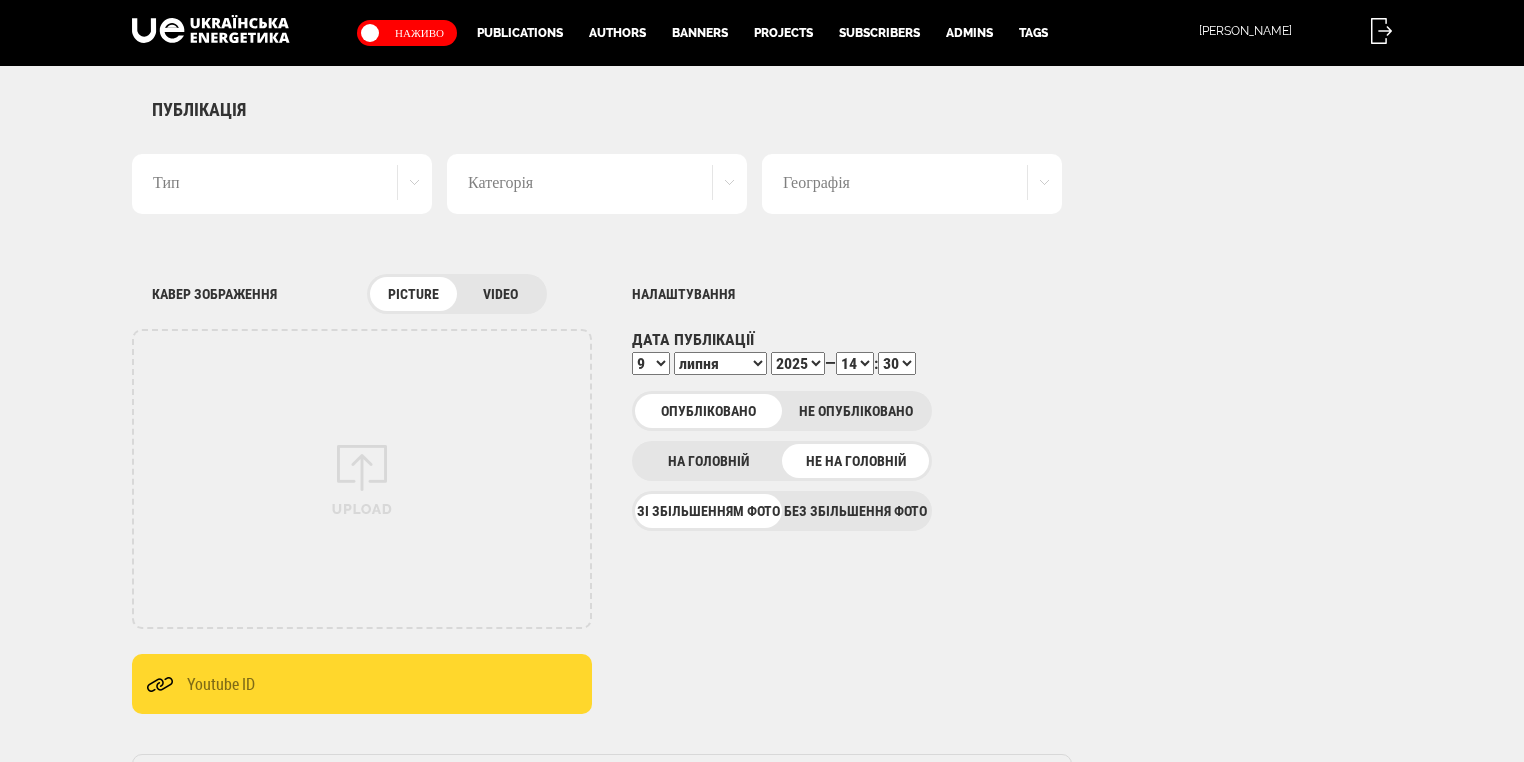 scroll, scrollTop: 0, scrollLeft: 0, axis: both 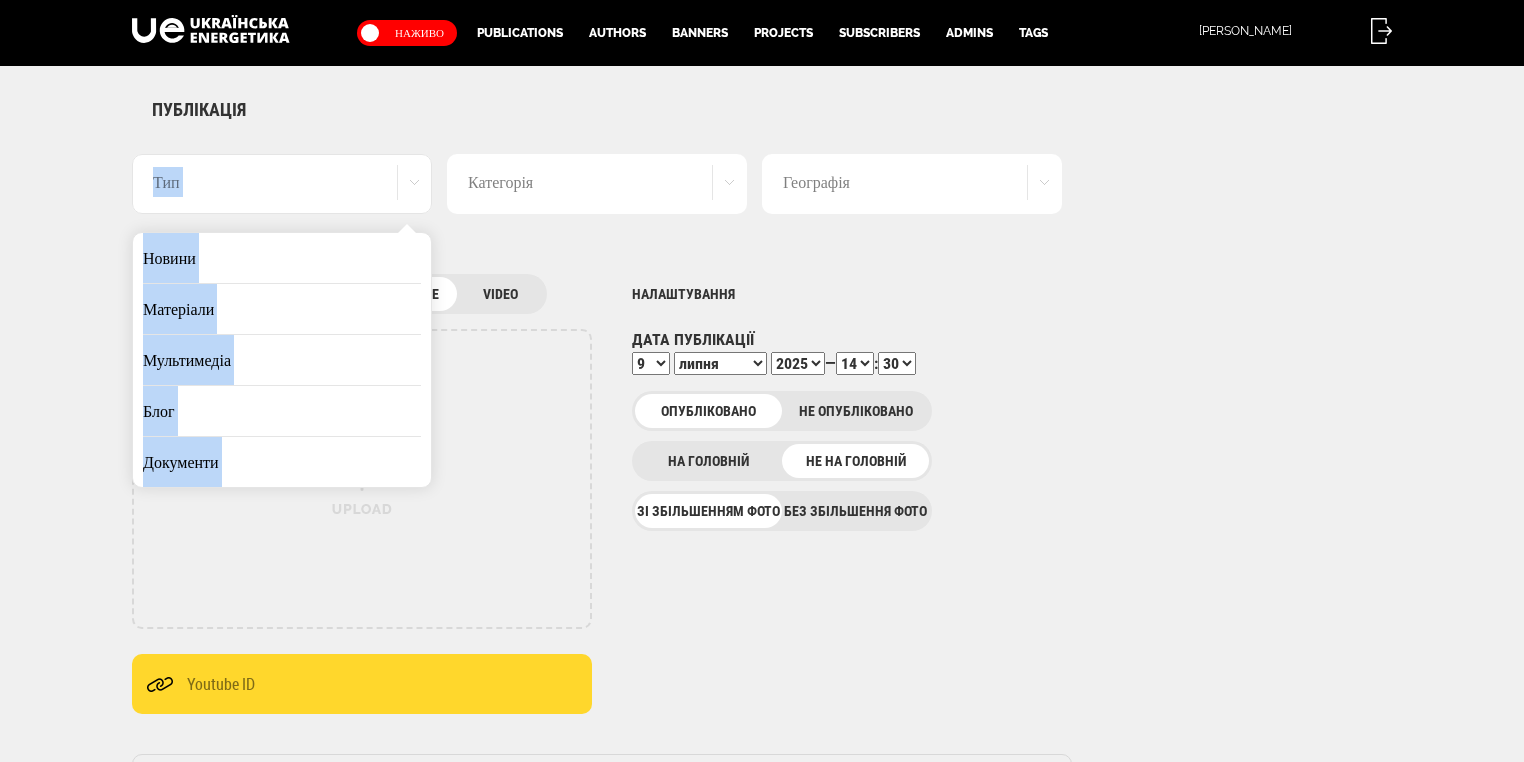 click on "Новини" at bounding box center [282, 258] 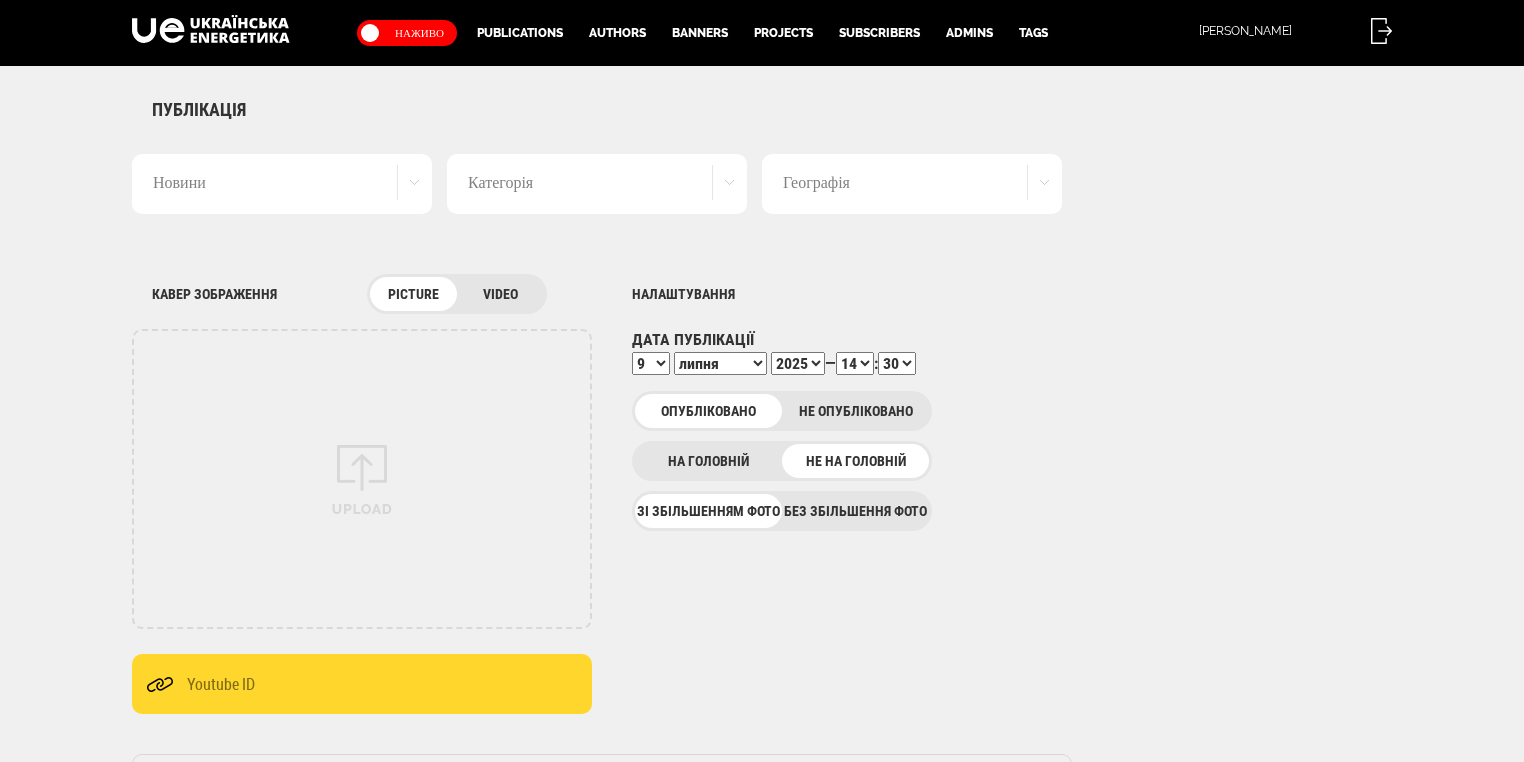 click on "Географія" at bounding box center [912, 184] 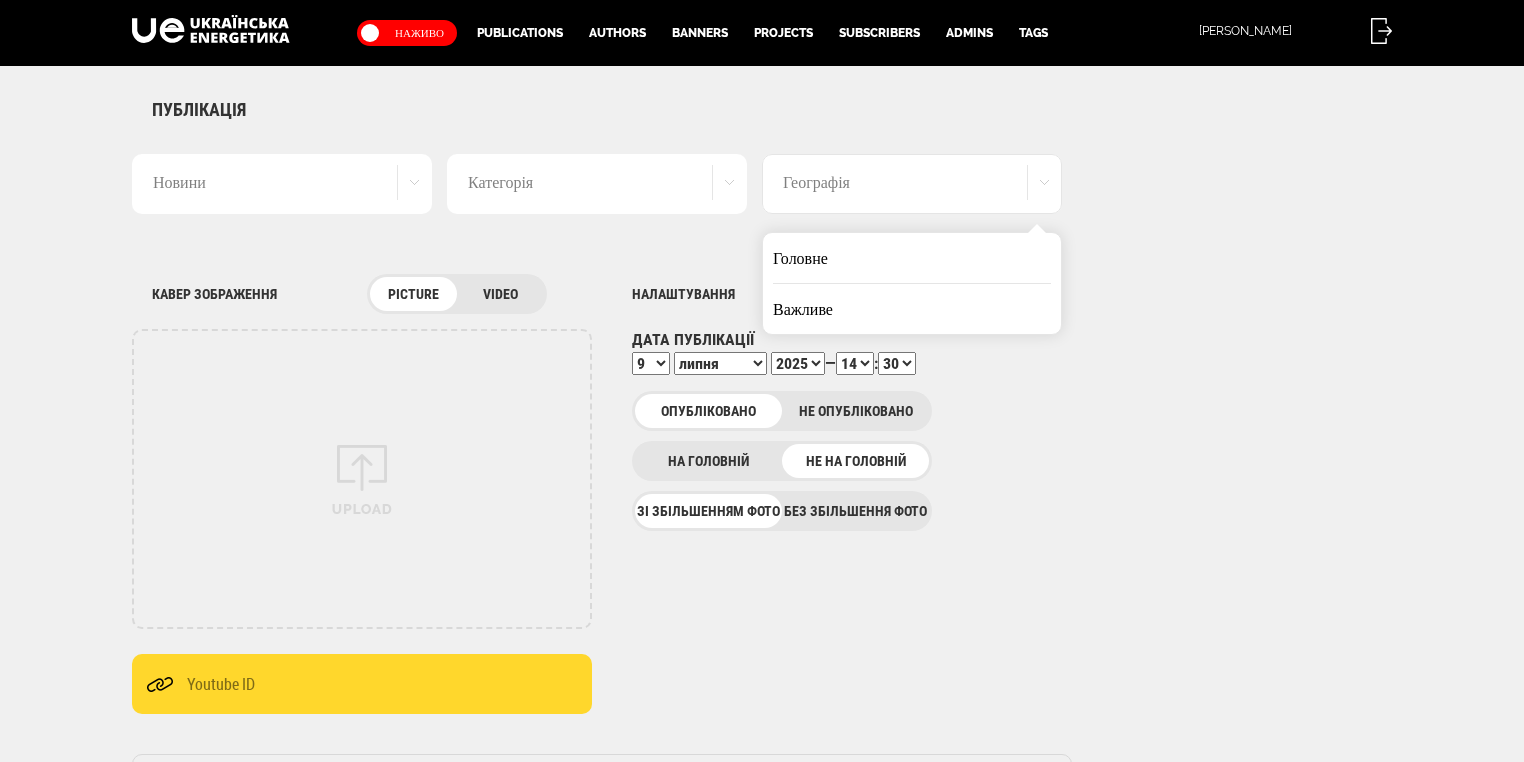 click on "Головне" at bounding box center [912, 258] 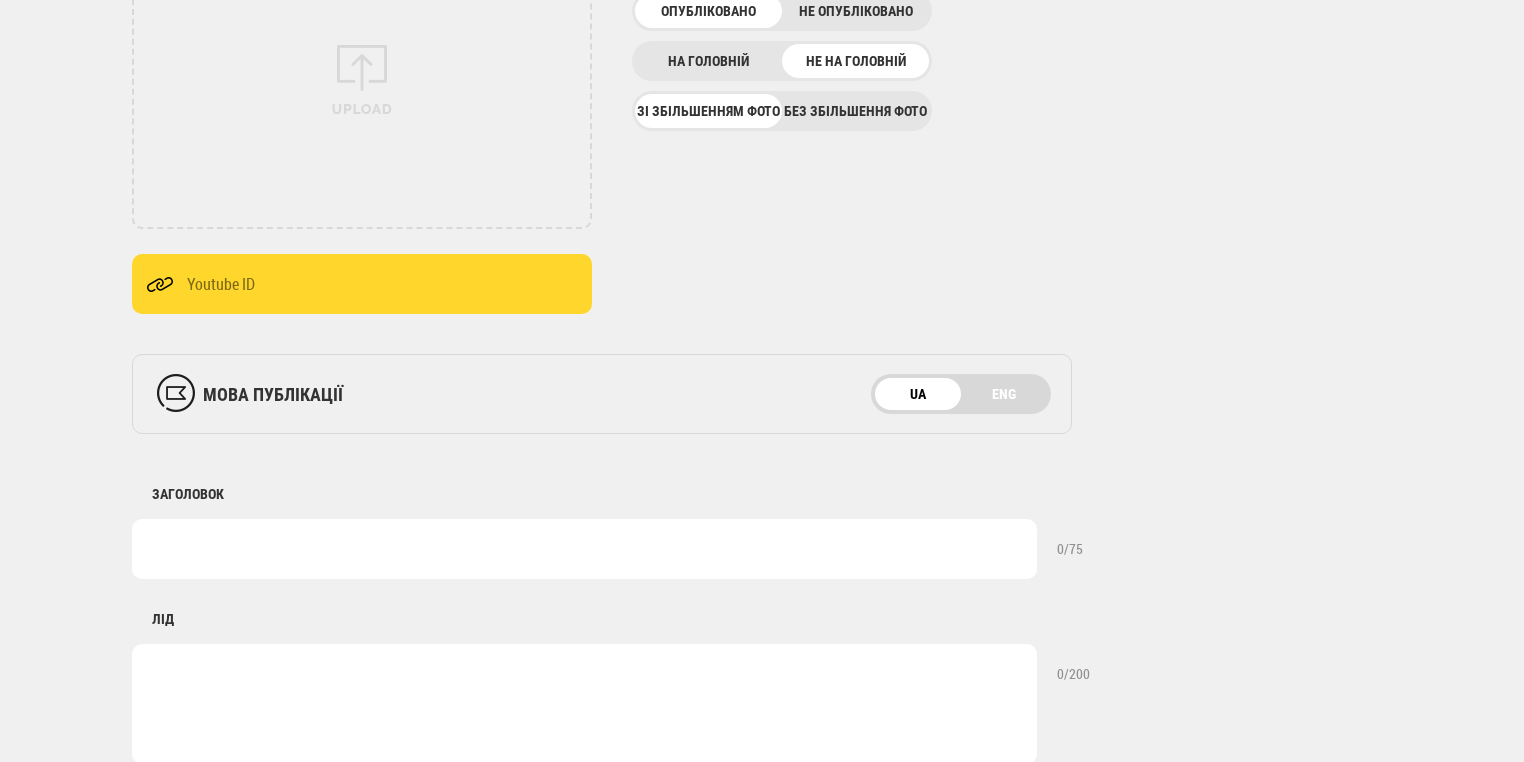 scroll, scrollTop: 720, scrollLeft: 0, axis: vertical 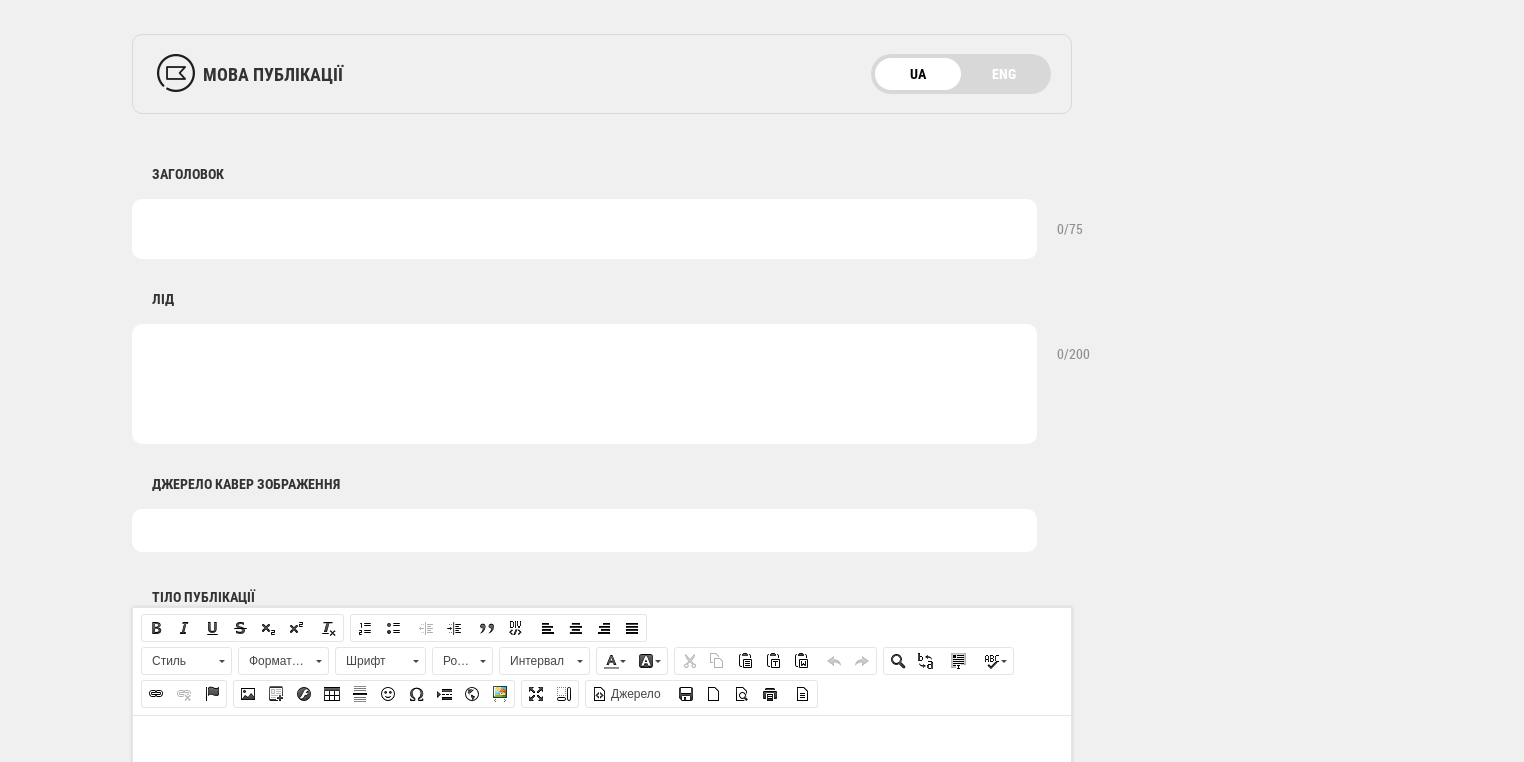 click at bounding box center [584, 229] 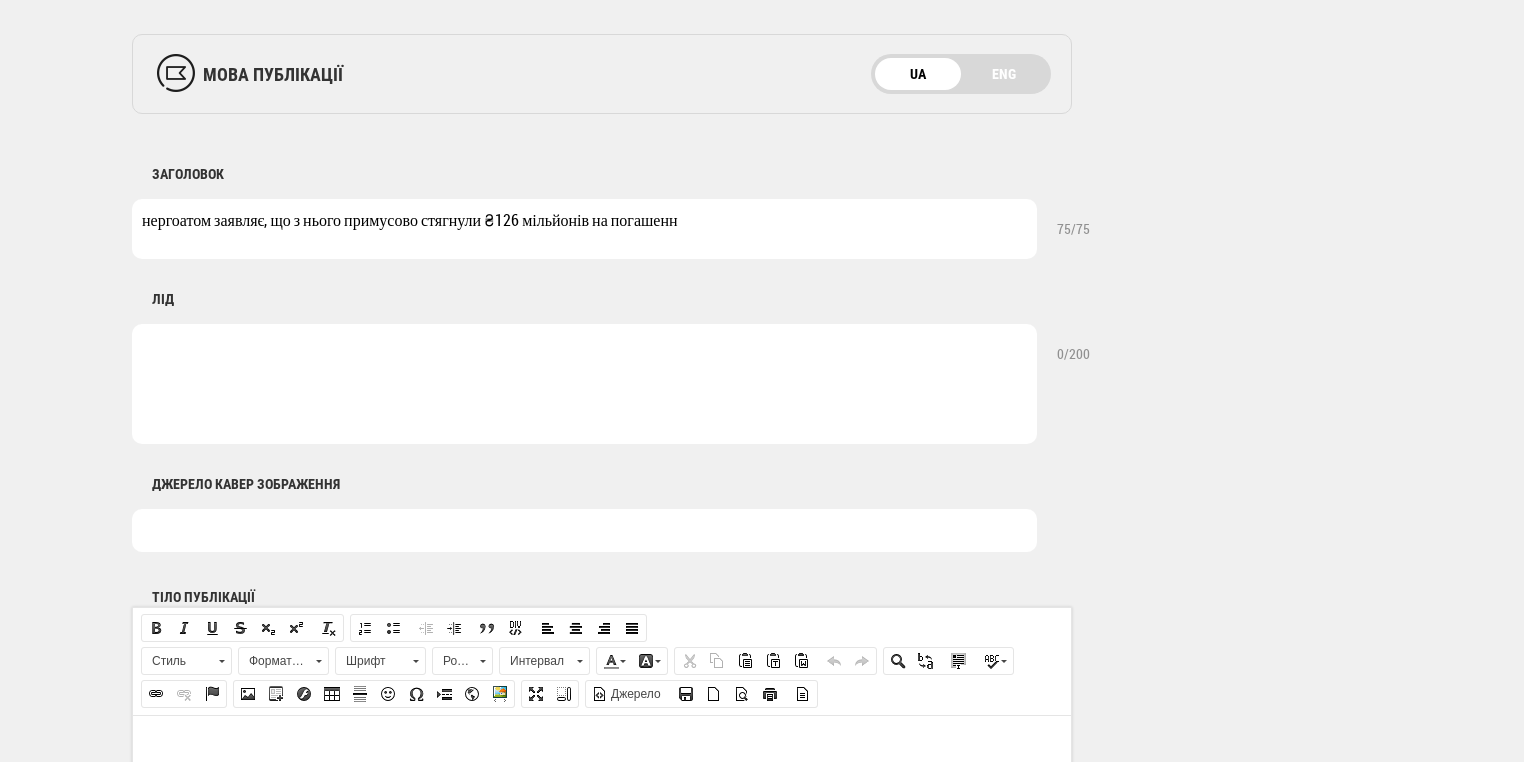 click on "нергоатом заявляє, що з нього примусово стягнули ₴126 мільйонів на погашенн" at bounding box center (584, 229) 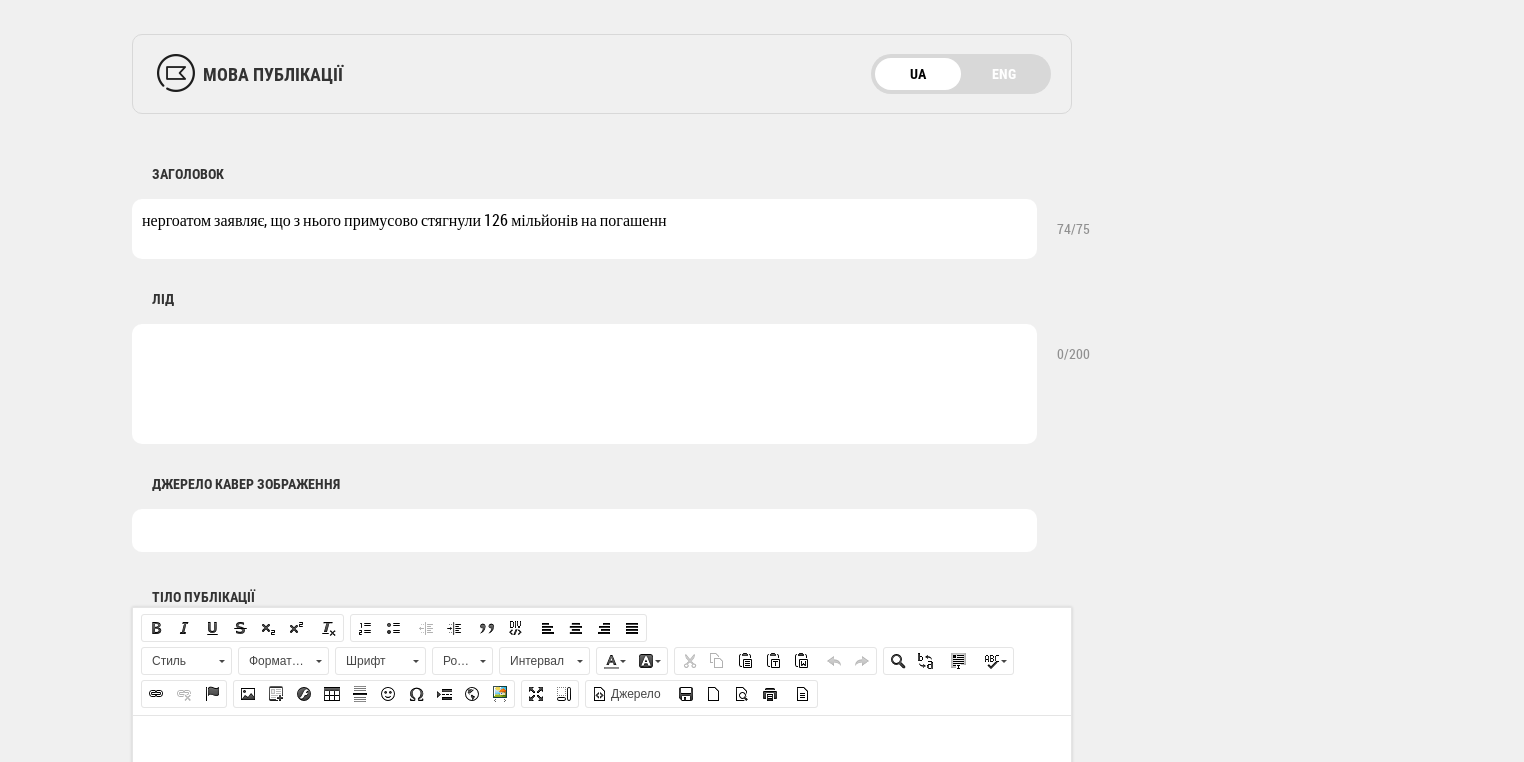 click on "нергоатом заявляє, що з нього примусово стягнули 126 мільйонів на погашенн" at bounding box center (584, 229) 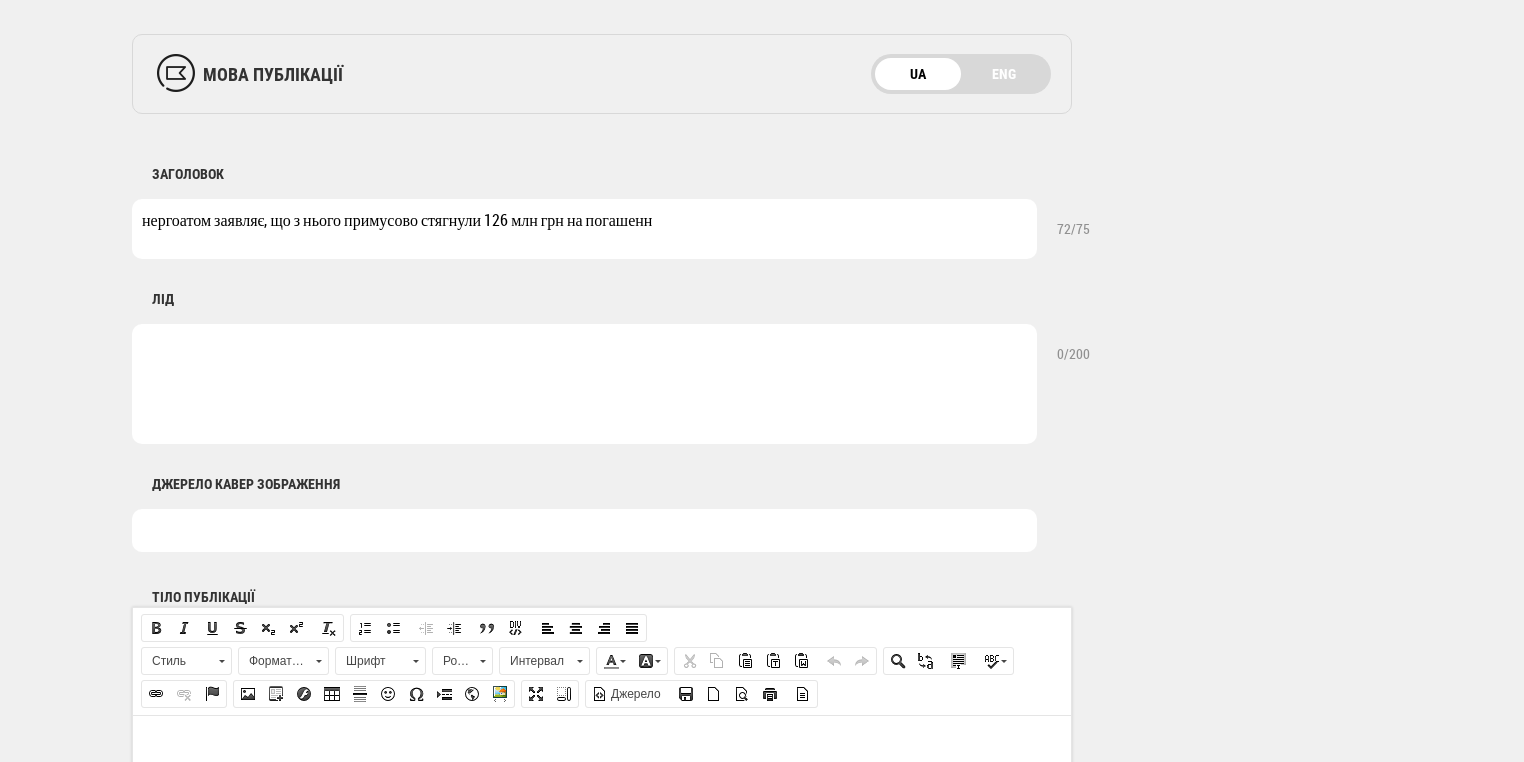 click on "нергоатом заявляє, що з нього примусово стягнули 126 млн грн на погашенн" at bounding box center (584, 229) 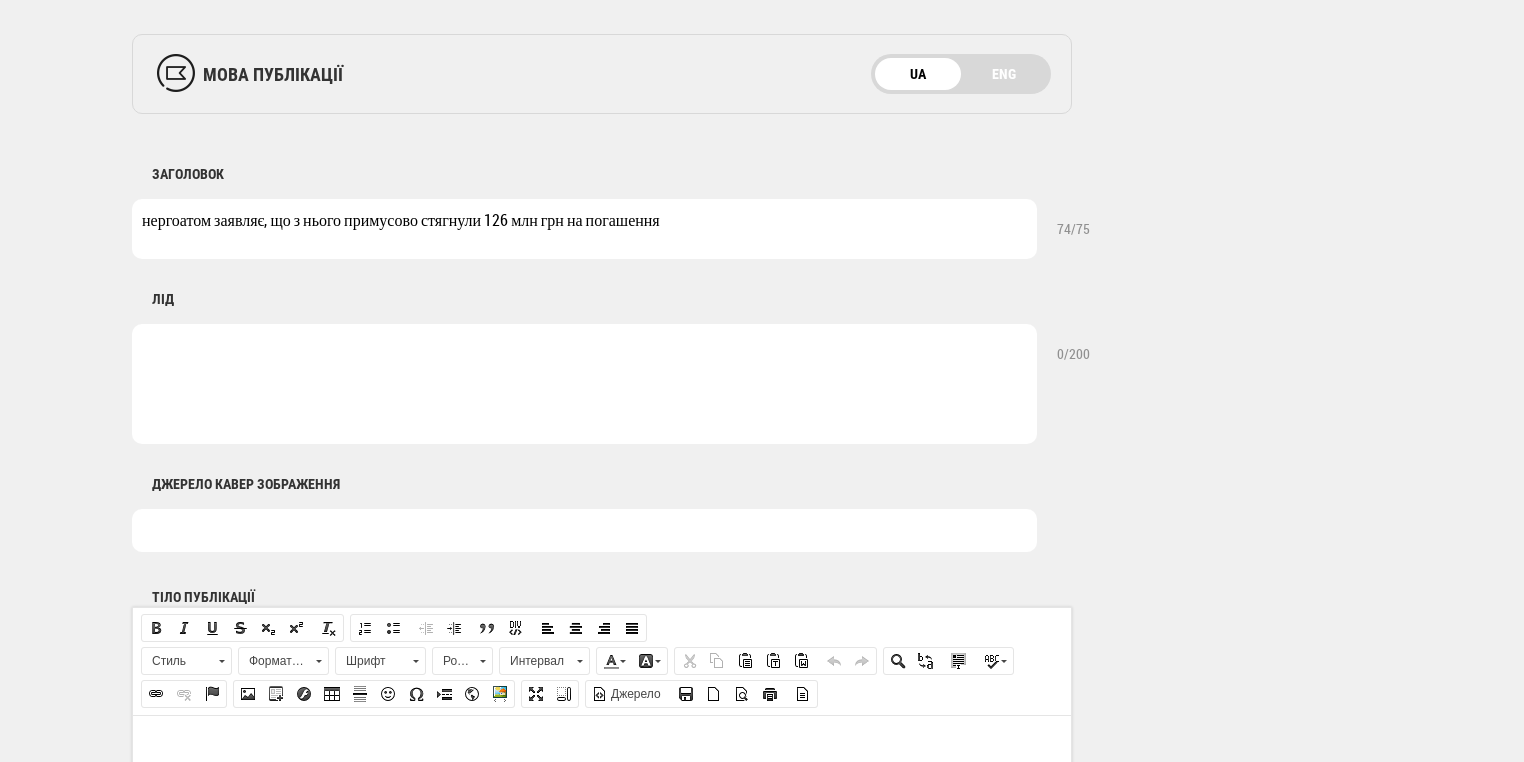 click on "нергоатом заявляє, що з нього примусово стягнули 126 млн грн на погашення" at bounding box center (584, 229) 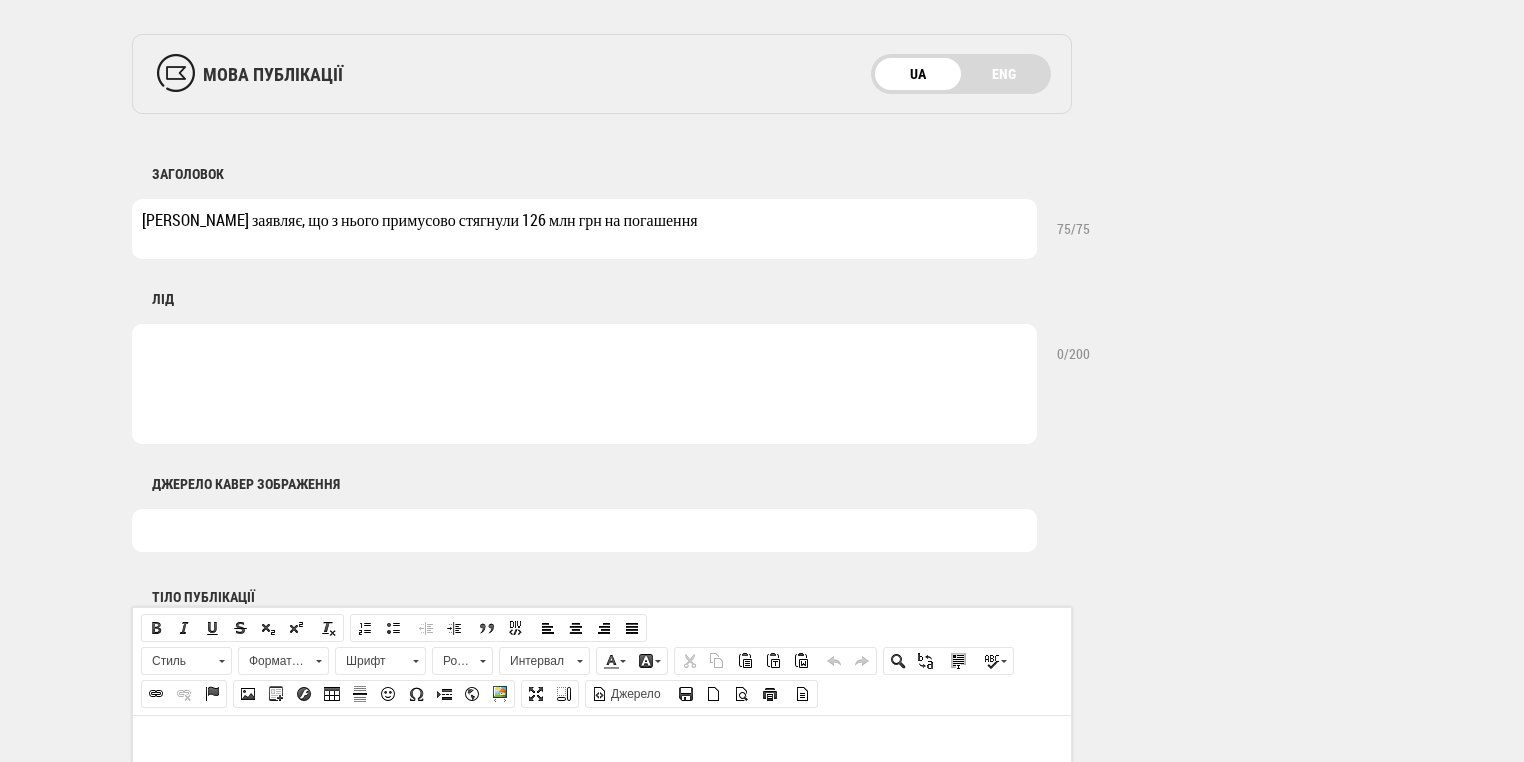 drag, startPoint x: 581, startPoint y: 219, endPoint x: 688, endPoint y: 219, distance: 107 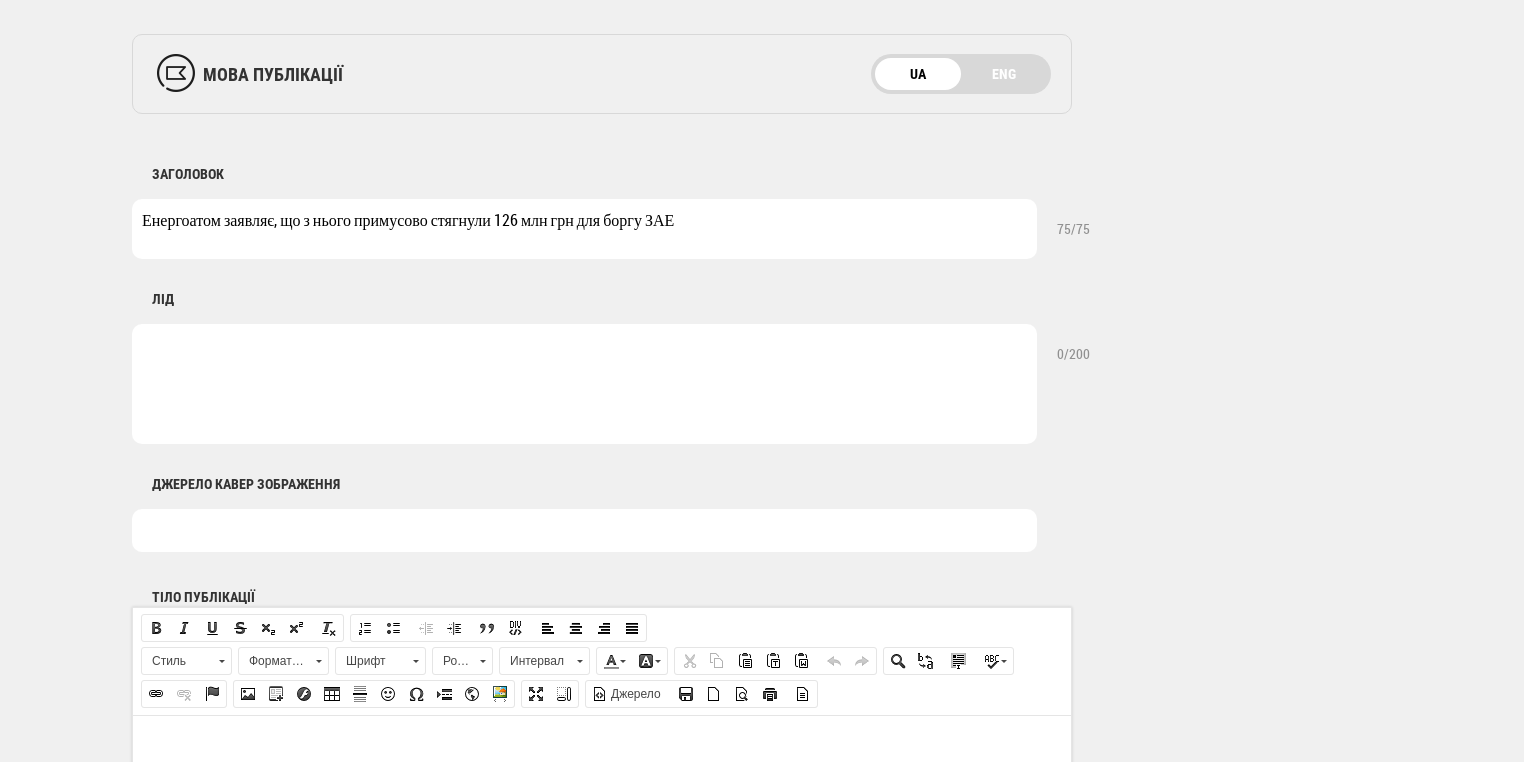 click on "Енергоатом заявляє, що з нього примусово стягнули 126 млн грн для боргу ЗАЕ" at bounding box center [584, 229] 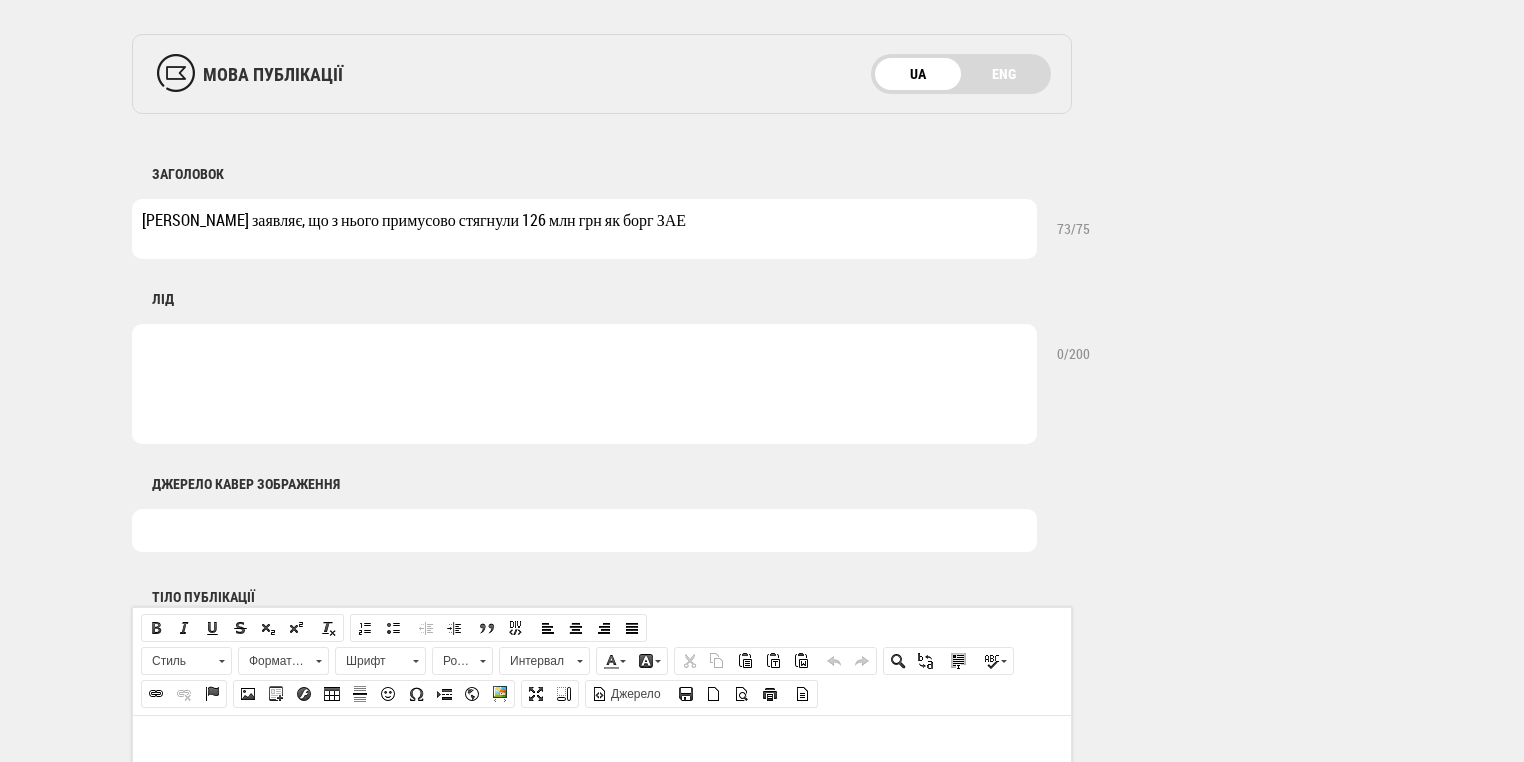 click on "Енергоатом заявляє, що з нього примусово стягнули 126 млн грн як борг ЗАЕ" at bounding box center (584, 229) 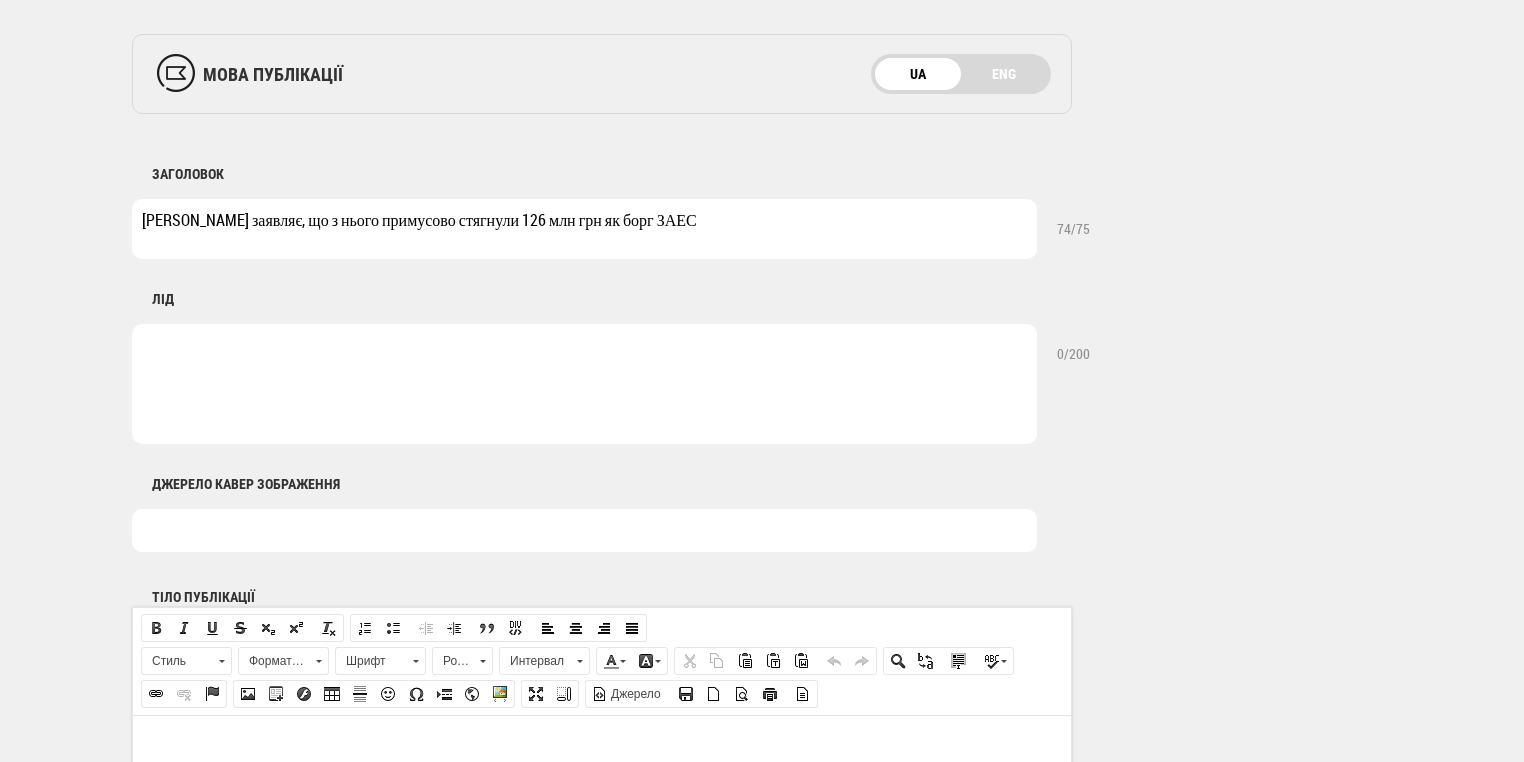type on "[PERSON_NAME] заявляє, що з нього примусово стягнули 126 млн грн як борг ЗАЕС" 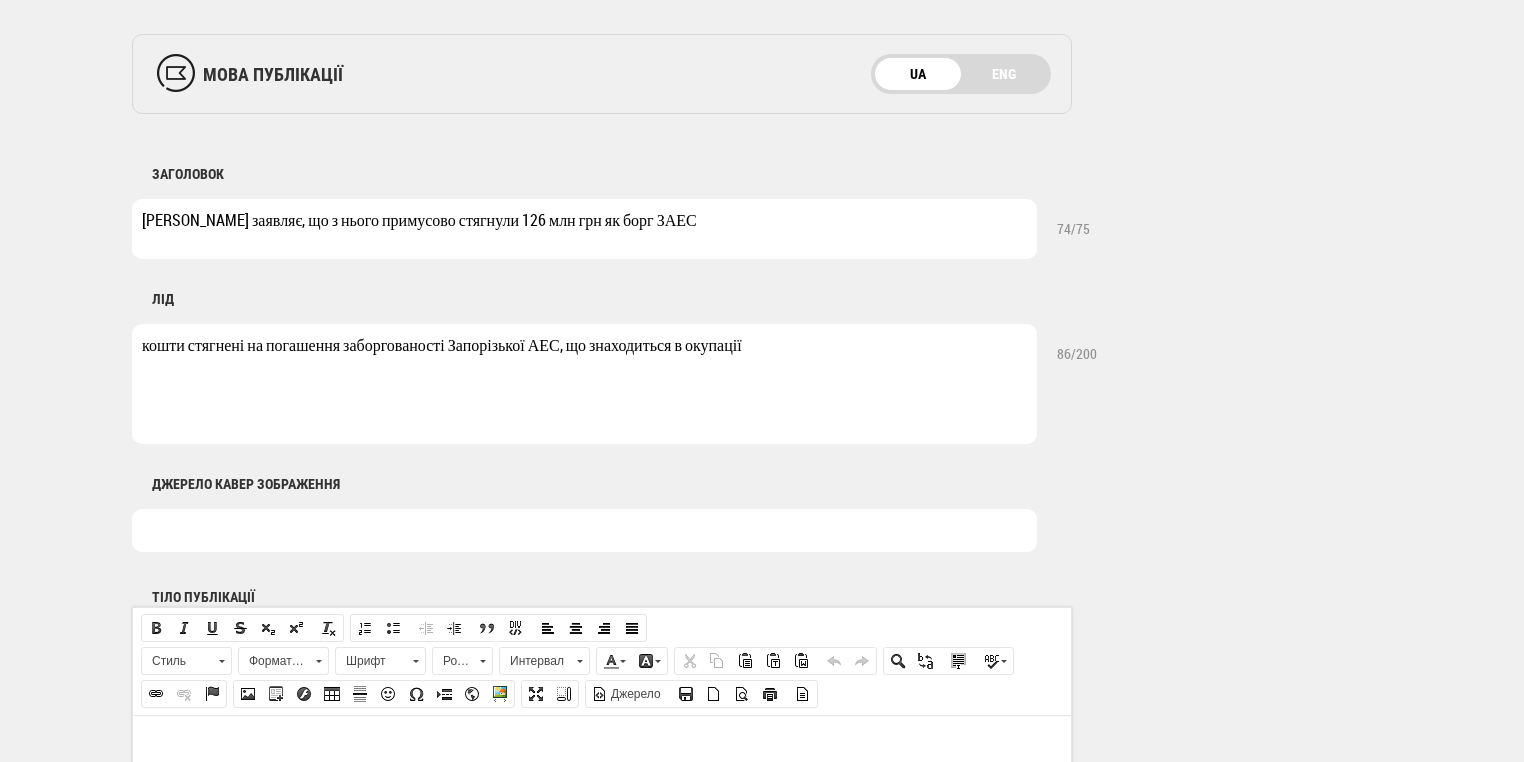 click on "кошти стягнені на погашення заборгованості Запорізької АЕС, що знаходиться в окупації" at bounding box center (584, 384) 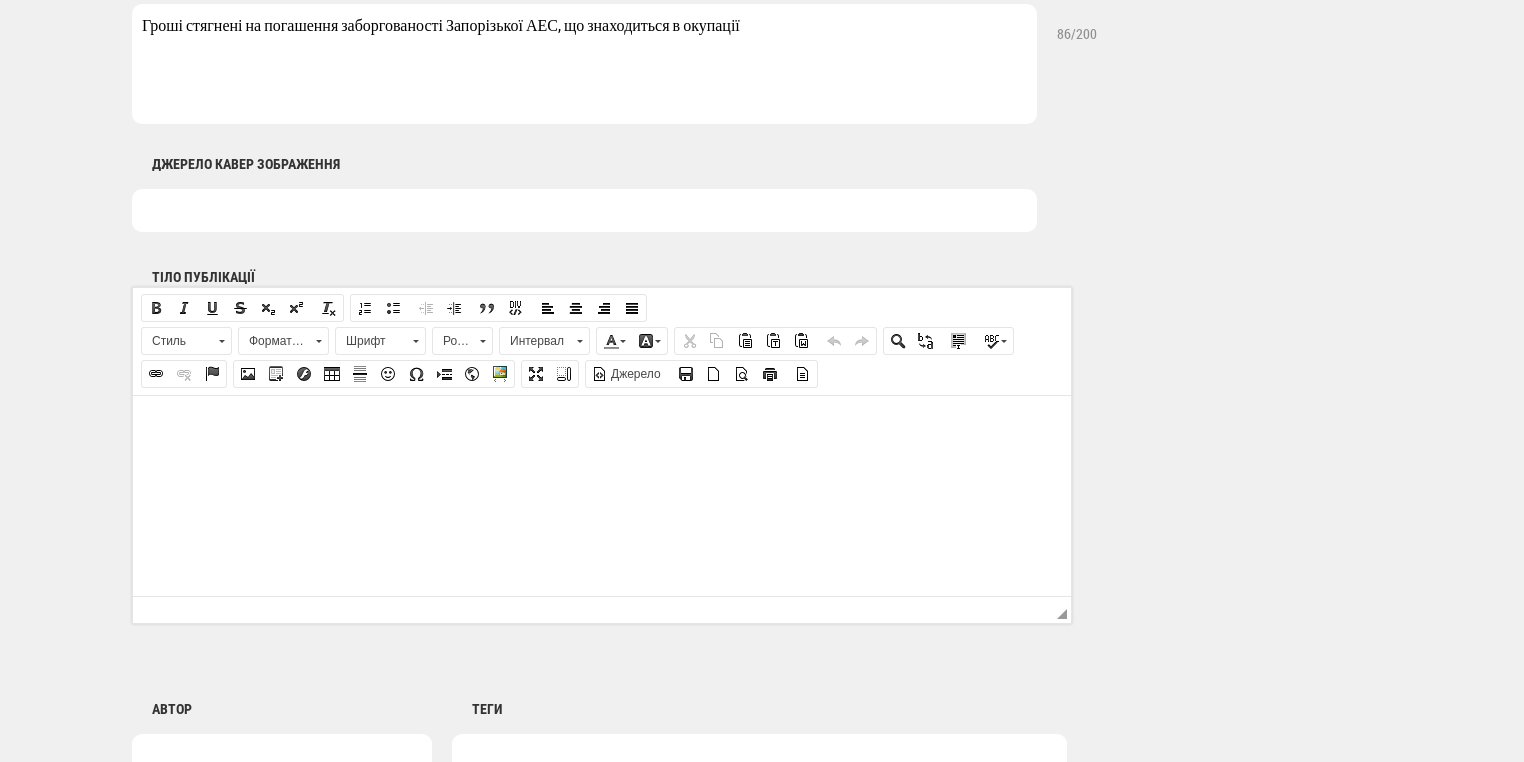 scroll, scrollTop: 1120, scrollLeft: 0, axis: vertical 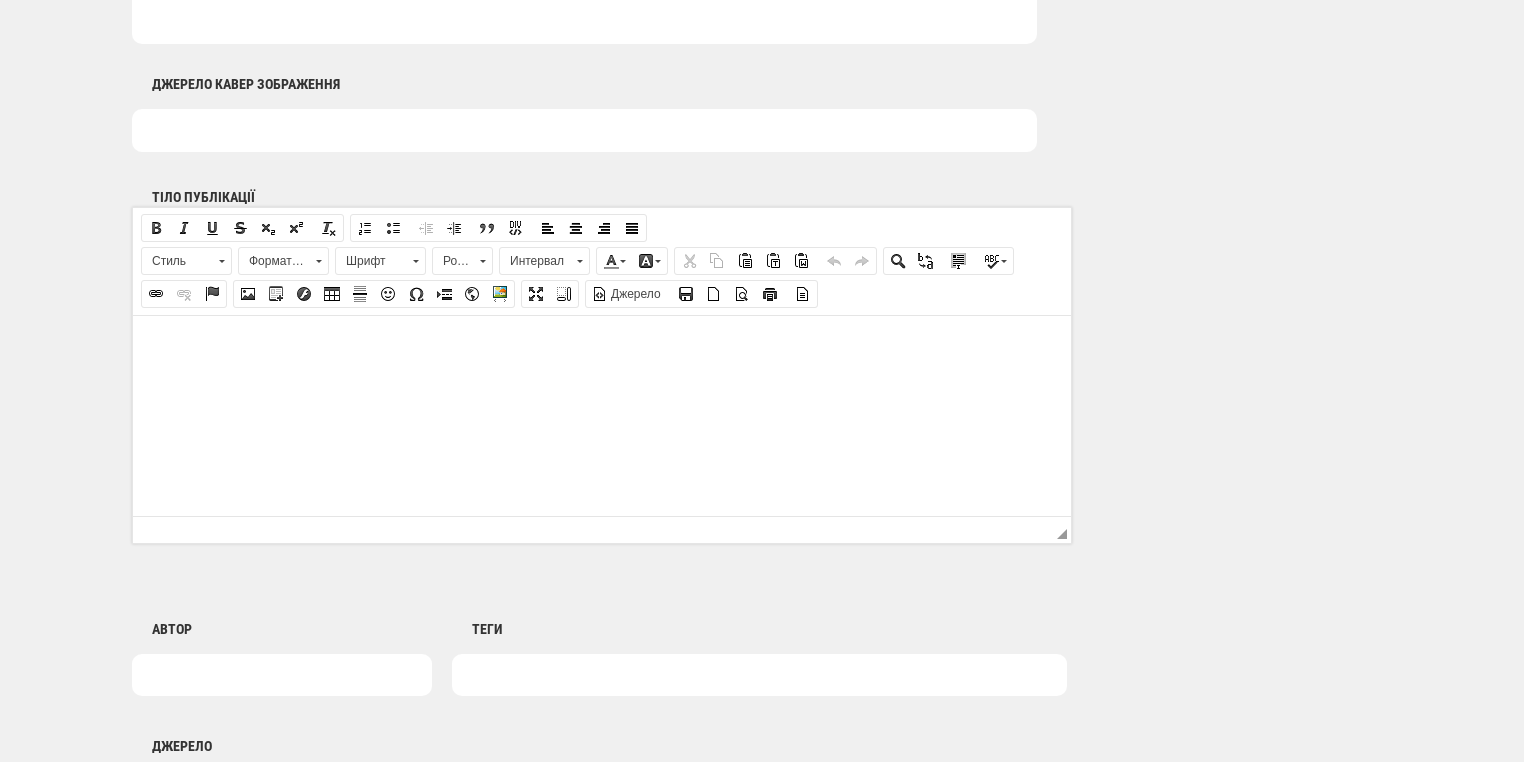 type on "Гроші стягнені на погашення заборгованості Запорізької АЕС, що знаходиться в окупації" 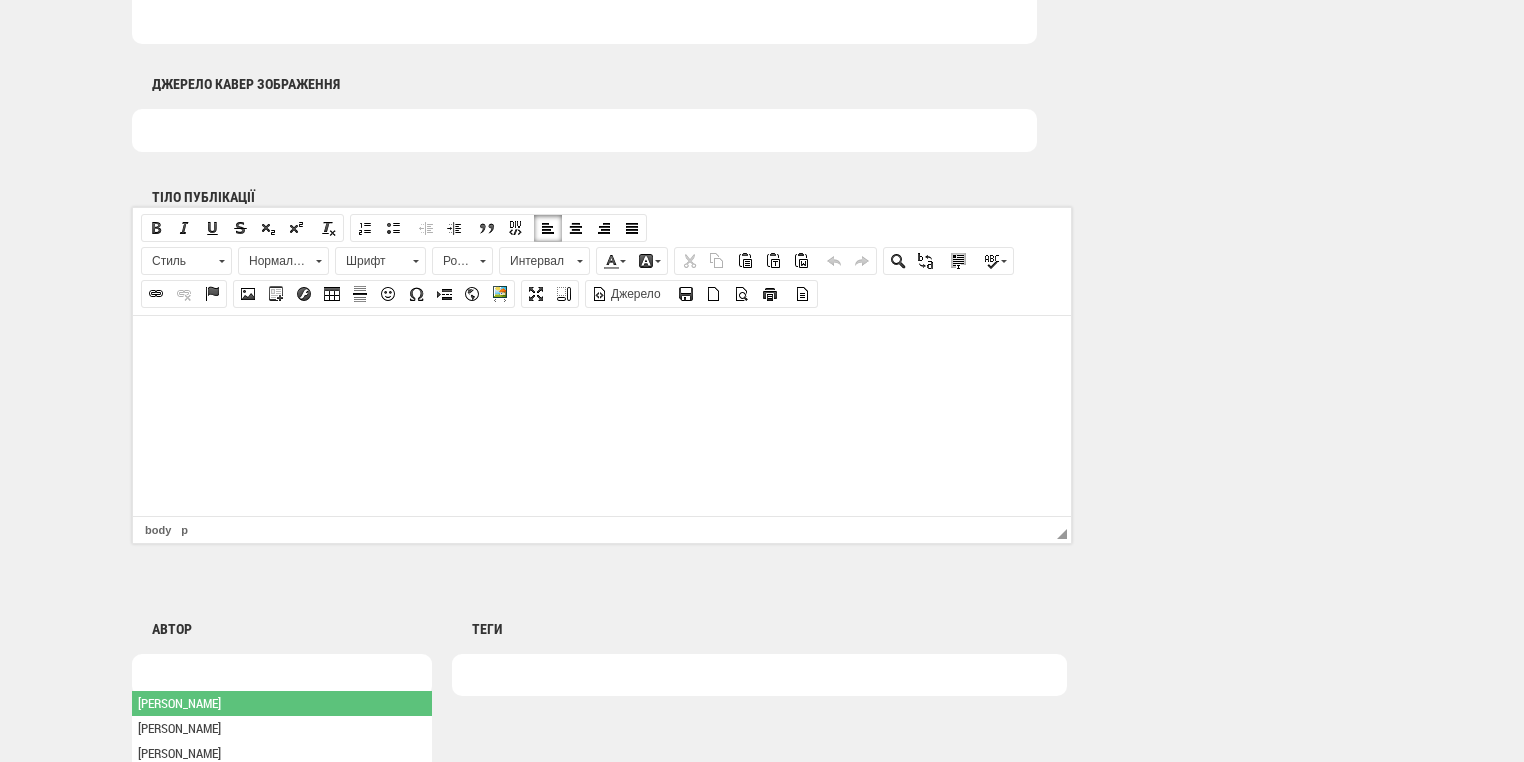 click at bounding box center [282, 675] 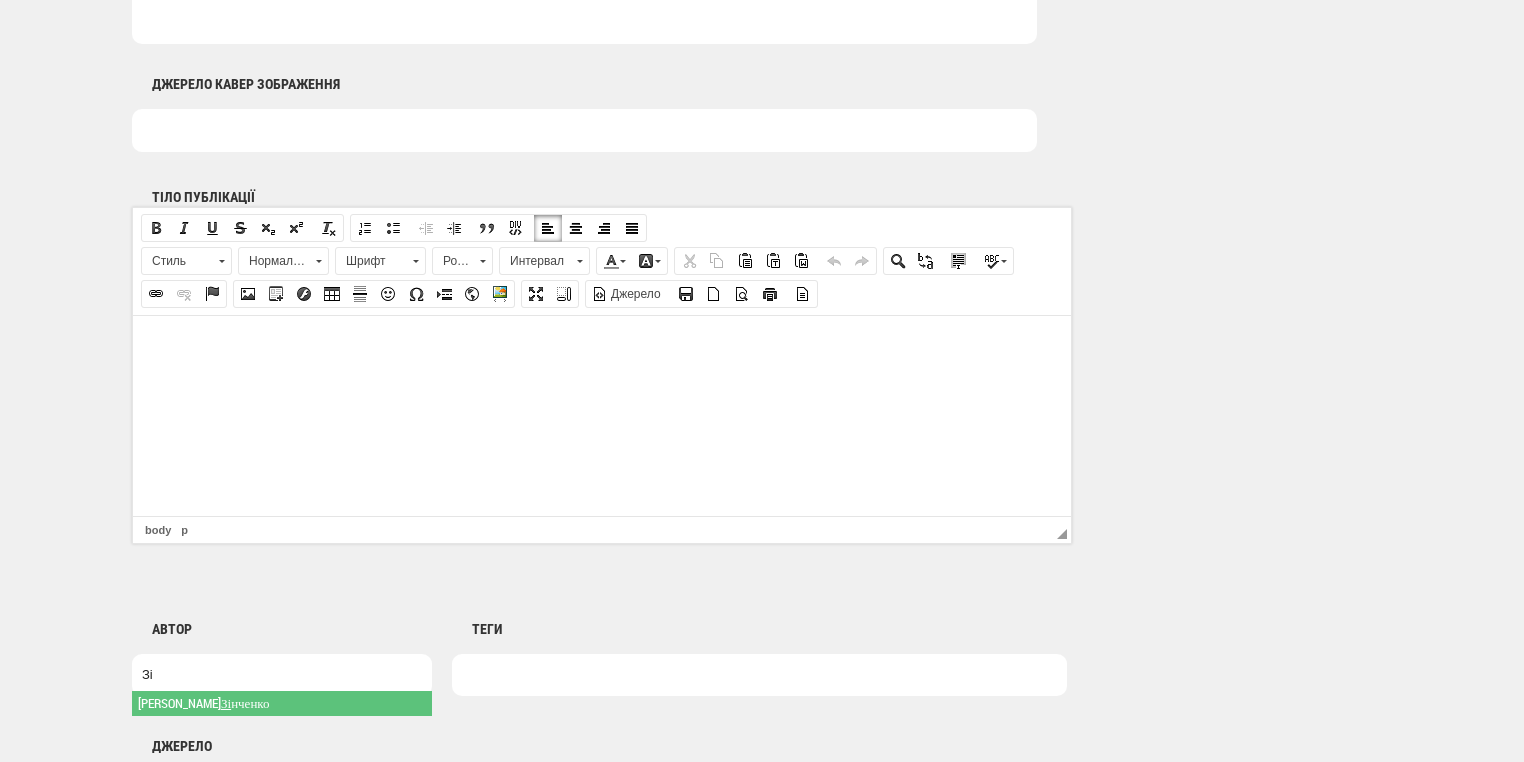 type on "Зі" 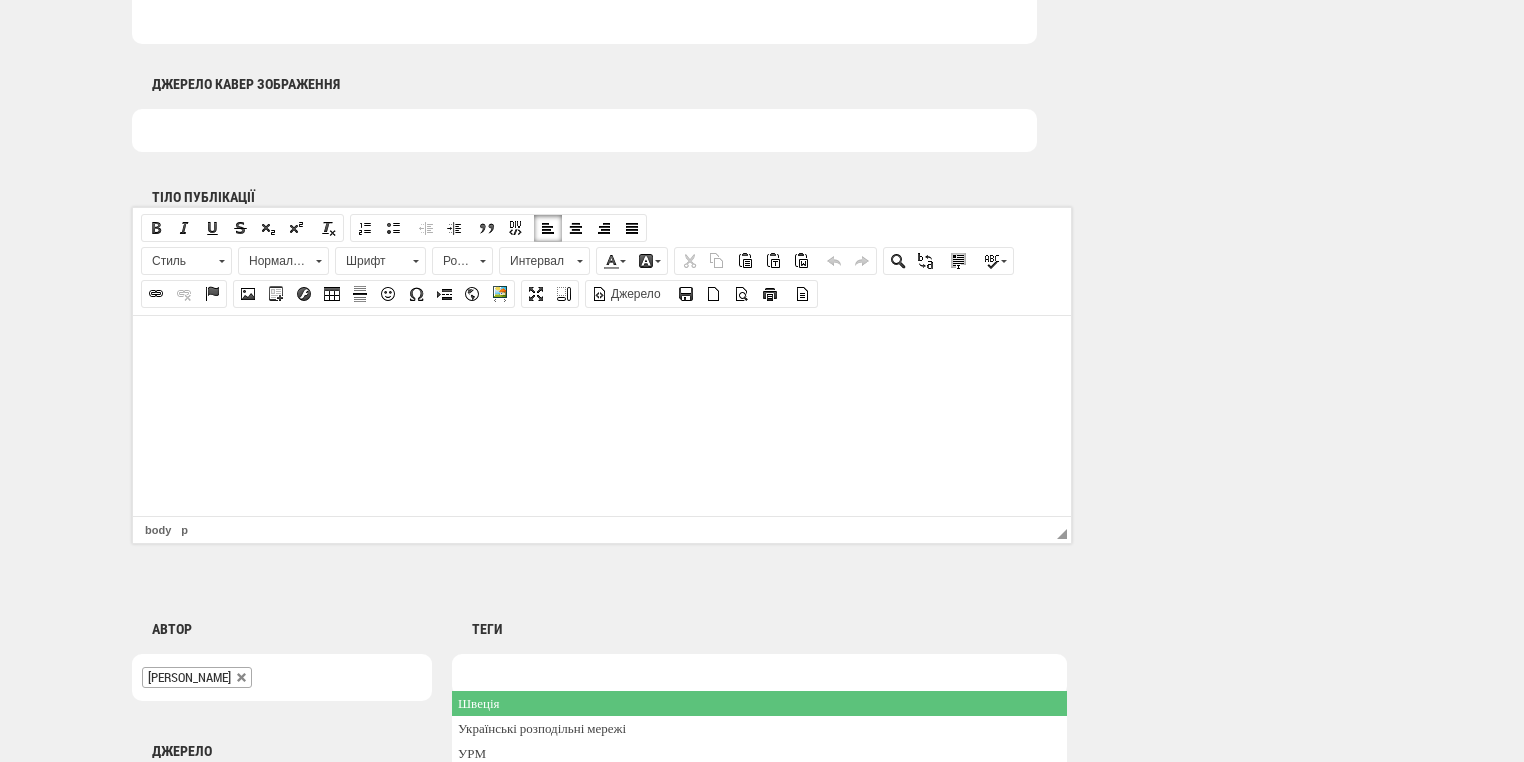 click at bounding box center (759, 675) 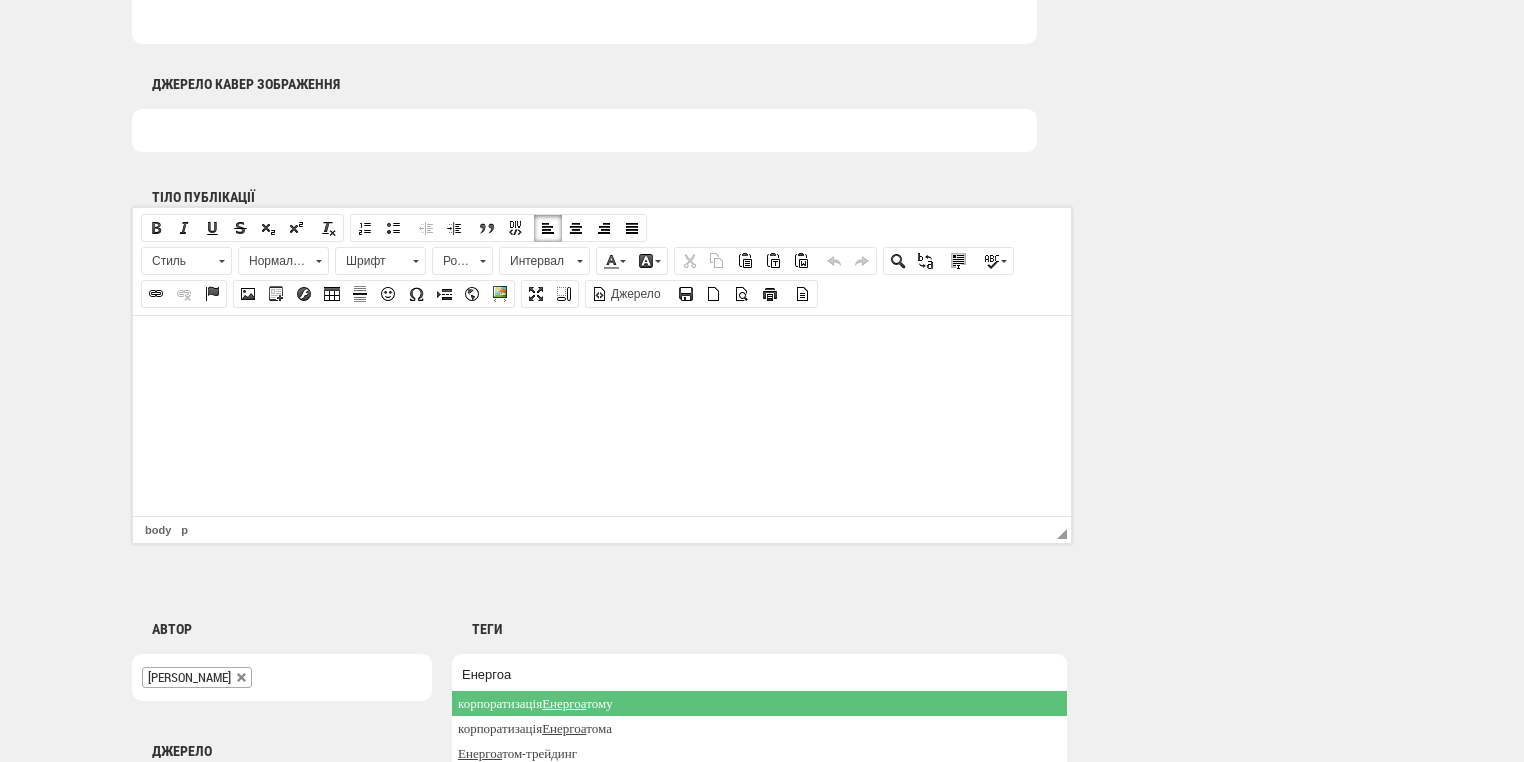 scroll, scrollTop: 1200, scrollLeft: 0, axis: vertical 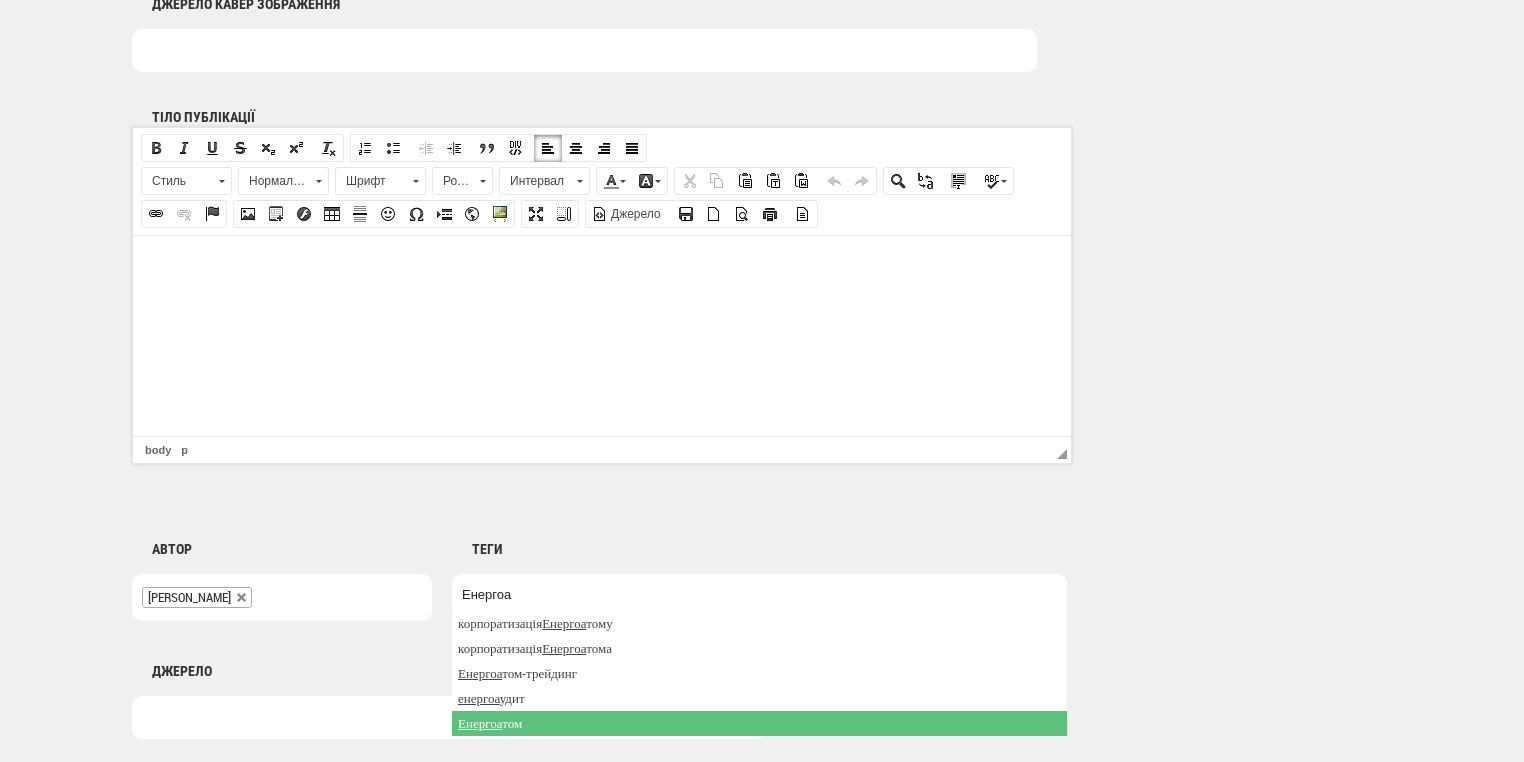 type on "Енергоа" 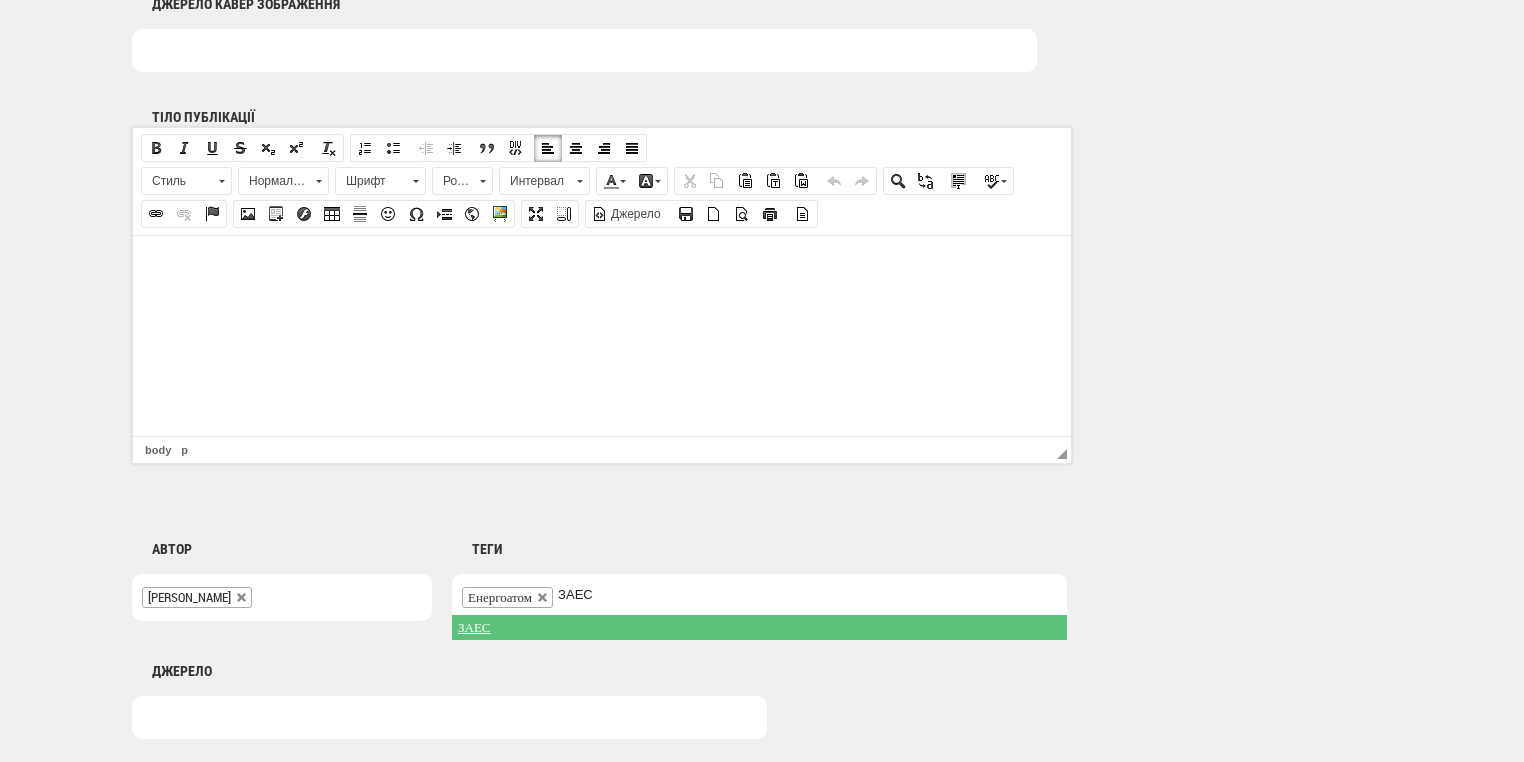 type on "ЗАЕС" 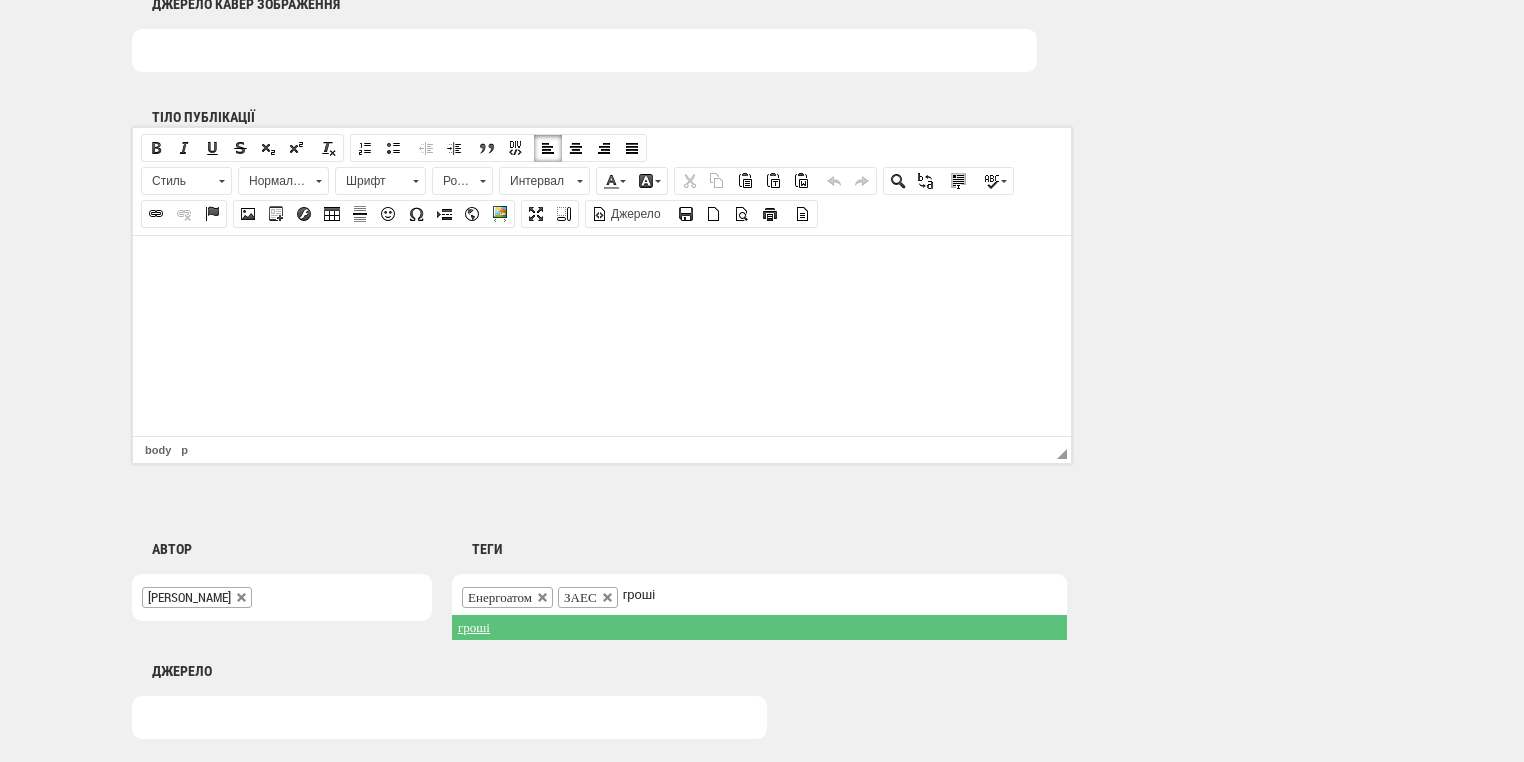 type on "гроші" 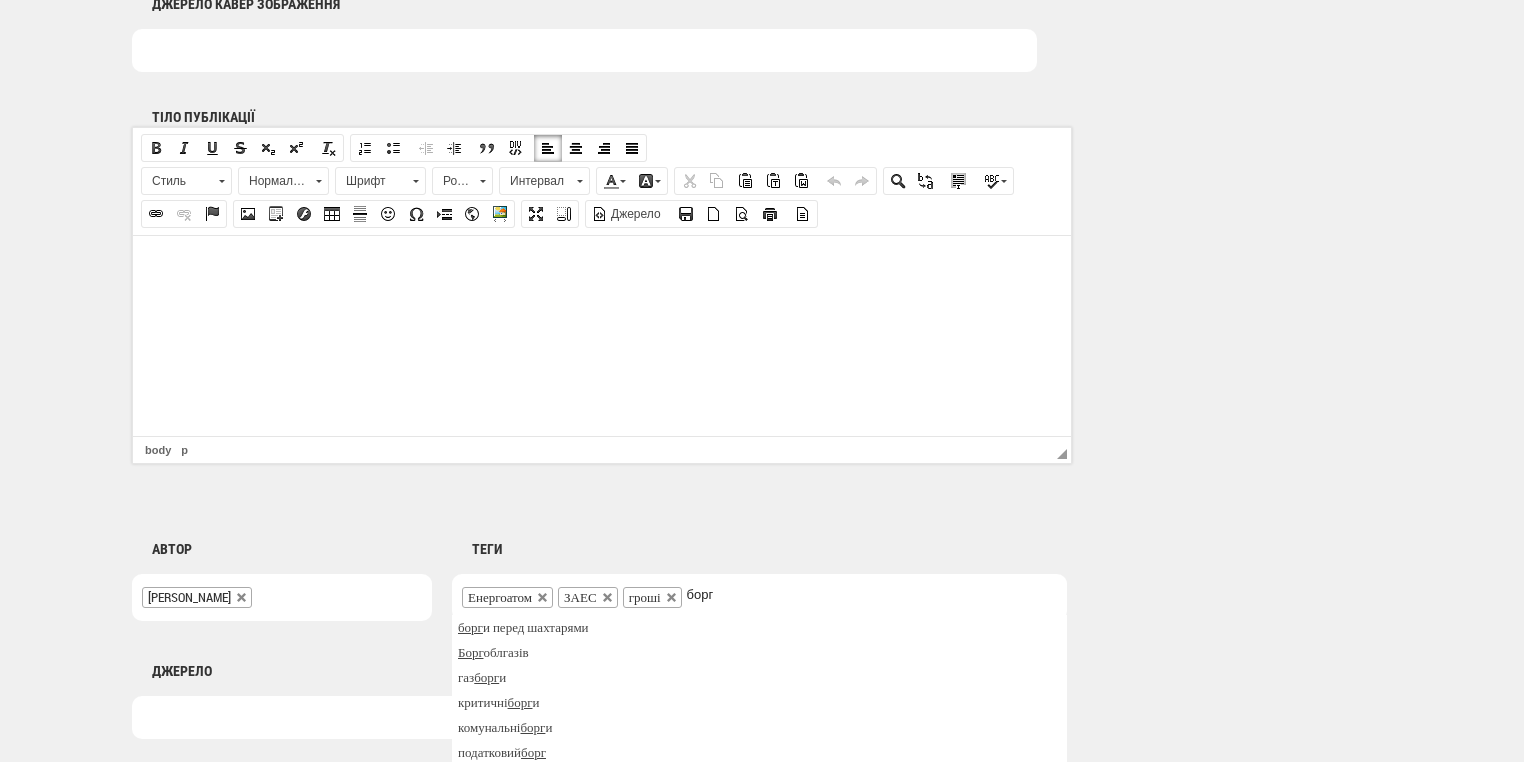 scroll, scrollTop: 1360, scrollLeft: 0, axis: vertical 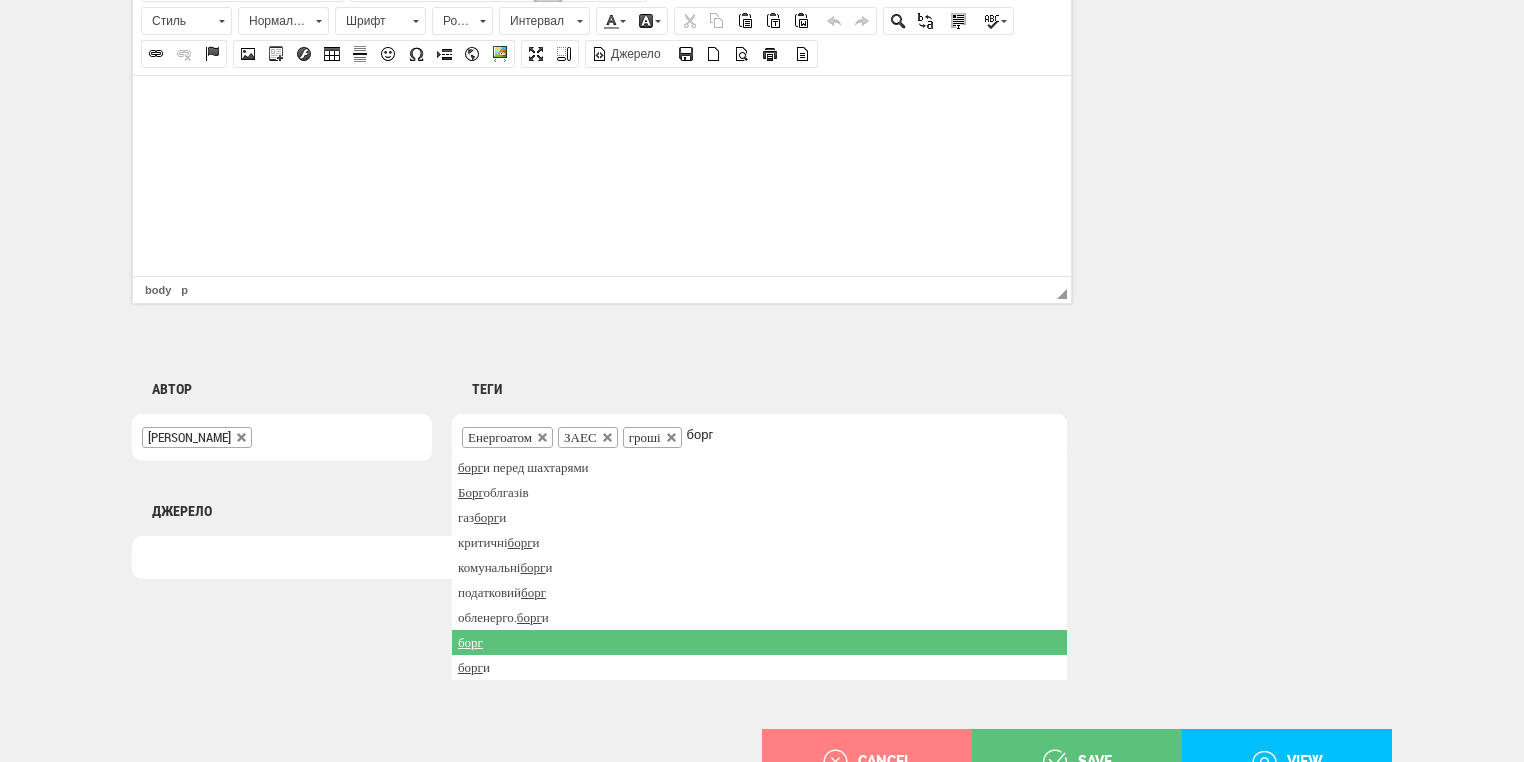 type on "борг" 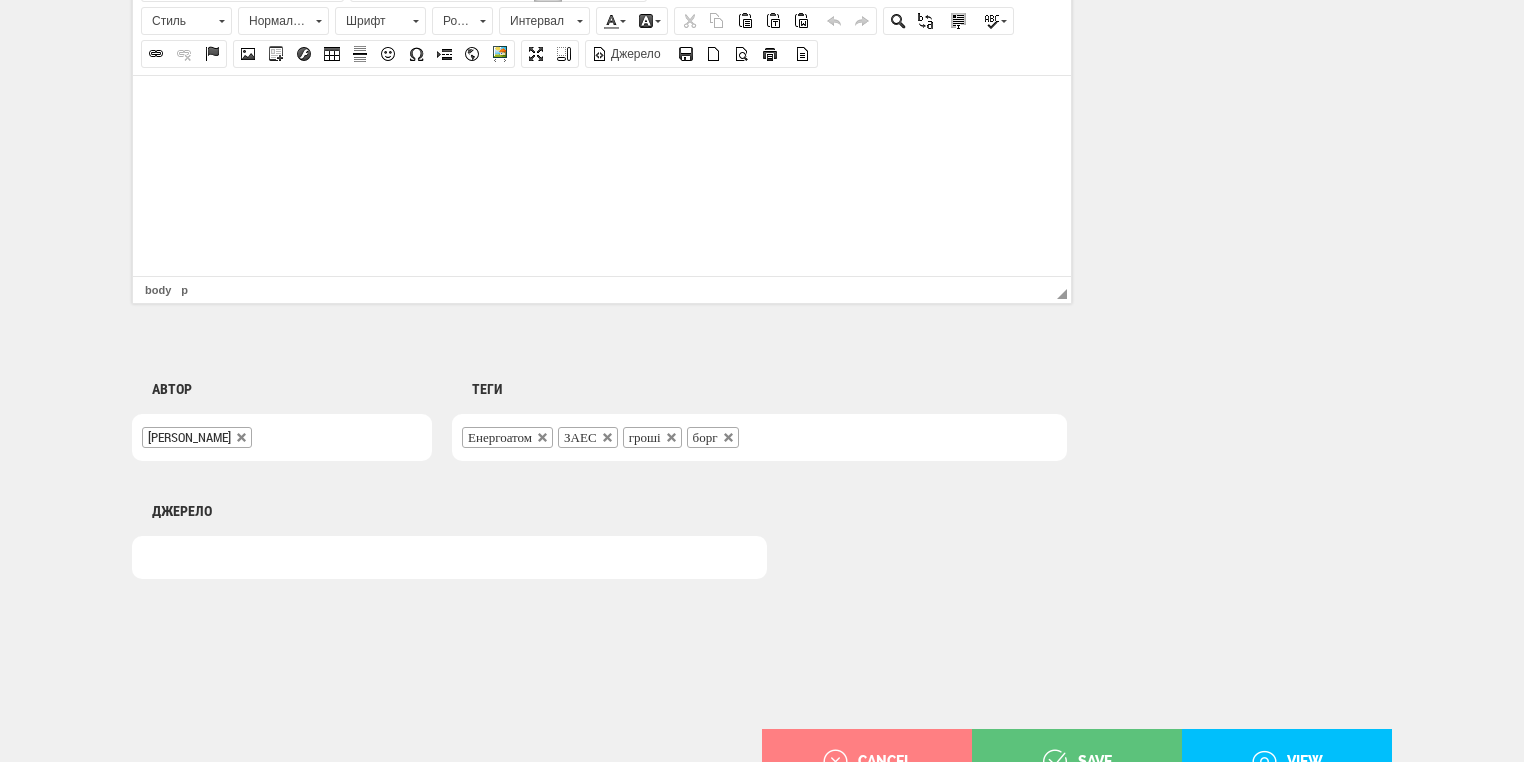 click on "Енергоатом ЗАЕС гроші борг" at bounding box center [759, 437] 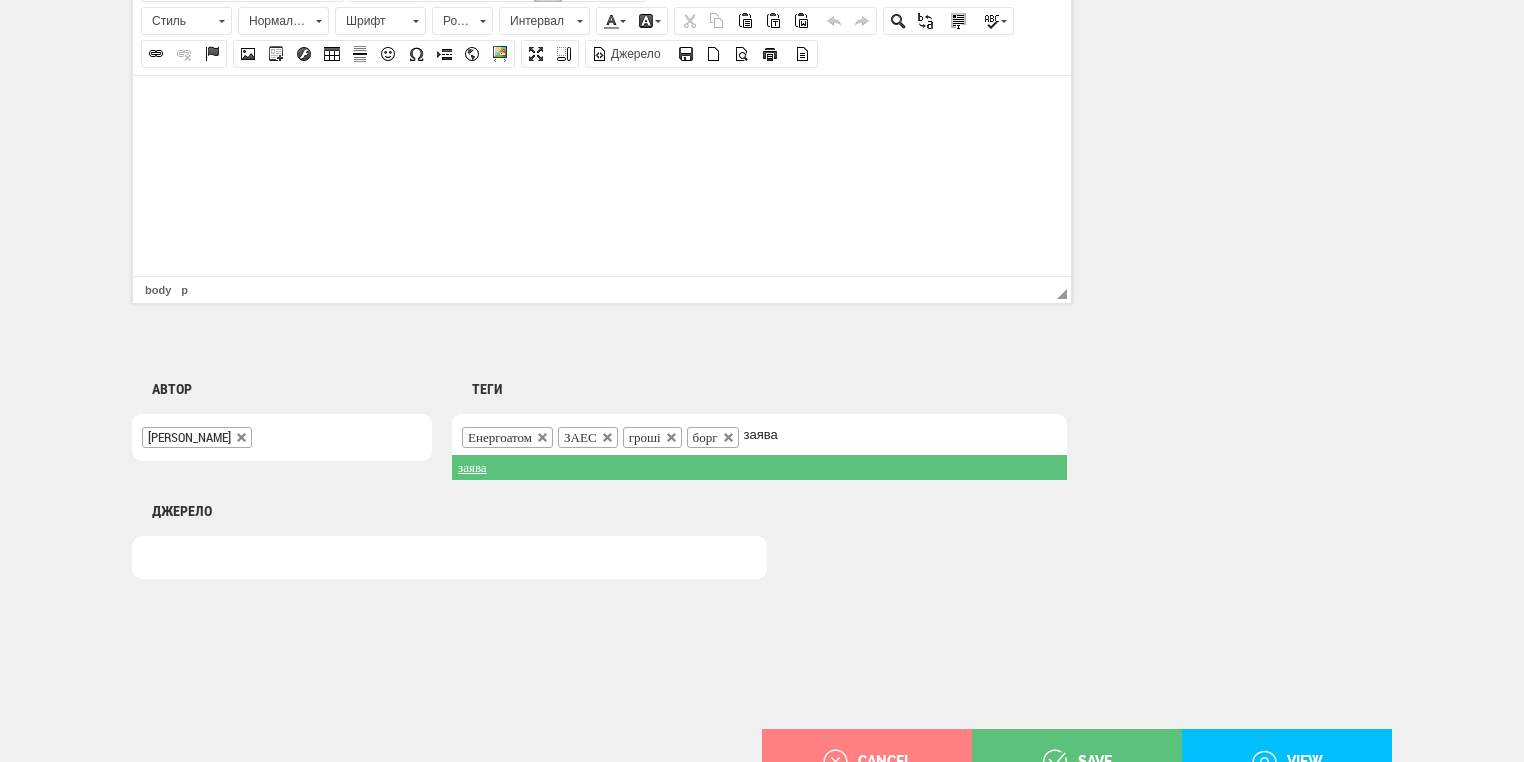 type on "заява" 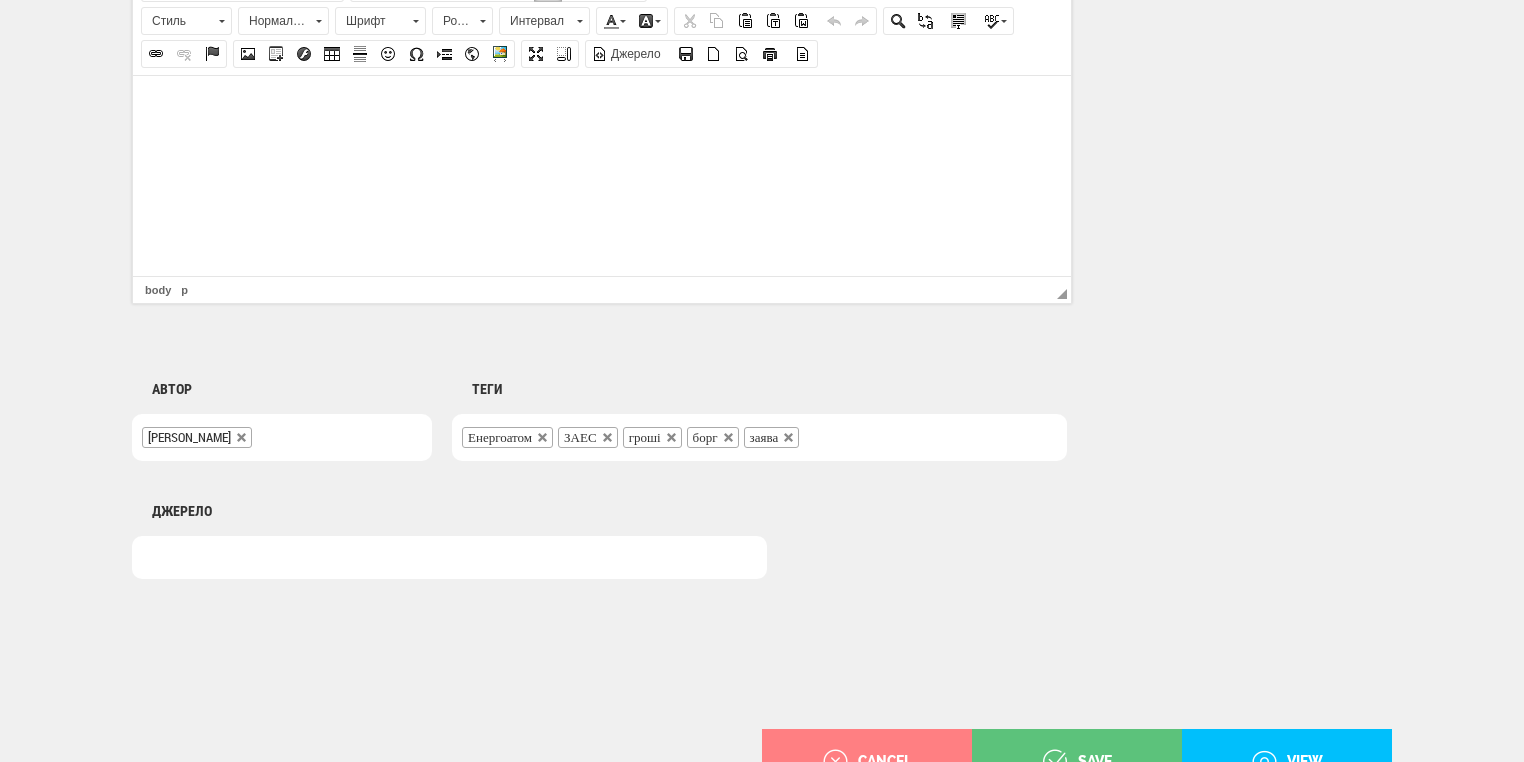 scroll, scrollTop: 1040, scrollLeft: 0, axis: vertical 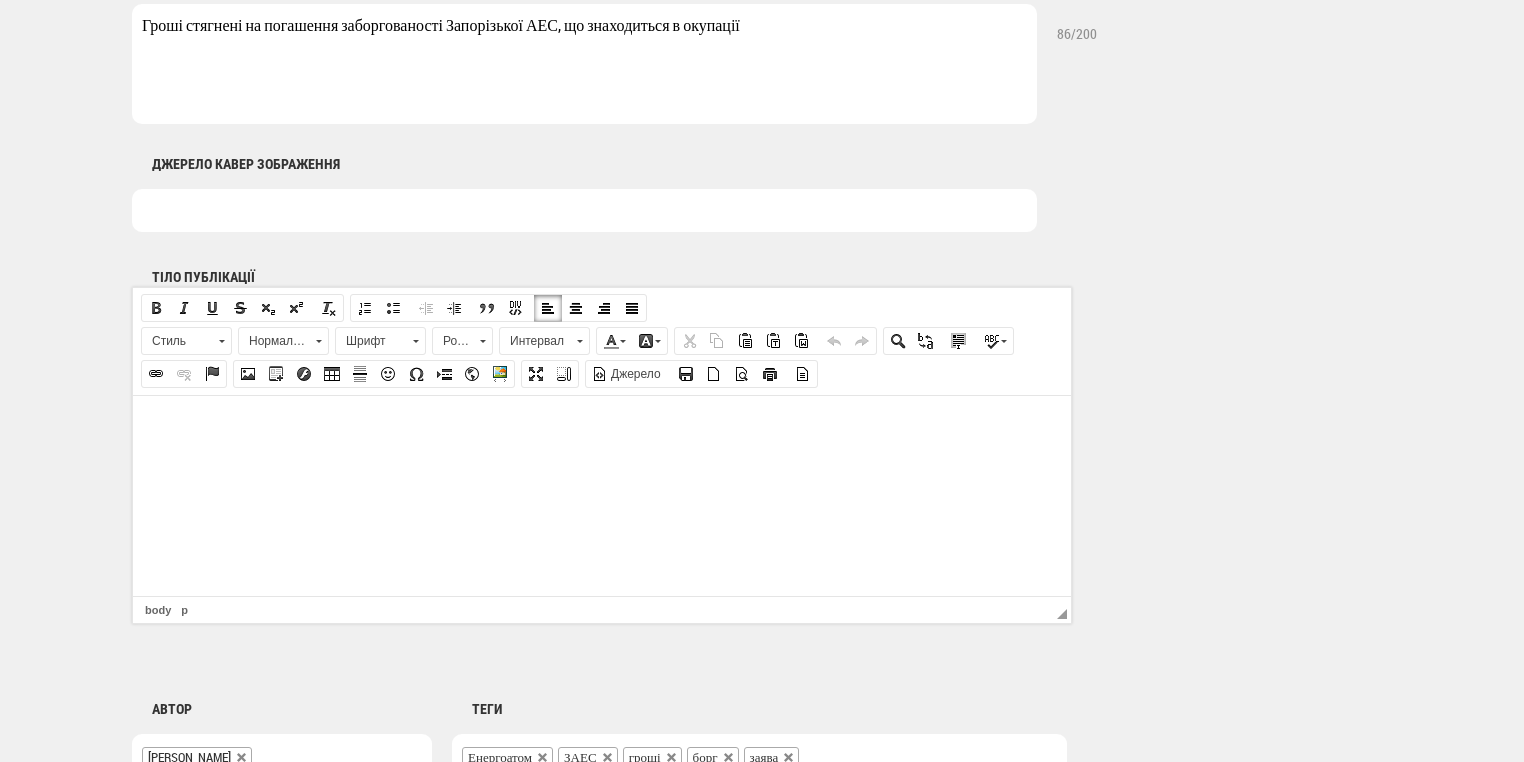 click at bounding box center (602, 425) 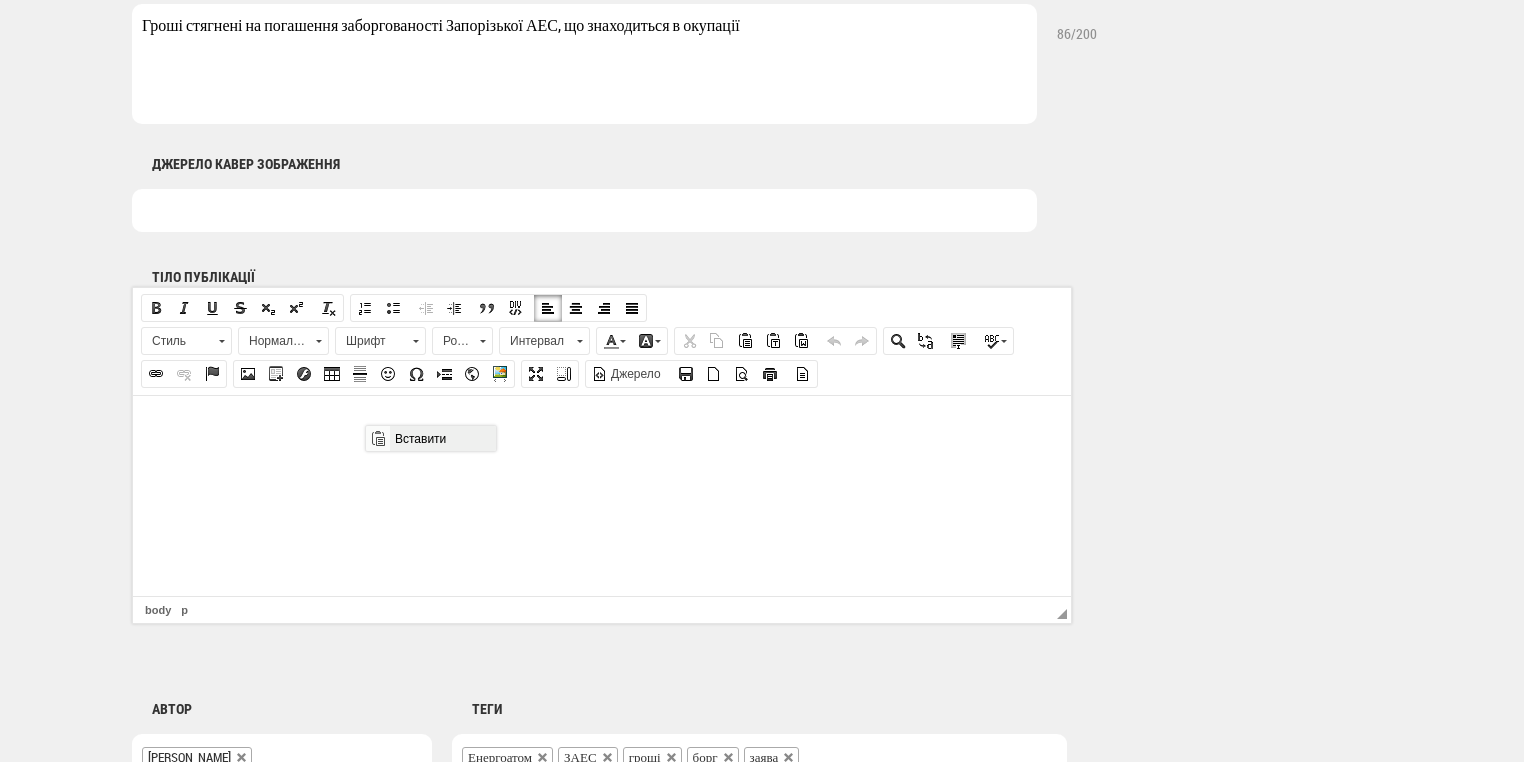 scroll, scrollTop: 0, scrollLeft: 0, axis: both 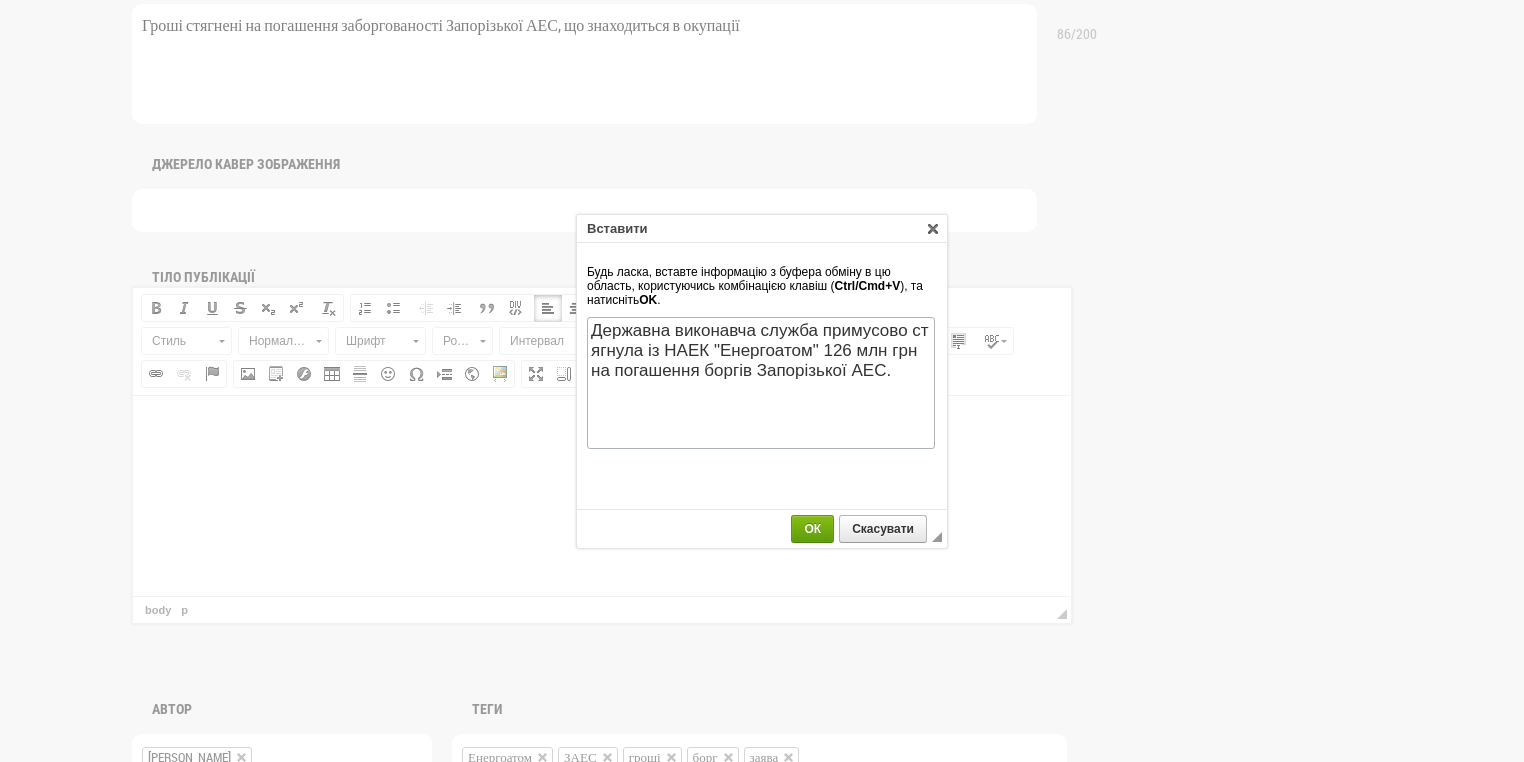 click on "ОК" at bounding box center [812, 529] 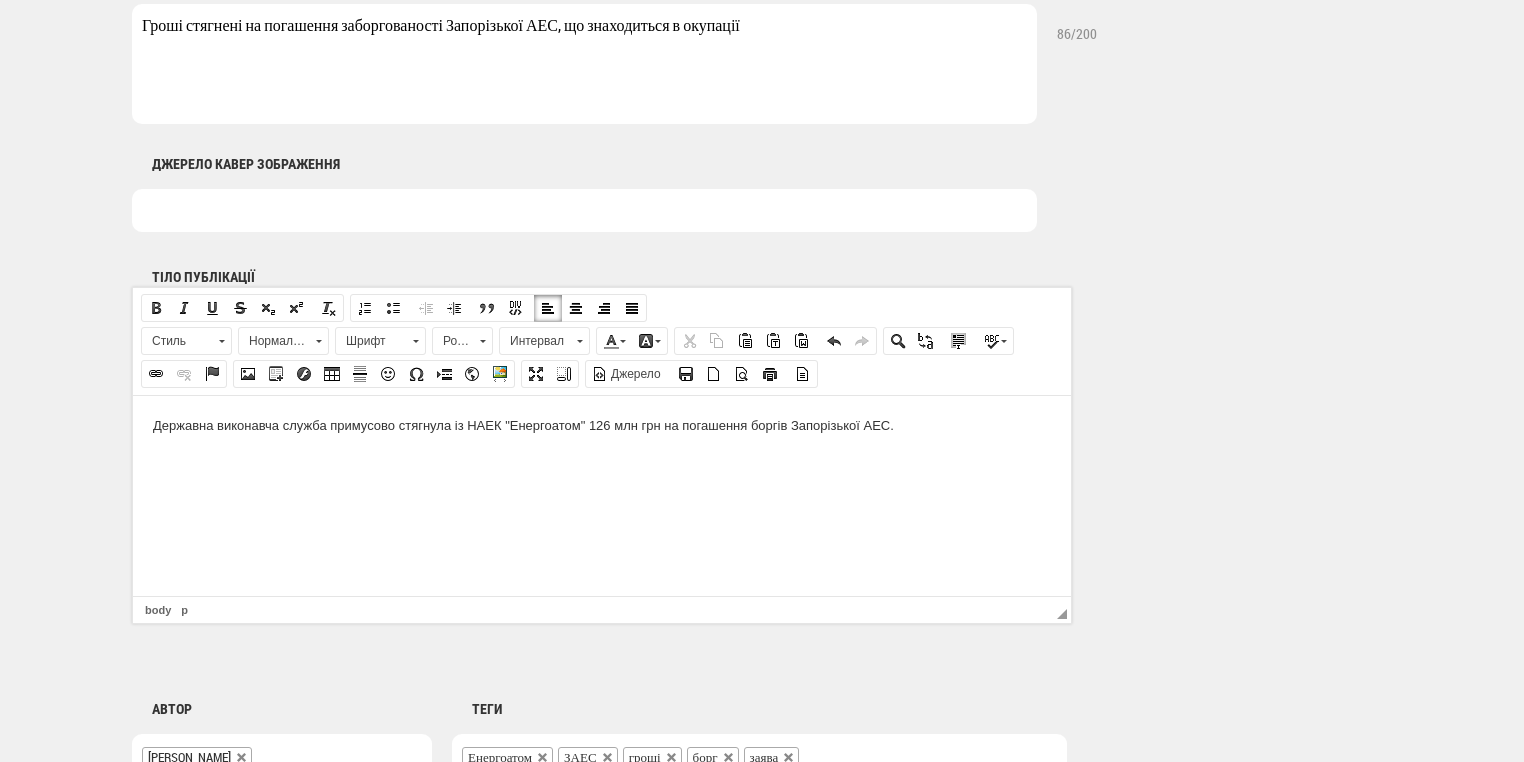 type 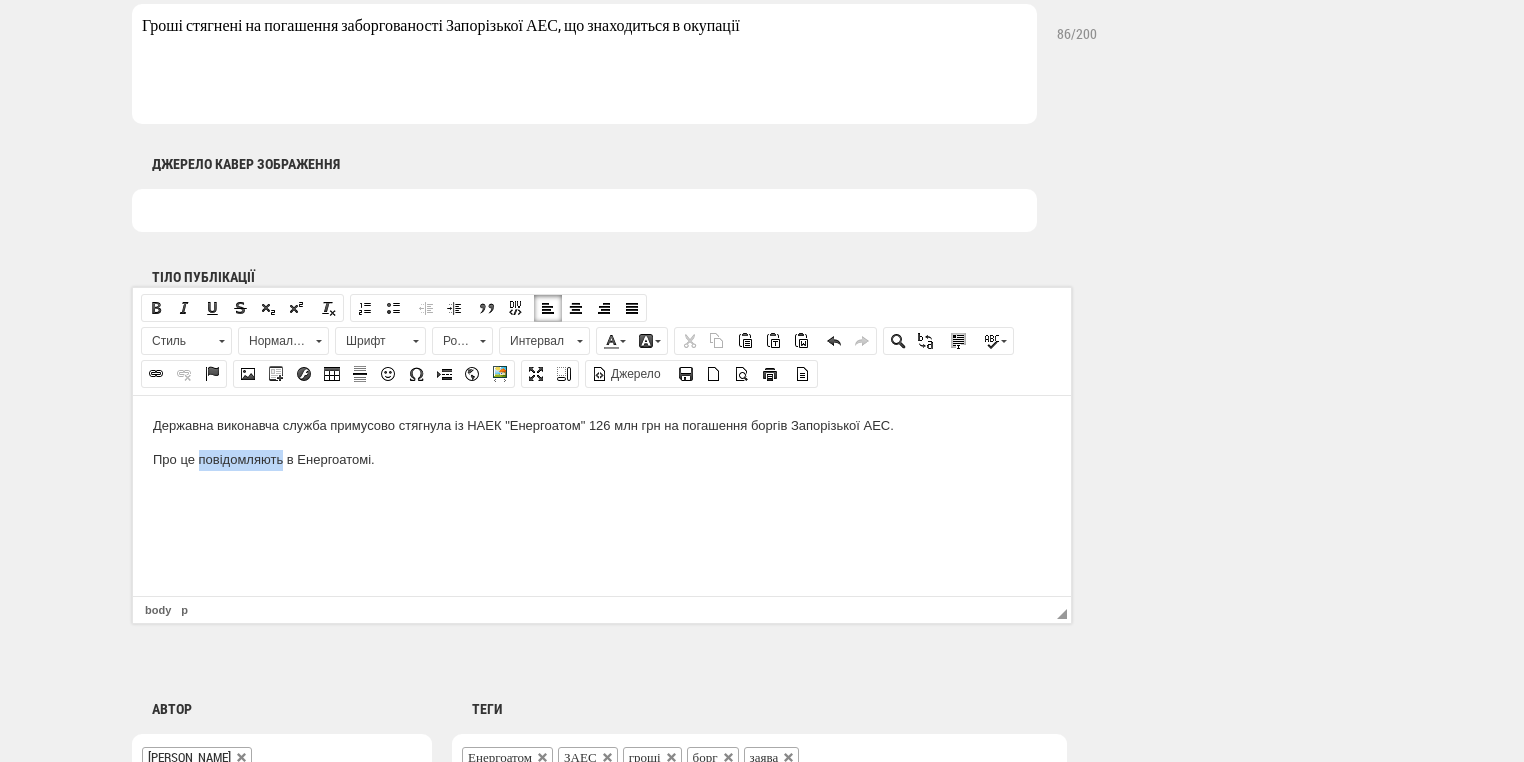 drag, startPoint x: 200, startPoint y: 461, endPoint x: 283, endPoint y: 467, distance: 83.21658 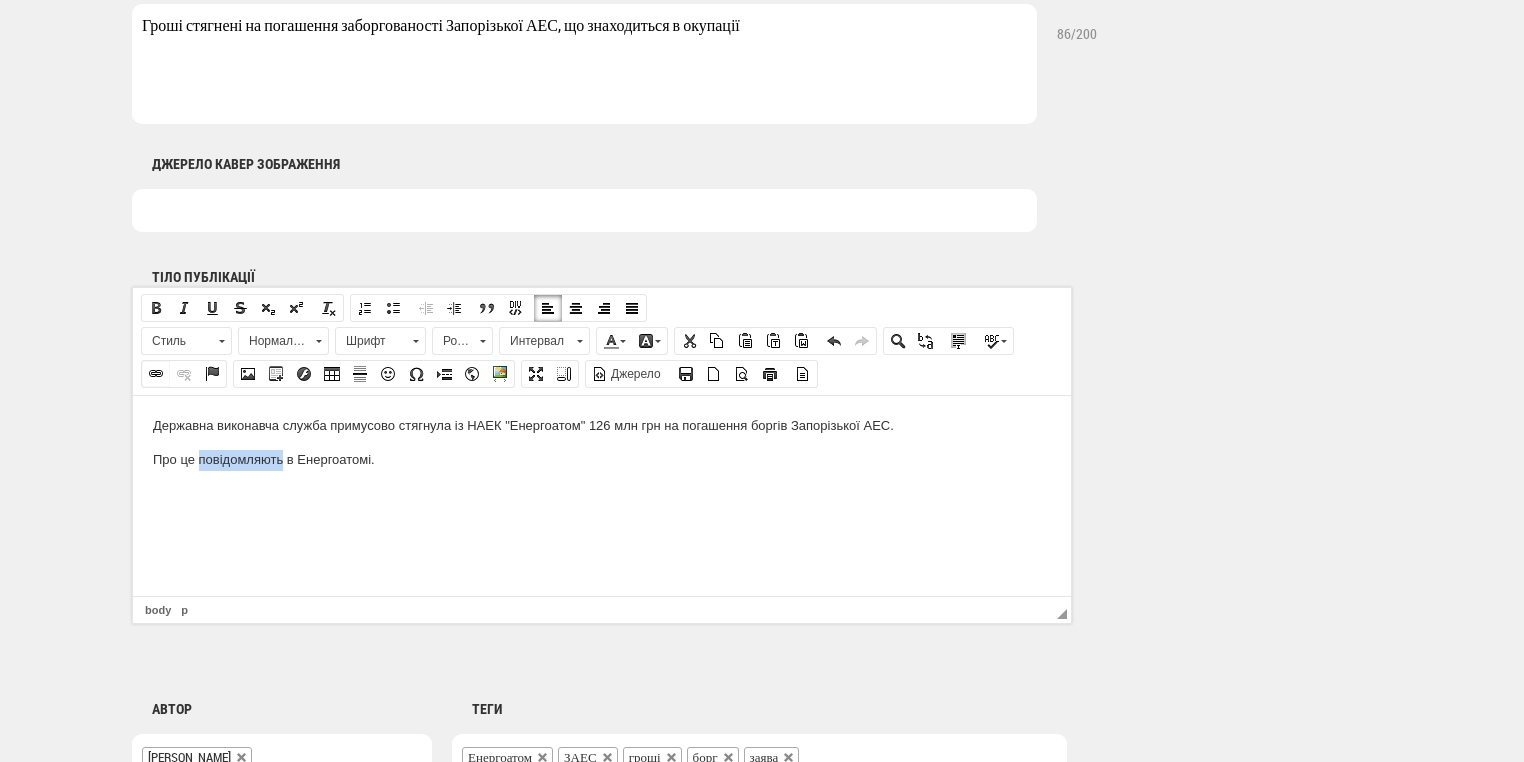 click at bounding box center [156, 374] 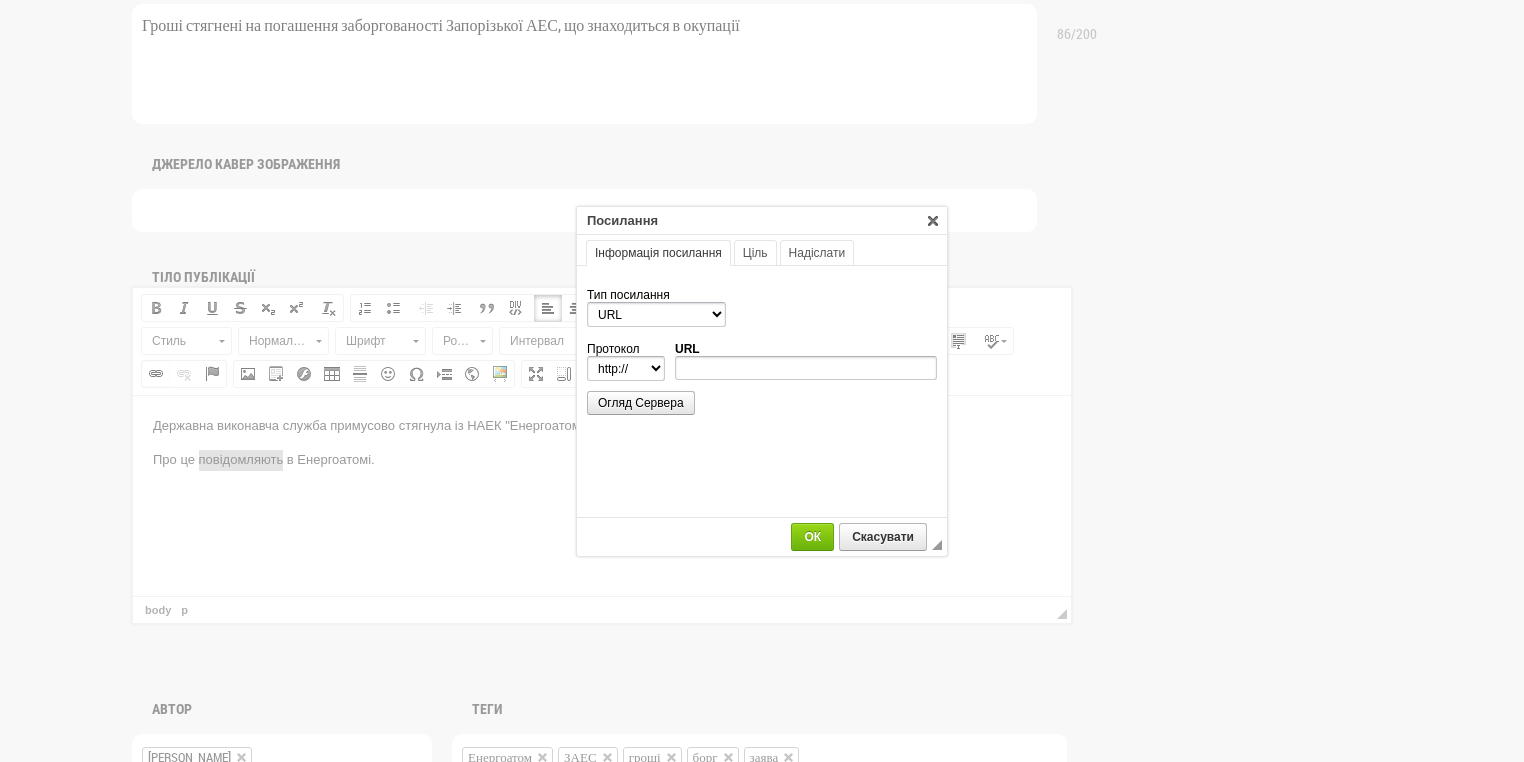 scroll, scrollTop: 0, scrollLeft: 0, axis: both 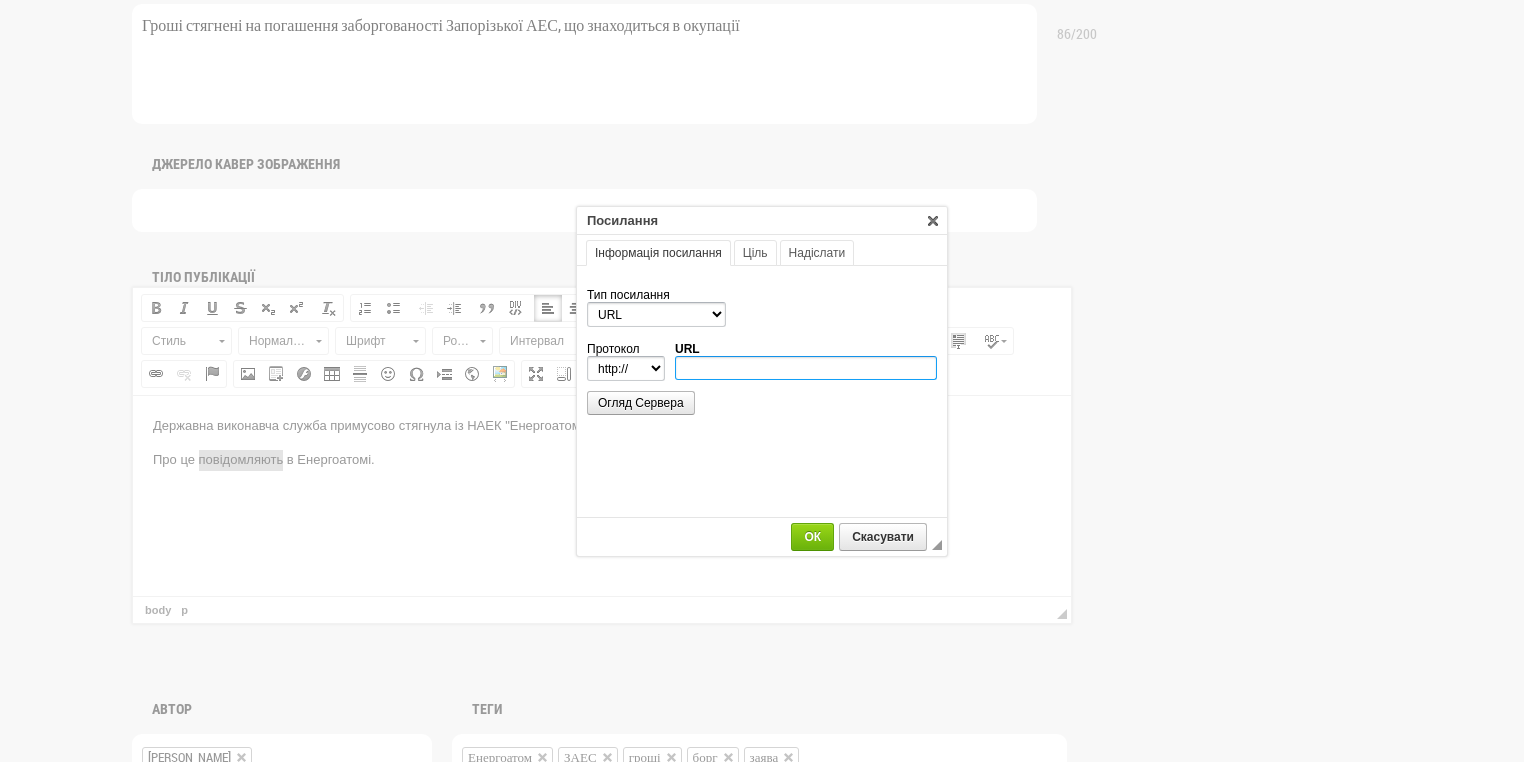 click on "URL" at bounding box center (806, 368) 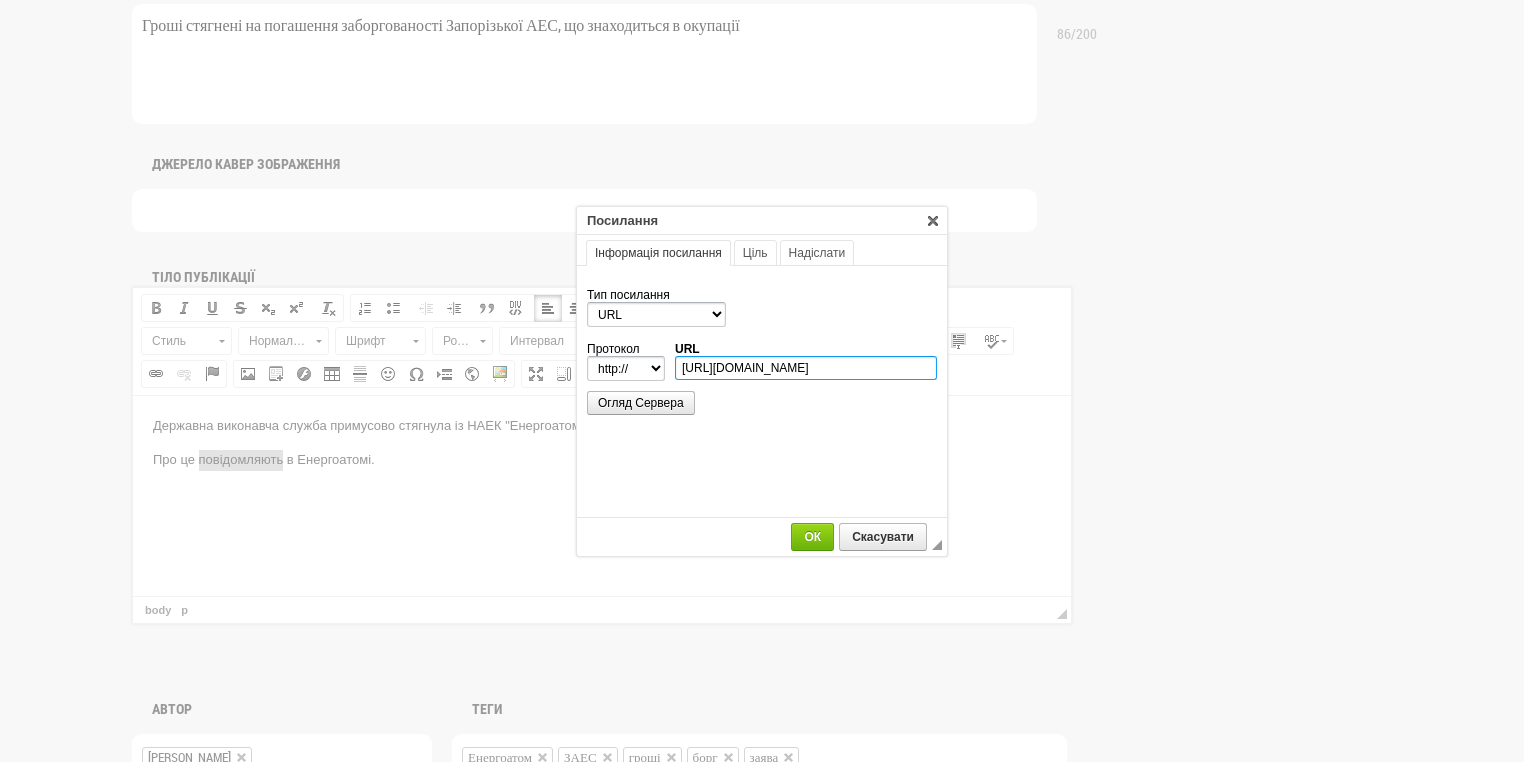 scroll, scrollTop: 0, scrollLeft: 538, axis: horizontal 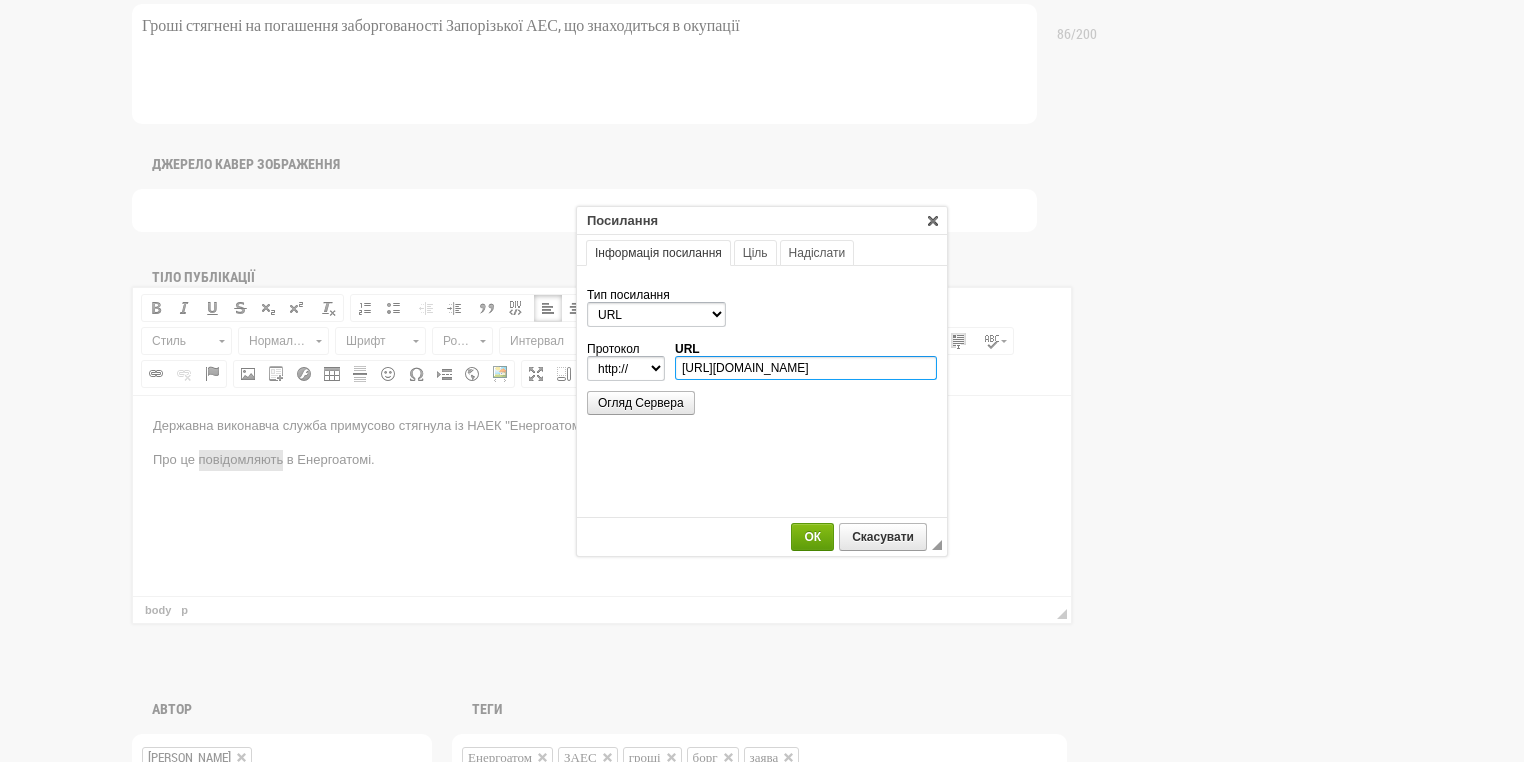 type on "https://energoatom.com.ua/news/energoatom-poperedzaje-pro-riziki-zupinki-remontiv-na-energoblokax-aes-cerez-diyi-derzavnoyi-vikonavcoyi-sluzbi" 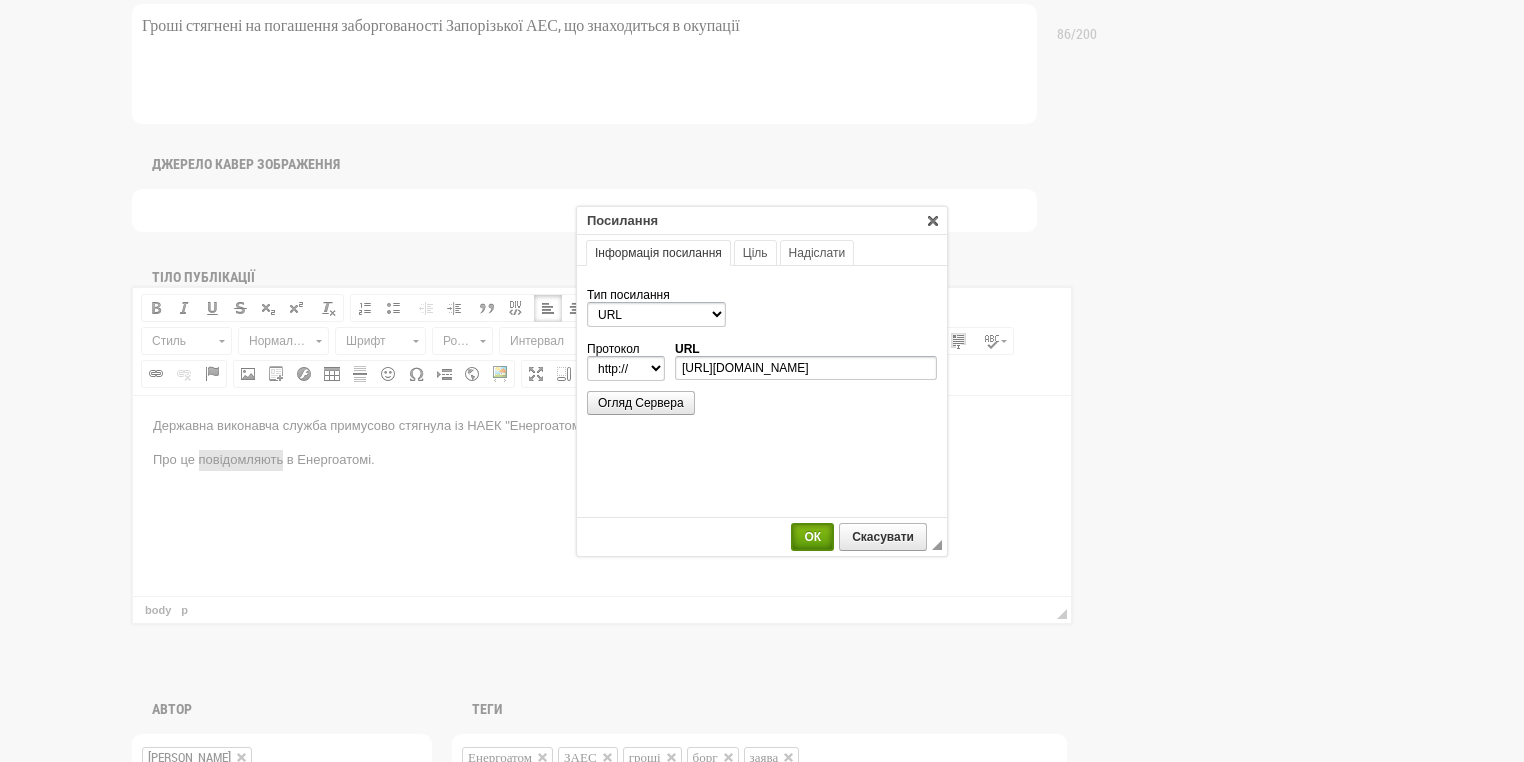 select on "https://" 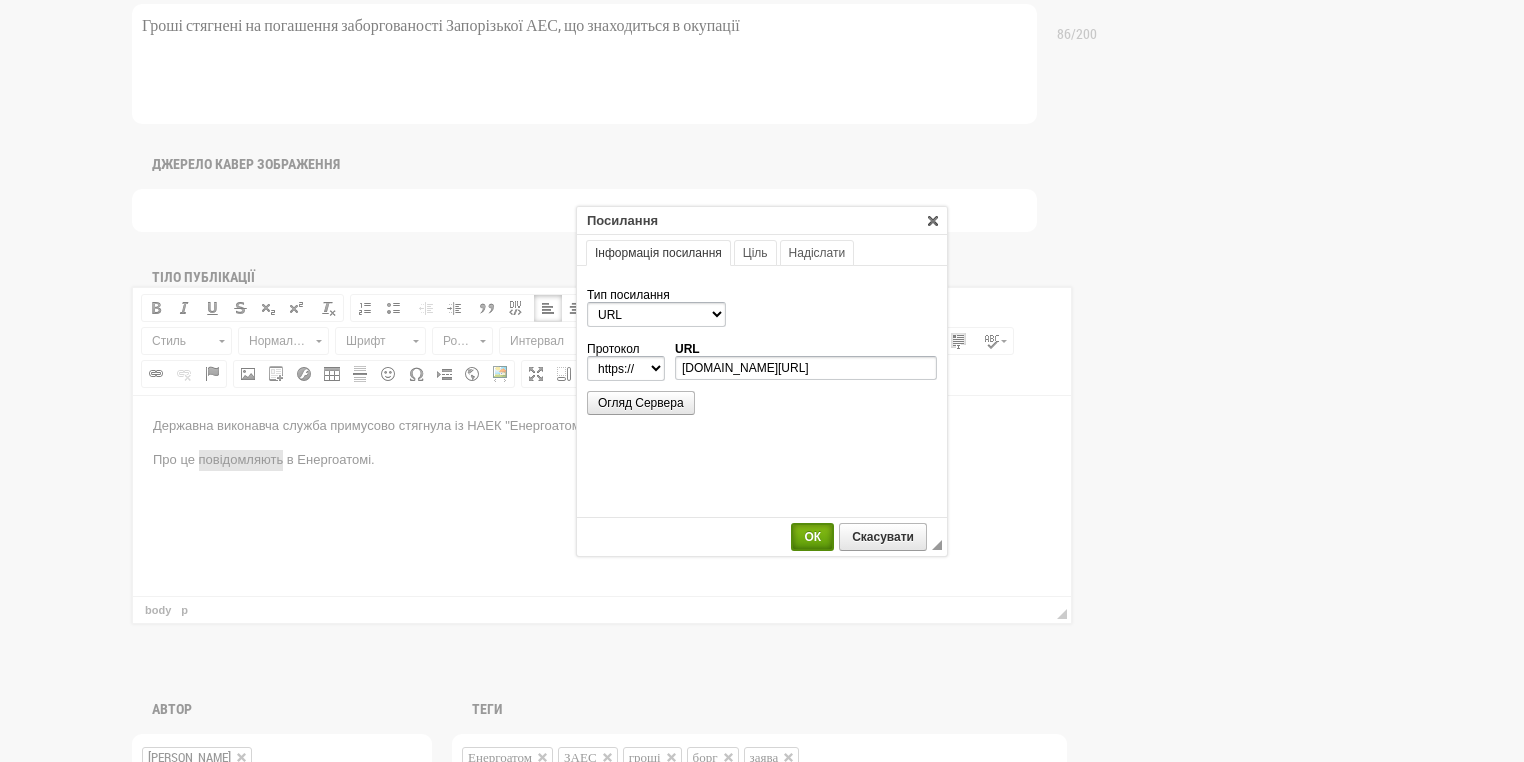 scroll, scrollTop: 0, scrollLeft: 0, axis: both 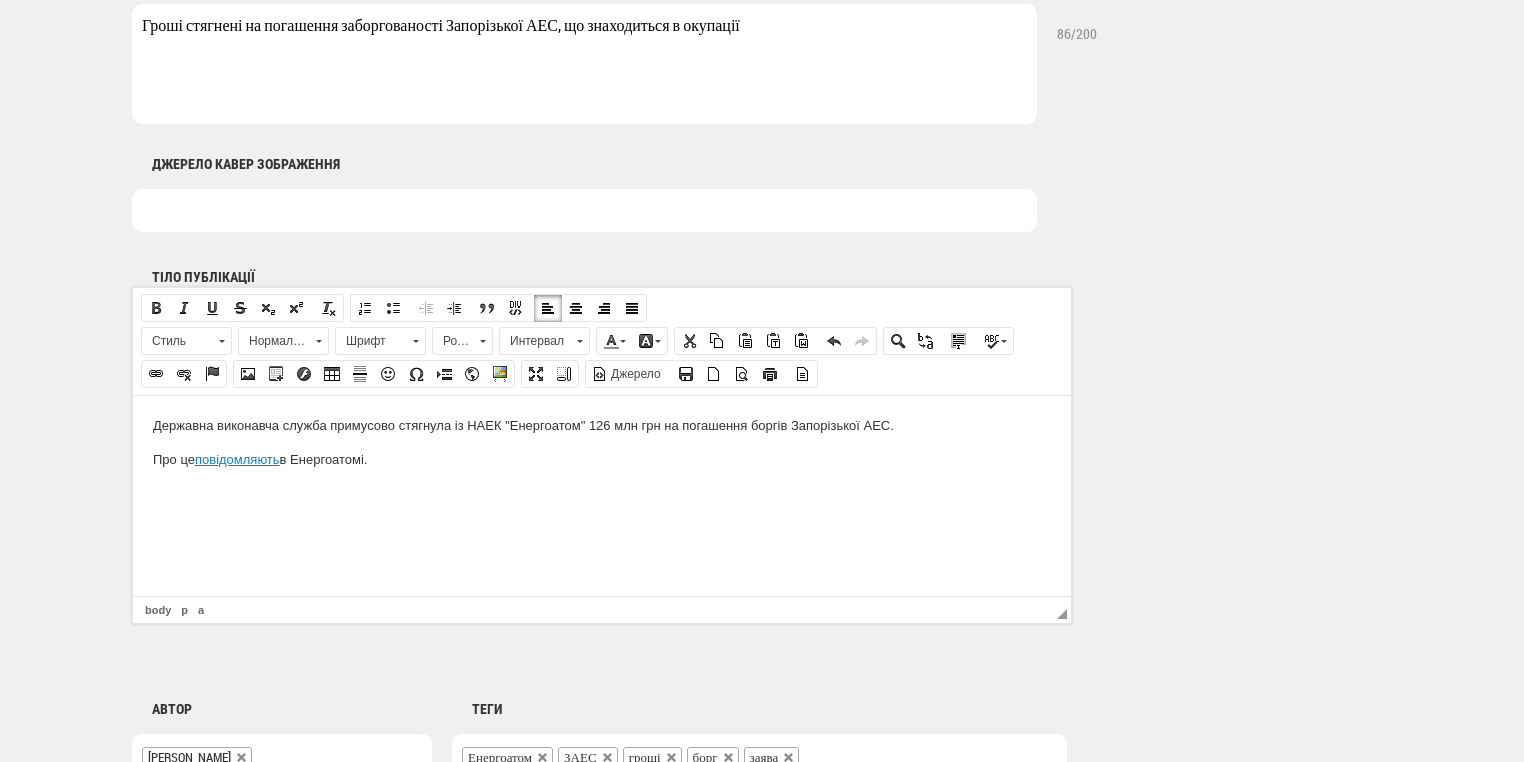 click on "Державна виконавча служба примусово стягнула із НАЕК "Енергоатом" 126 млн грн на погашення боргів Запорізької АЕС. Про це  повідомляють  в Енергоатомі." at bounding box center [602, 442] 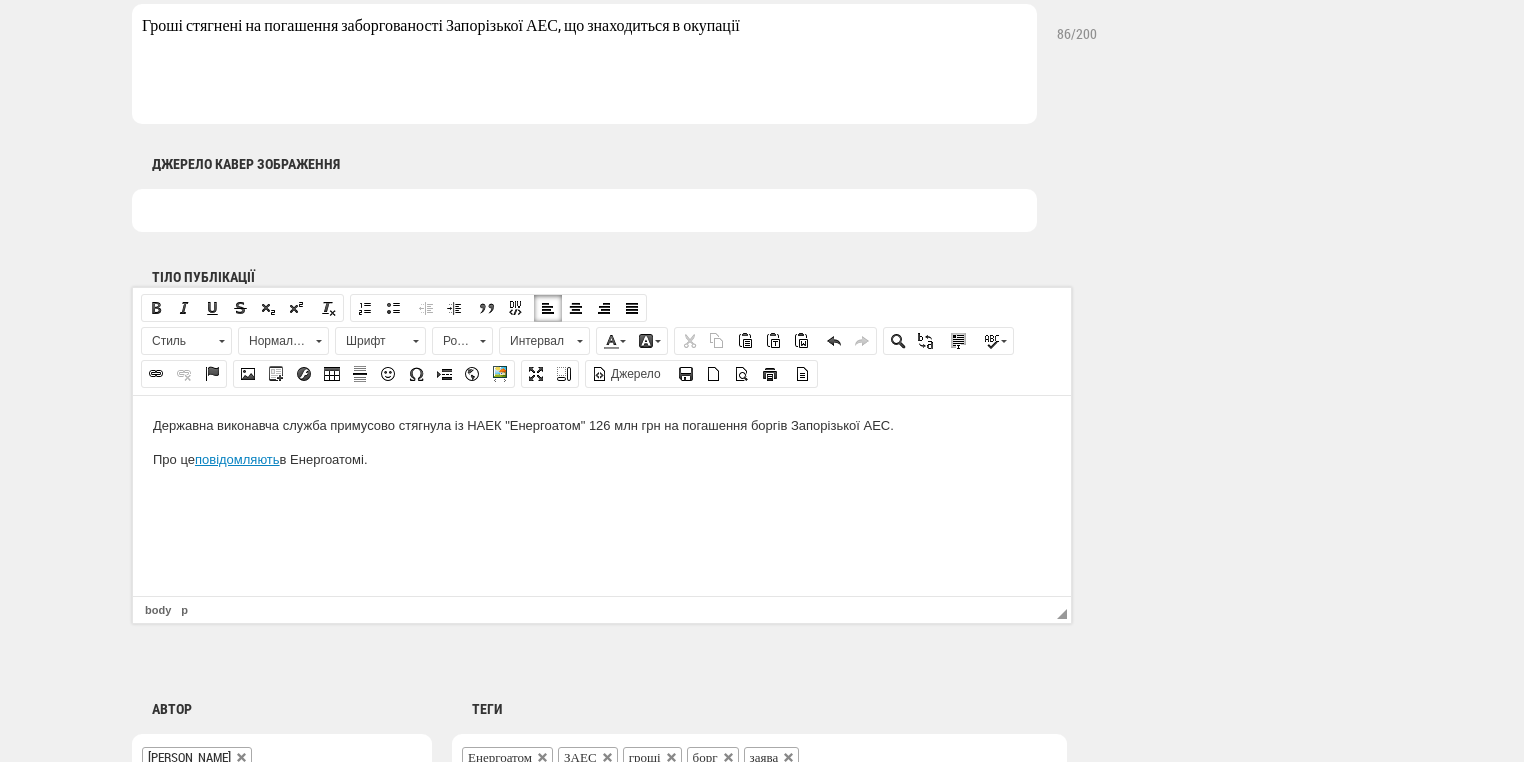 click at bounding box center (602, 493) 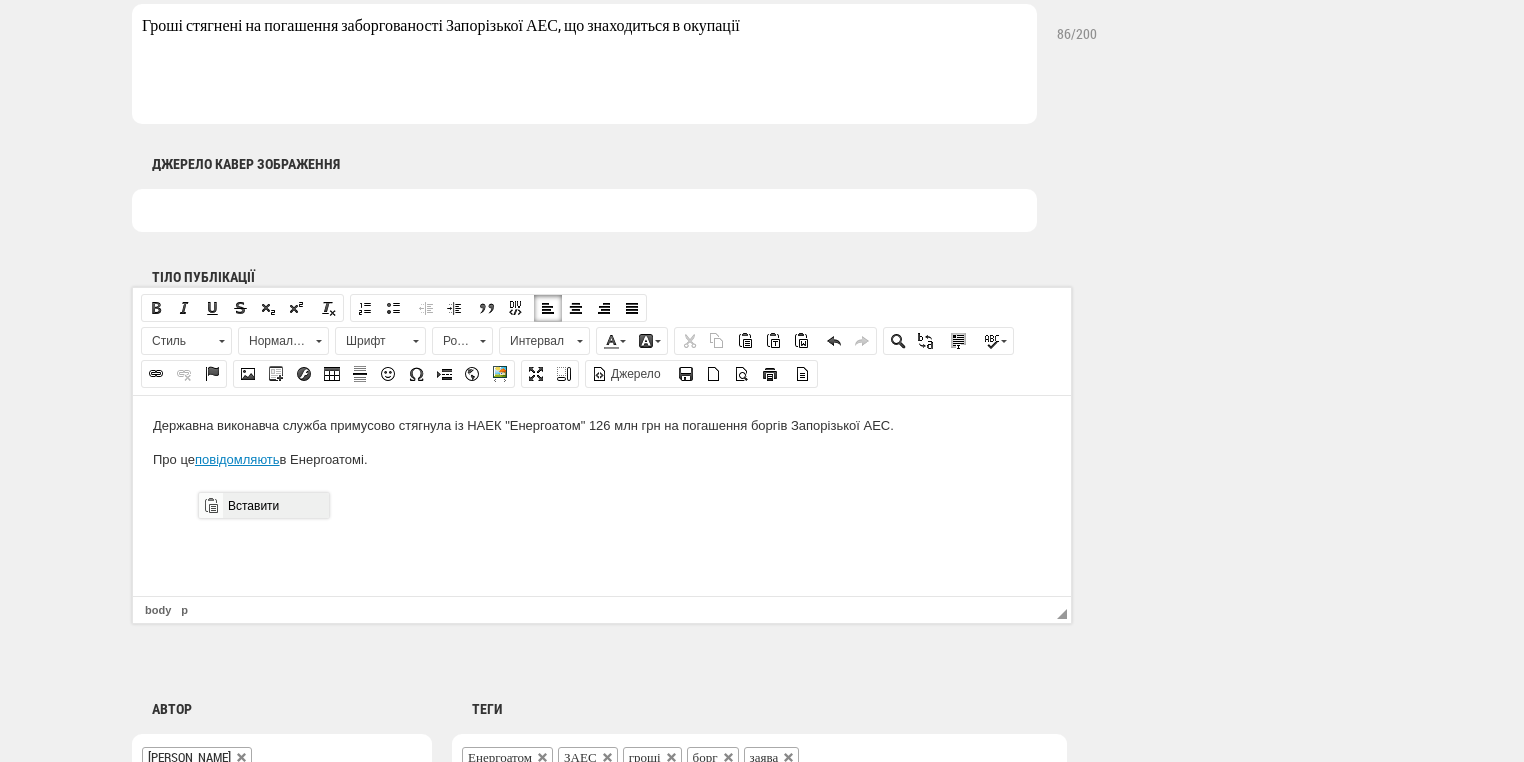 click on "Вставити" at bounding box center [275, 505] 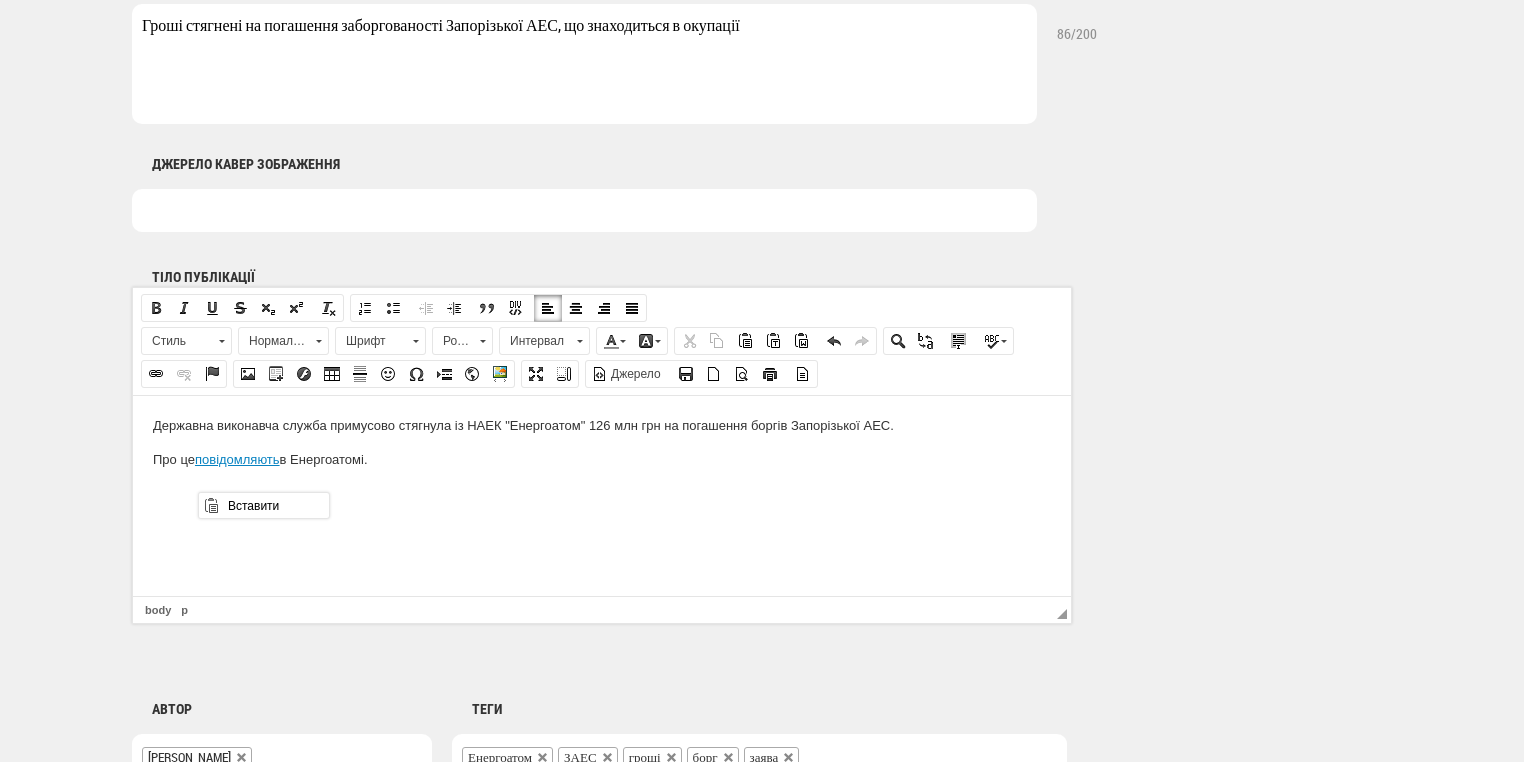 drag, startPoint x: 34, startPoint y: 11, endPoint x: 232, endPoint y: 504, distance: 531.2749 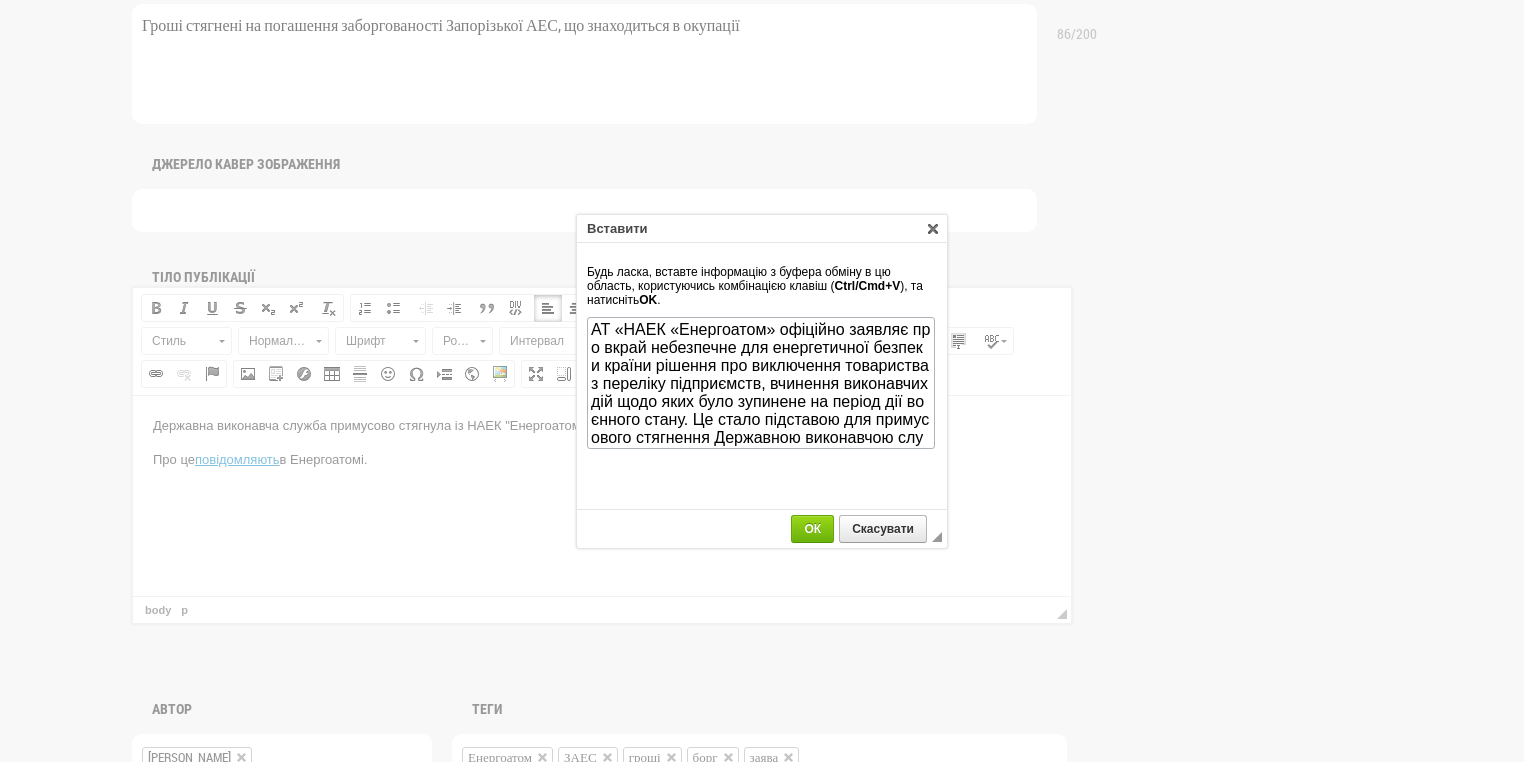 scroll, scrollTop: 74, scrollLeft: 0, axis: vertical 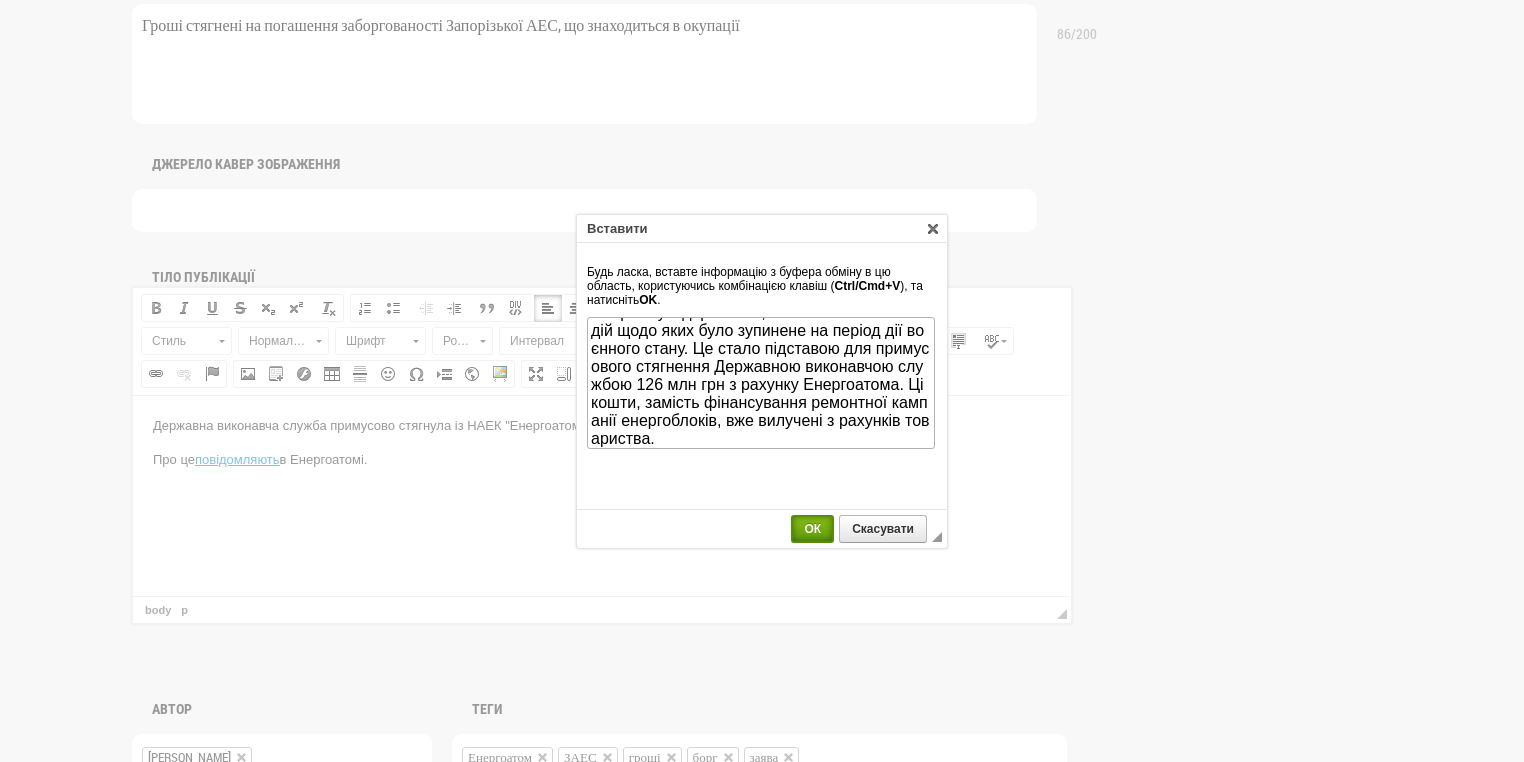 click on "ОК" at bounding box center (812, 529) 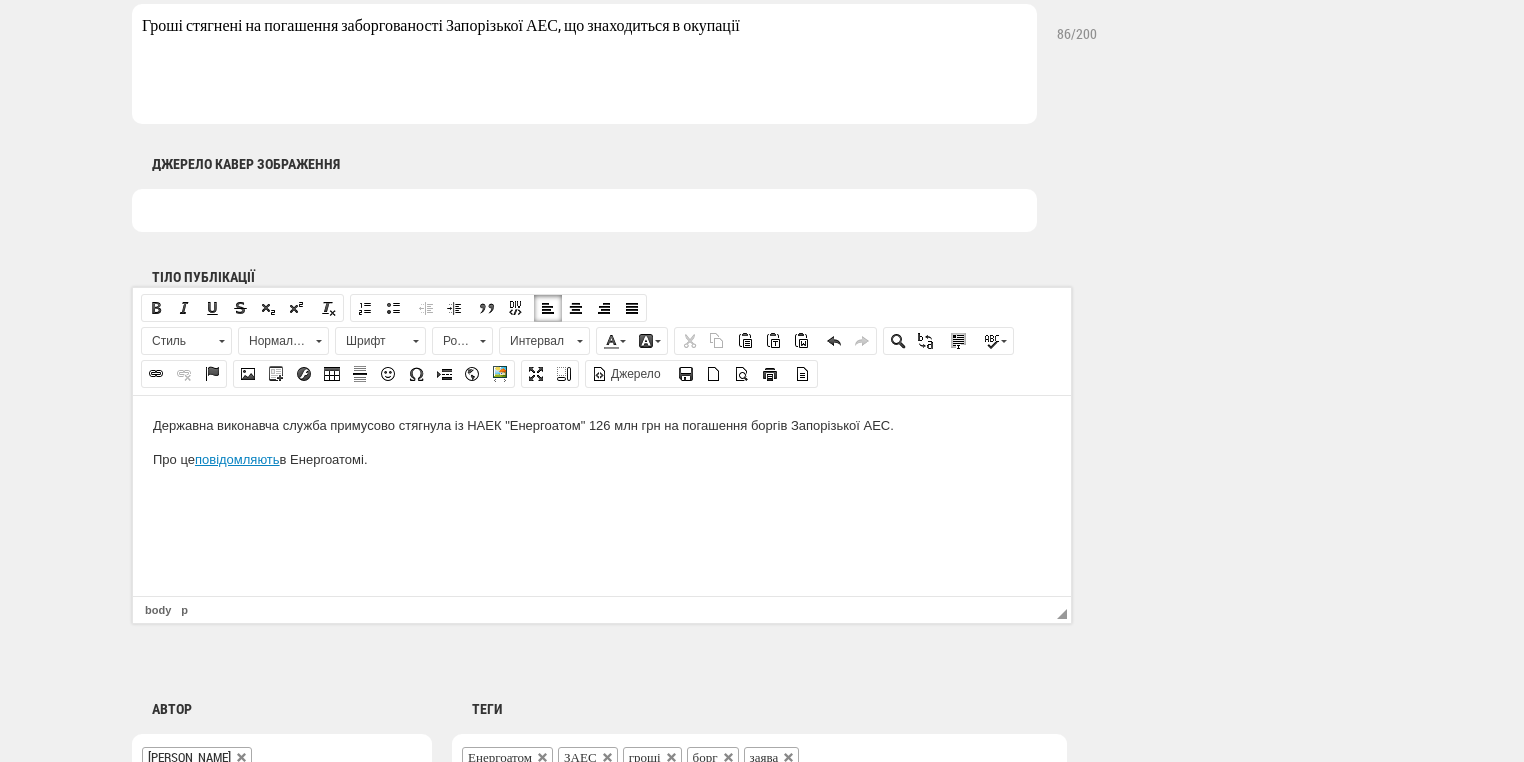 scroll, scrollTop: 0, scrollLeft: 0, axis: both 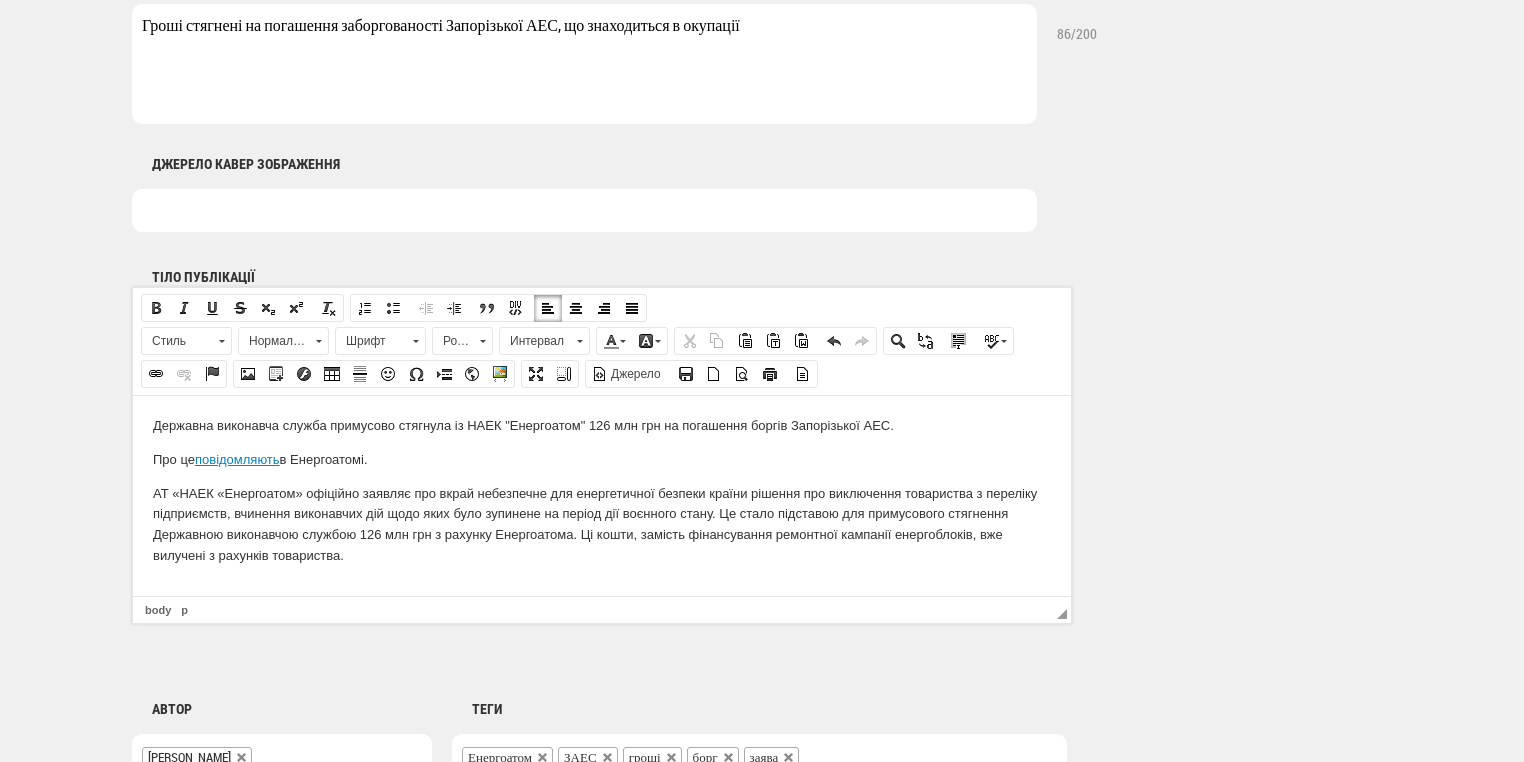 click on "Державна виконавча служба примусово стягнула із НАЕК "Енергоатом" 126 млн грн на погашення боргів Запорізької АЕС. Про це  повідомляють  в Енергоатомі." at bounding box center (602, 490) 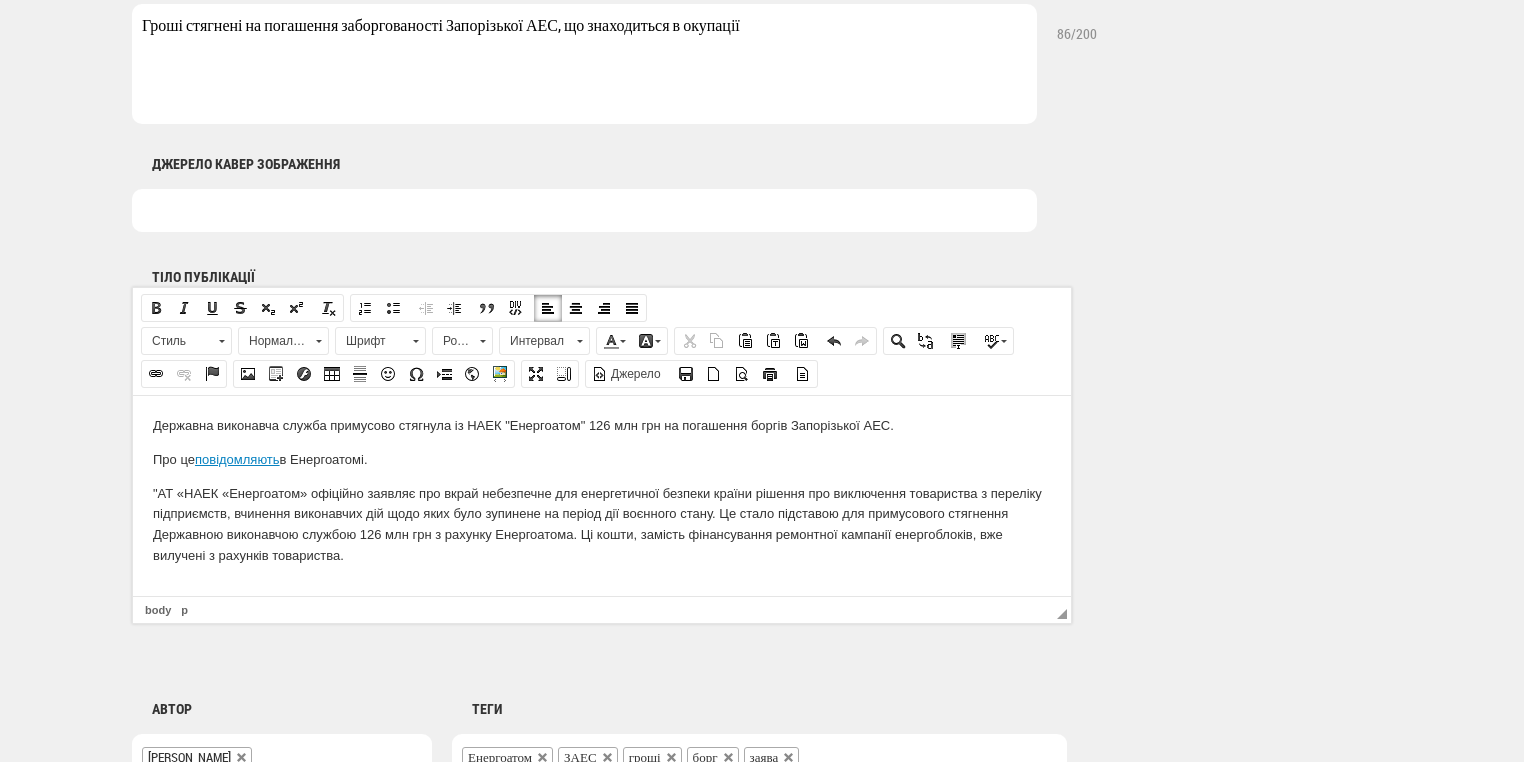 click on ""АТ «НАЕК «Енергоатом» офіційно заявляє про вкрай небезпечне для енергетичної безпеки країни рішення про виключення товариства з переліку підприємств, вчинення виконавчих дій щодо яких було зупинене на період дії воєнного стану. Це стало підставою для примусового стягнення Державною виконавчою службою 126 млн грн з рахунку Енергоатома. Ці кошти, замість фінансування ремонтної кампанії енергоблоків, вже вилучені з рахунків товариства." at bounding box center (602, 524) 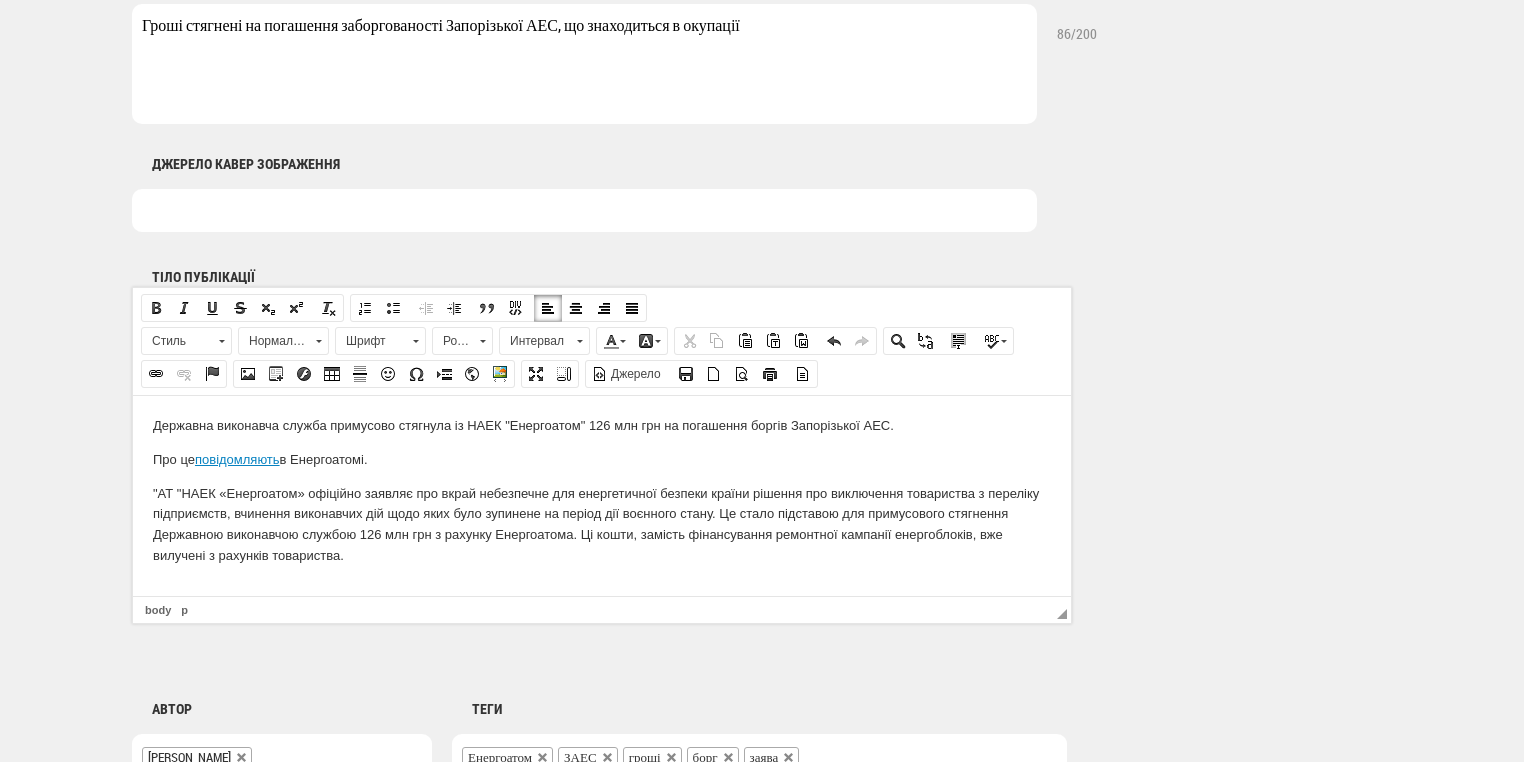 click on ""АТ " НАЕК «Енергоатом» офіційно заявляє про вкрай небезпечне для енергетичної безпеки країни рішення про виключення товариства з переліку підприємств, вчинення виконавчих дій щодо яких було зупинене на період дії воєнного стану. Це стало підставою для примусового стягнення Державною виконавчою службою 126 млн грн з рахунку Енергоатома. Ці кошти, замість фінансування ремонтної кампанії енергоблоків, вже вилучені з рахунків товариства." at bounding box center [602, 524] 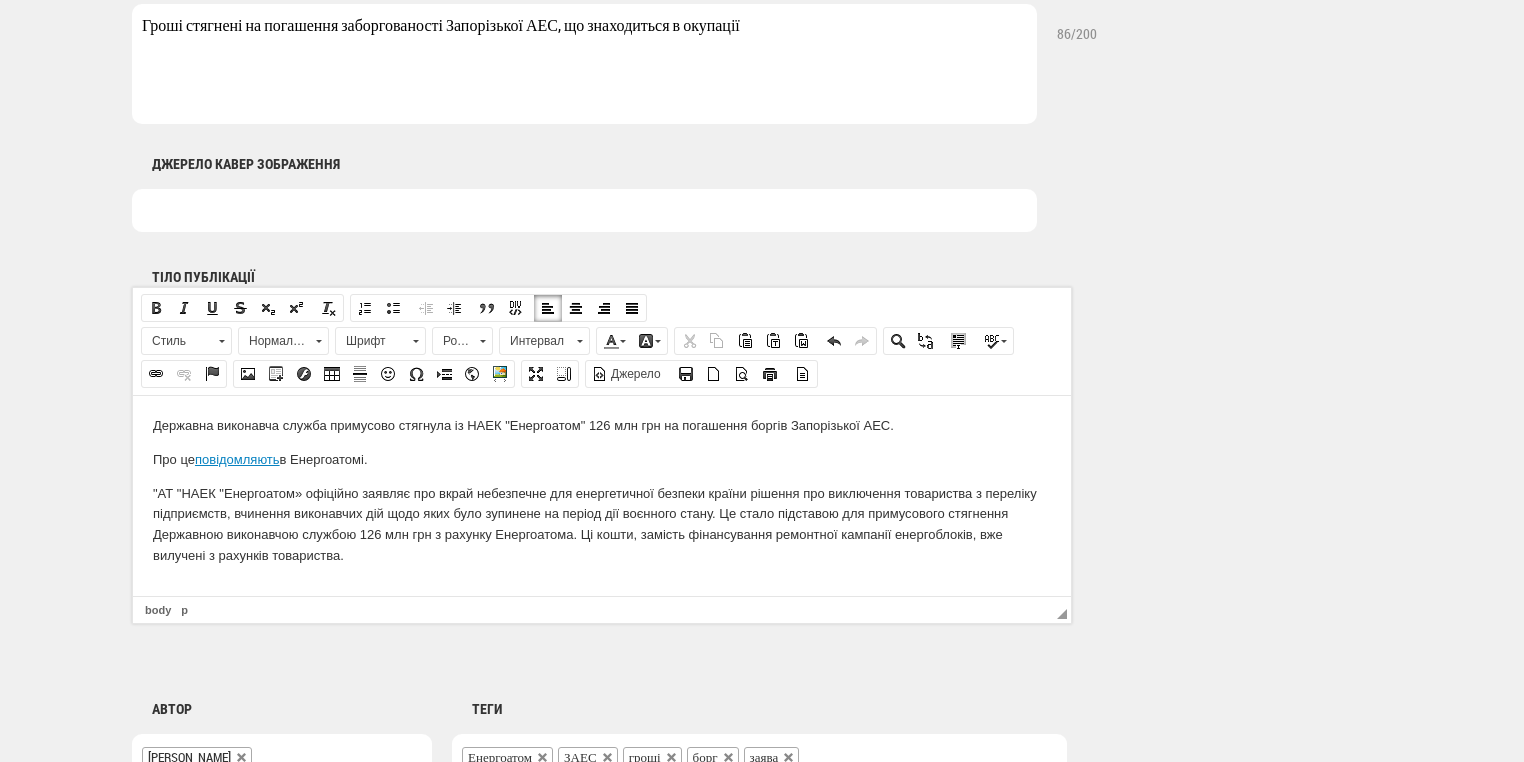 click on ""АТ " НАЕК " Енергоатом» офіційно заявляє про вкрай небезпечне для енергетичної безпеки країни рішення про виключення товариства з переліку підприємств, вчинення виконавчих дій щодо яких було зупинене на період дії воєнного стану. Це стало підставою для примусового стягнення Державною виконавчою службою 126 млн грн з рахунку Енергоатома. Ці кошти, замість фінансування ремонтної кампанії енергоблоків, вже вилучені з рахунків товариства." at bounding box center (602, 524) 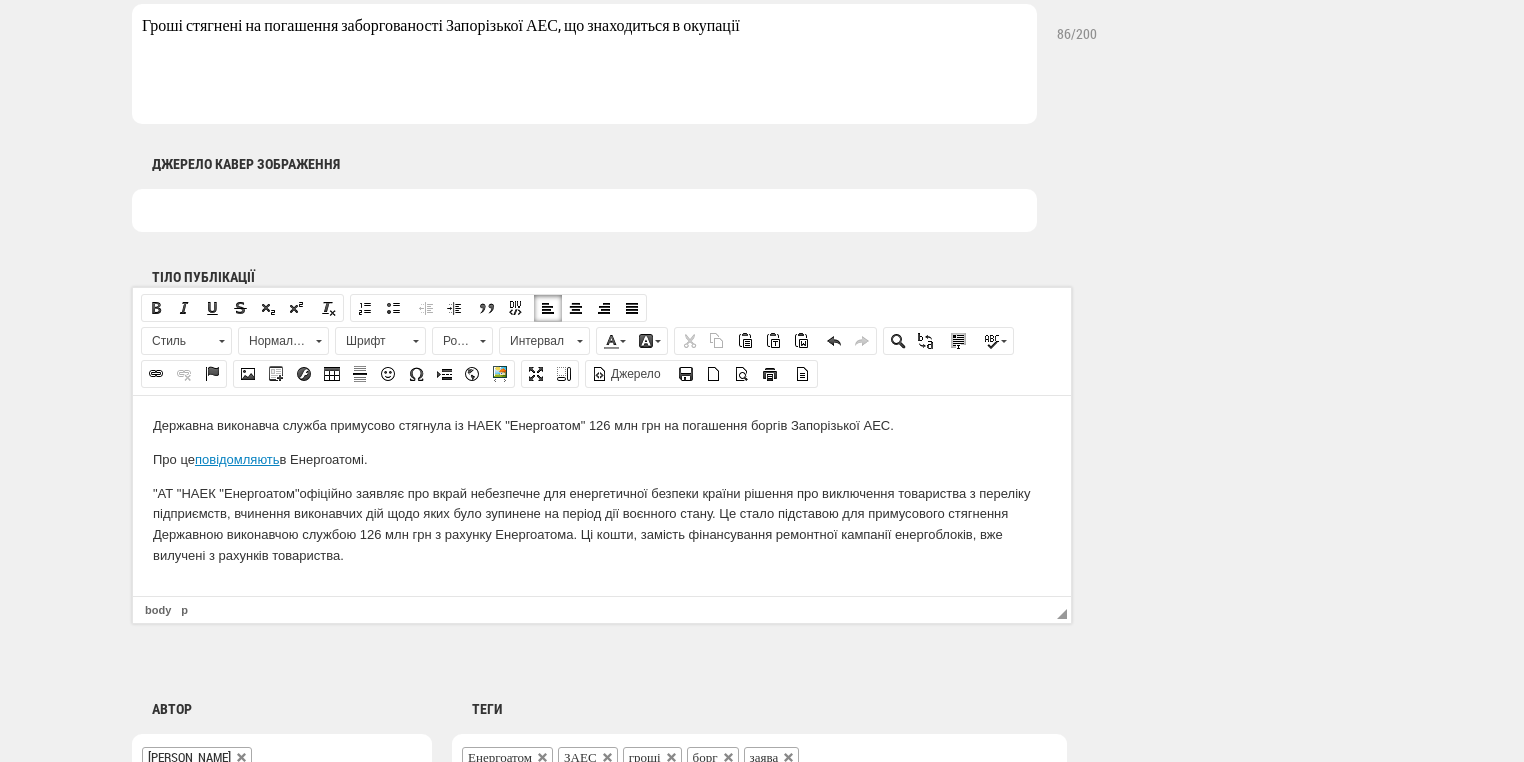 scroll, scrollTop: 1120, scrollLeft: 0, axis: vertical 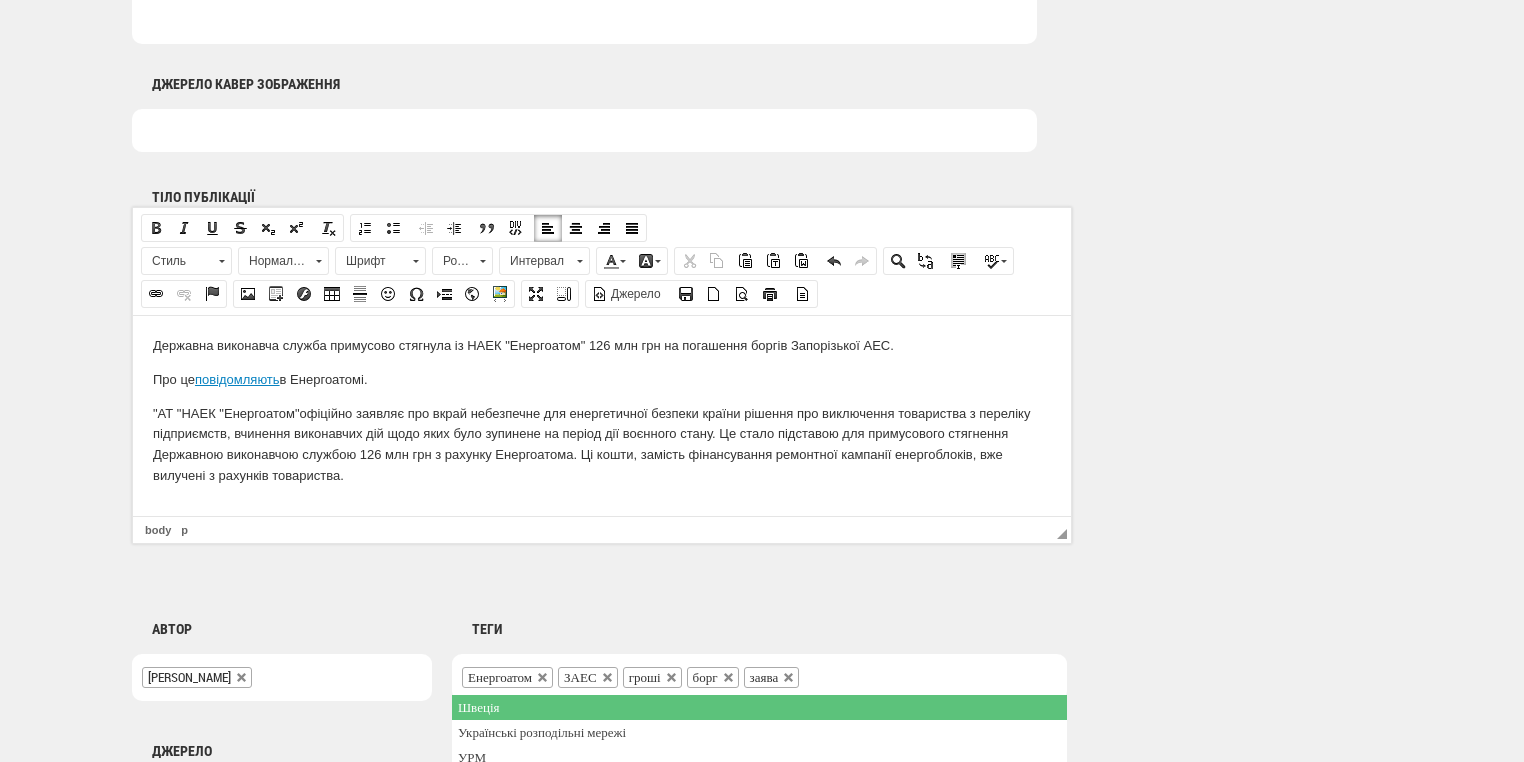 click at bounding box center (816, 675) 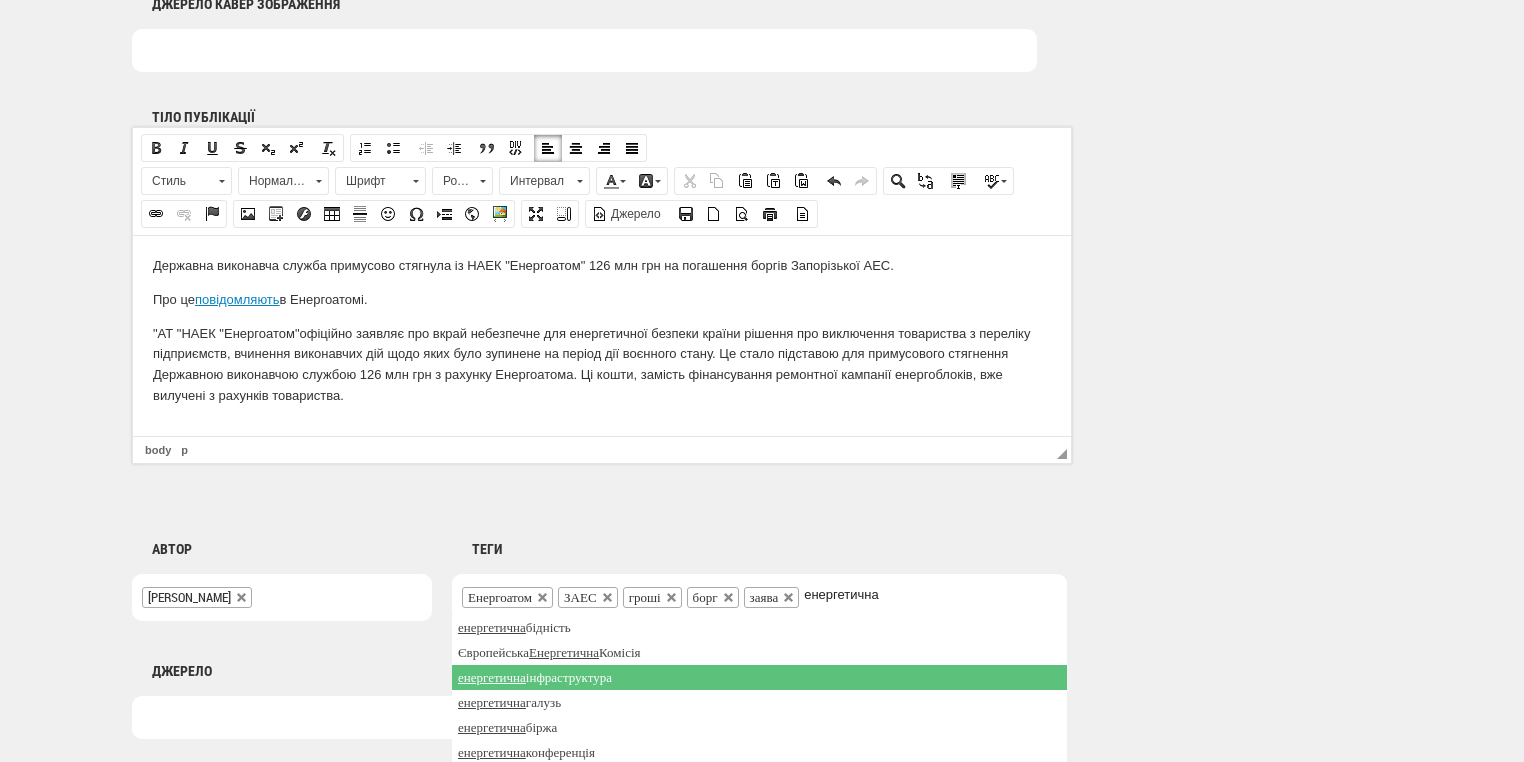 scroll, scrollTop: 1280, scrollLeft: 0, axis: vertical 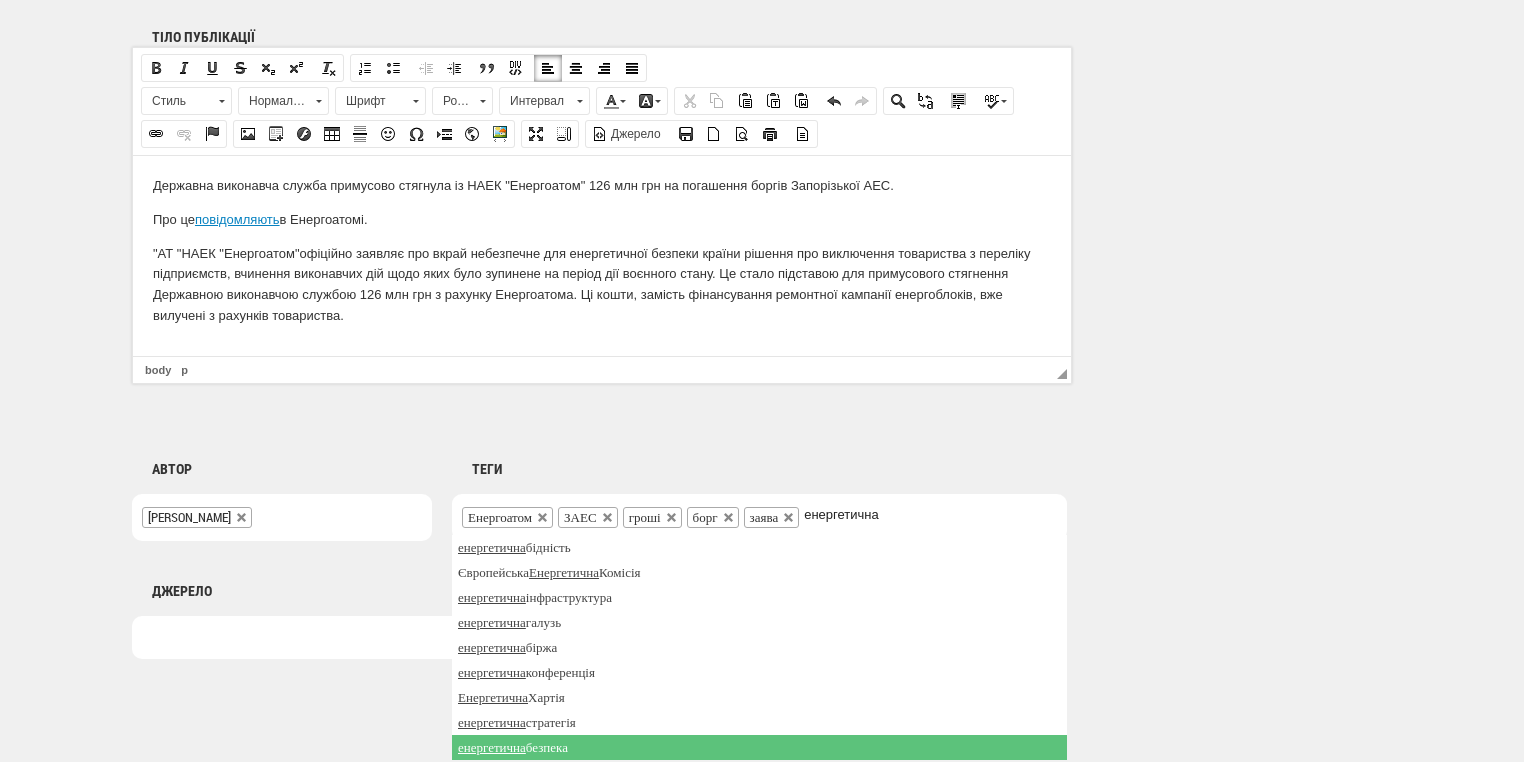 type on "енергетична" 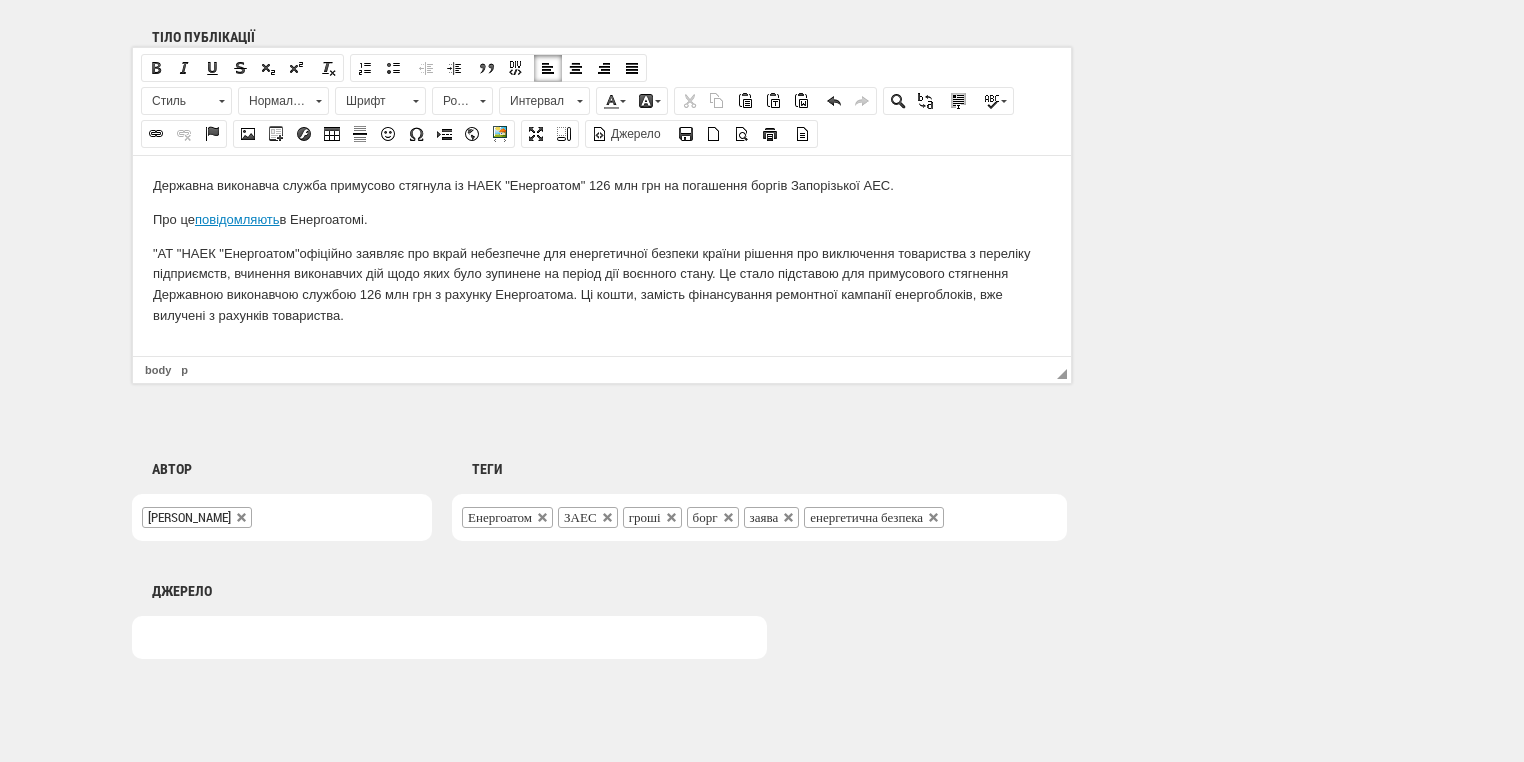 click on ""АТ " НАЕК " Енергоатом"  офіційно заявляє про вкрай небезпечне для енергетичної безпеки країни рішення про виключення товариства з переліку підприємств, вчинення виконавчих дій щодо яких було зупинене на період дії воєнного стану. Це стало підставою для примусового стягнення Державною виконавчою службою 126 млн грн з рахунку Енергоатома. Ці кошти, замість фінансування ремонтної кампанії енергоблоків, вже вилучені з рахунків товариства." at bounding box center [602, 284] 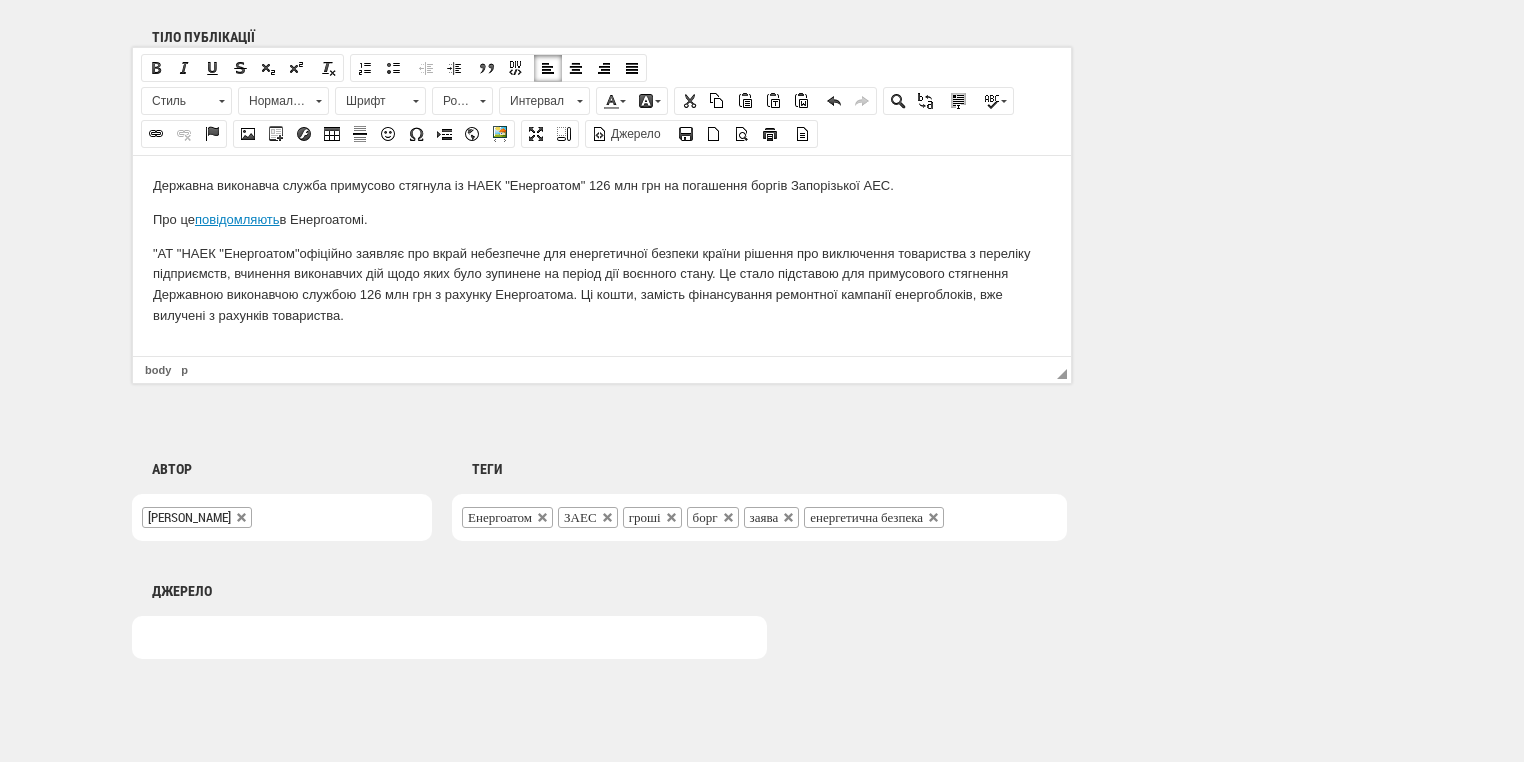 click on ""АТ " НАЕК " Енергоатом"  офіційно заявляє про вкрай небезпечне для енергетичної безпеки країни рішення про виключення товариства з переліку підприємств, вчинення виконавчих дій щодо яких було зупинене на період дії воєнного стану. Це стало підставою для примусового стягнення Державною виконавчою службою 126 млн грн з рахунку Енергоатома. Ці кошти, замість фінансування ремонтної кампанії енергоблоків, вже вилучені з рахунків товариства." at bounding box center [602, 284] 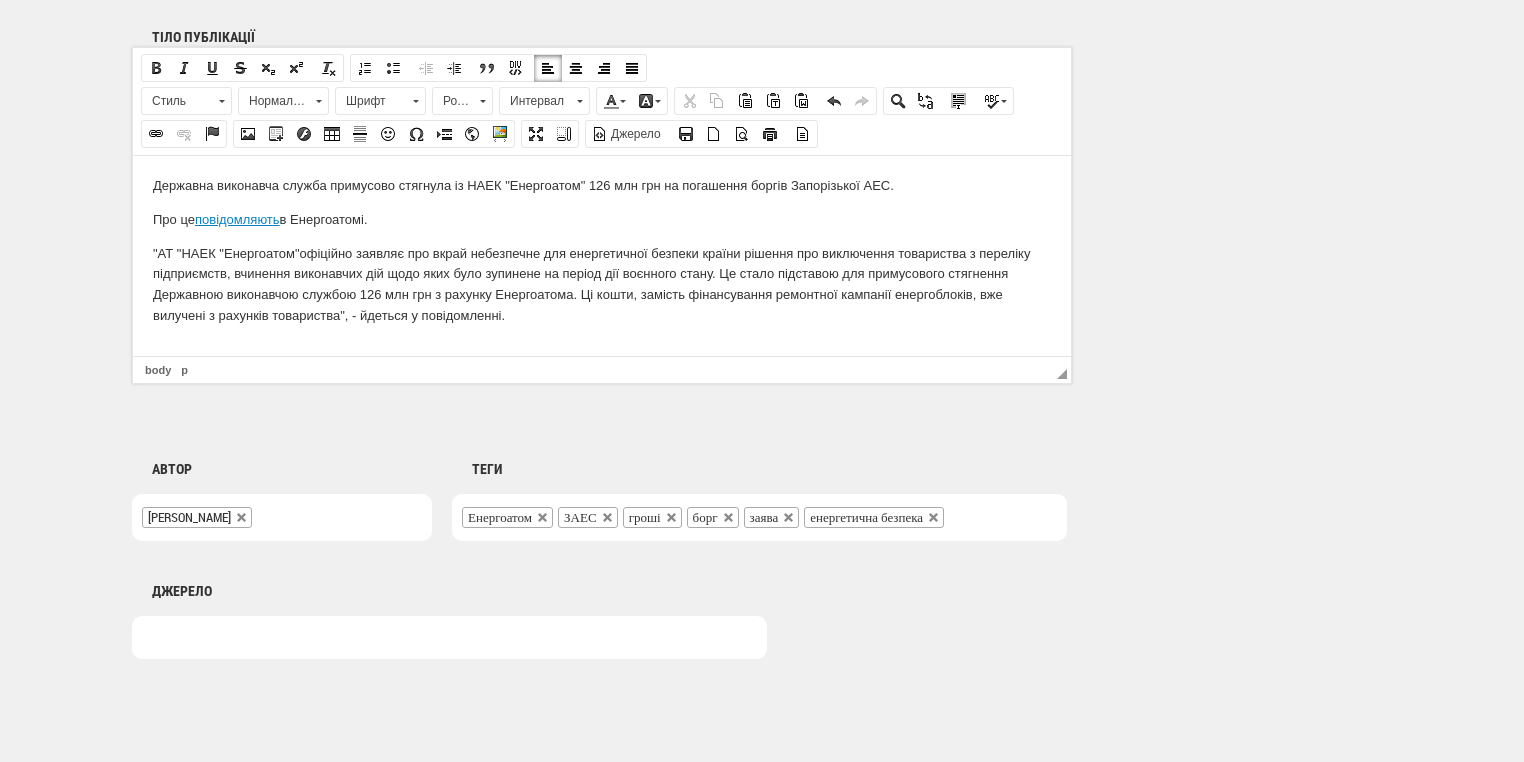 click on ""АТ " НАЕК " Енергоатом"  офіційно заявляє про вкрай небезпечне для енергетичної безпеки країни рішення про виключення товариства з переліку підприємств, вчинення виконавчих дій щодо яких було зупинене на період дії воєнного стану. Це стало підставою для примусового стягнення Державною виконавчою службою 126 млн грн з рахунку Енергоатома. Ці кошти, замість фінансування ремонтної кампанії енергоблоків, вже вилучені з рахунків товариства", - йдеться у повідомленні." at bounding box center [602, 284] 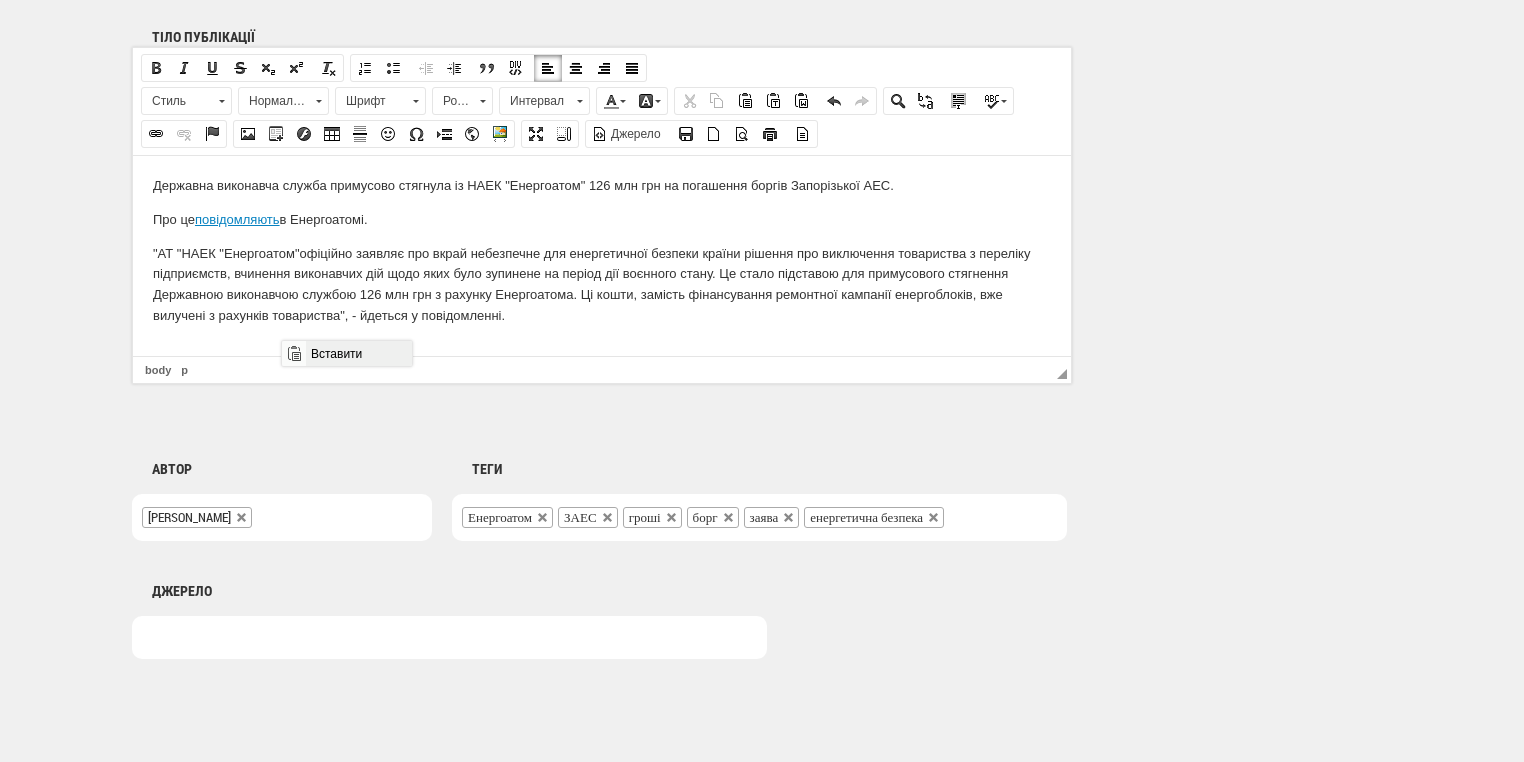 click on "Вставити" at bounding box center [358, 353] 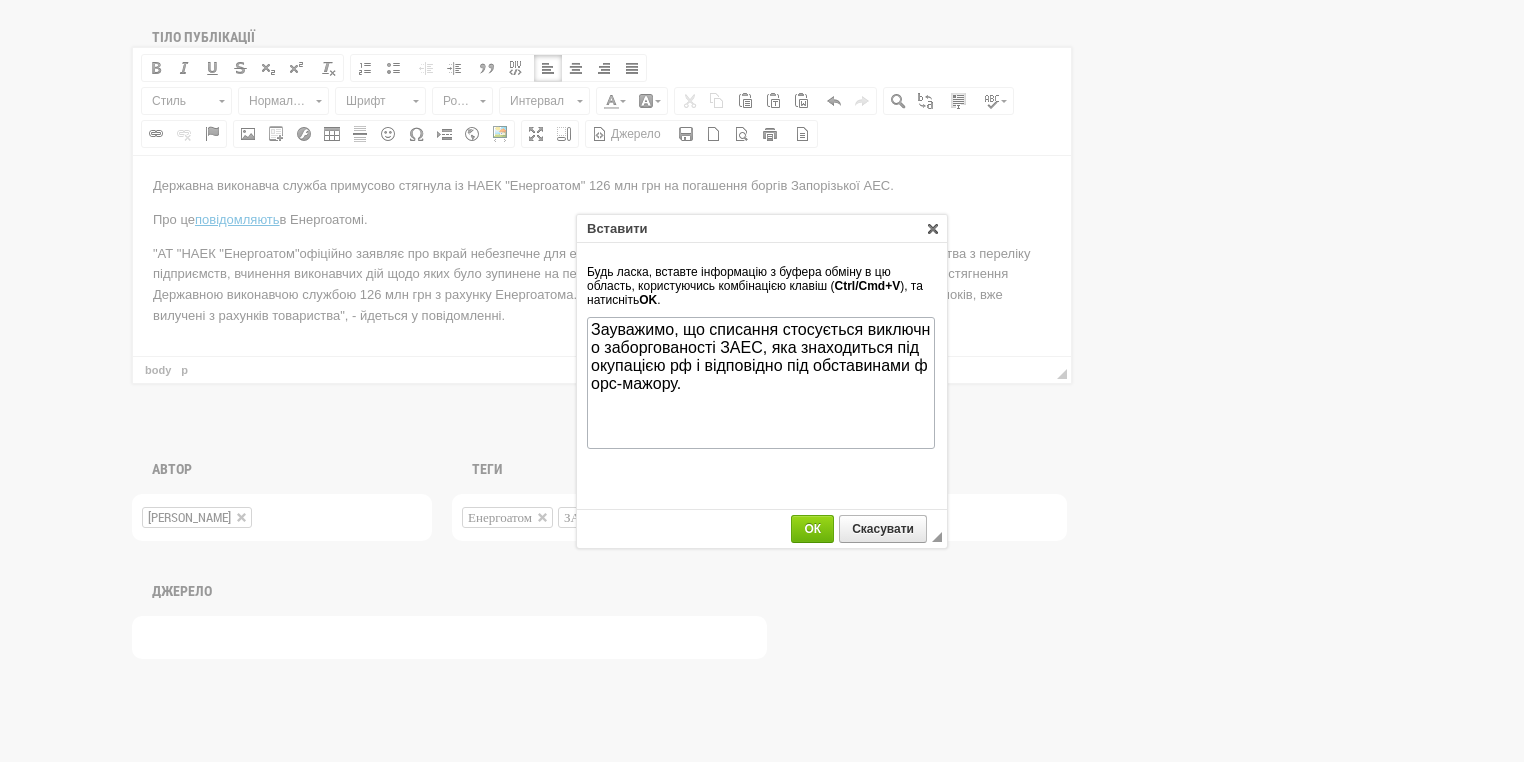 scroll, scrollTop: 0, scrollLeft: 0, axis: both 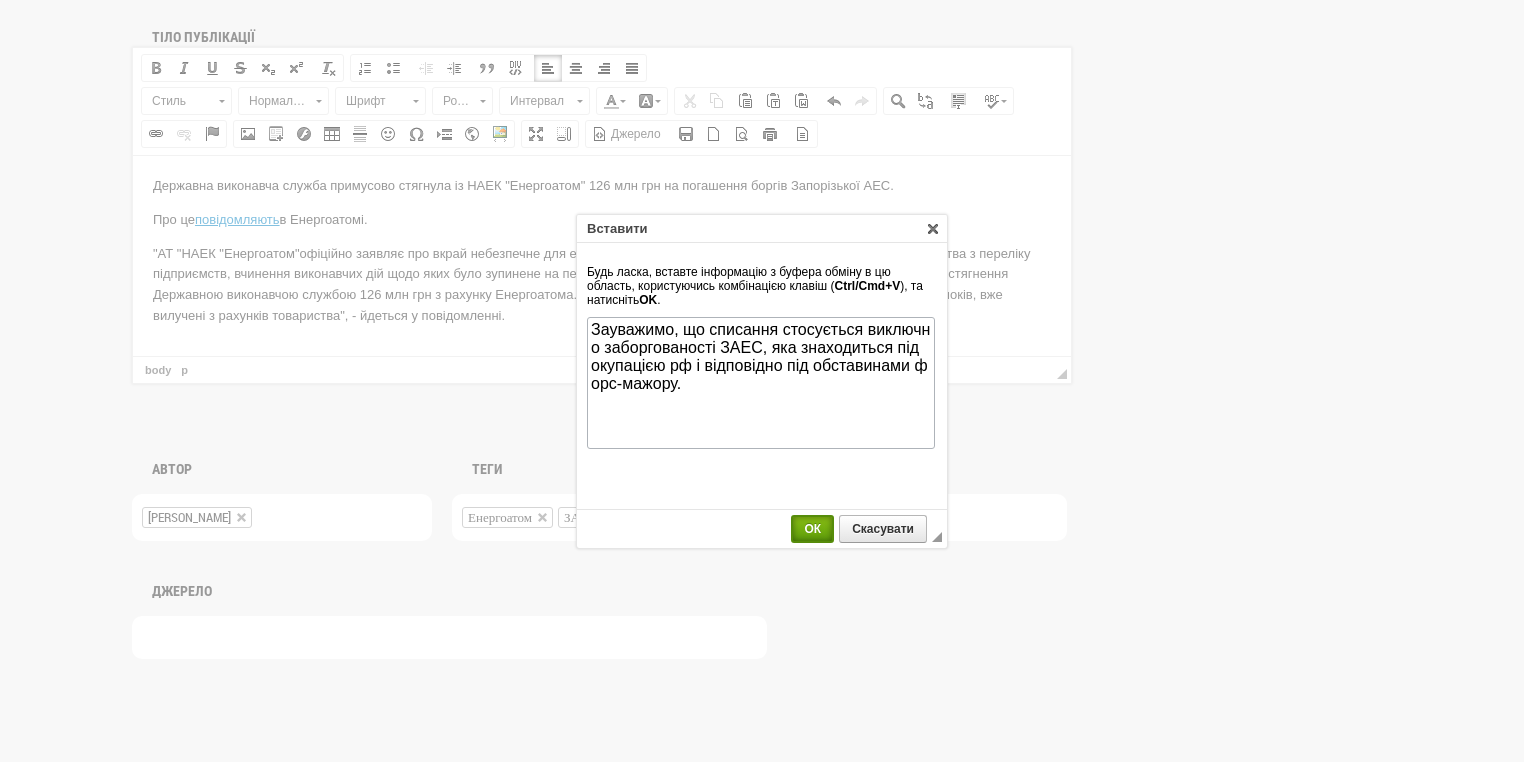 click on "ОК" at bounding box center (812, 529) 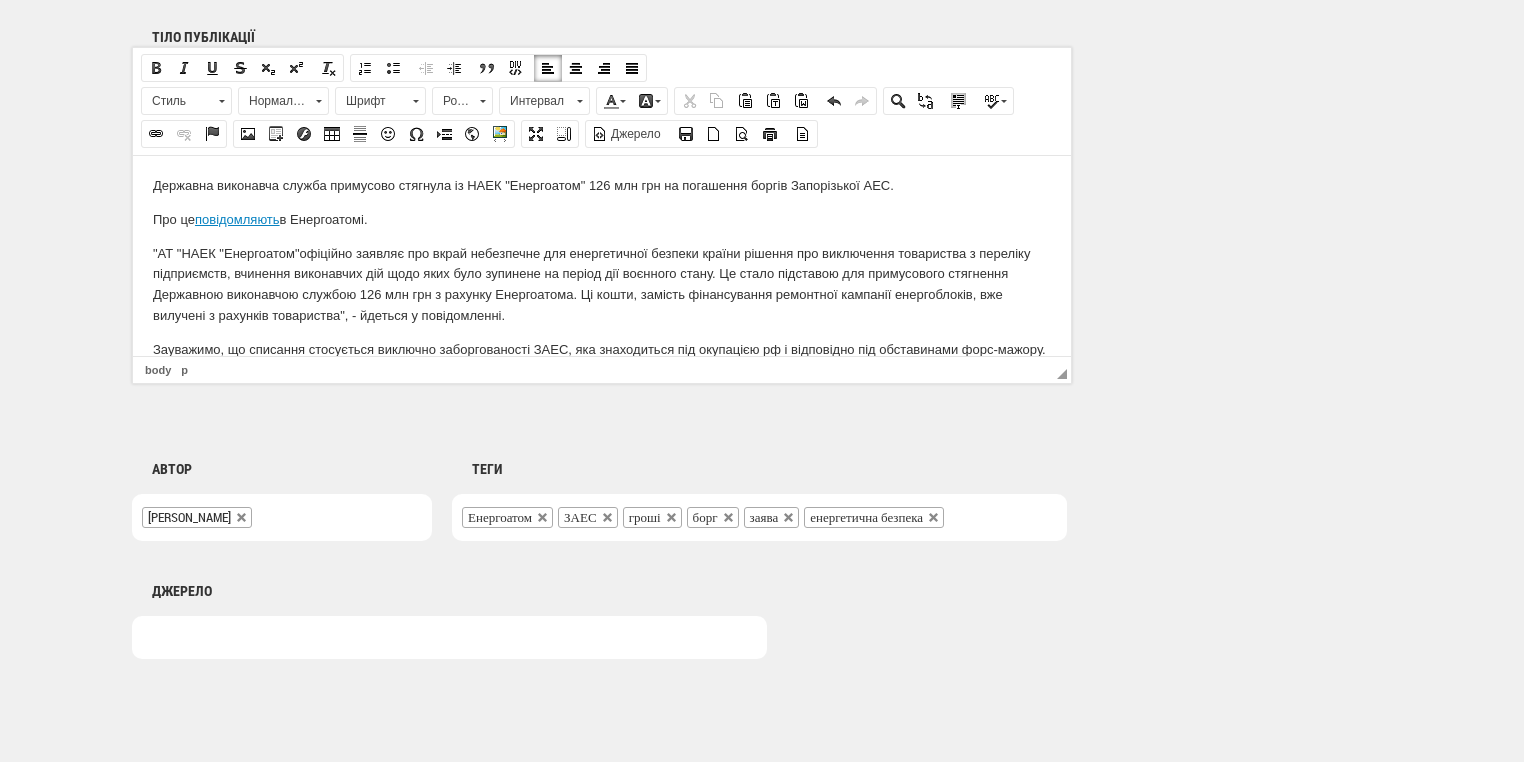 scroll, scrollTop: 21, scrollLeft: 0, axis: vertical 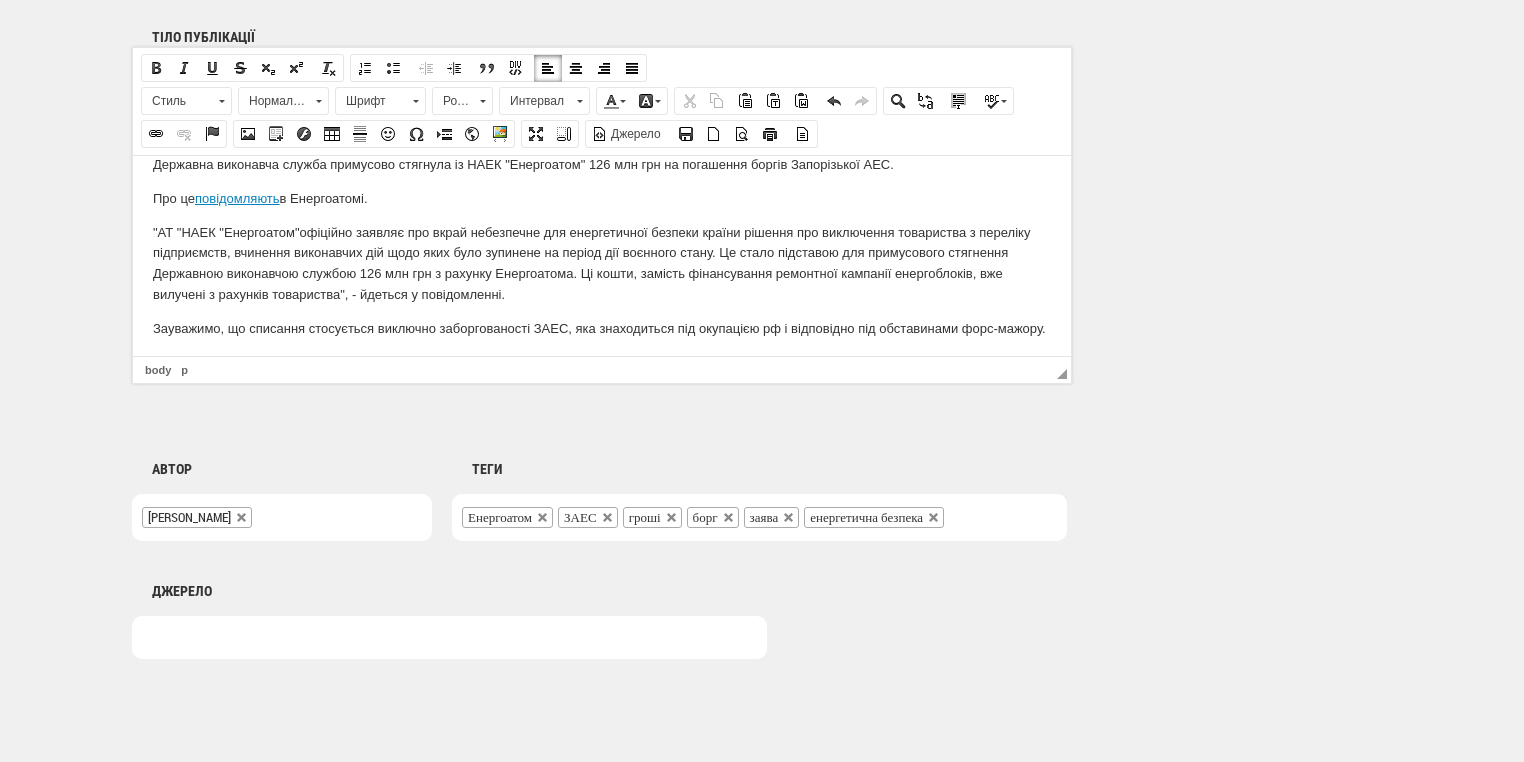 click on "Зауважимо, що списання стосується виключно заборгованості ЗАЕС, яка знаходиться під окупацією рф і відповідно під обставинами форс-мажору." at bounding box center (602, 328) 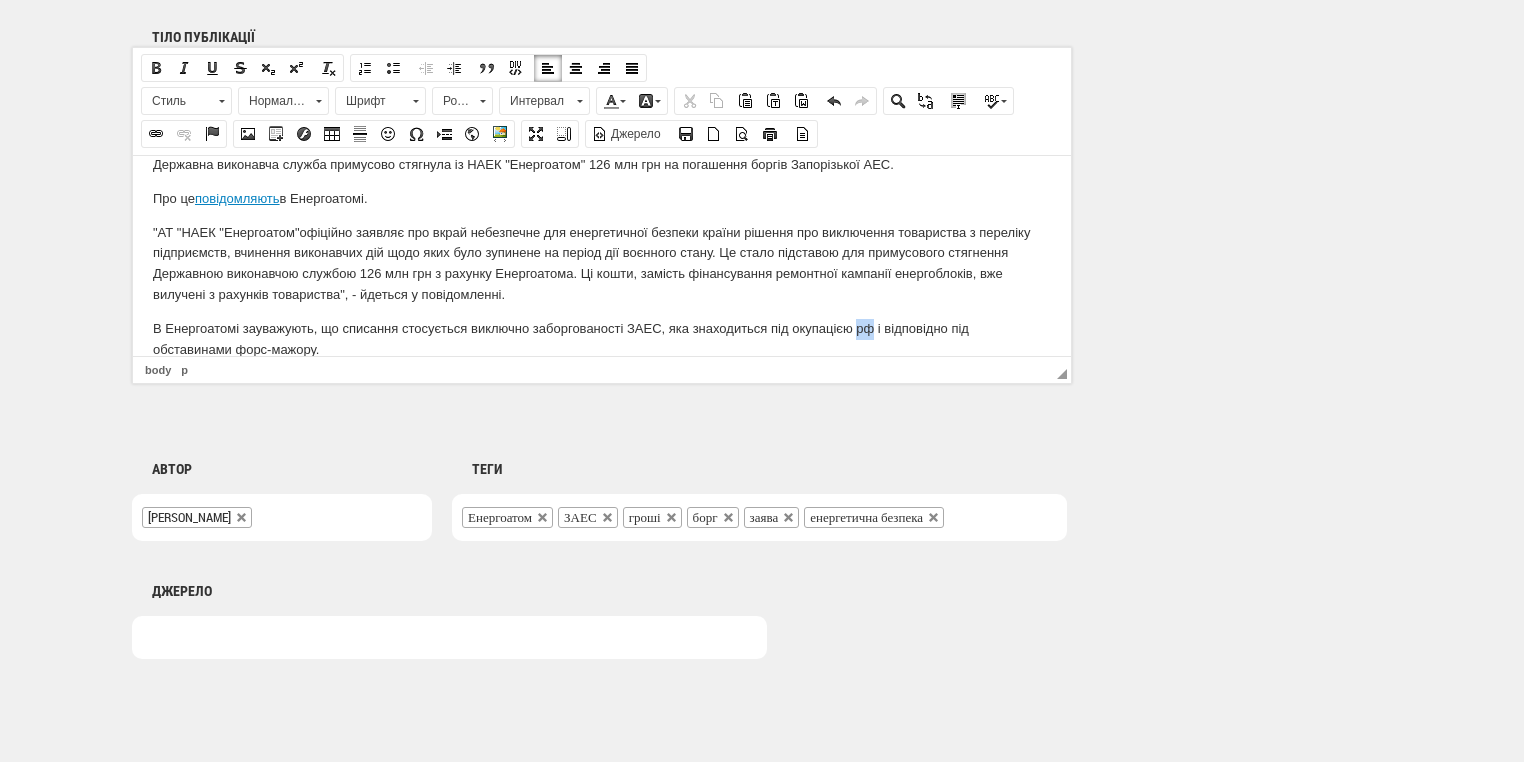 drag, startPoint x: 854, startPoint y: 330, endPoint x: 872, endPoint y: 331, distance: 18.027756 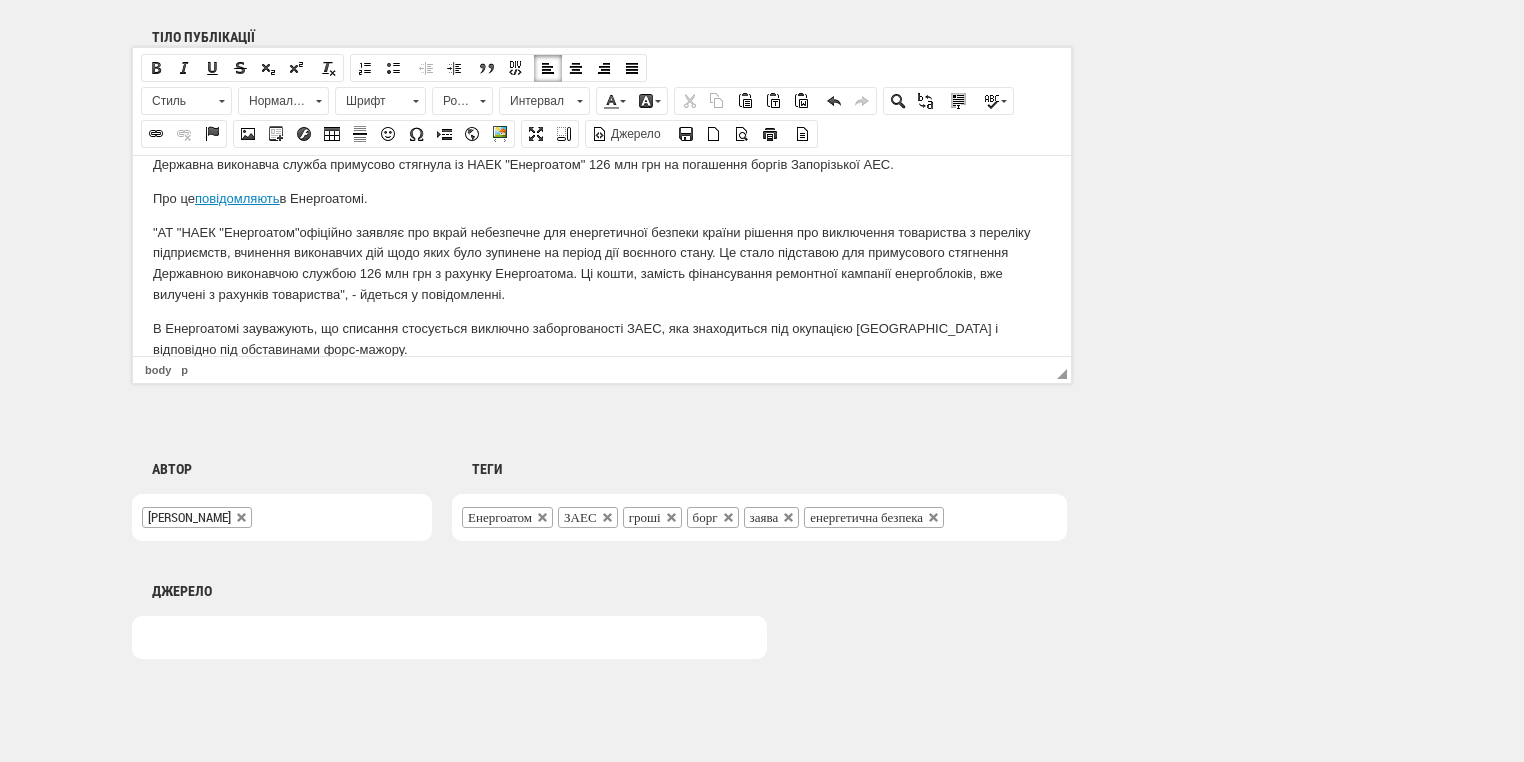 scroll, scrollTop: 45, scrollLeft: 0, axis: vertical 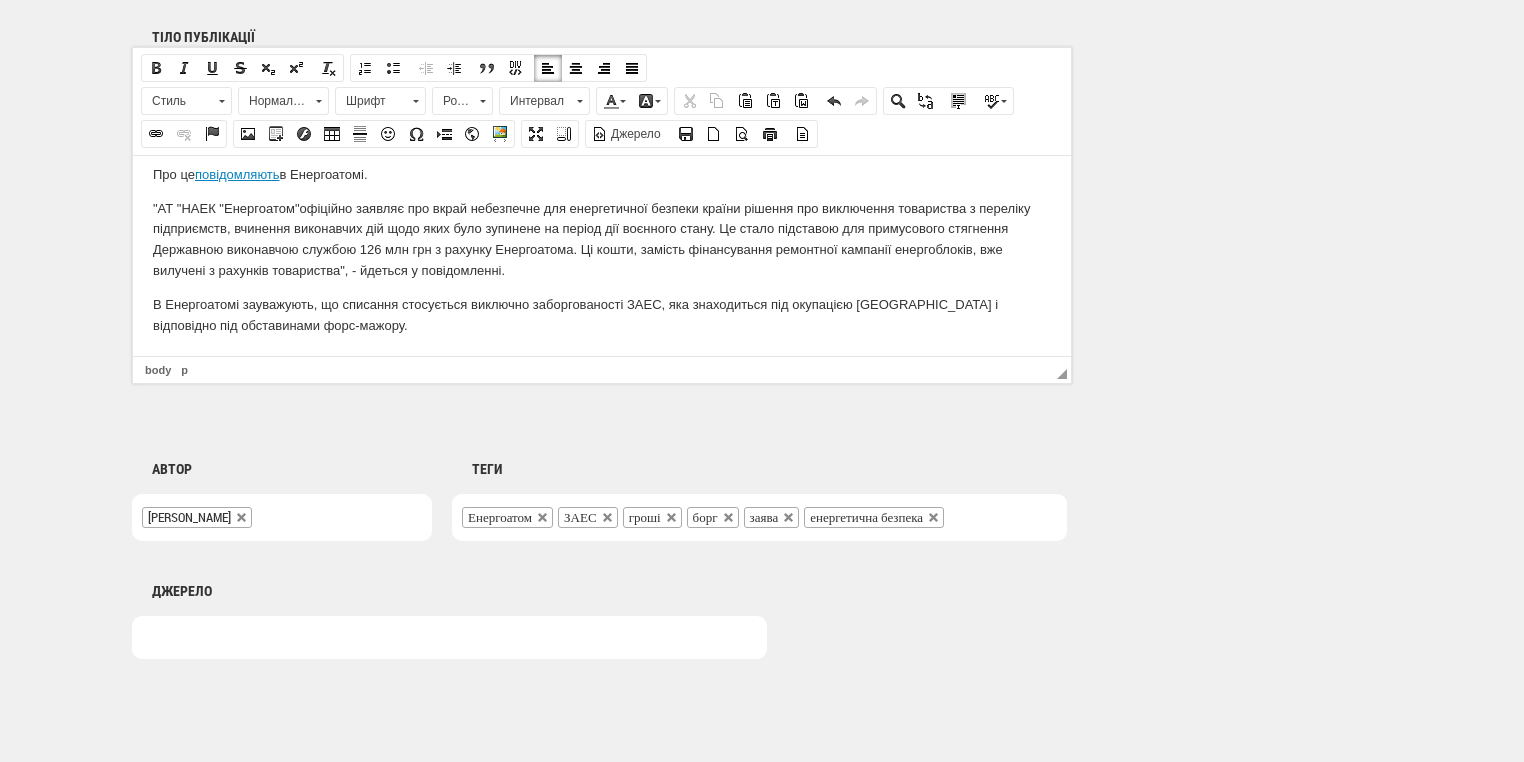 click on "В Енергоатомі з ауважують , що списання стосується виключно заборгованості ЗАЕС, яка знаходиться під окупацією Росії і відповідно під обставинами форс-мажору." at bounding box center [602, 315] 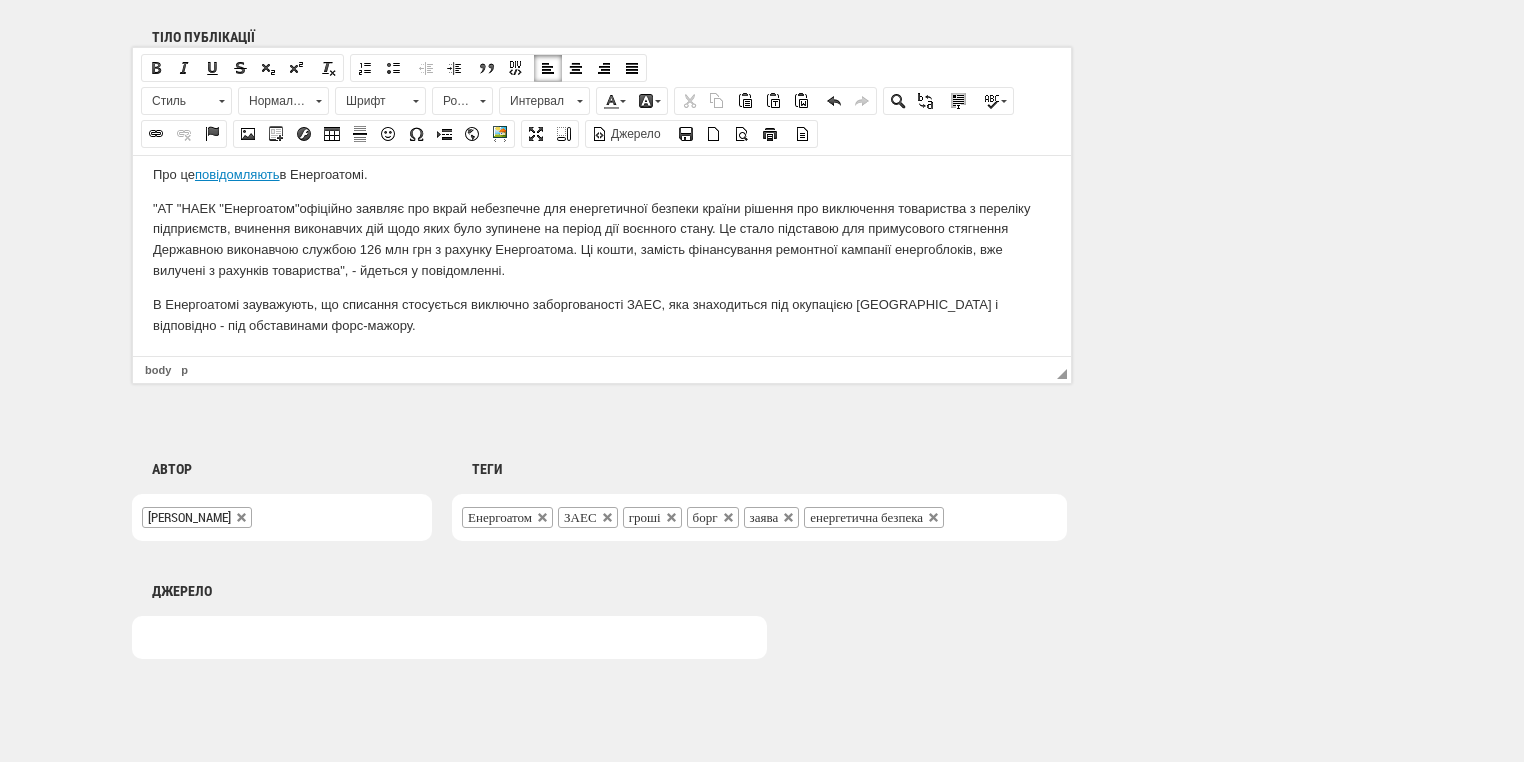click on "В Енергоатомі з ауважують , що списання стосується виключно заборгованості ЗАЕС, яка знаходиться під окупацією Росії і відповідно - під обставинами форс-мажору." at bounding box center [602, 315] 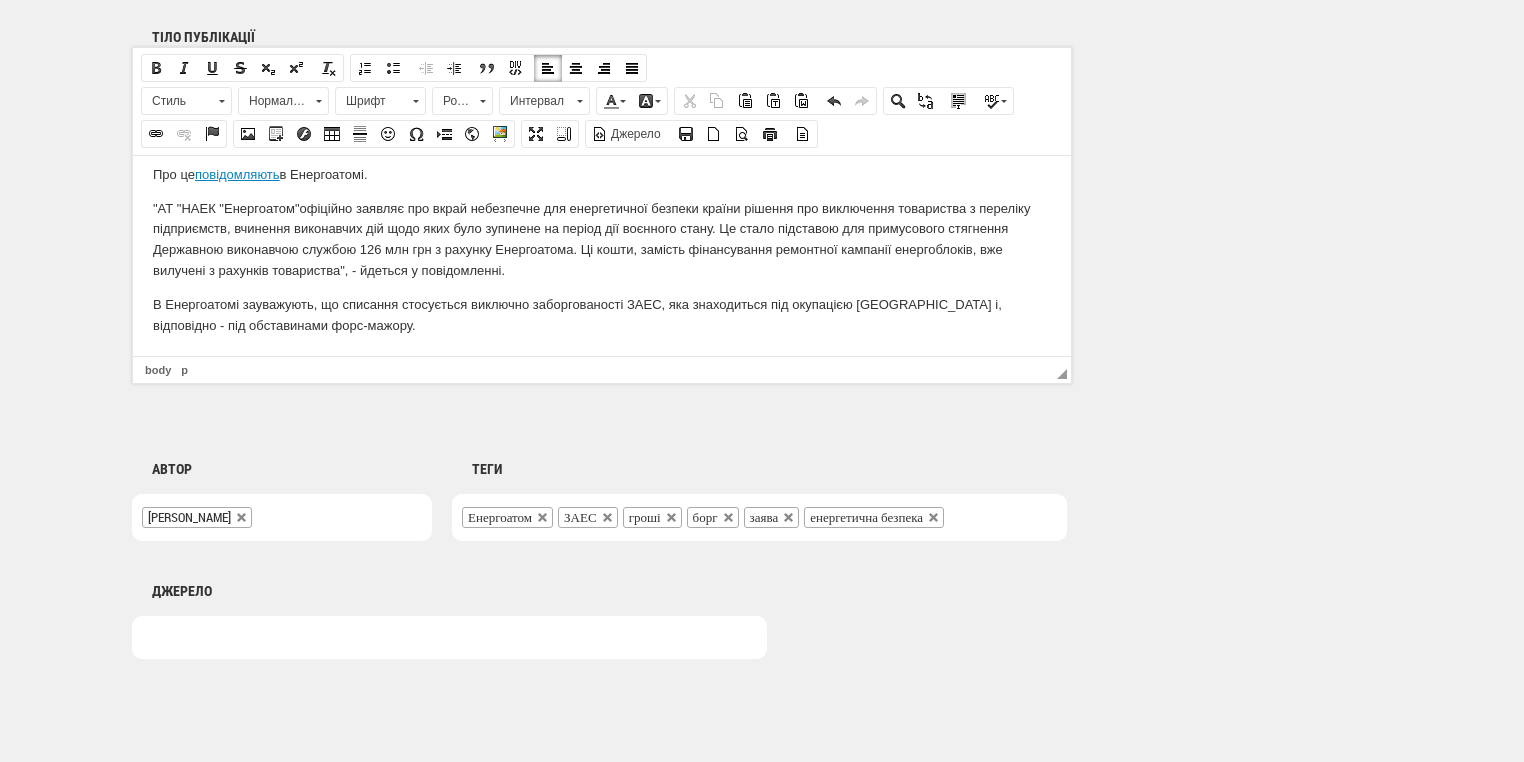click on "В Енергоатомі з ауважують , що списання стосується виключно заборгованості ЗАЕС, яка знаходиться під окупацією Росії і, відповідно - під обставинами форс-мажору." at bounding box center [602, 315] 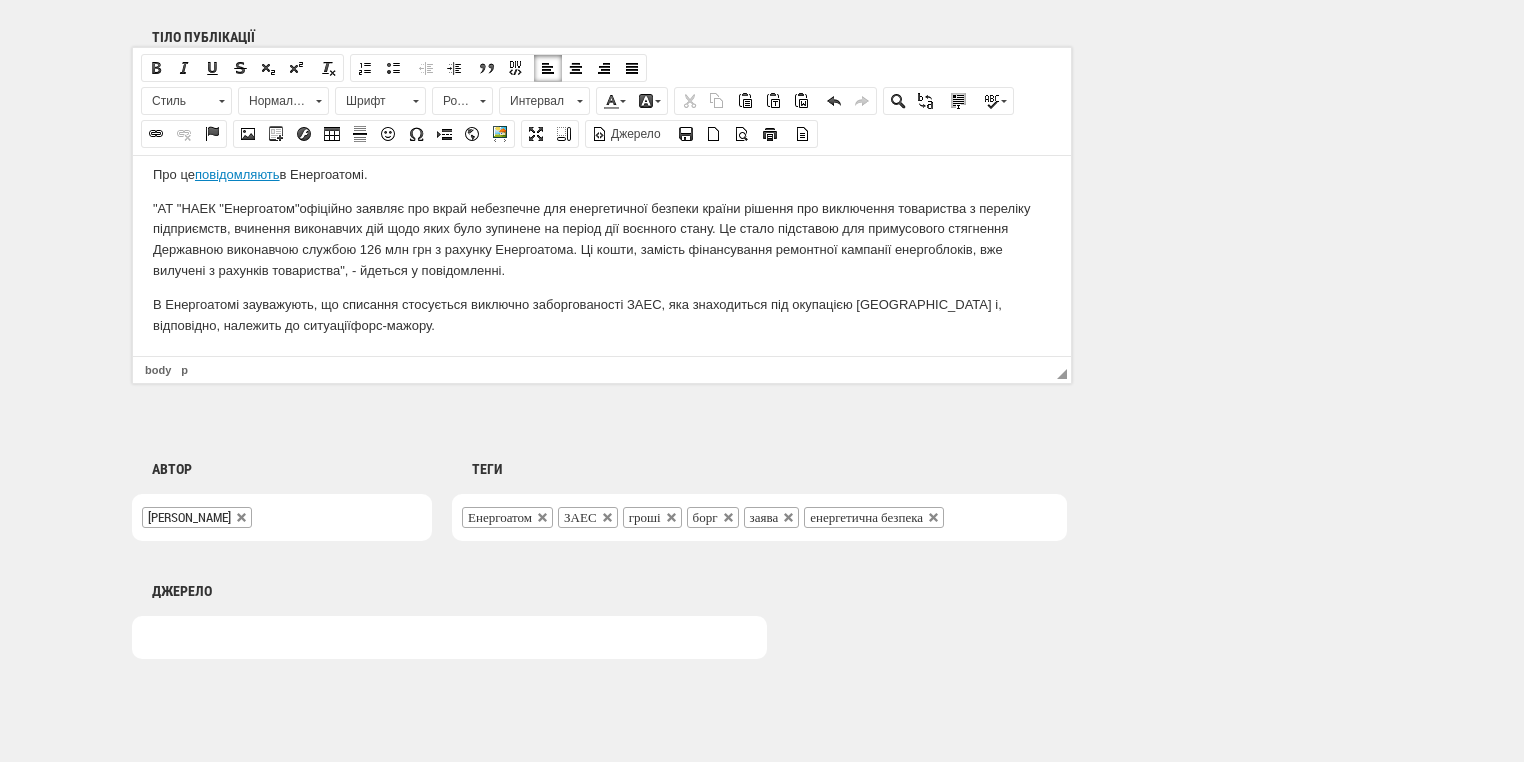 click on "В Енергоатомі з ауважують , що списання стосується виключно заборгованості ЗАЕС, яка знаходиться під окупацією Росії і, відповідно, належить до ситуації  форс-мажору." at bounding box center [602, 315] 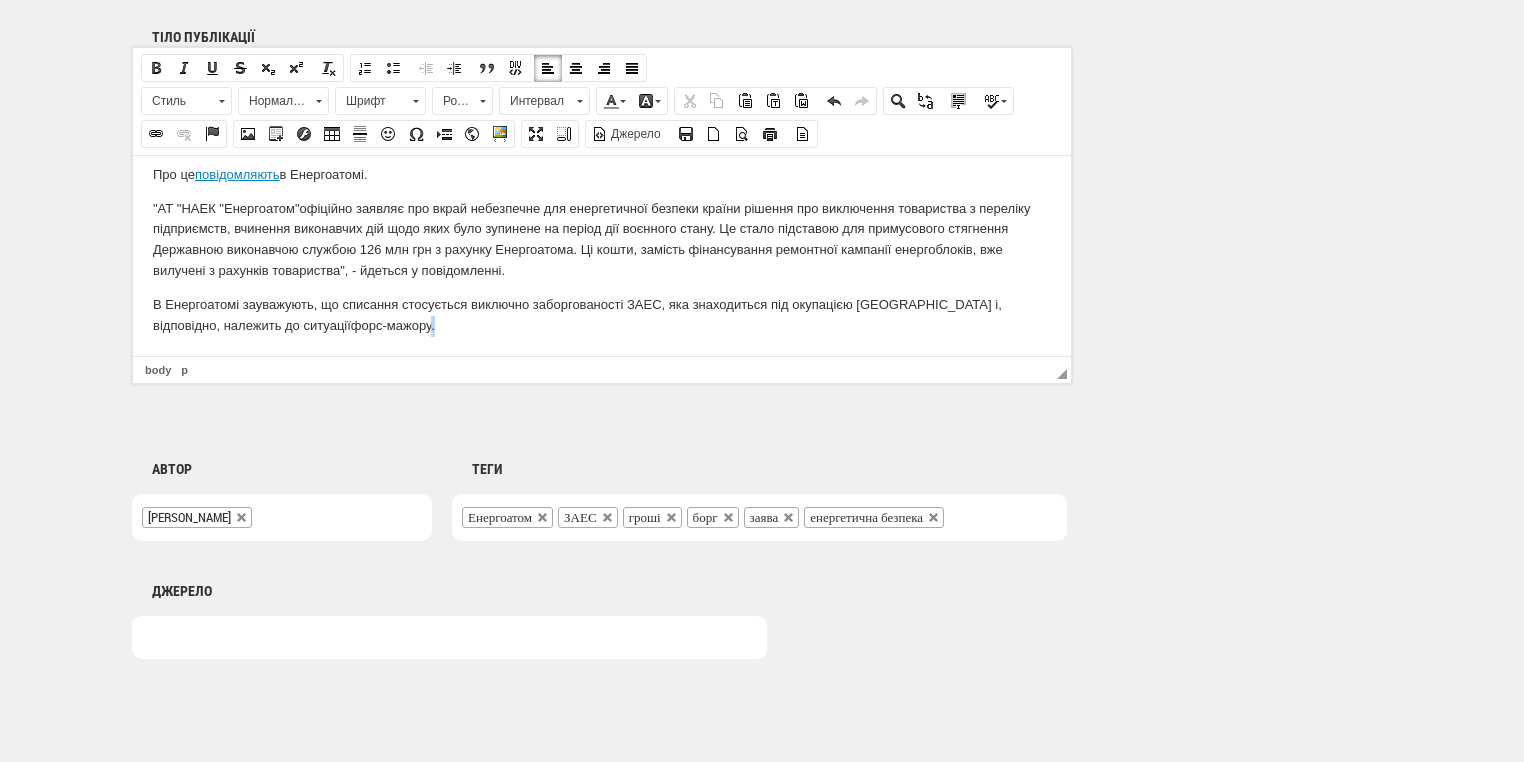 click on "В Енергоатомі з ауважують , що списання стосується виключно заборгованості ЗАЕС, яка знаходиться під окупацією Росії і, відповідно, належить до ситуації  форс-мажору." at bounding box center (602, 315) 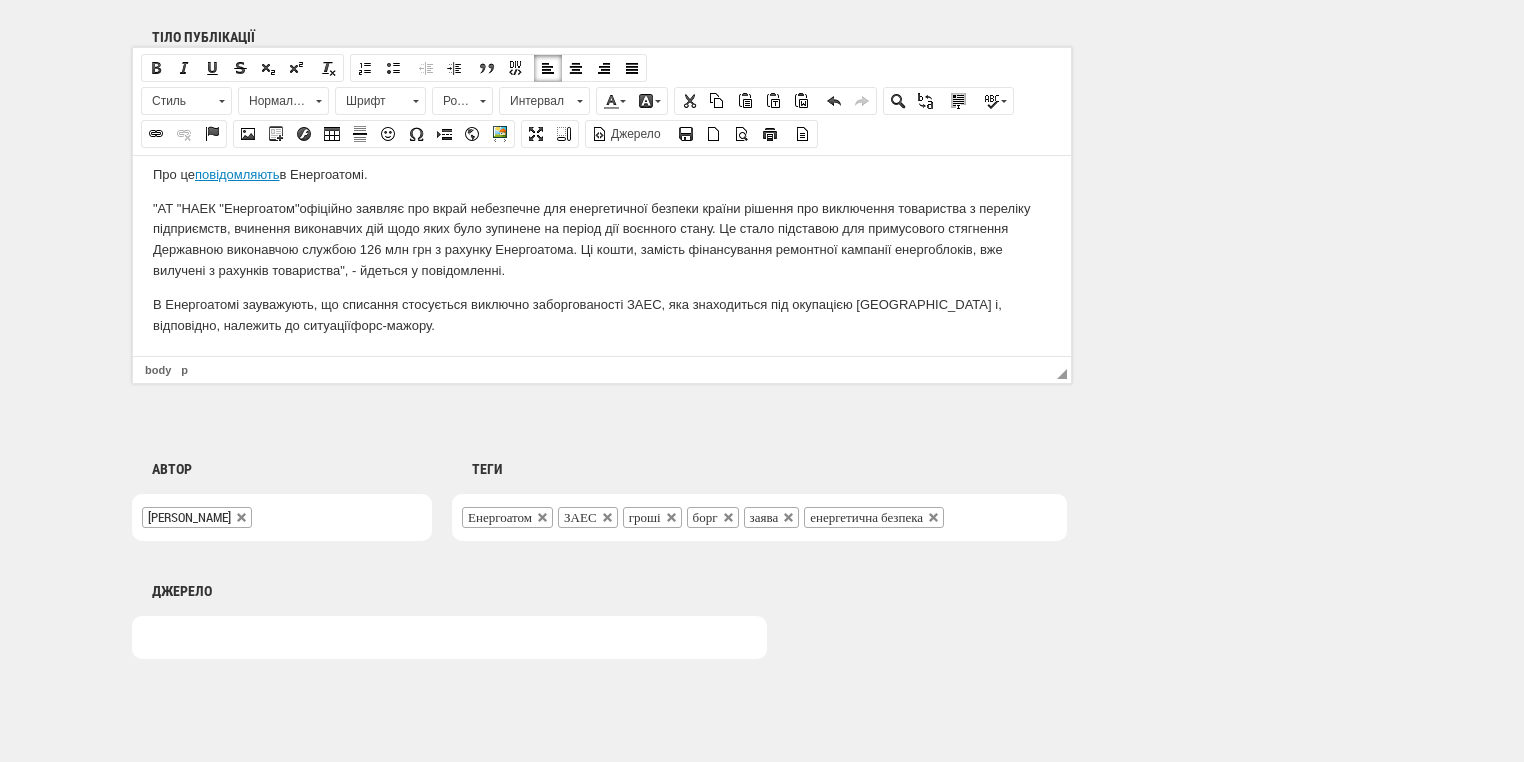 click on "В Енергоатомі з ауважують , що списання стосується виключно заборгованості ЗАЕС, яка знаходиться під окупацією Росії і, відповідно, належить до ситуації  форс-мажору." at bounding box center [602, 315] 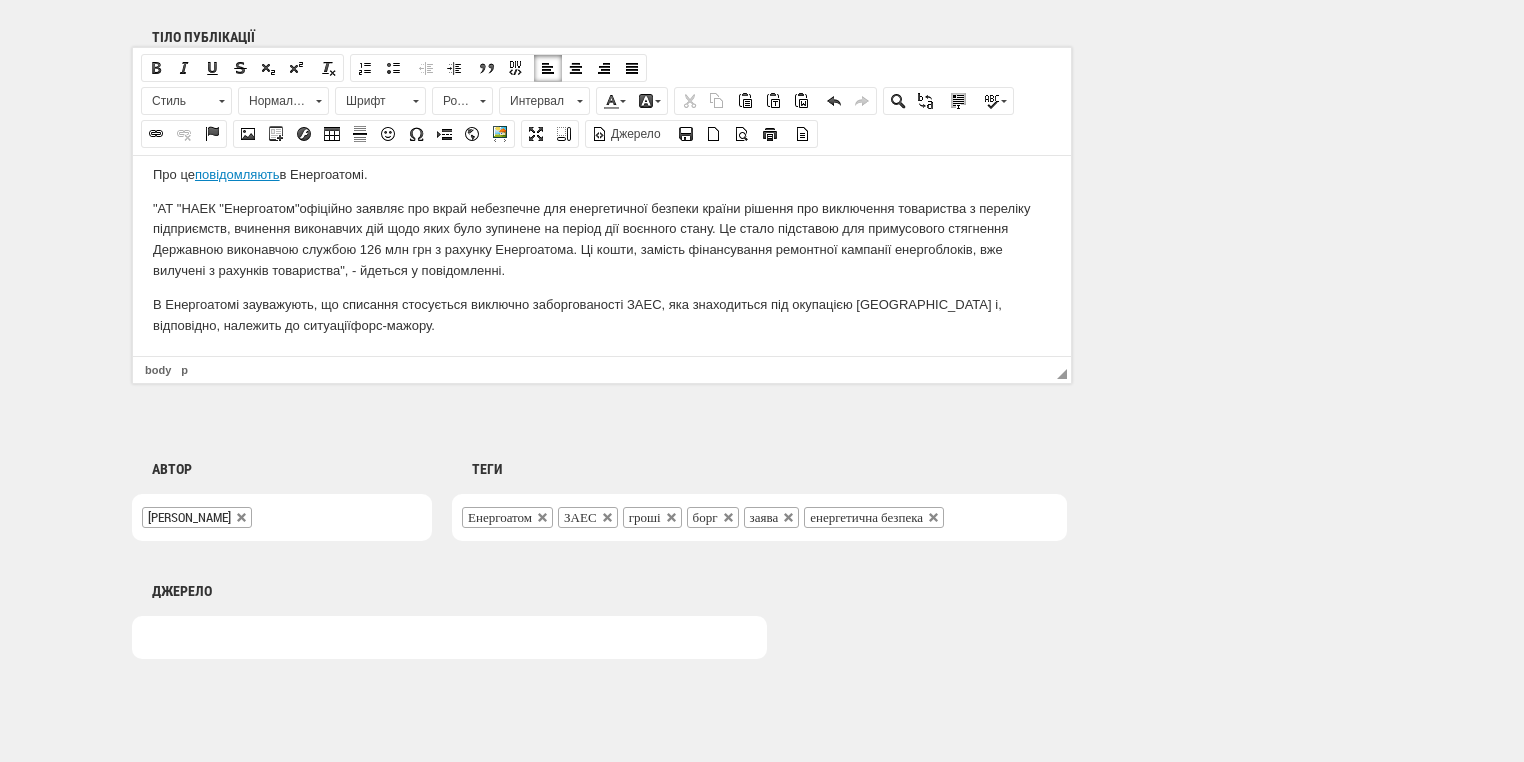 click on "В Енергоатомі з ауважують , що списання стосується виключно заборгованості ЗАЕС, яка знаходиться під окупацією Росії і, відповідно, належить до ситуації  форс-мажору." at bounding box center [602, 315] 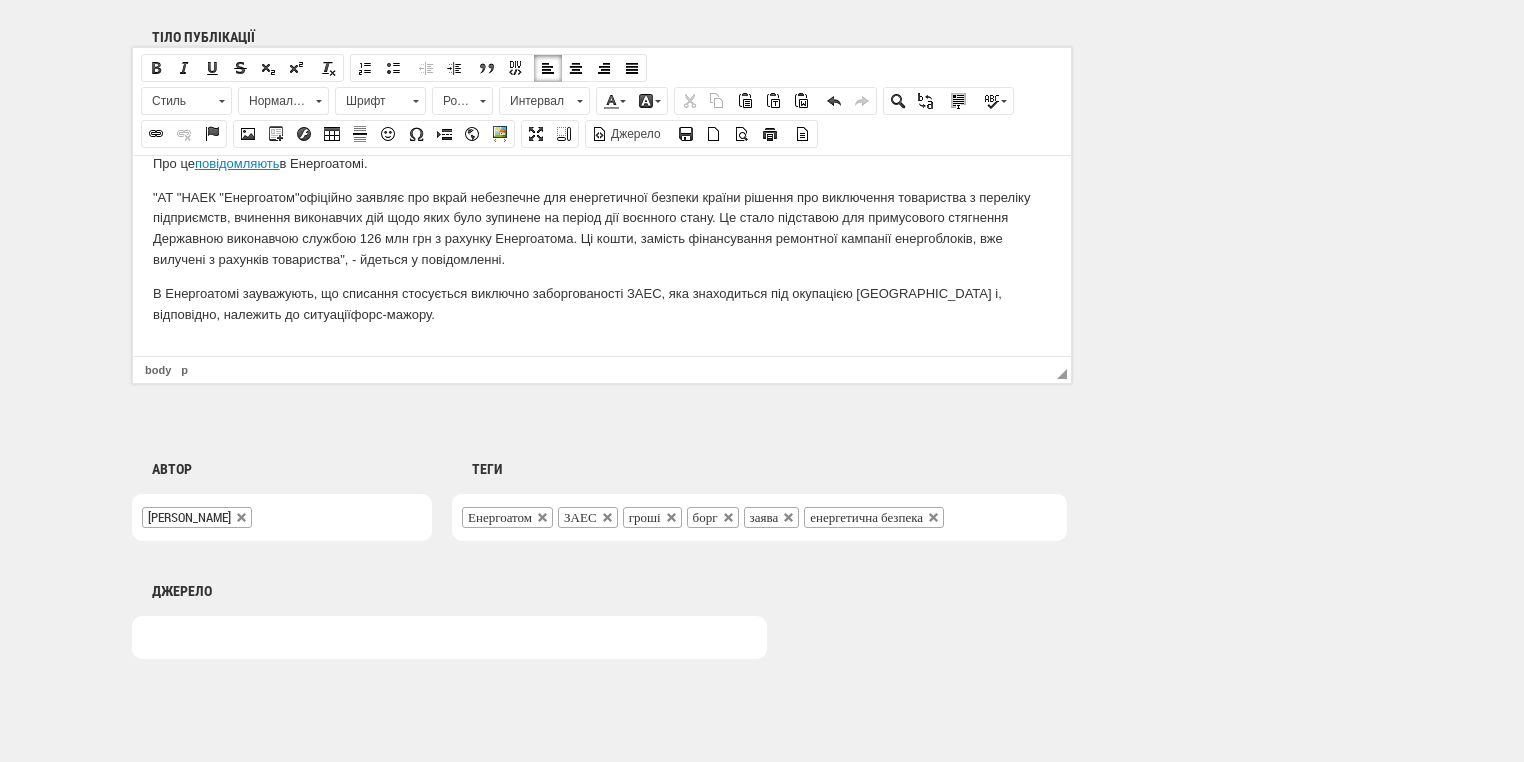 click at bounding box center (602, 347) 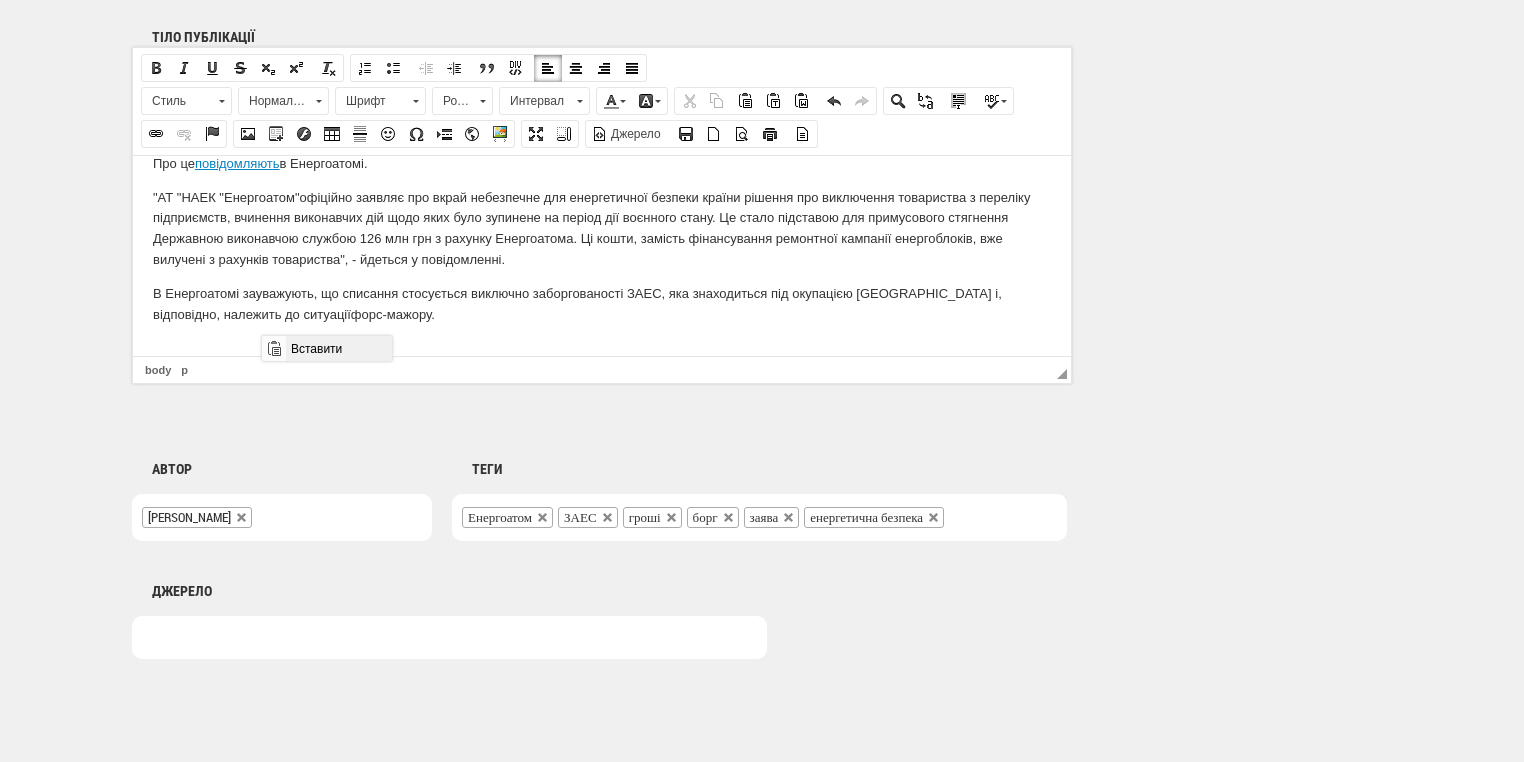 drag, startPoint x: 301, startPoint y: 342, endPoint x: 605, endPoint y: 679, distance: 453.8557 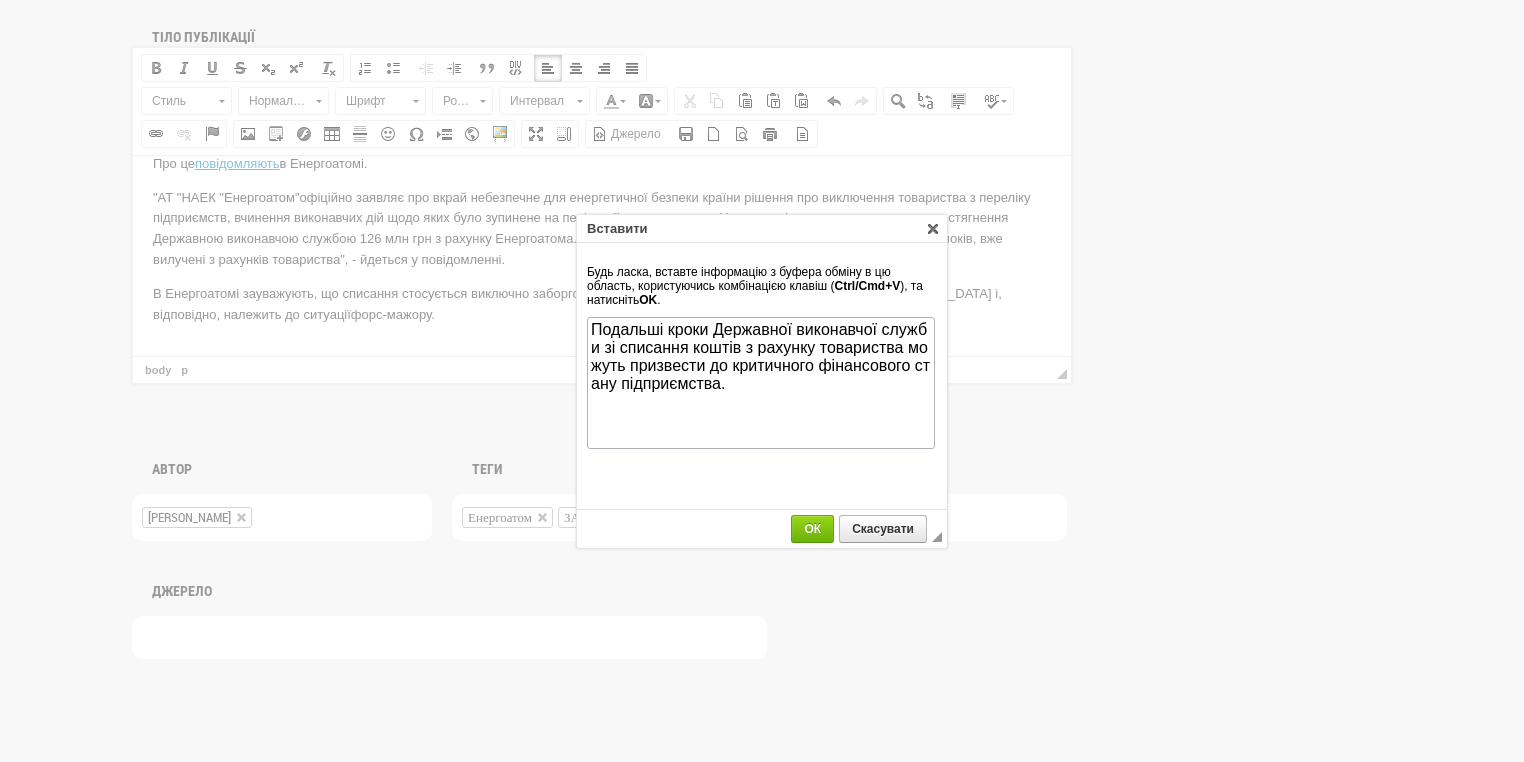 scroll, scrollTop: 0, scrollLeft: 0, axis: both 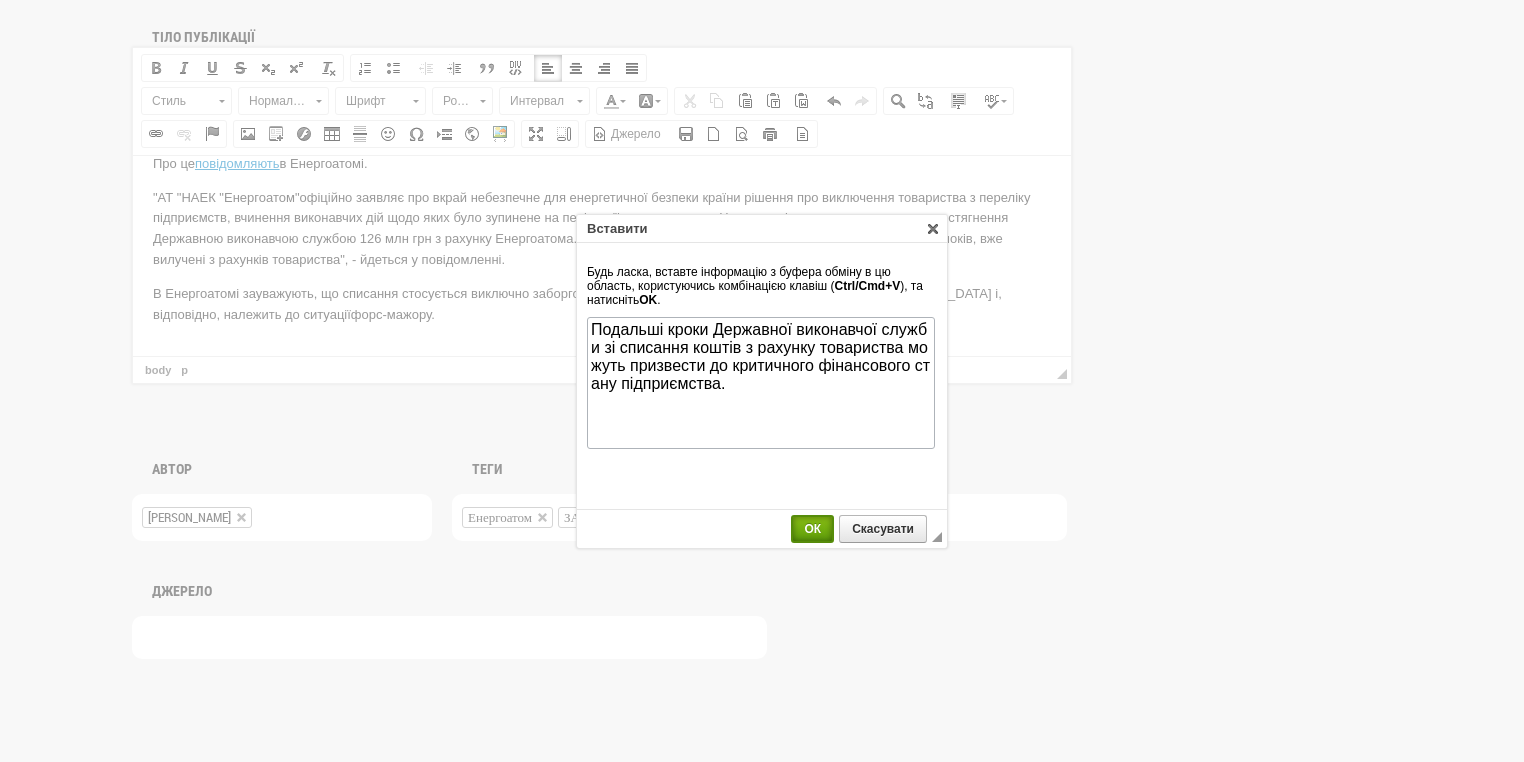 click on "ОК" at bounding box center (812, 529) 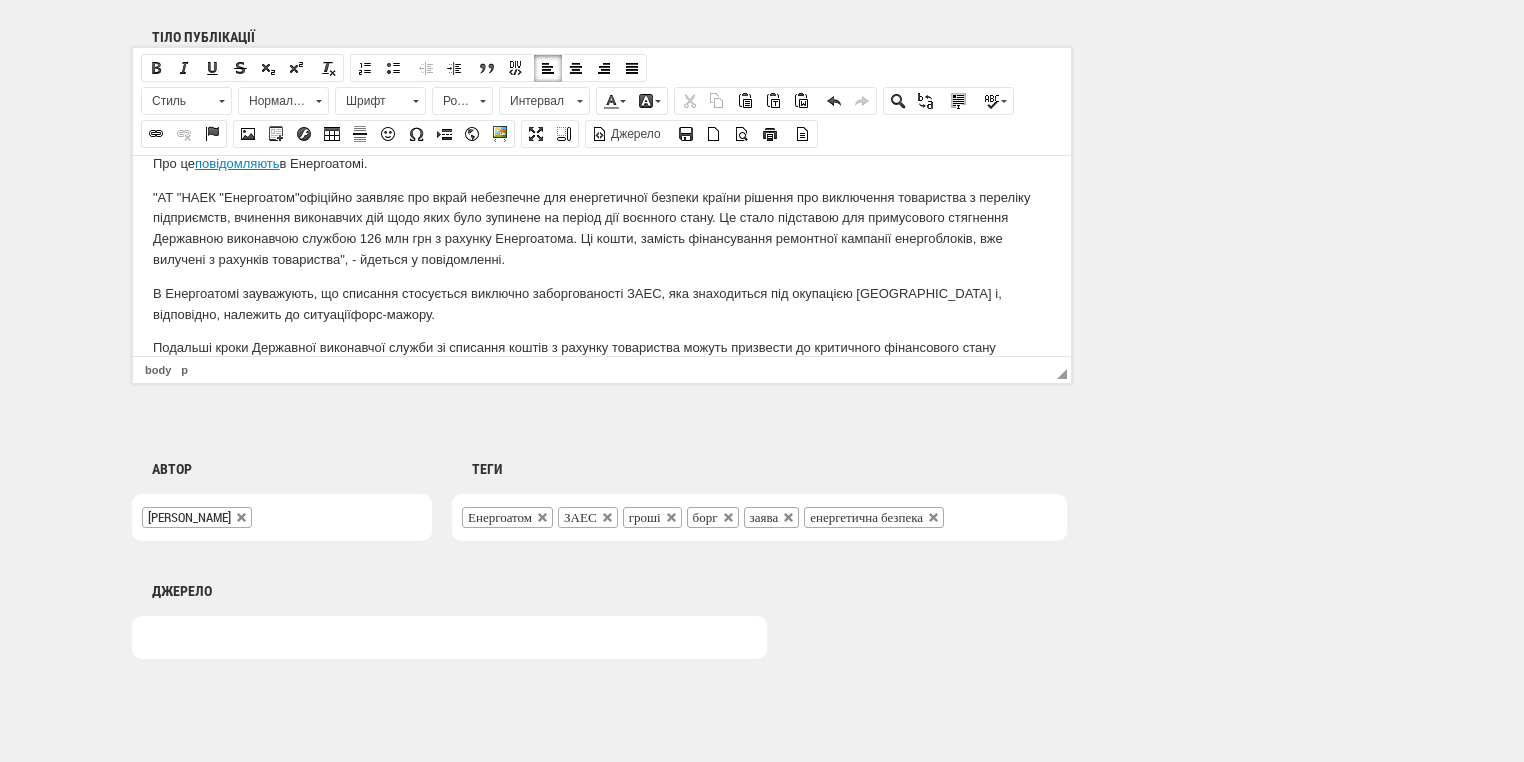 scroll, scrollTop: 76, scrollLeft: 0, axis: vertical 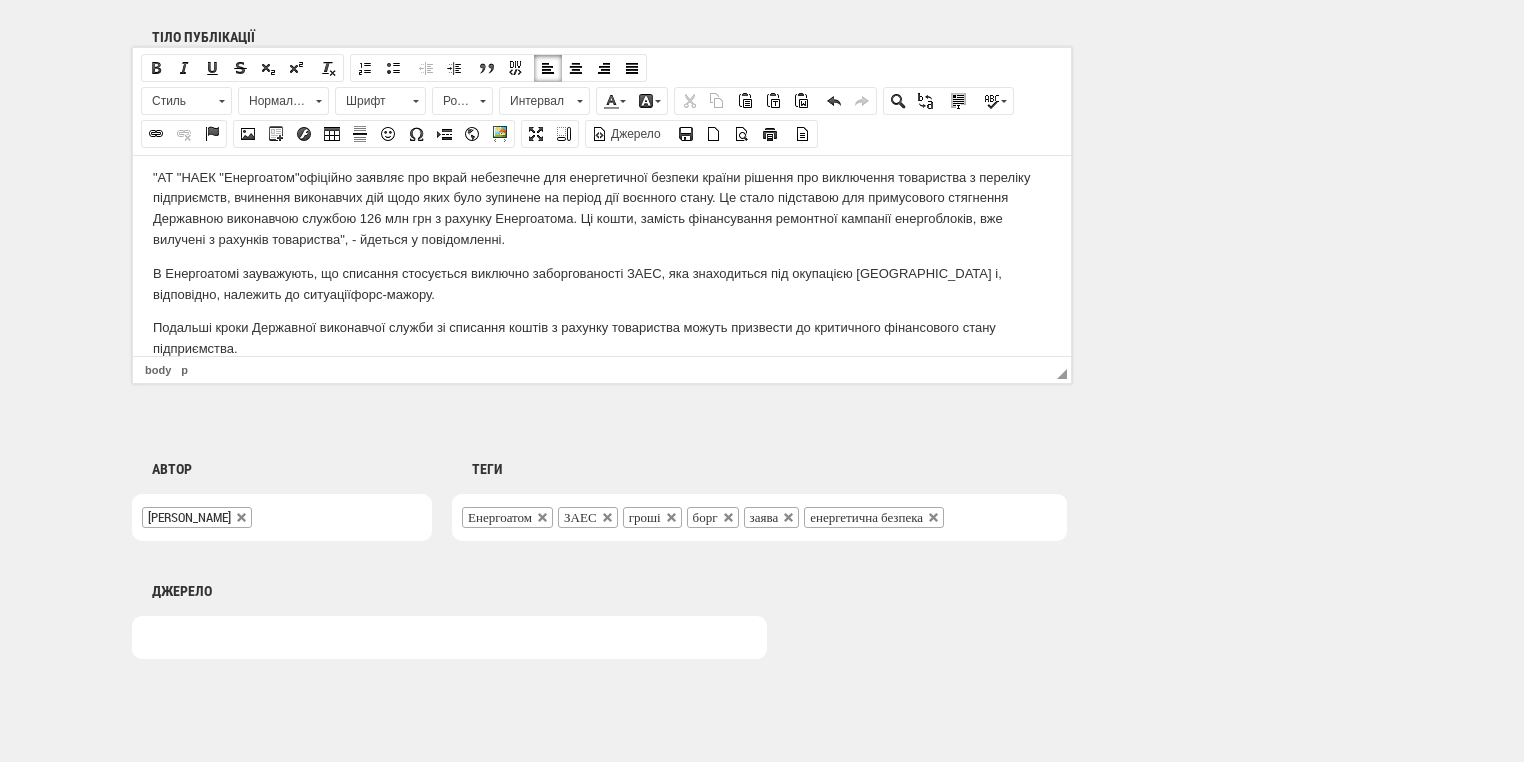click on "Подальші кроки Державної виконавчої служби зі списання коштів з рахунку товариства можуть призвести до критичного фінансового стану підприємства." at bounding box center [602, 338] 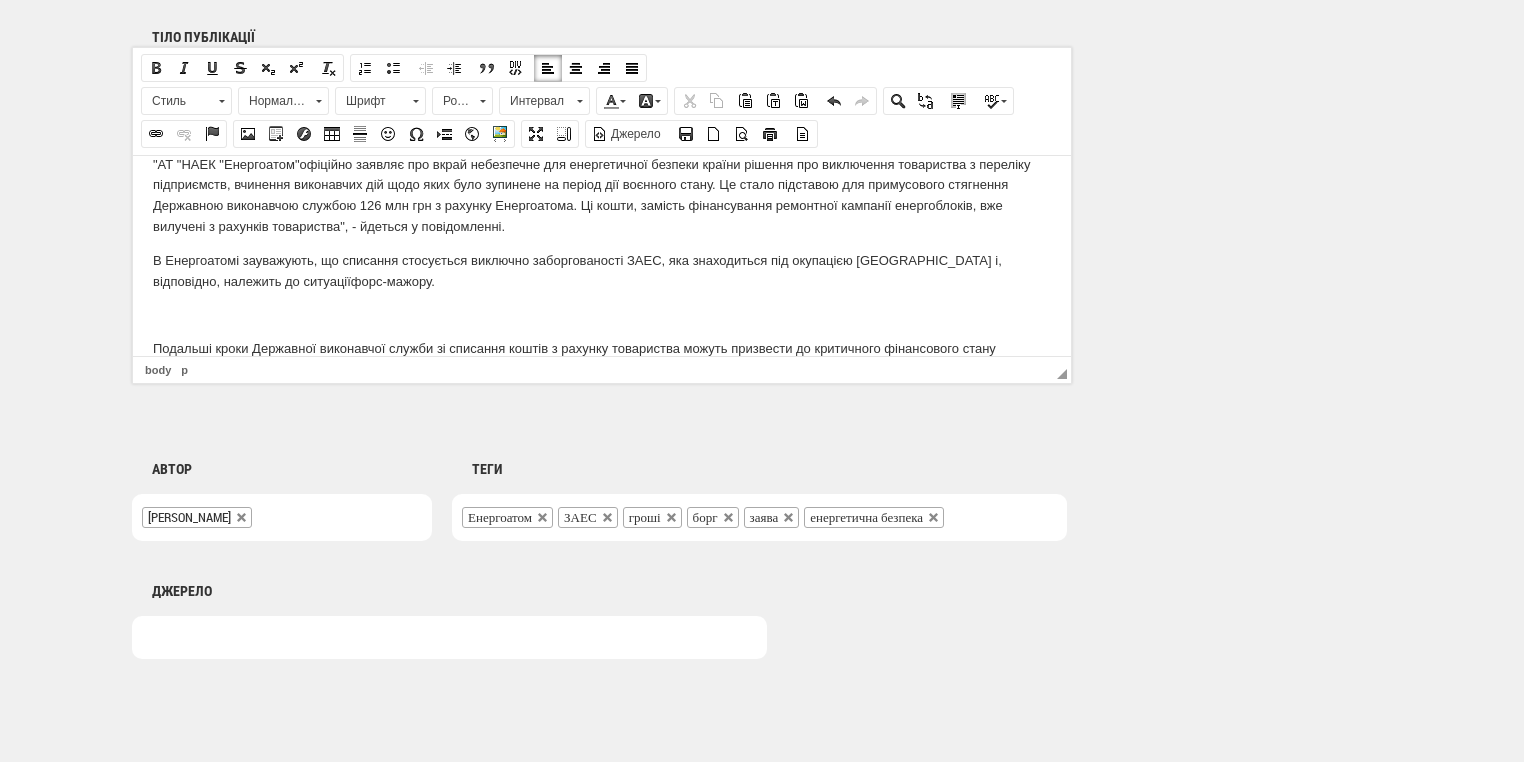 click on "Державна виконавча служба примусово стягнула із НАЕК "Енергоатом" 126 млн грн на погашення боргів Запорізької АЕС. Про це  повідомляють  в Енергоатомі.  "АТ " НАЕК " Енергоатом" В Енергоатомі з ауважують , що списання стосується виключно заборгованості ЗАЕС, яка знаходиться під окупацією Росії і, відповідно, належить до ситуації  форс-мажору. Подальші кроки Державної виконавчої служби зі списання коштів з рахунку товариства можуть призвести до критичного фінансового стану підприємства." at bounding box center (602, 233) 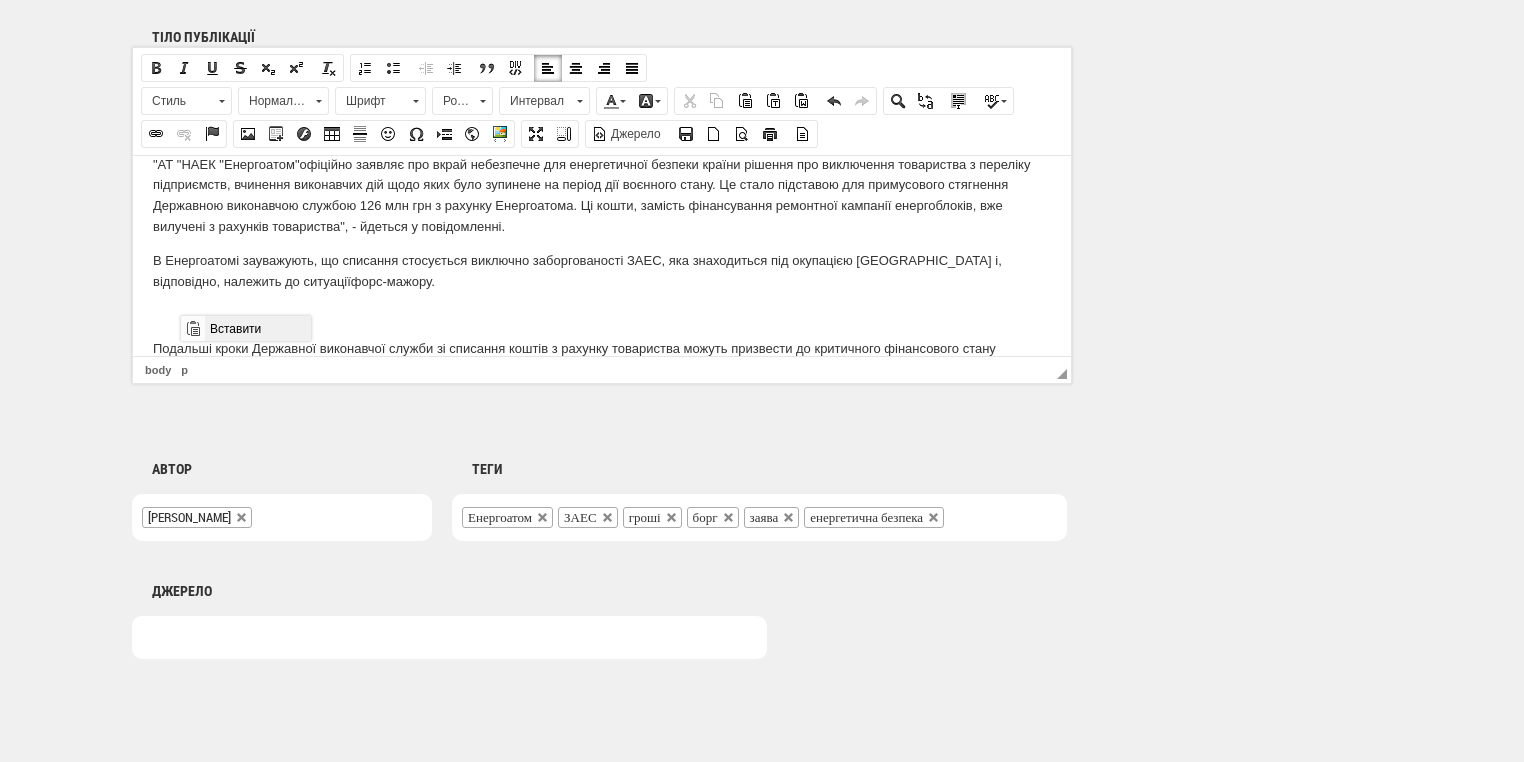 click on "Вставити" at bounding box center [257, 328] 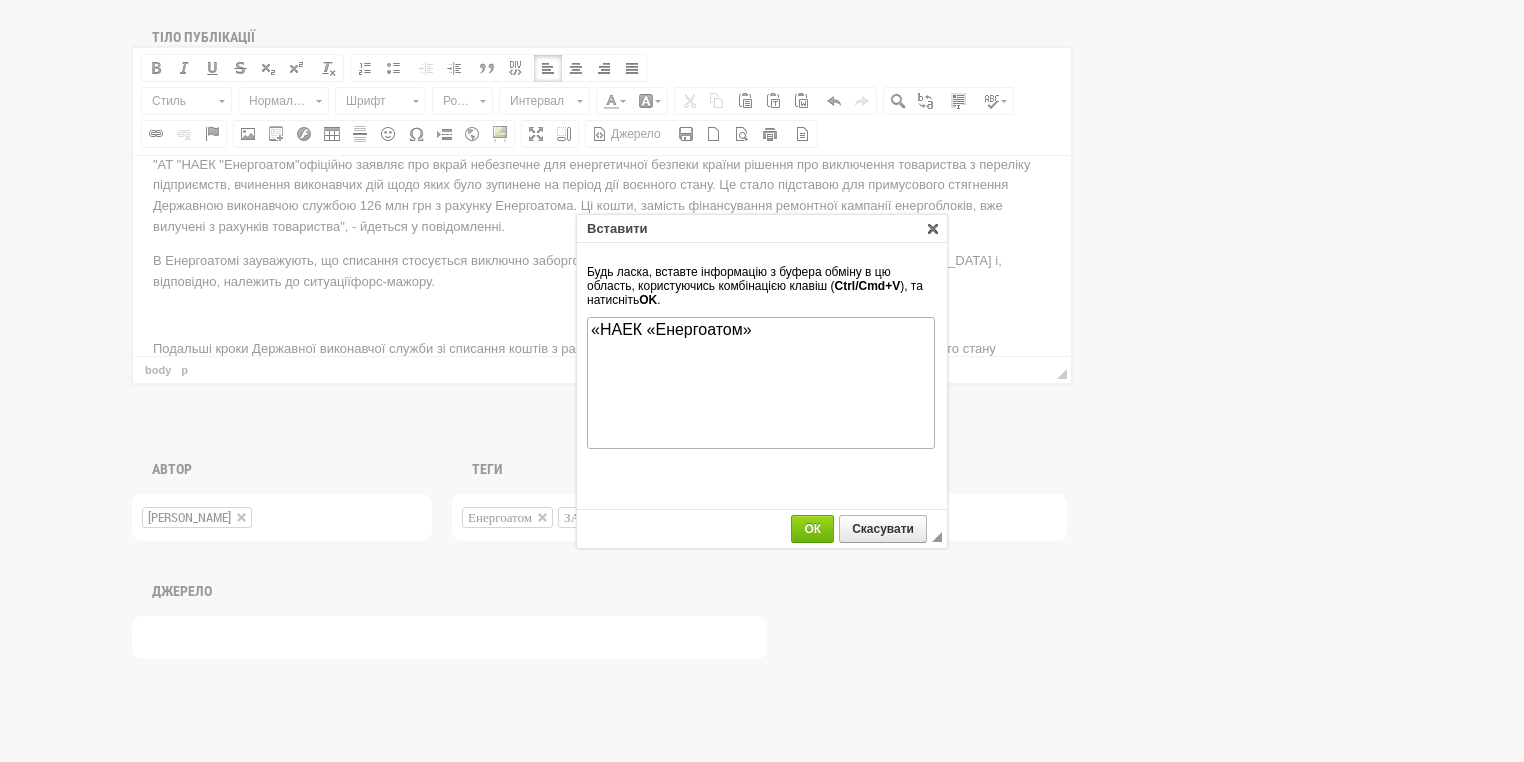 scroll, scrollTop: 0, scrollLeft: 0, axis: both 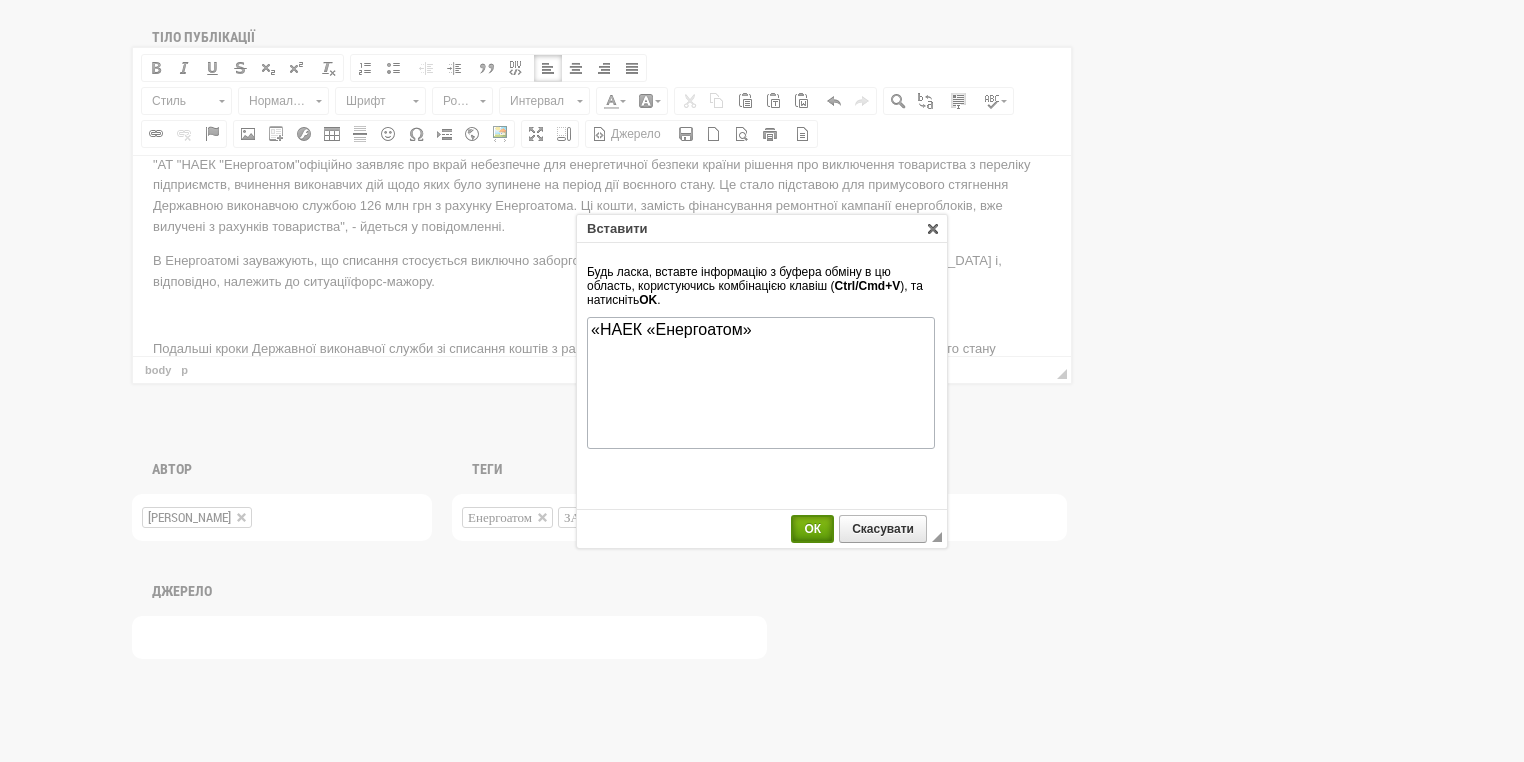 click on "ОК" at bounding box center [812, 529] 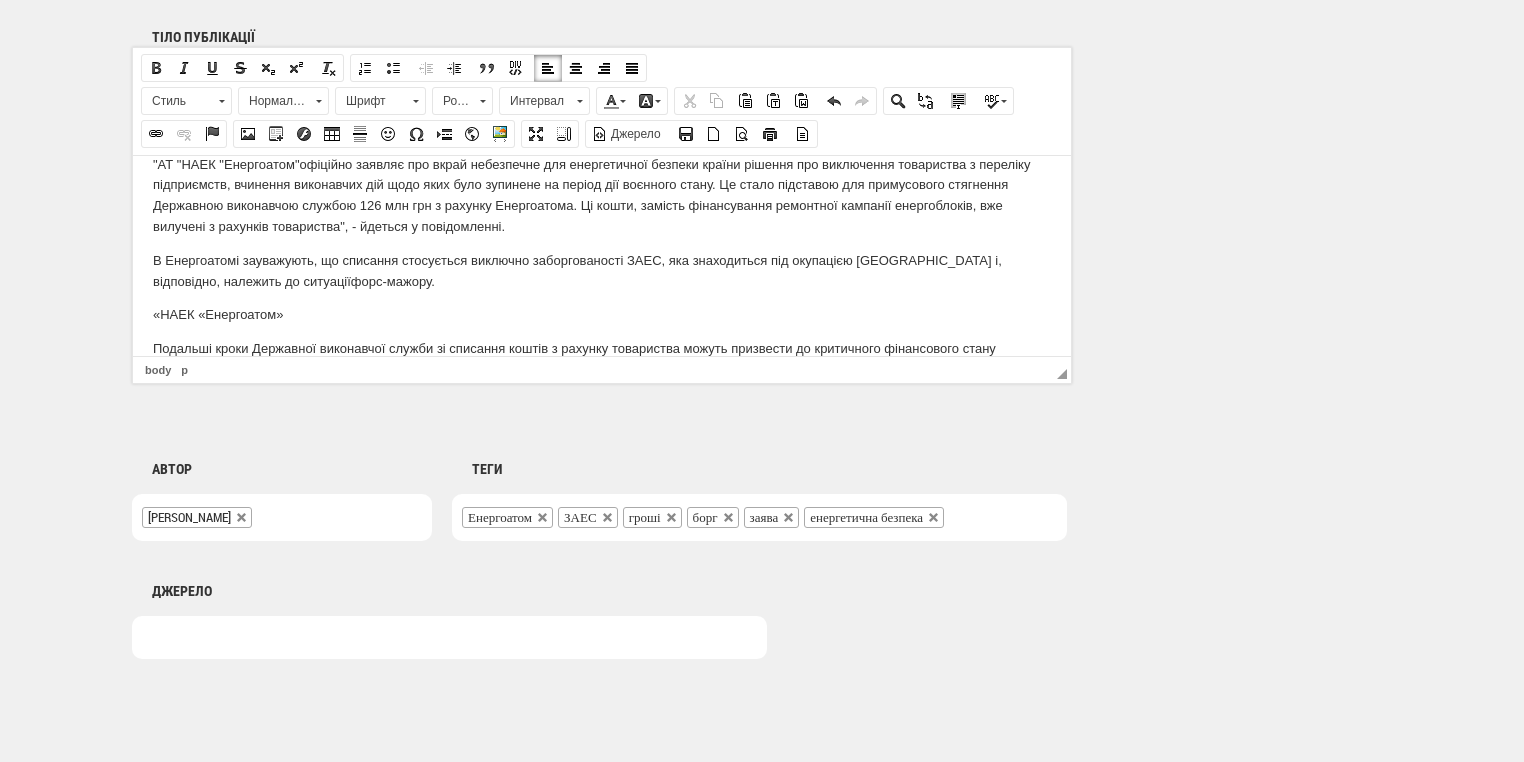 click on "Державна виконавча служба примусово стягнула із НАЕК "Енергоатом" 126 млн грн на погашення боргів Запорізької АЕС. Про це  повідомляють  в Енергоатомі.  "АТ " НАЕК " Енергоатом" В Енергоатомі з ауважують , що списання стосується виключно заборгованості ЗАЕС, яка знаходиться під окупацією Росії і, відповідно, належить до ситуації  форс-мажору. «НАЕК «Енергоатом»  Подальші кроки Державної виконавчої служби зі списання коштів з рахунку товариства можуть призвести до критичного фінансового стану підприємства." at bounding box center (602, 233) 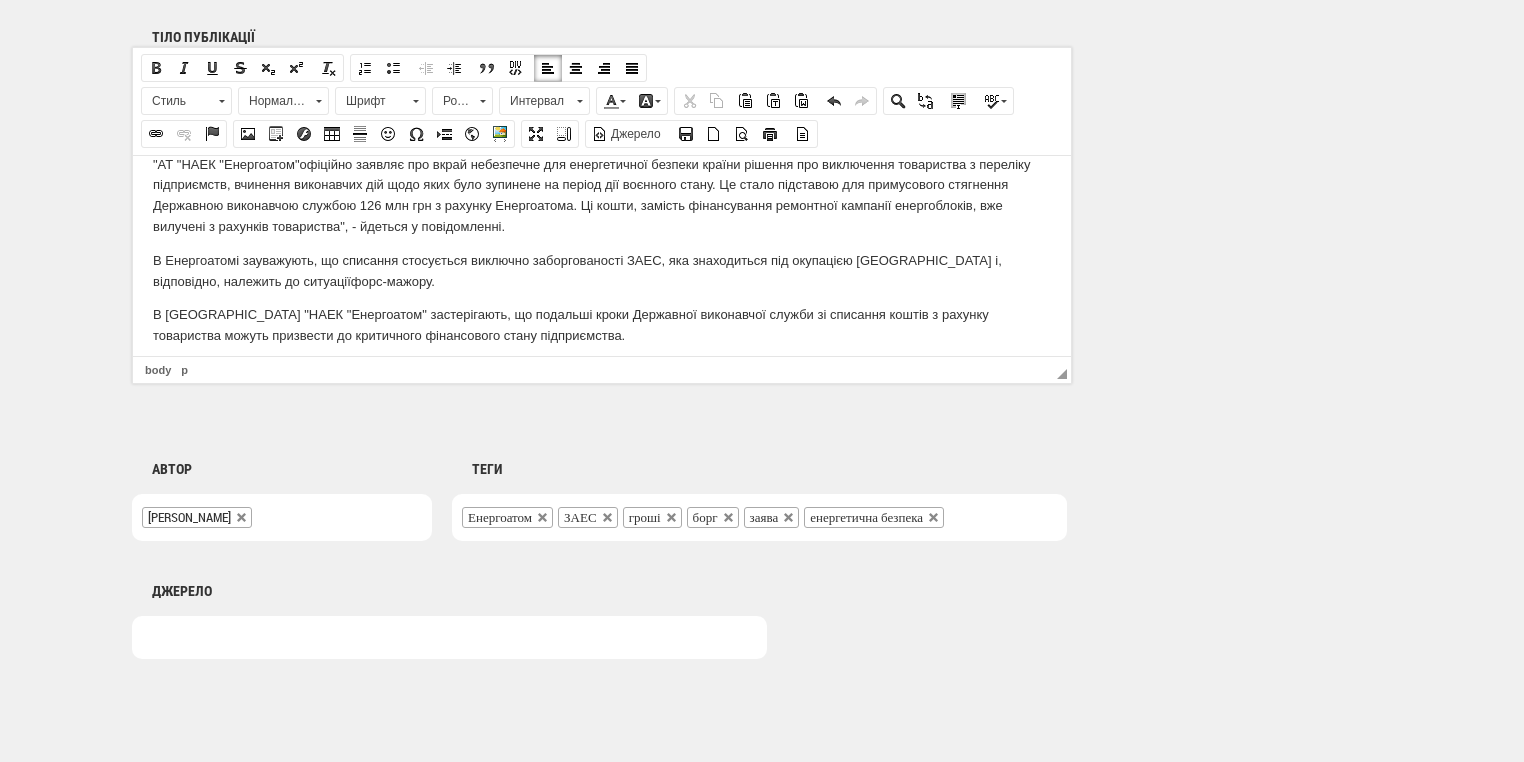 click on "В АТ " НАЕК " Енергоатом" застерігають, що п одальші кроки Державної виконавчої служби зі списання коштів з рахунку товариства можуть призвести до критичного фінансового стану підприємства." at bounding box center [602, 325] 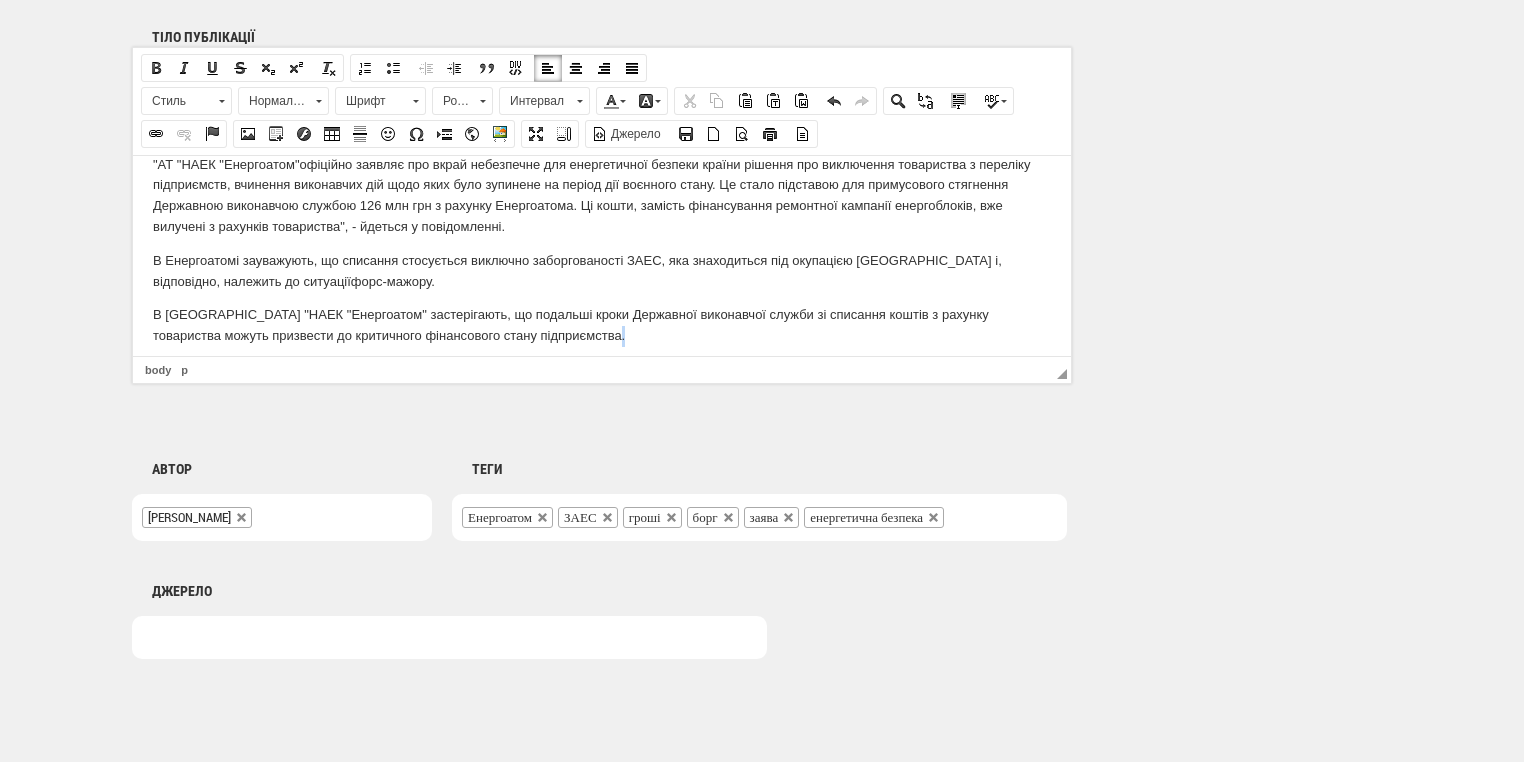 click on "В АТ " НАЕК " Енергоатом" застерігають, що п одальші кроки Державної виконавчої служби зі списання коштів з рахунку товариства можуть призвести до критичного фінансового стану підприємства." at bounding box center [602, 325] 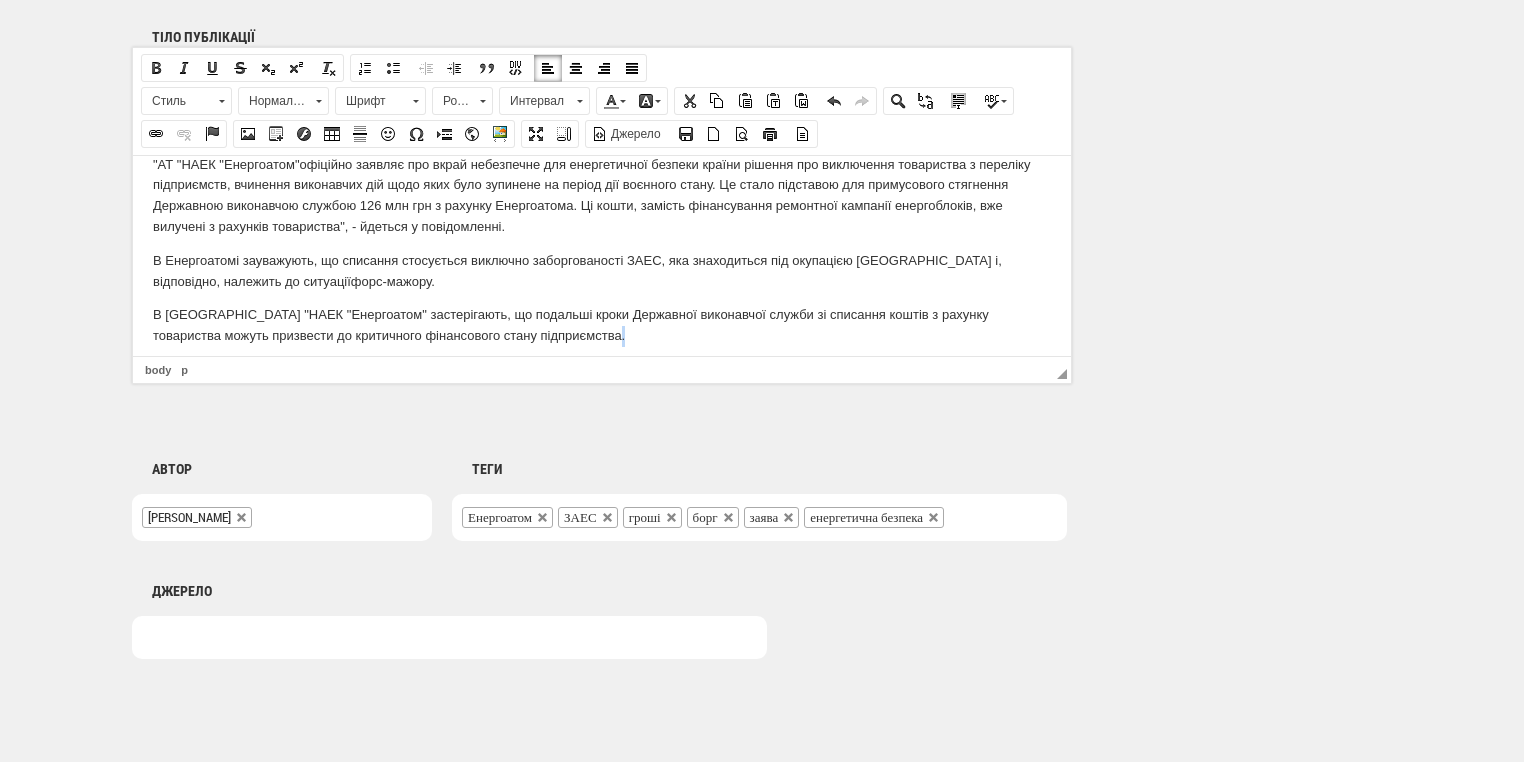 click on "В АТ " НАЕК " Енергоатом" застерігають, що п одальші кроки Державної виконавчої служби зі списання коштів з рахунку товариства можуть призвести до критичного фінансового стану підприємства." at bounding box center [602, 325] 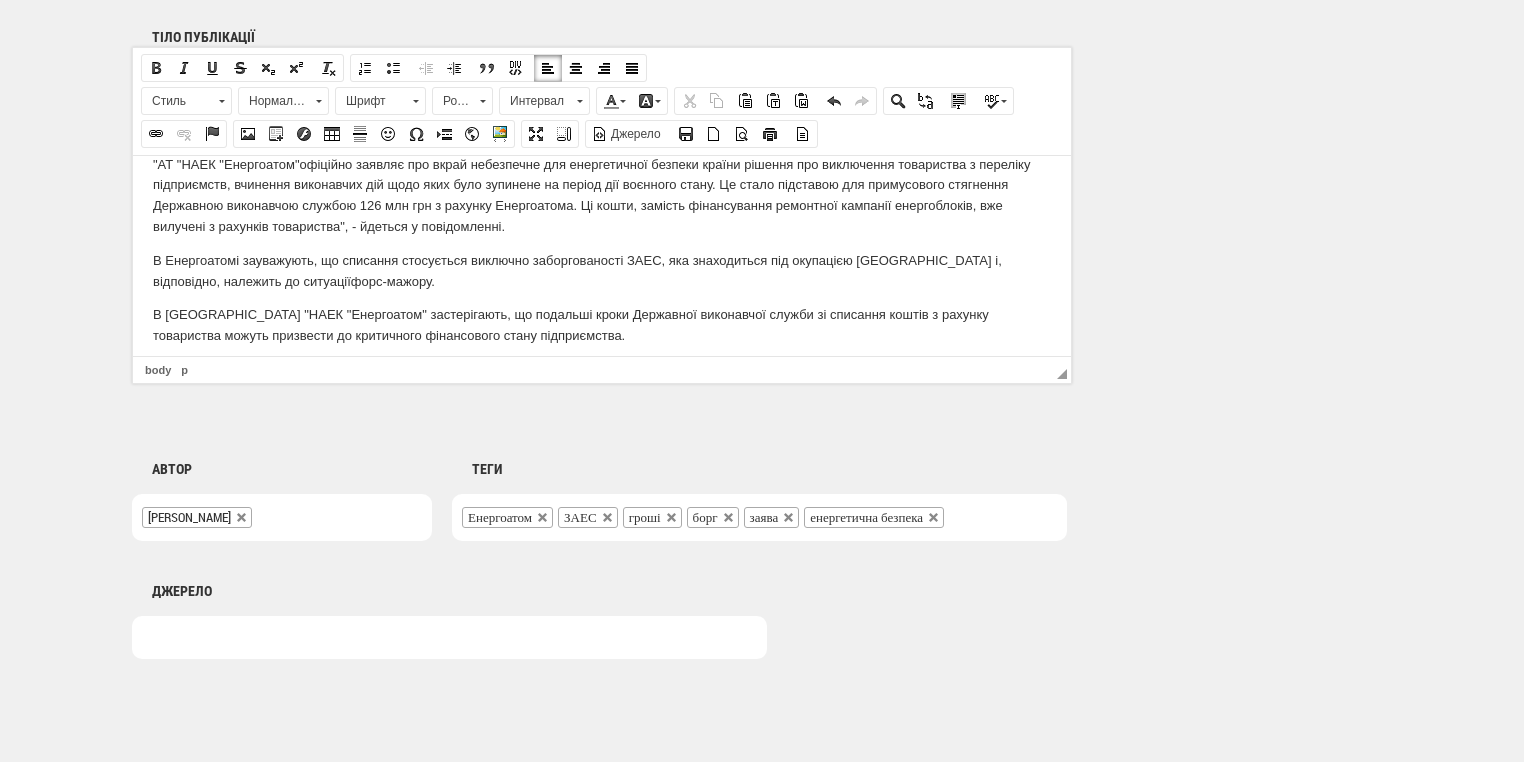 scroll, scrollTop: 110, scrollLeft: 0, axis: vertical 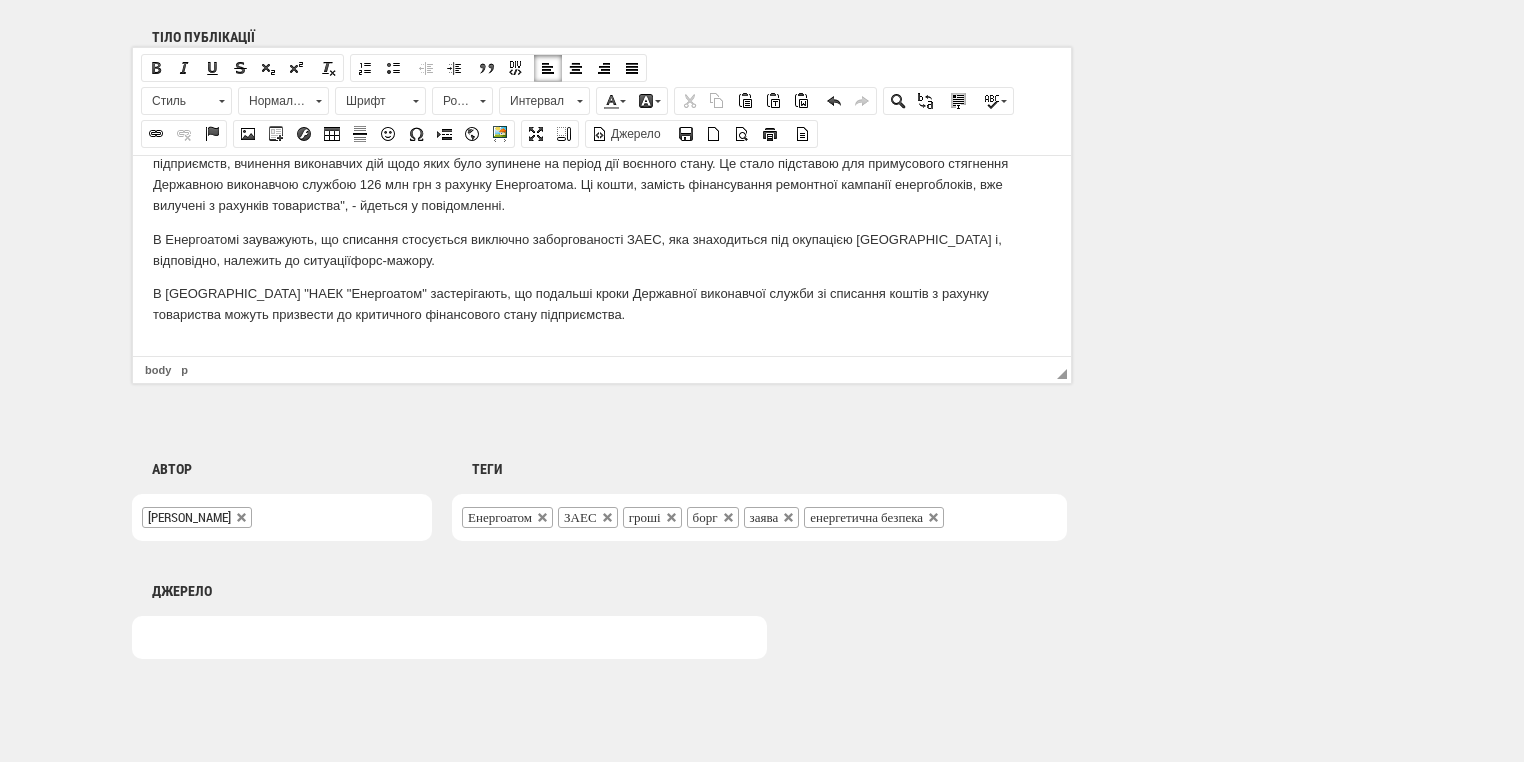click at bounding box center (602, 348) 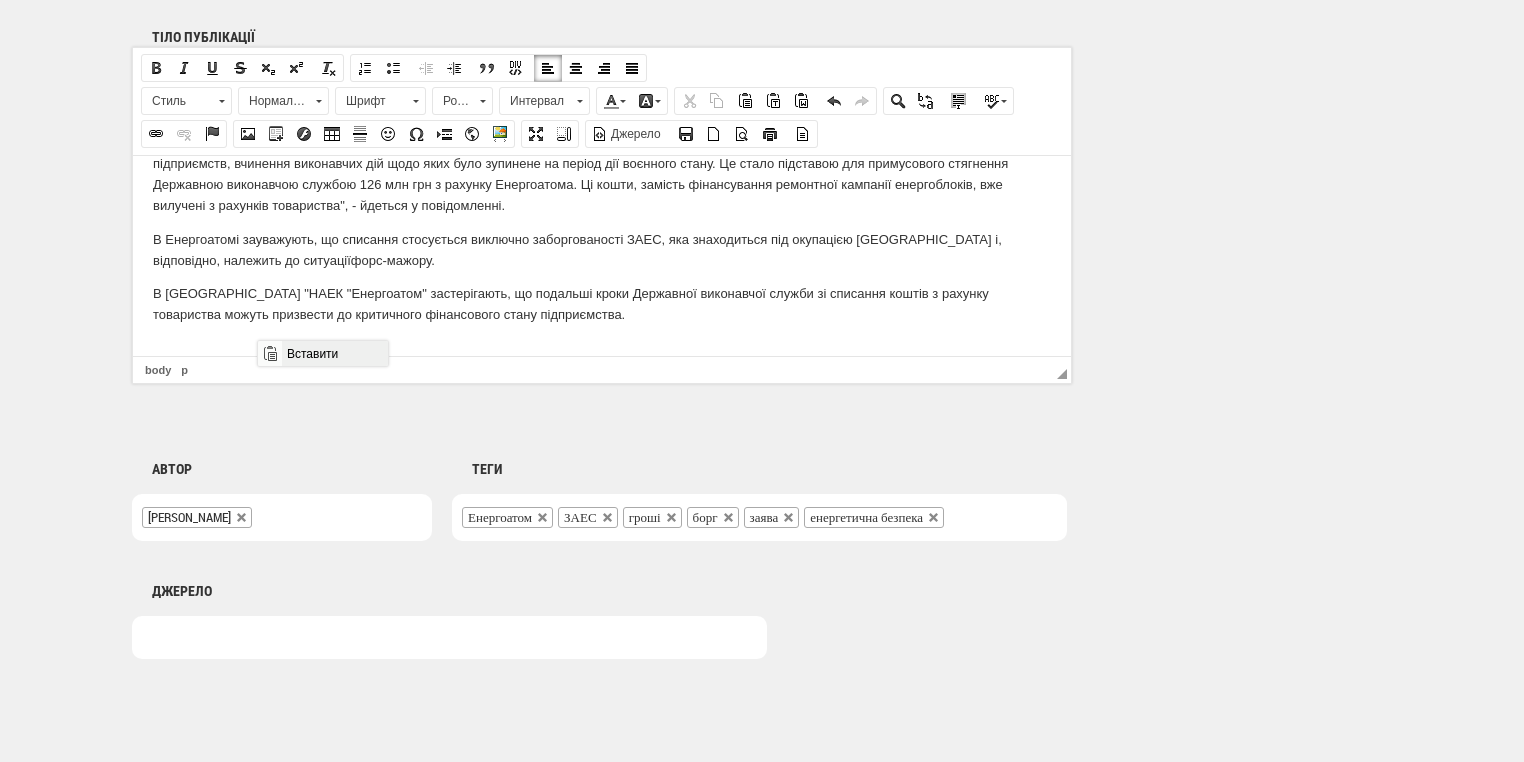click on "Вставити" at bounding box center (334, 353) 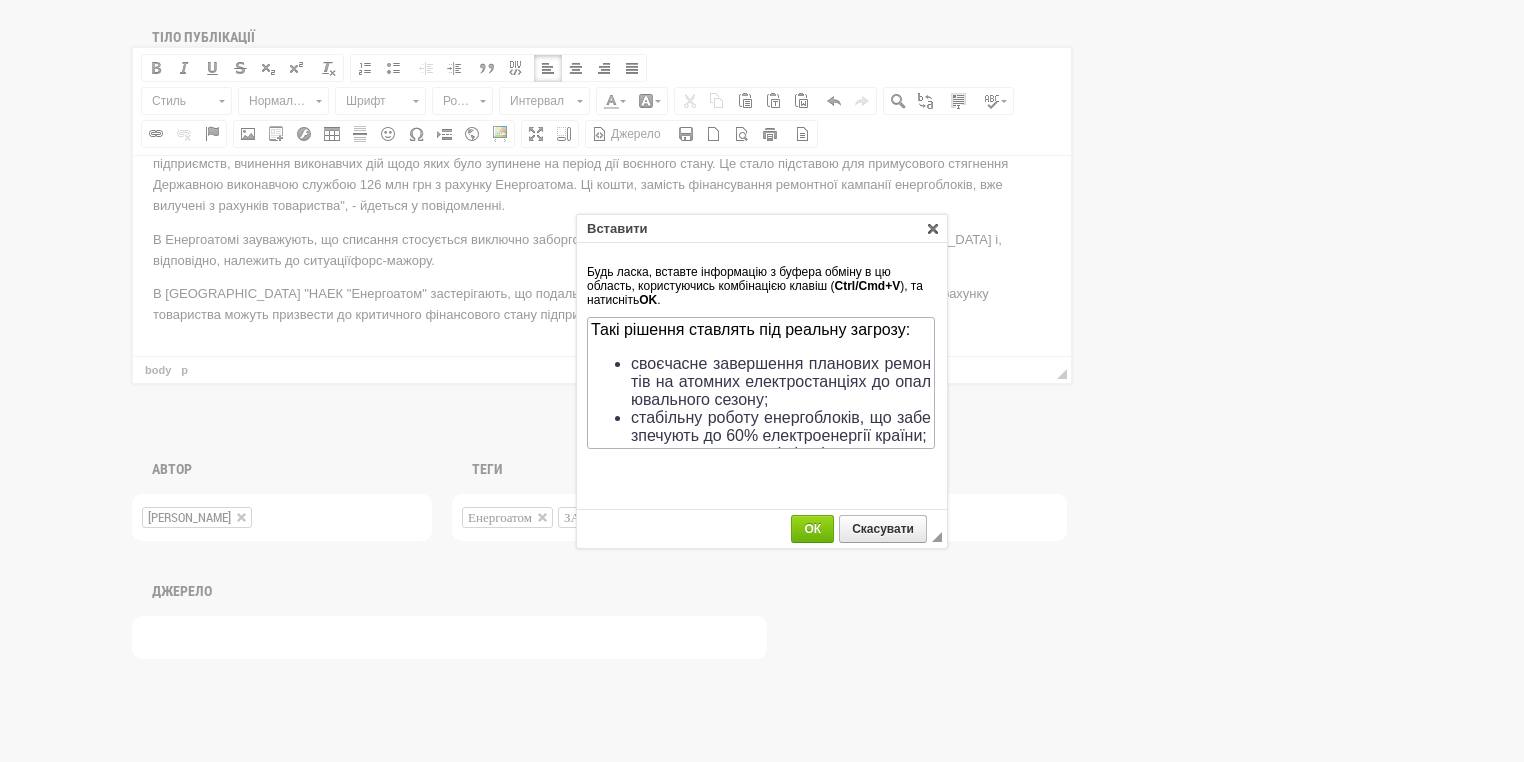 scroll, scrollTop: 198, scrollLeft: 0, axis: vertical 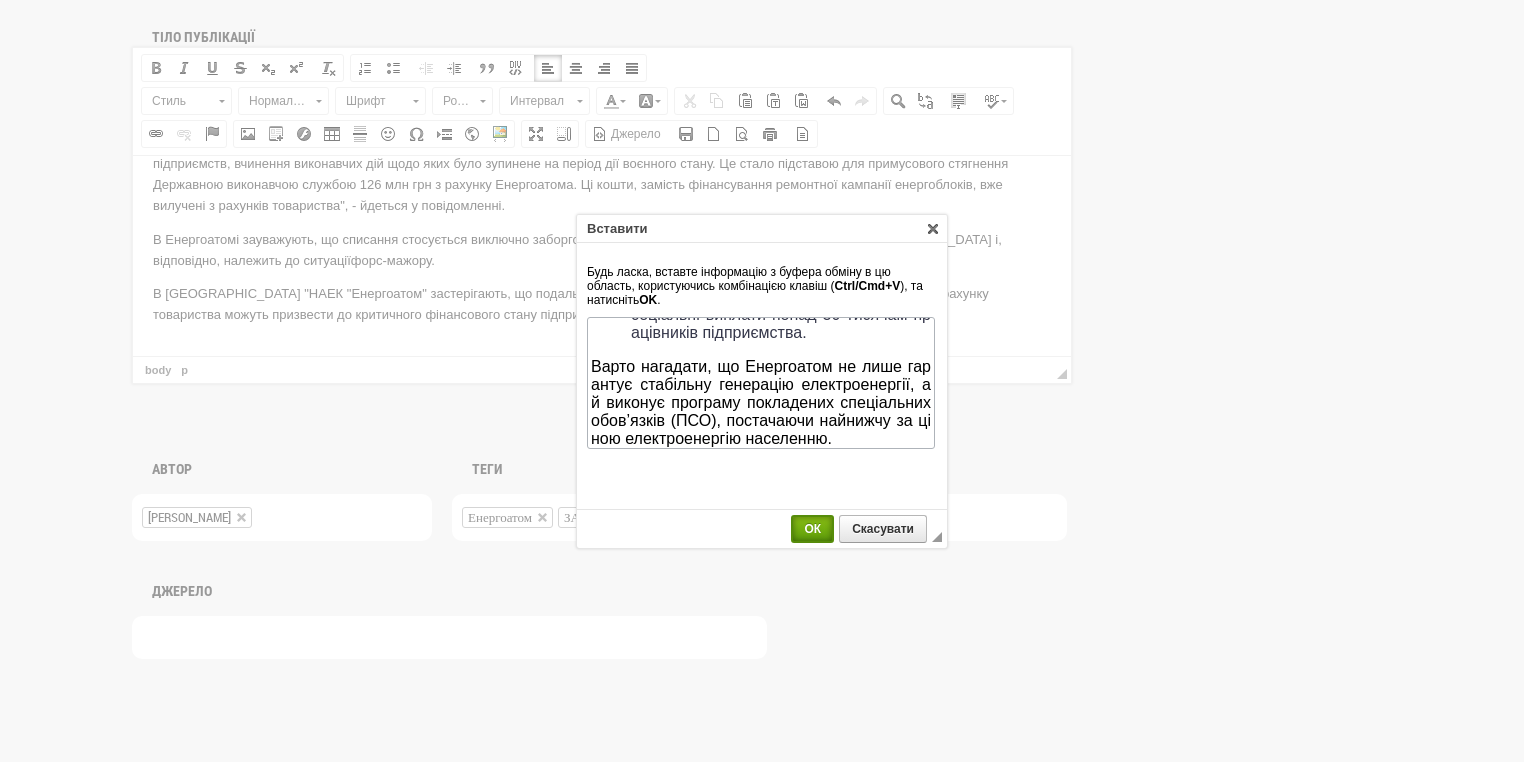 click on "ОК" at bounding box center (812, 529) 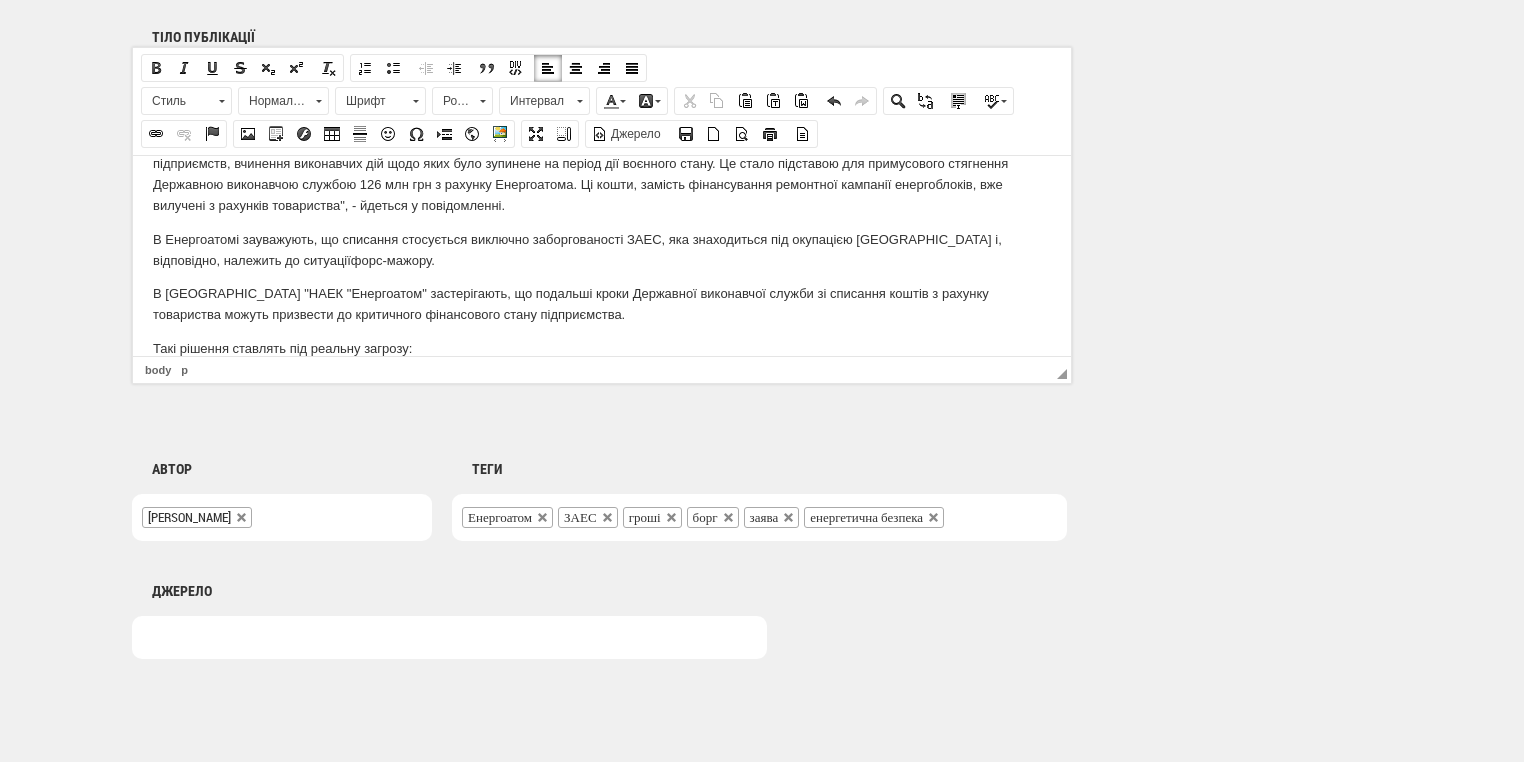 scroll, scrollTop: 0, scrollLeft: 0, axis: both 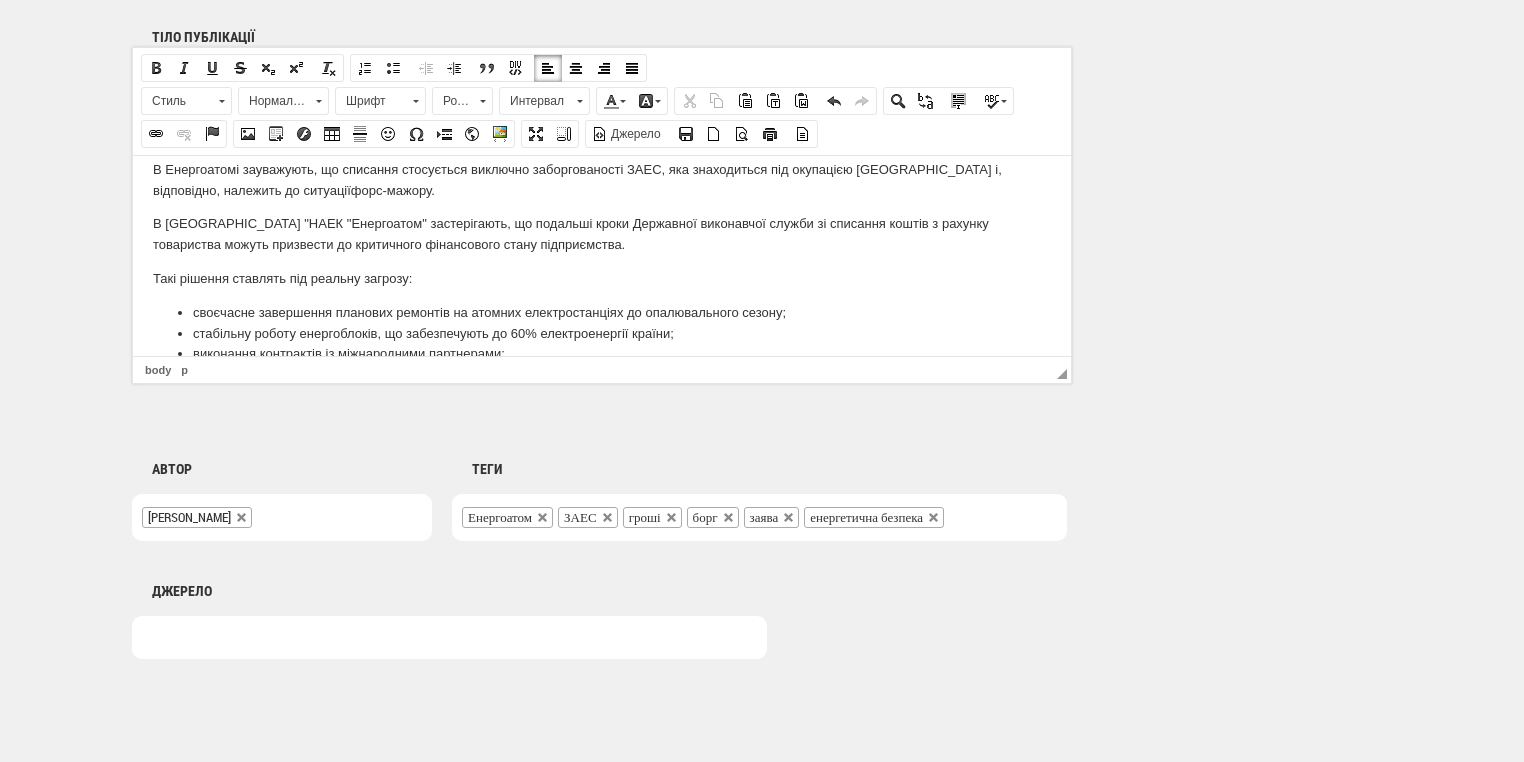 click on "Державна виконавча служба примусово стягнула із НАЕК "Енергоатом" 126 млн грн на погашення боргів Запорізької АЕС. Про це  повідомляють  в Енергоатомі.  "АТ " НАЕК " Енергоатом" В Енергоатомі з ауважують , що списання стосується виключно заборгованості ЗАЕС, яка знаходиться під окупацією Росії і, відповідно, належить до ситуації  форс-мажору. В АТ " НАЕК " Енергоатом" застерігають, що п одальші кроки Державної виконавчої служби зі списання коштів з рахунку товариства можуть призвести до критичного фінансового стану підприємства." at bounding box center (602, 217) 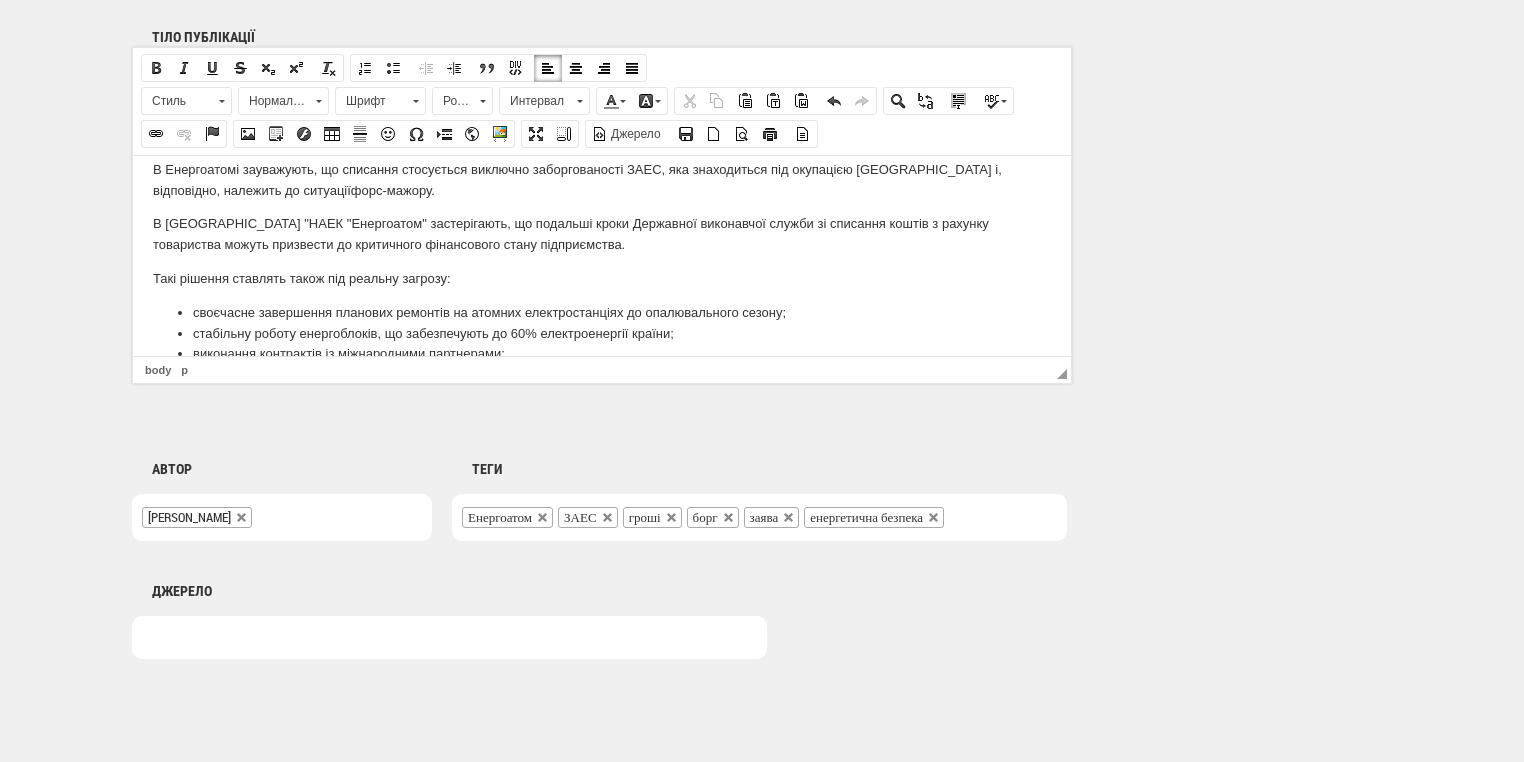 click on "своєчасне завершення планових ремонтів на атомних електростанціях до опалювального сезону;" at bounding box center (602, 312) 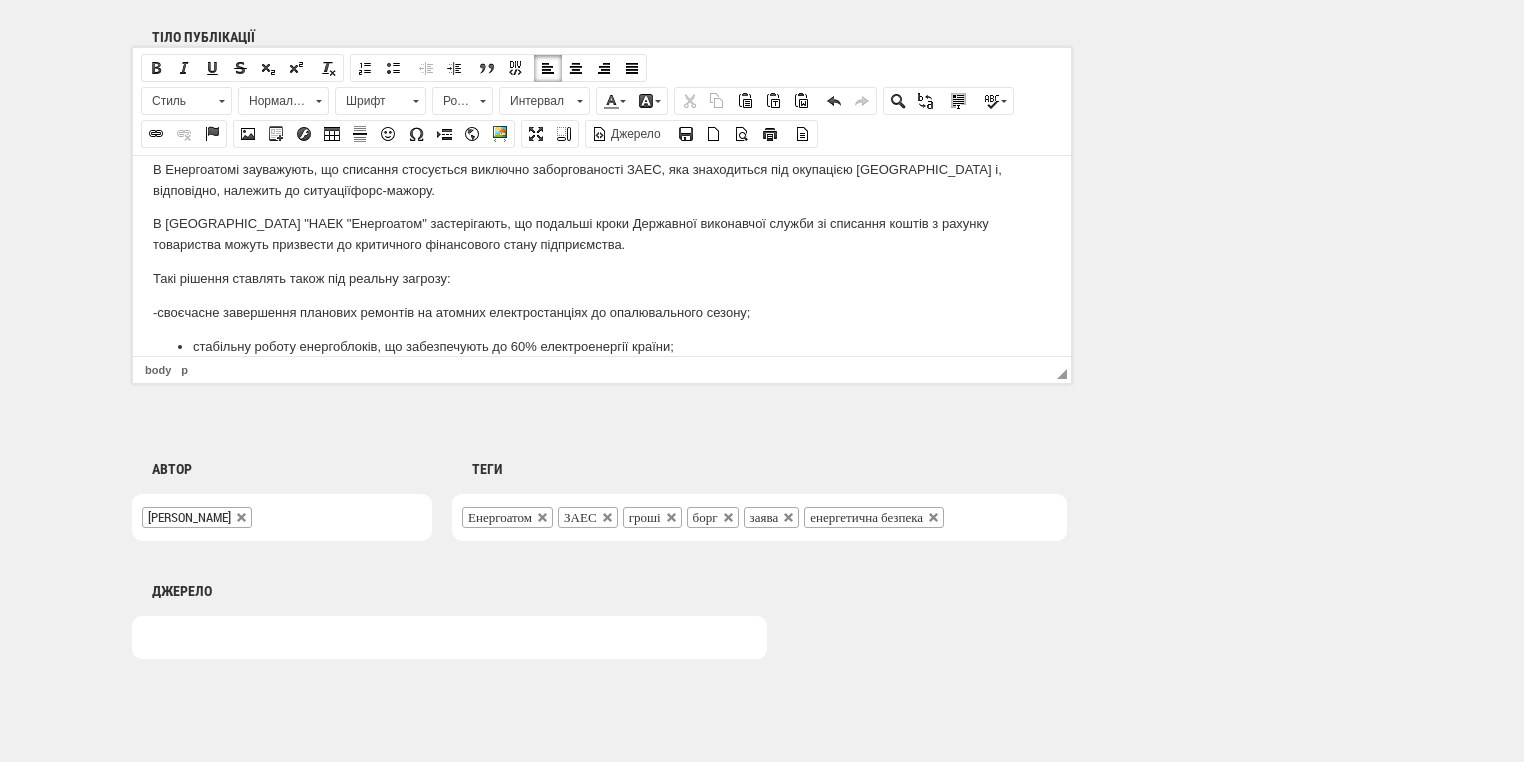 click on "стабільну роботу енергоблоків, що забезпечують до 60% електроенергії країни;" at bounding box center [602, 346] 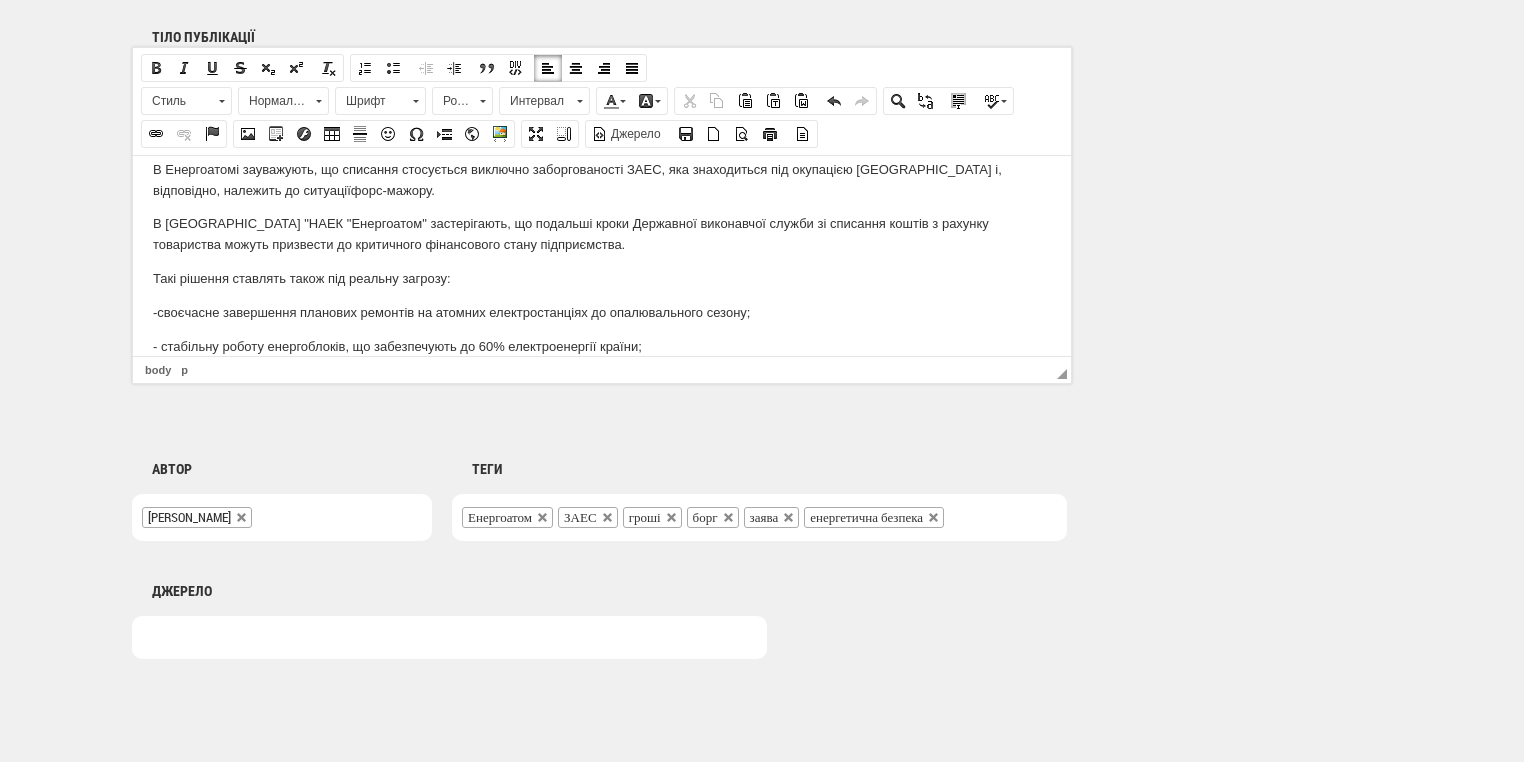click on "- своєчасне завершення планових ремонтів на атомних електростанціях до опалювального сезону;" at bounding box center [602, 312] 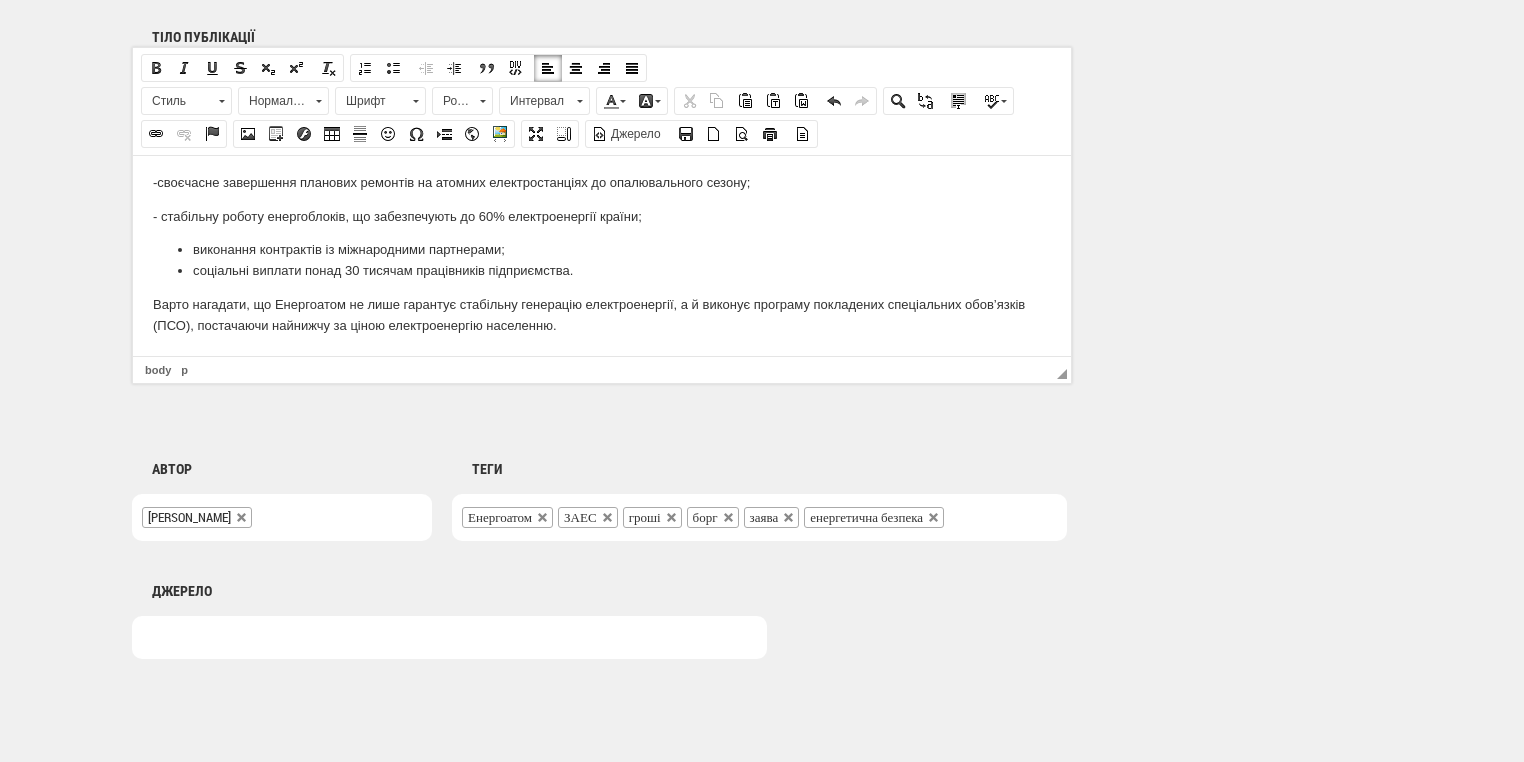 click on "виконання контрактів із міжнародними партнерами; соціальні виплати понад 30 тисячам працівників підприємства." at bounding box center [602, 260] 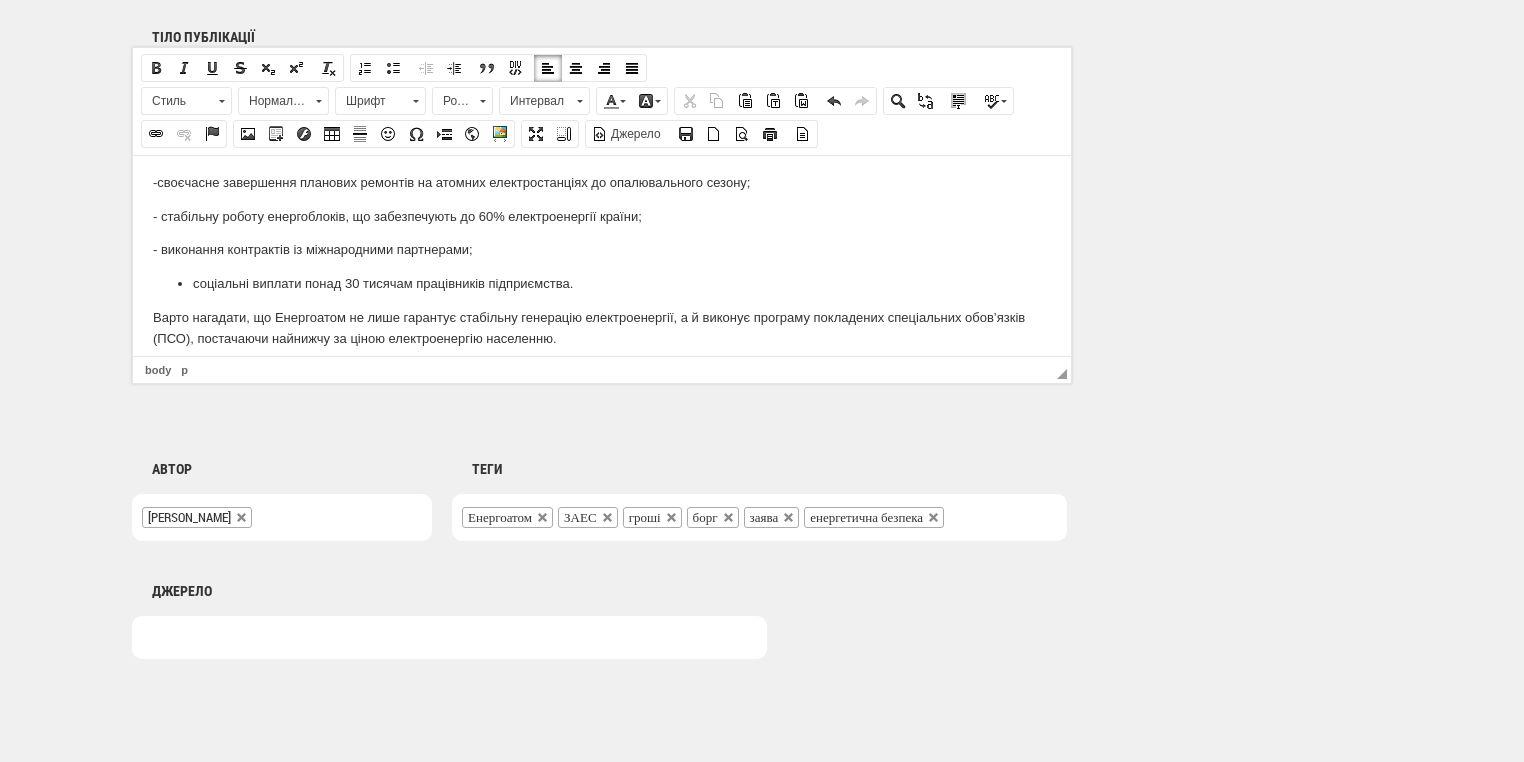 click on "соціальні виплати понад 30 тисячам працівників підприємства." at bounding box center (602, 283) 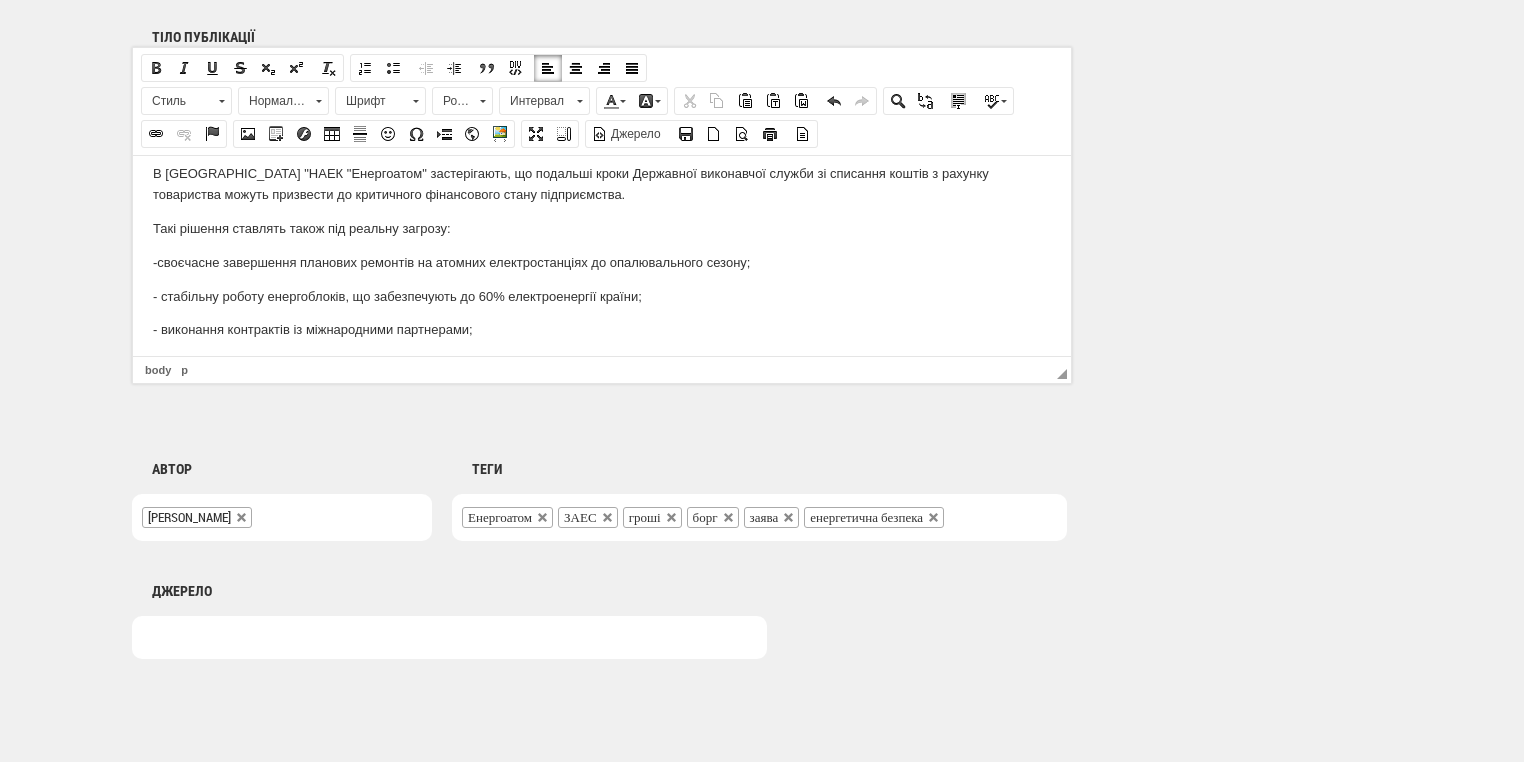 scroll, scrollTop: 310, scrollLeft: 0, axis: vertical 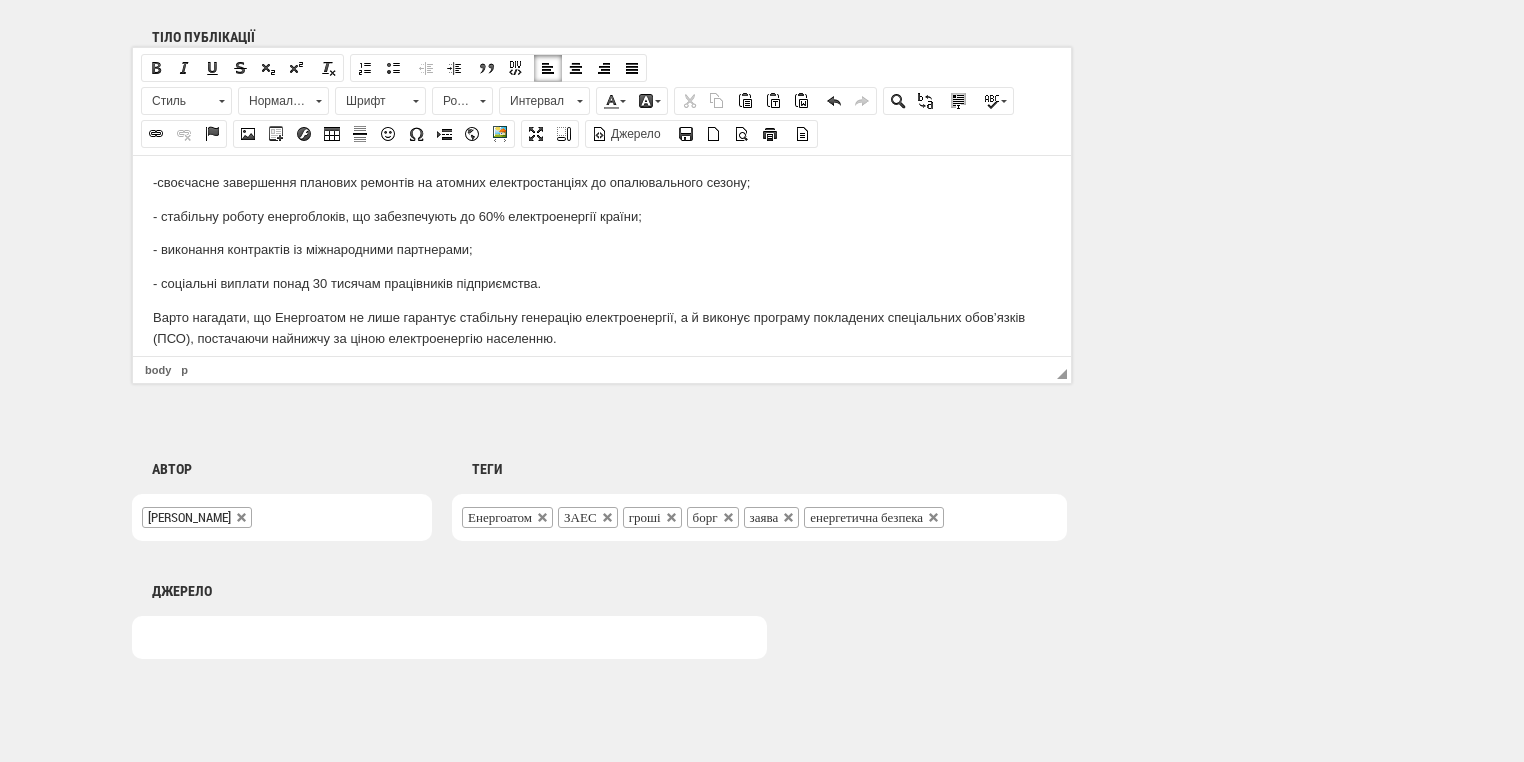 click on "Державна виконавча служба примусово стягнула із НАЕК "Енергоатом" 126 млн грн на погашення боргів Запорізької АЕС. Про це  повідомляють  в Енергоатомі.  "АТ " НАЕК " Енергоатом" В Енергоатомі з ауважують , що списання стосується виключно заборгованості ЗАЕС, яка знаходиться під окупацією Росії і, відповідно, належить до ситуації  форс-мажору. В АТ " НАЕК " Енергоатом" застерігають, що п одальші кроки Державної виконавчої служби зі списання коштів з рахунку товариства можуть призвести до критичного фінансового стану підприємства. -" at bounding box center [602, 107] 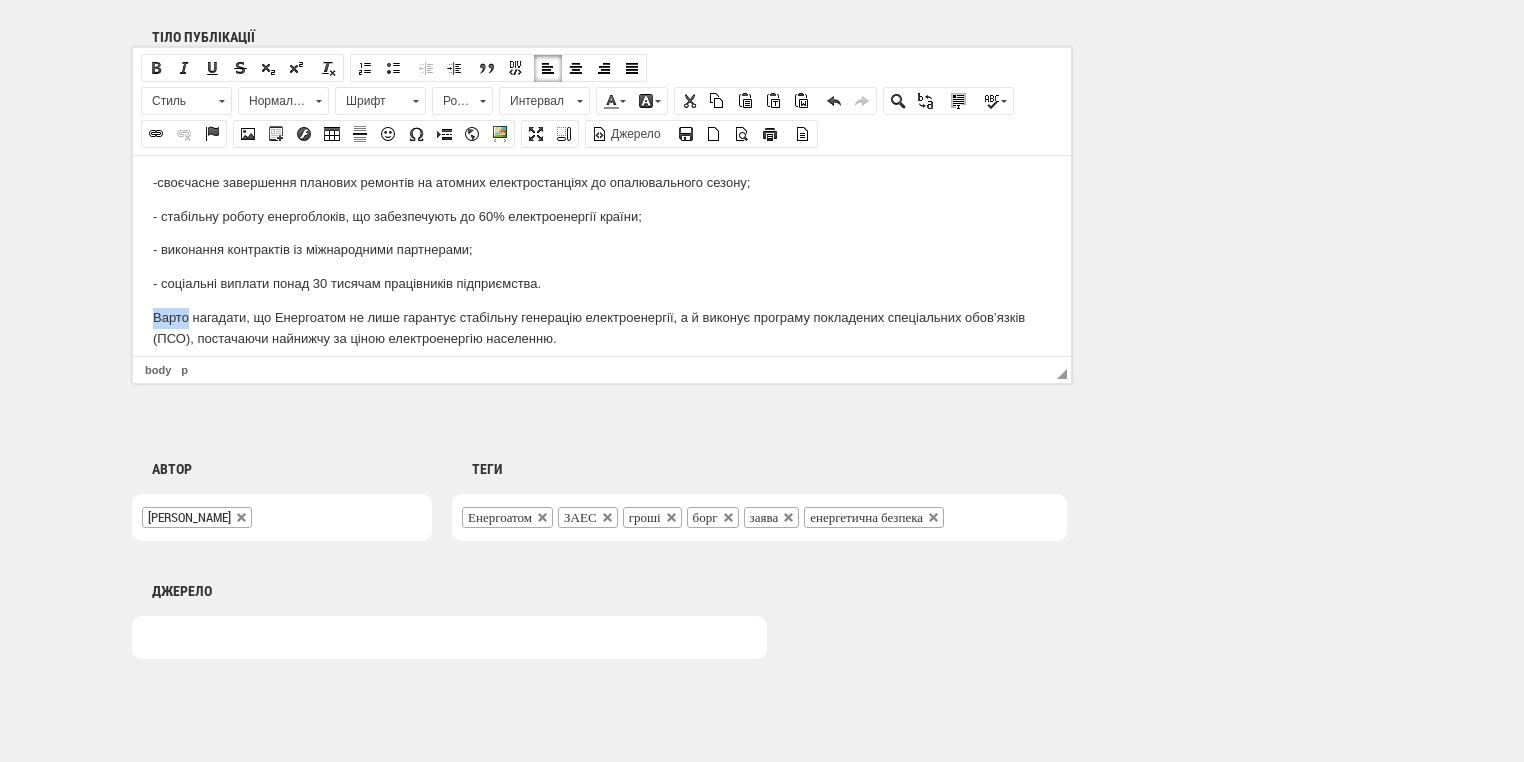 click on "Державна виконавча служба примусово стягнула із НАЕК "Енергоатом" 126 млн грн на погашення боргів Запорізької АЕС. Про це  повідомляють  в Енергоатомі.  "АТ " НАЕК " Енергоатом" В Енергоатомі з ауважують , що списання стосується виключно заборгованості ЗАЕС, яка знаходиться під окупацією Росії і, відповідно, належить до ситуації  форс-мажору. В АТ " НАЕК " Енергоатом" застерігають, що п одальші кроки Державної виконавчої служби зі списання коштів з рахунку товариства можуть призвести до критичного фінансового стану підприємства. -" at bounding box center (602, 107) 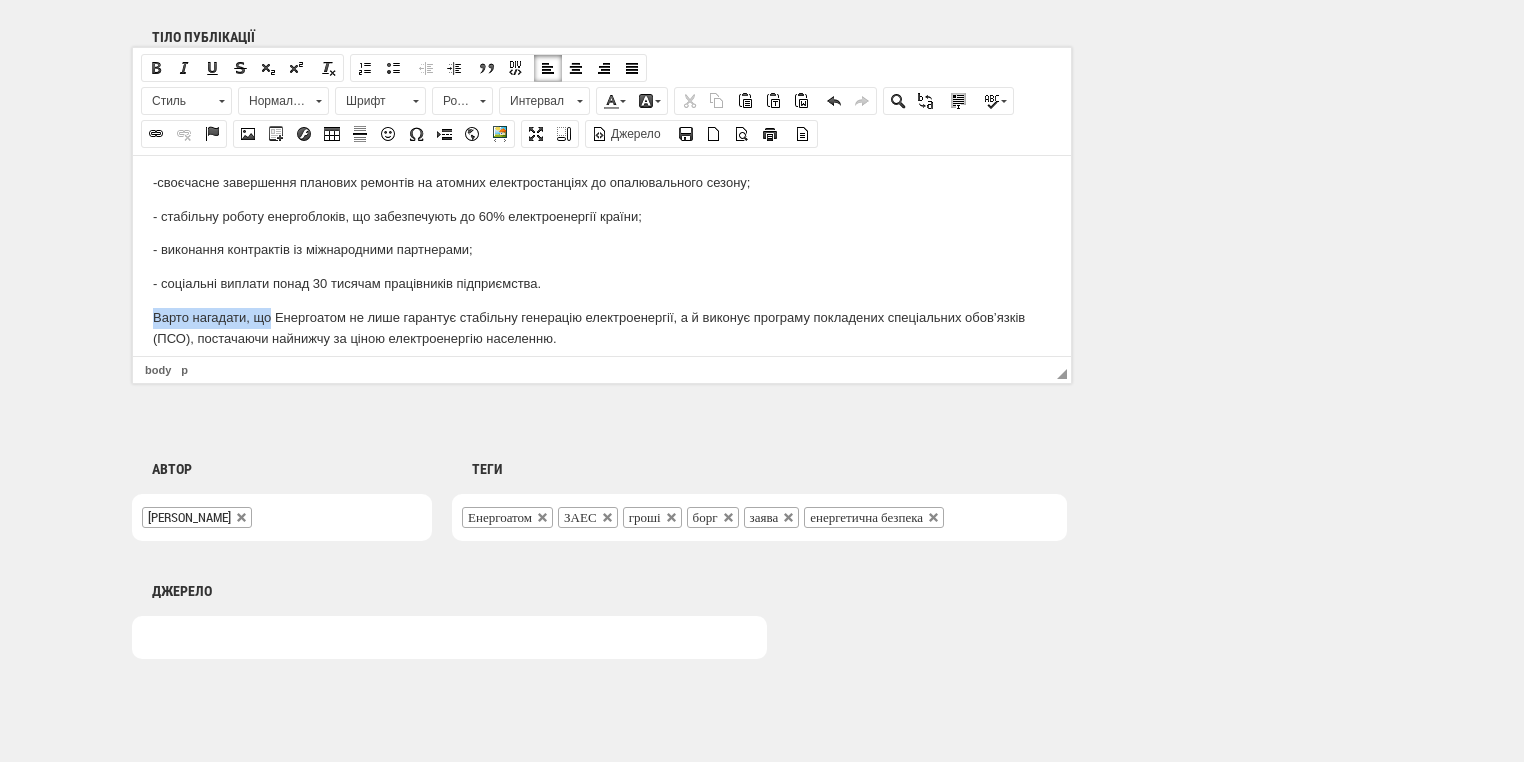drag, startPoint x: 153, startPoint y: 314, endPoint x: 269, endPoint y: 313, distance: 116.00431 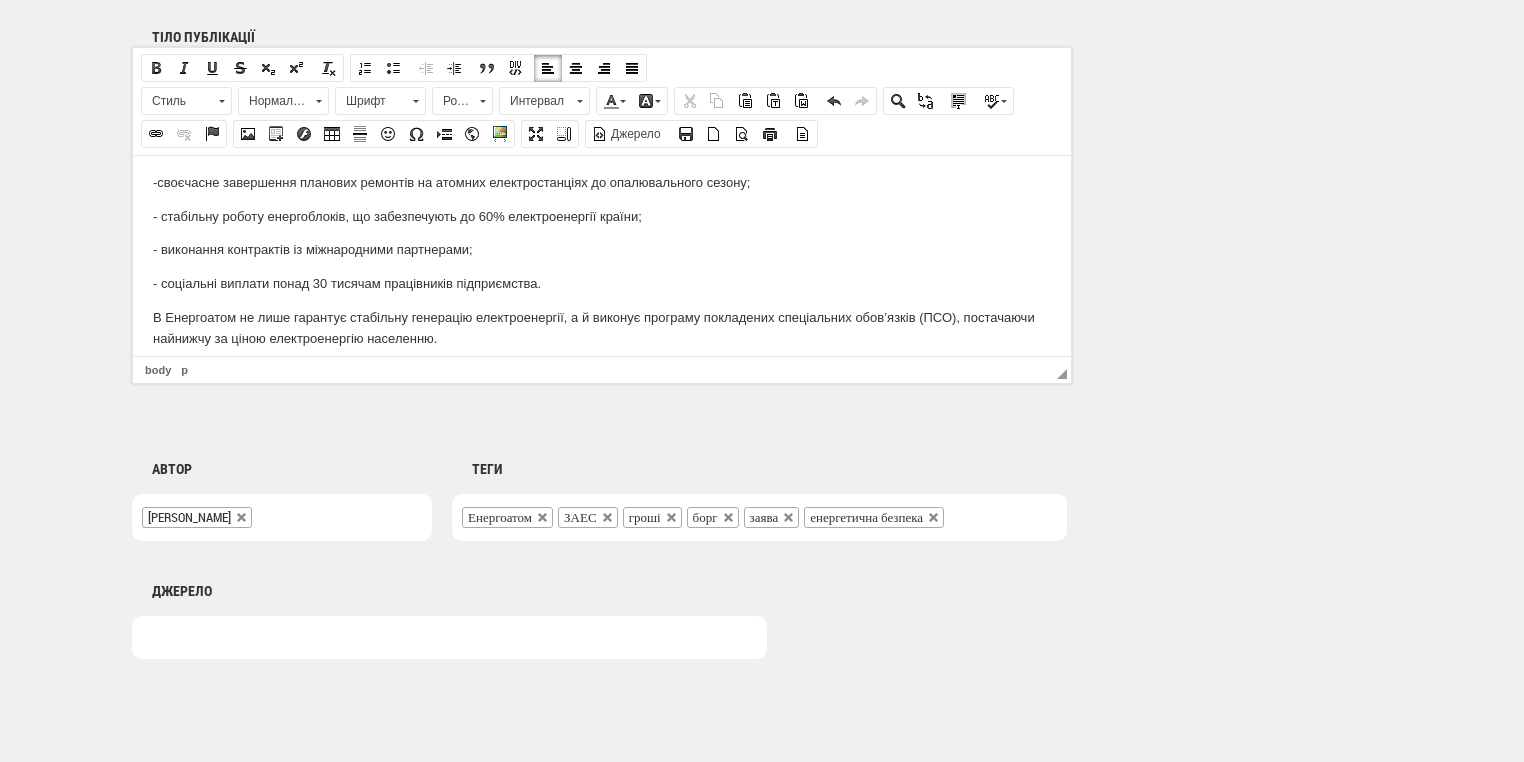 click on "В Енергоатом не лише гарантує стабільну генерацію електроенергії, а й виконує програму покладених спеціальних обов’язків (ПСО), постачаючи найнижчу за ціною електроенергію населенню." at bounding box center (602, 328) 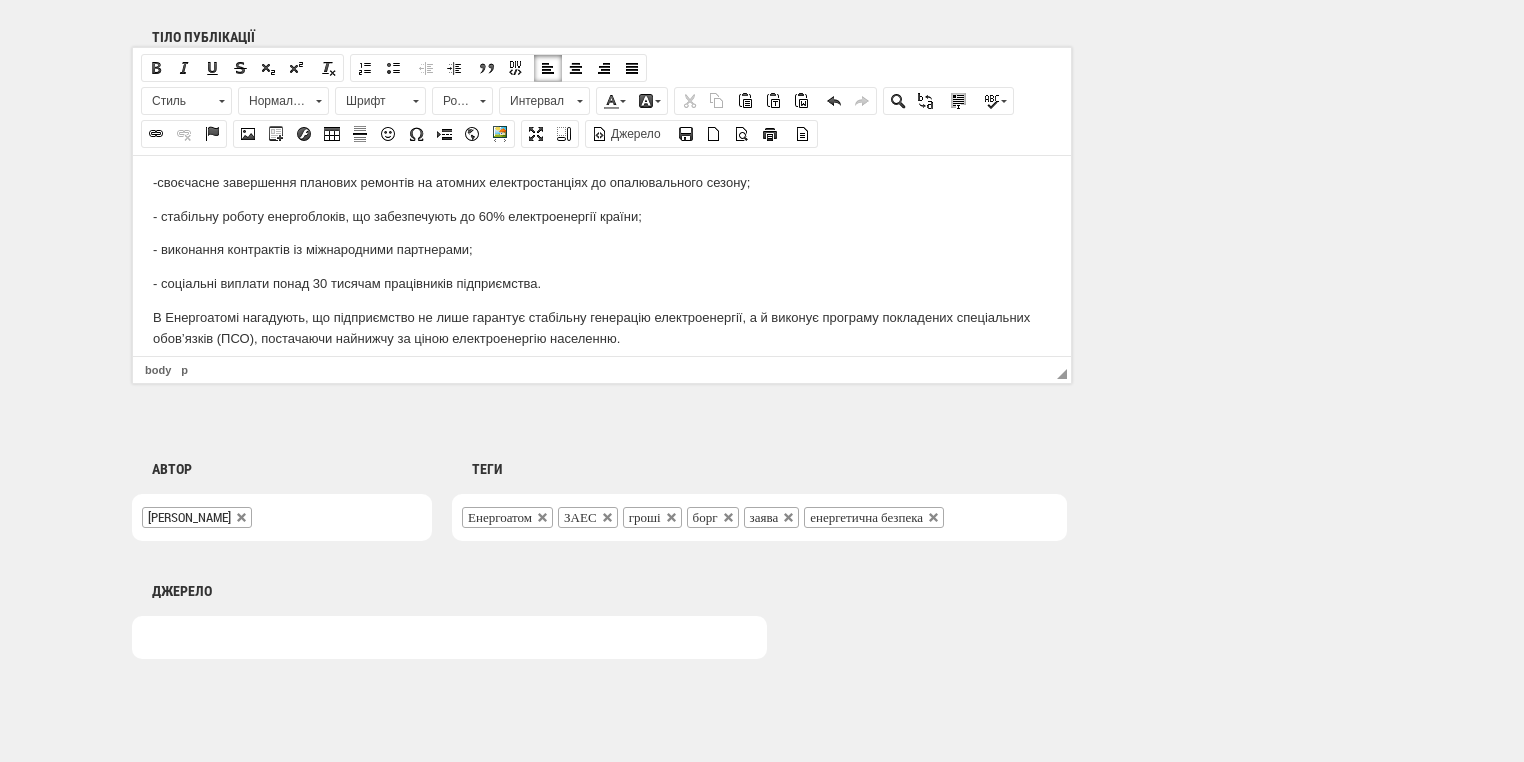 click on "В Енергоатомі нагадують, що підприємство не лише гарантує стабільну генерацію електроенергії, а й виконує програму покладених спеціальних обов’язків (ПСО), постачаючи найнижчу за ціною електроенергію населенню." at bounding box center [602, 328] 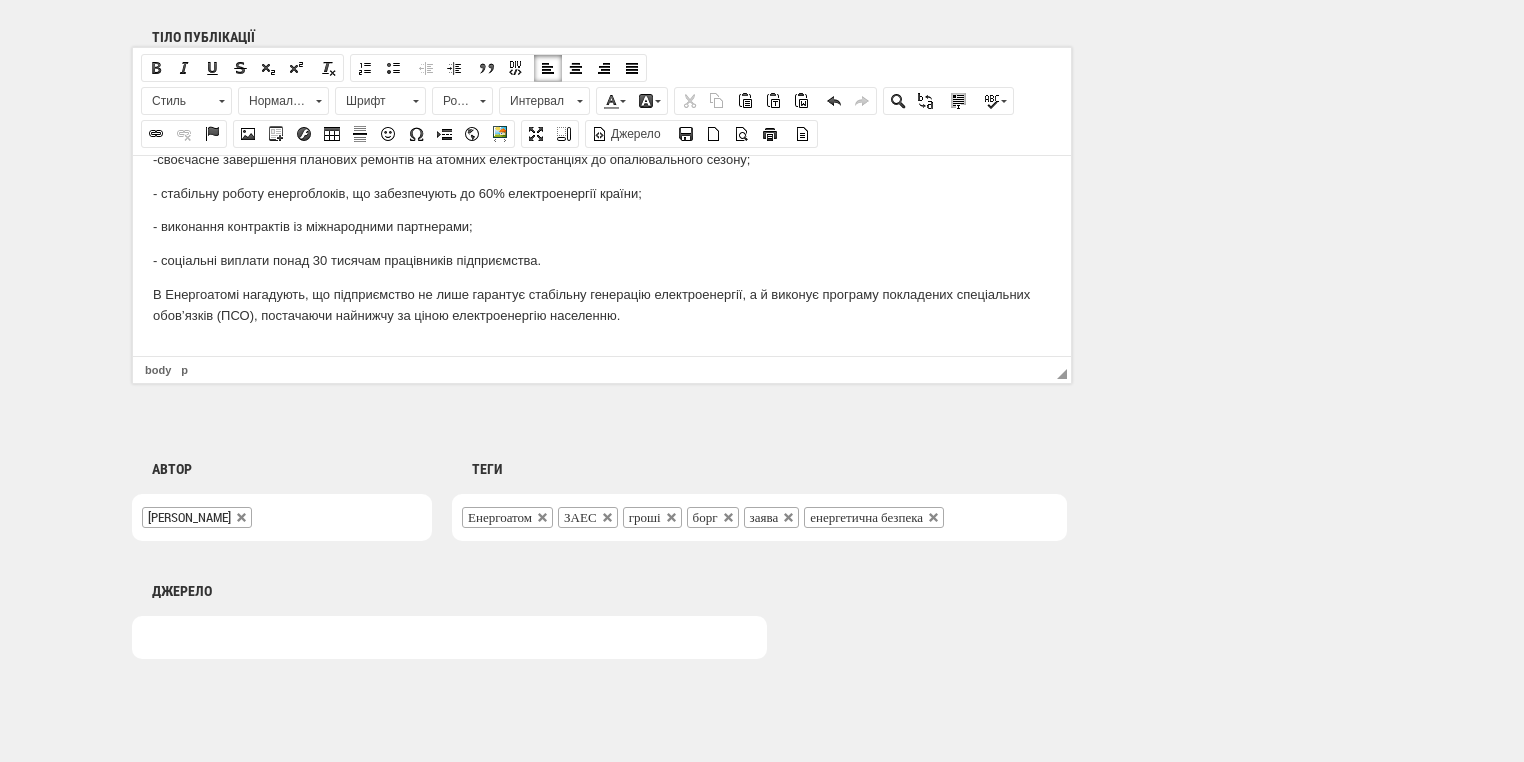 click at bounding box center [602, 349] 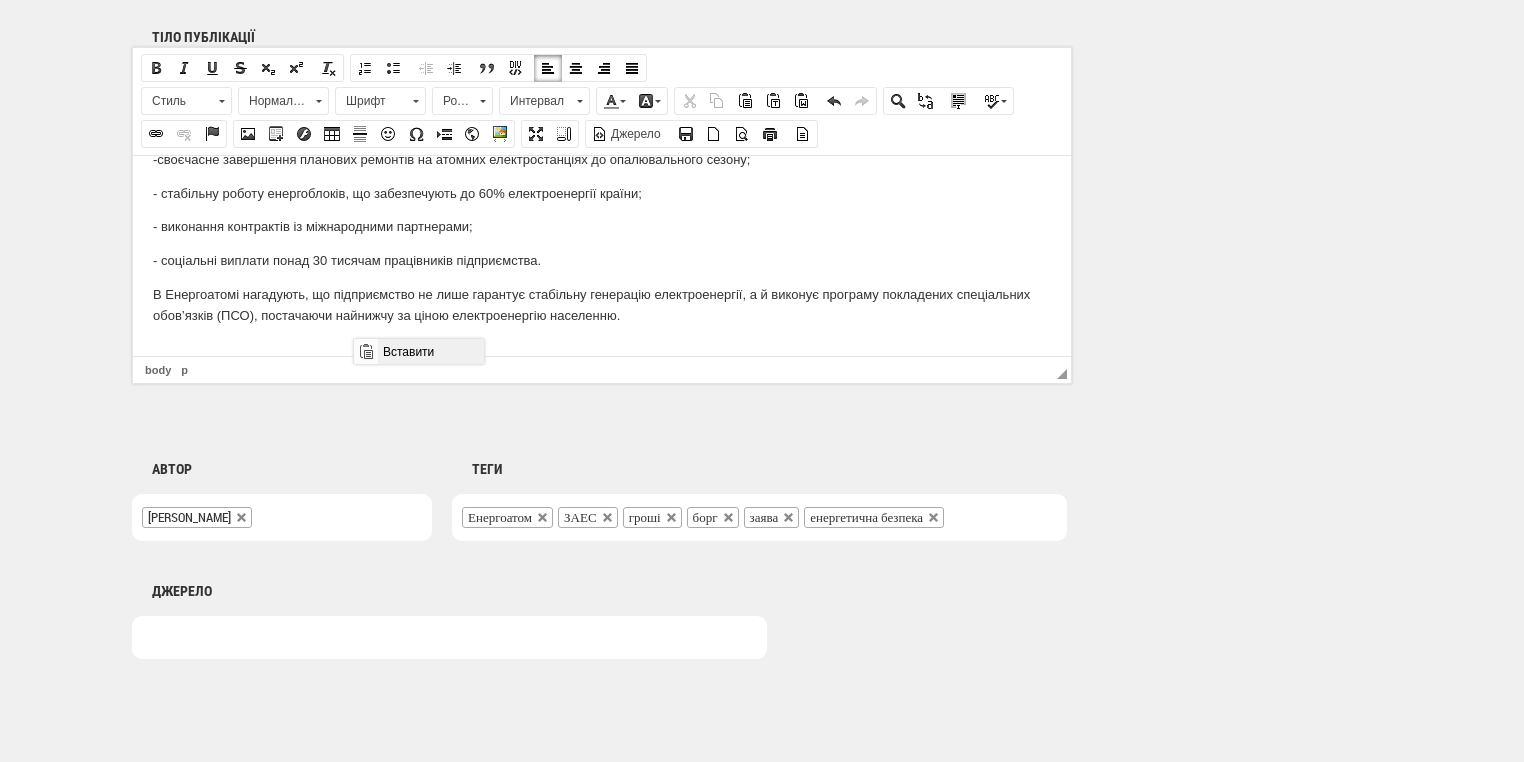 click on "Вставити" at bounding box center [430, 351] 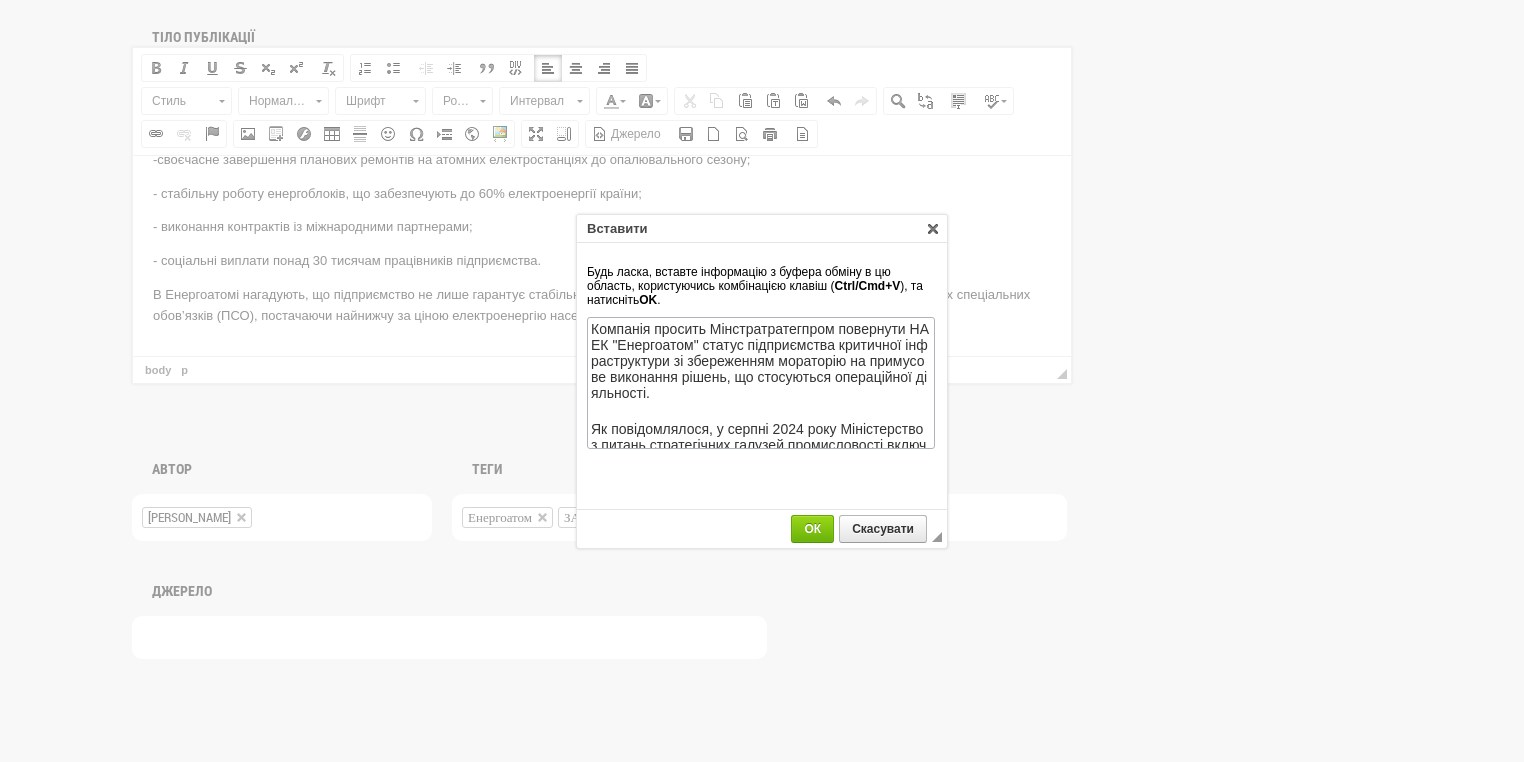 scroll, scrollTop: 60, scrollLeft: 0, axis: vertical 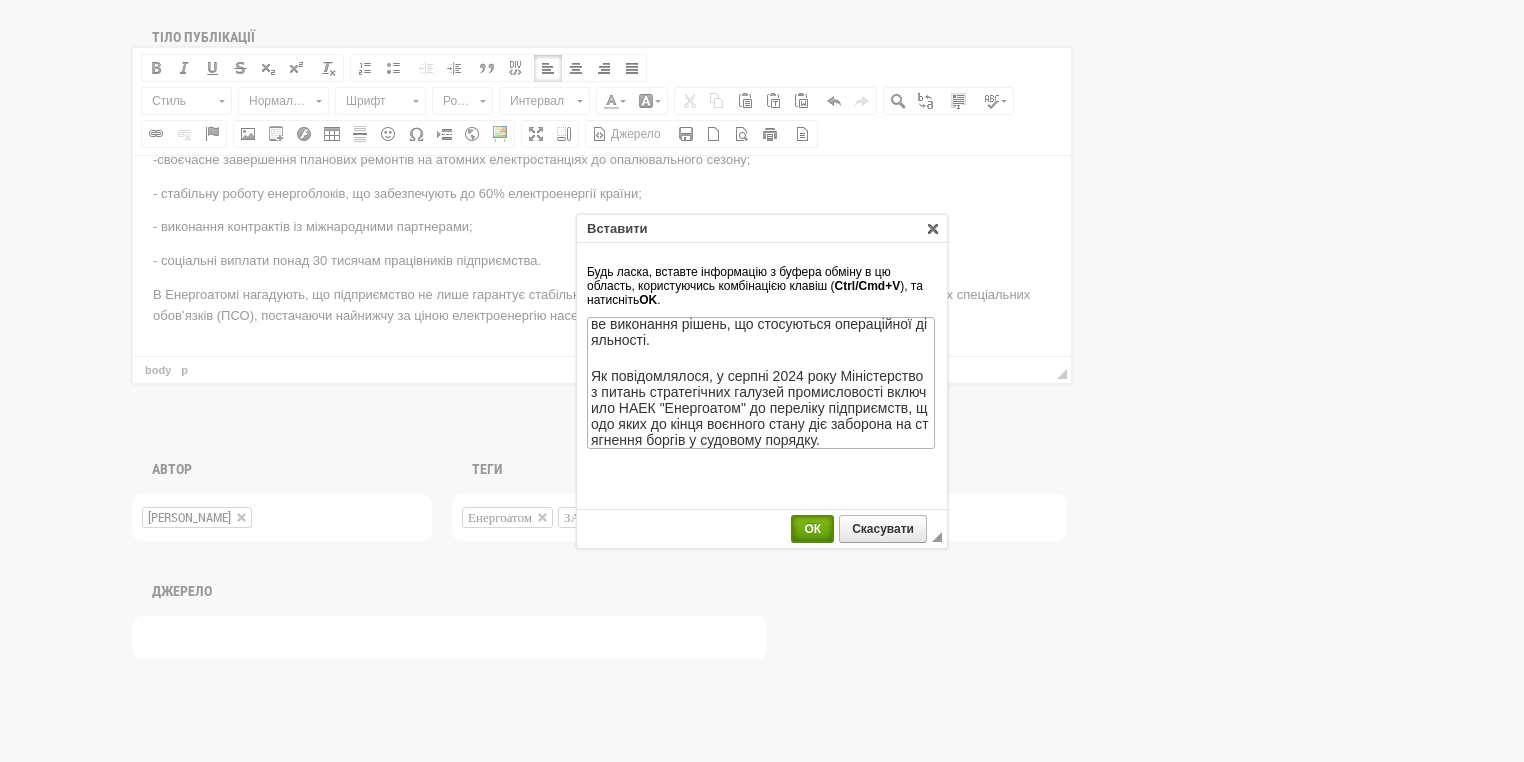click on "ОК" at bounding box center (812, 529) 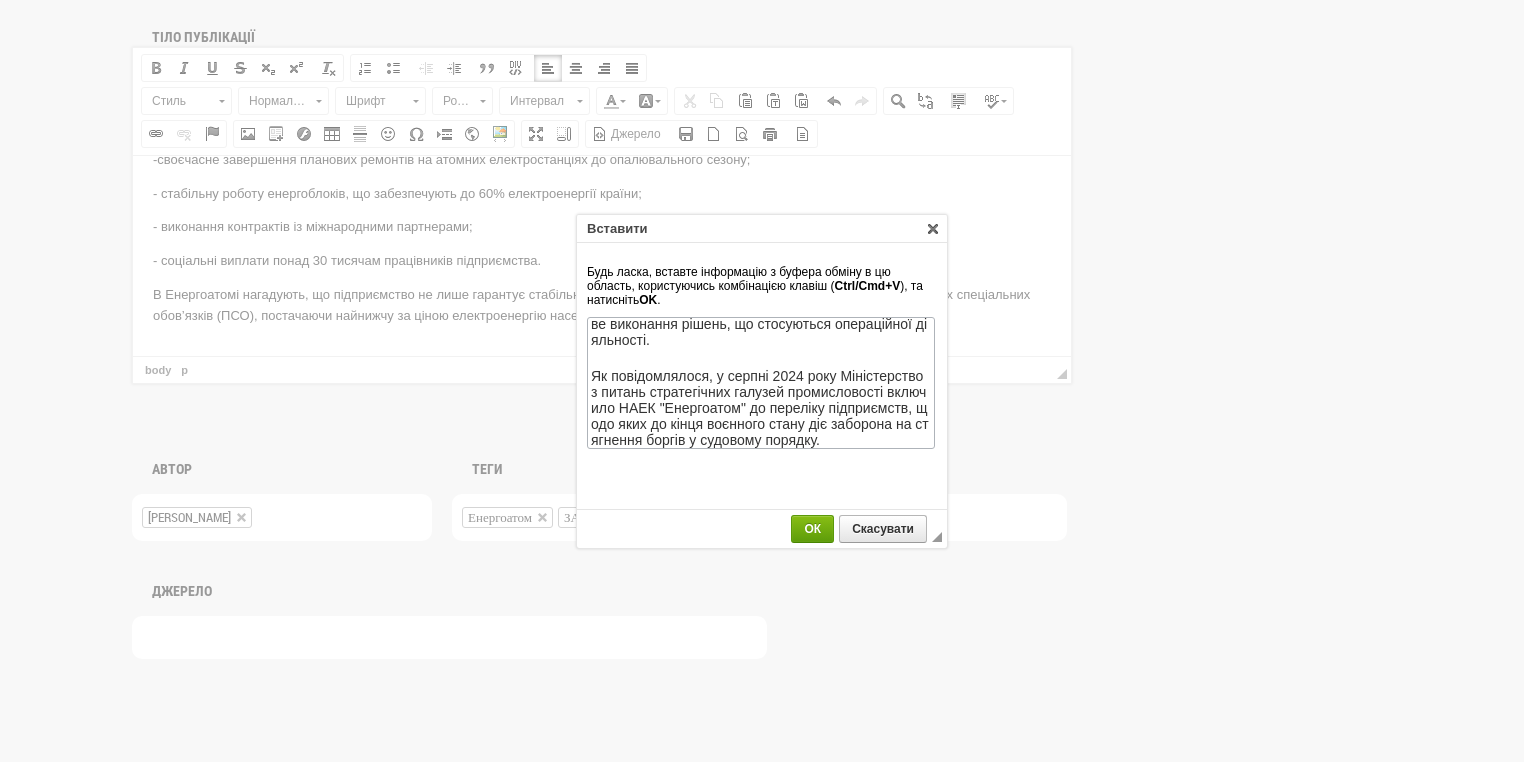 scroll, scrollTop: 409, scrollLeft: 0, axis: vertical 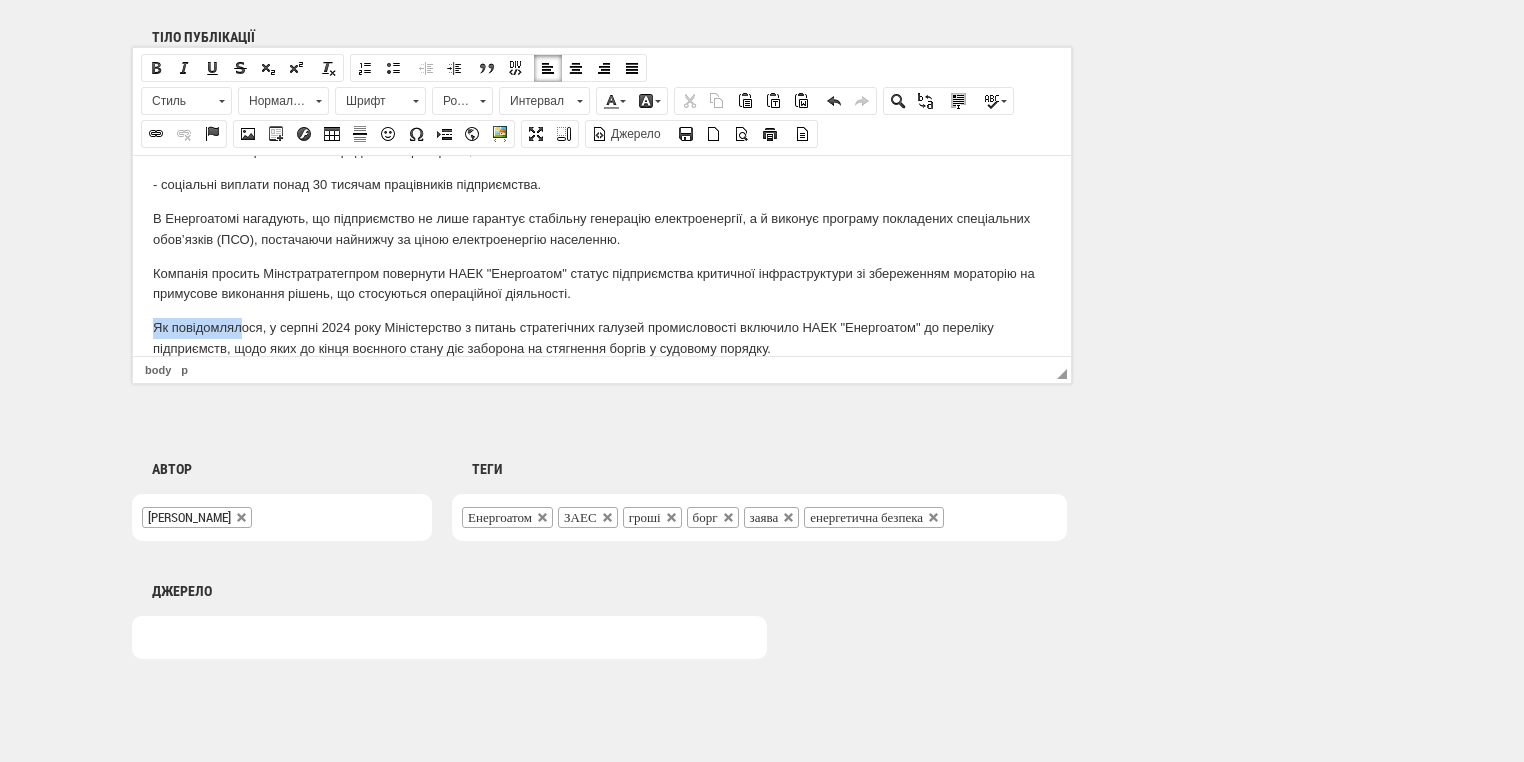 drag, startPoint x: 149, startPoint y: 323, endPoint x: 245, endPoint y: 323, distance: 96 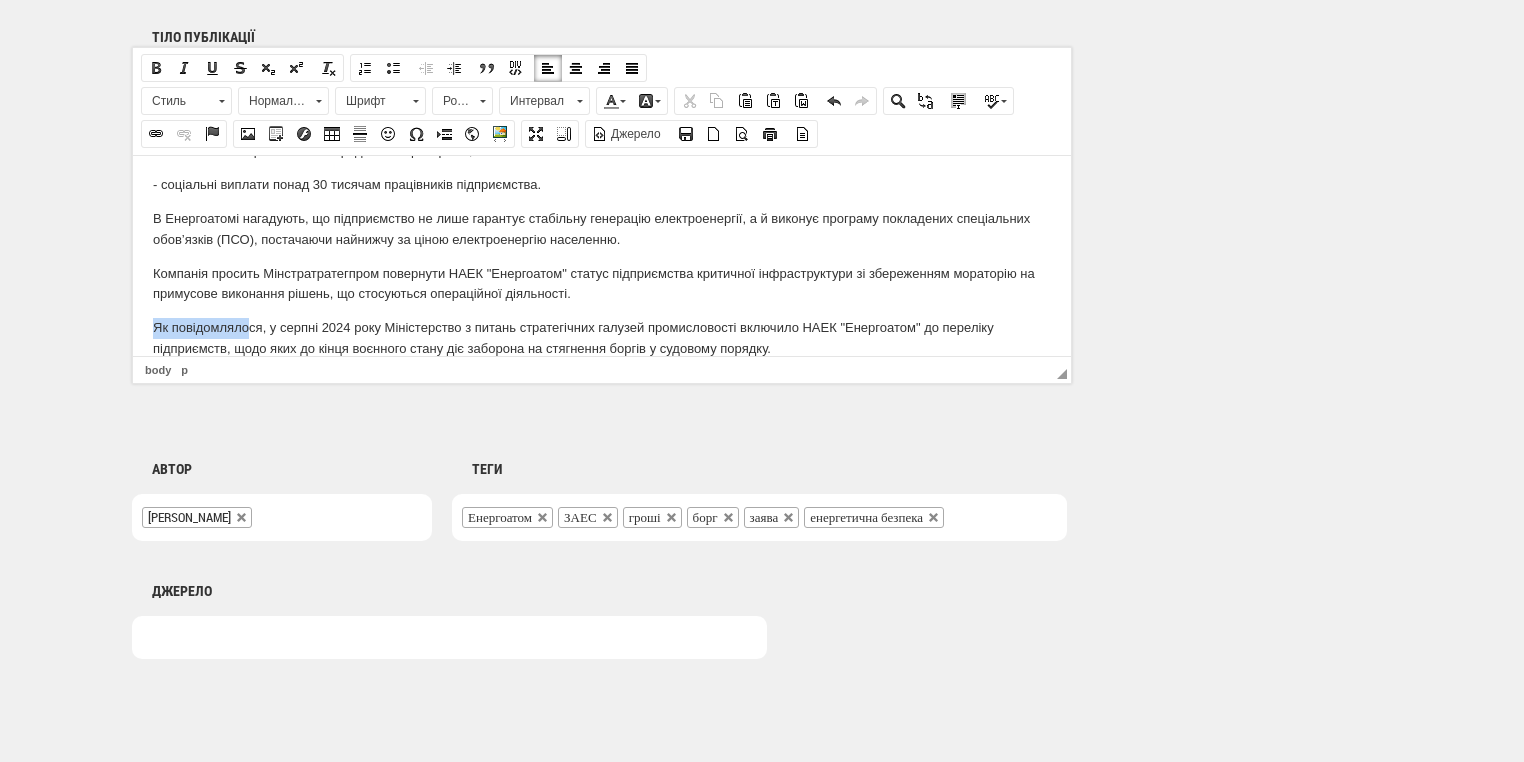 click on "Як повідомлялося, у серпні 2024 року Міністерство з питань стратегічних галузей промисловості включило НАЕК "Енергоатом" до переліку підприємств, щодо яких до кінця воєнного стану діє заборона на стягнення боргів у судовому порядку." at bounding box center (602, 338) 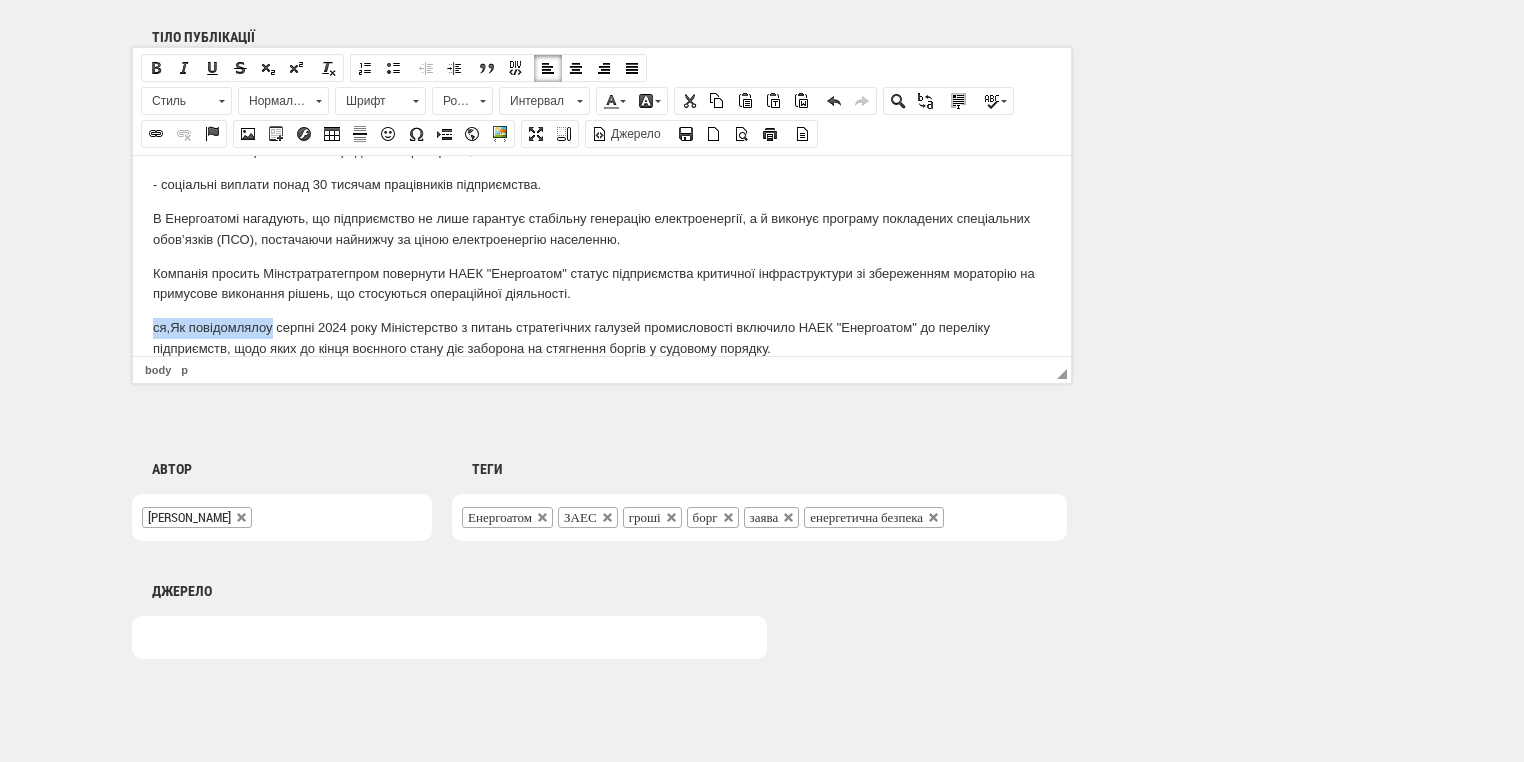 drag, startPoint x: 274, startPoint y: 324, endPoint x: 147, endPoint y: 315, distance: 127.3185 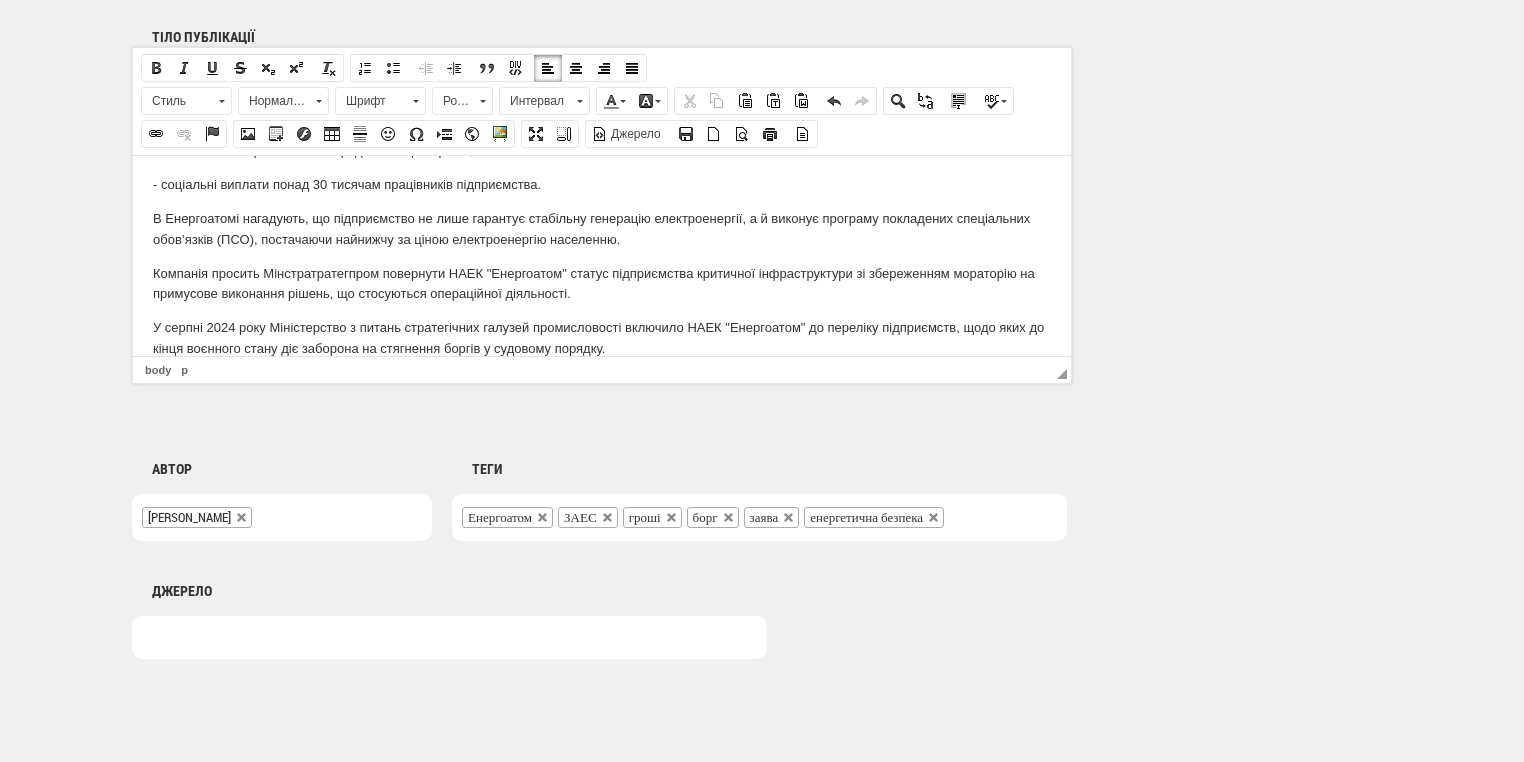 scroll, scrollTop: 432, scrollLeft: 0, axis: vertical 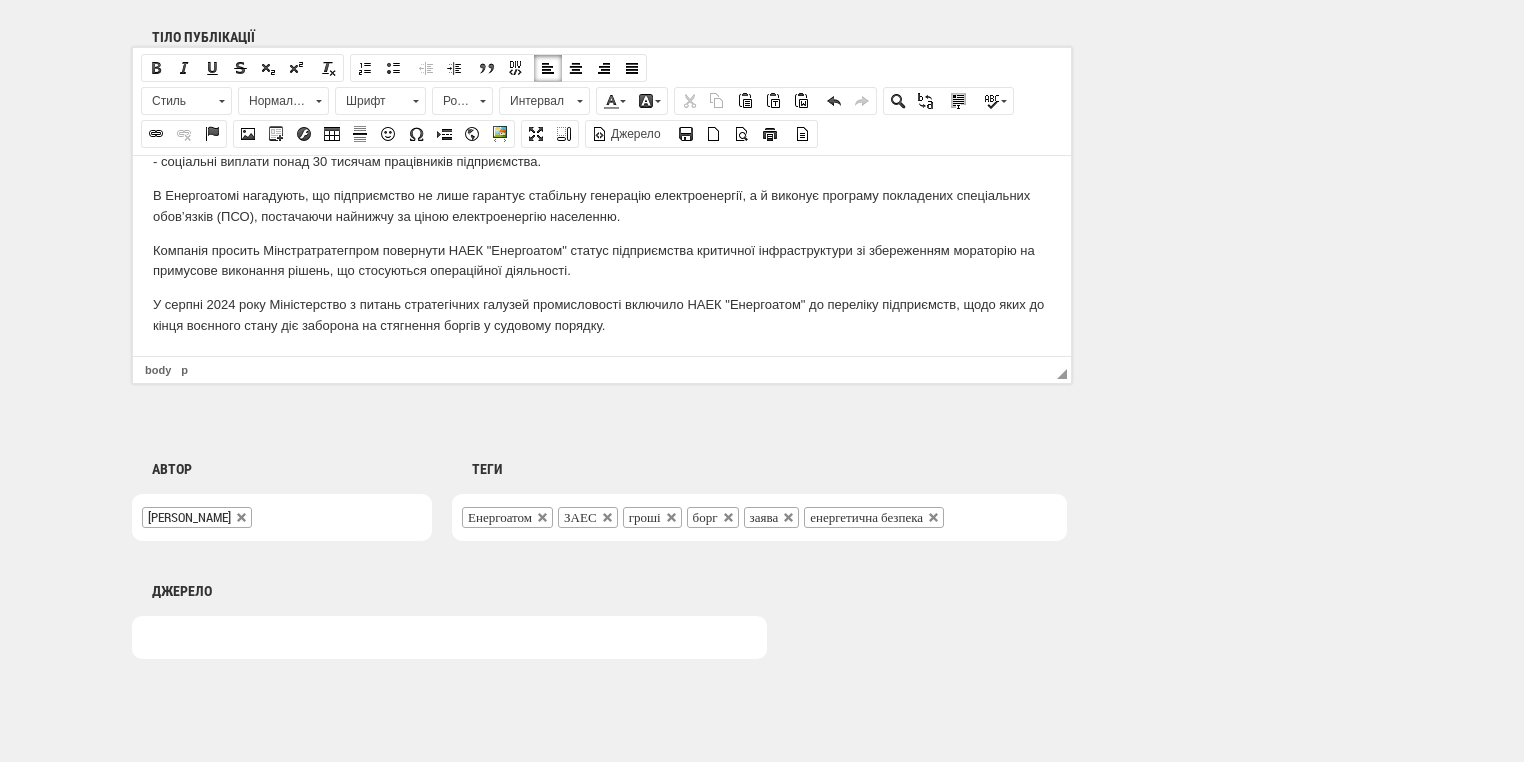 click on "У серпні 2024 року Міністерство з питань стратегічних галузей промисловості включило НАЕК "Енергоатом" до переліку підприємств, щодо яких до кінця воєнного стану діє заборона на стягнення боргів у судовому порядку." at bounding box center (602, 315) 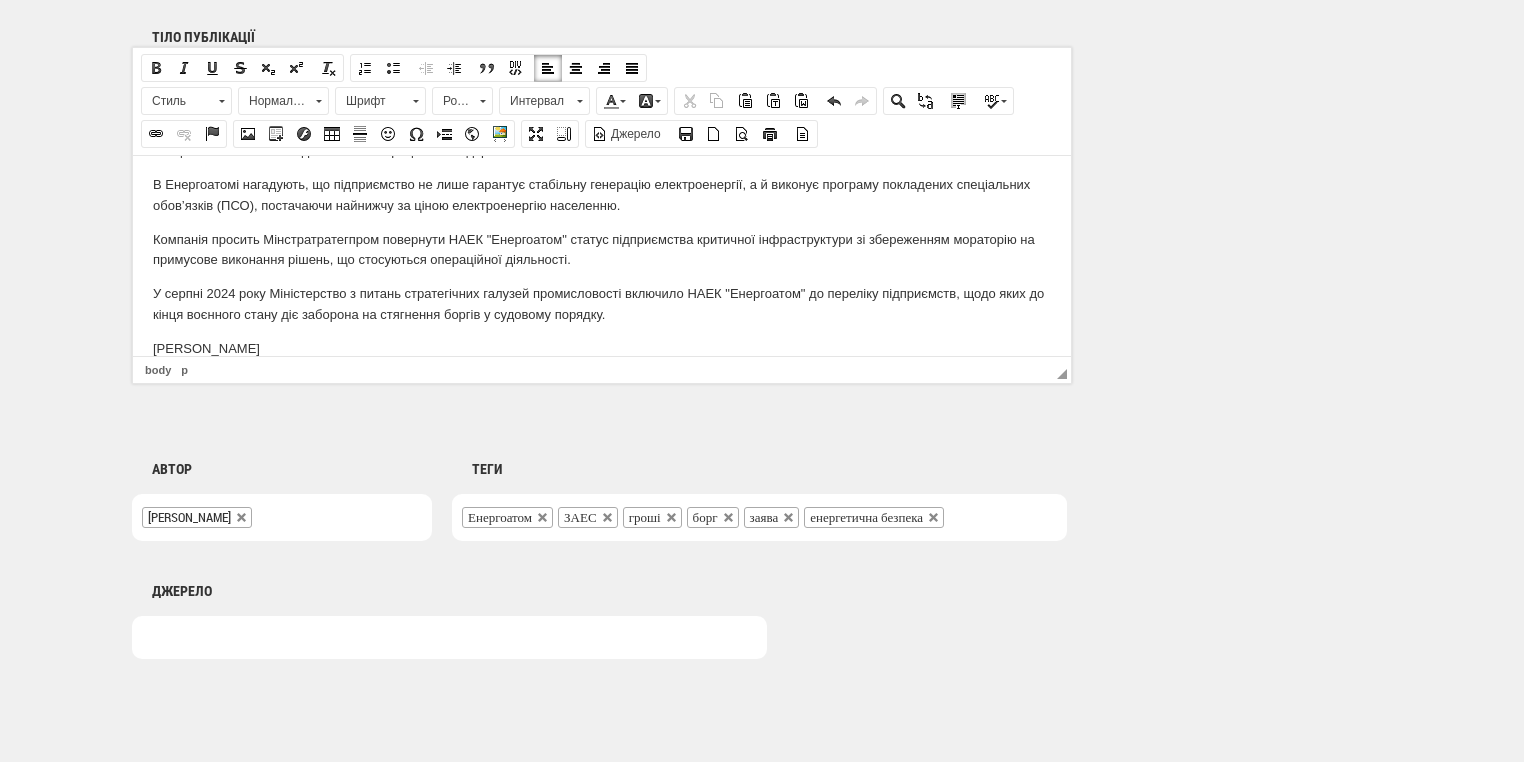 scroll, scrollTop: 444, scrollLeft: 0, axis: vertical 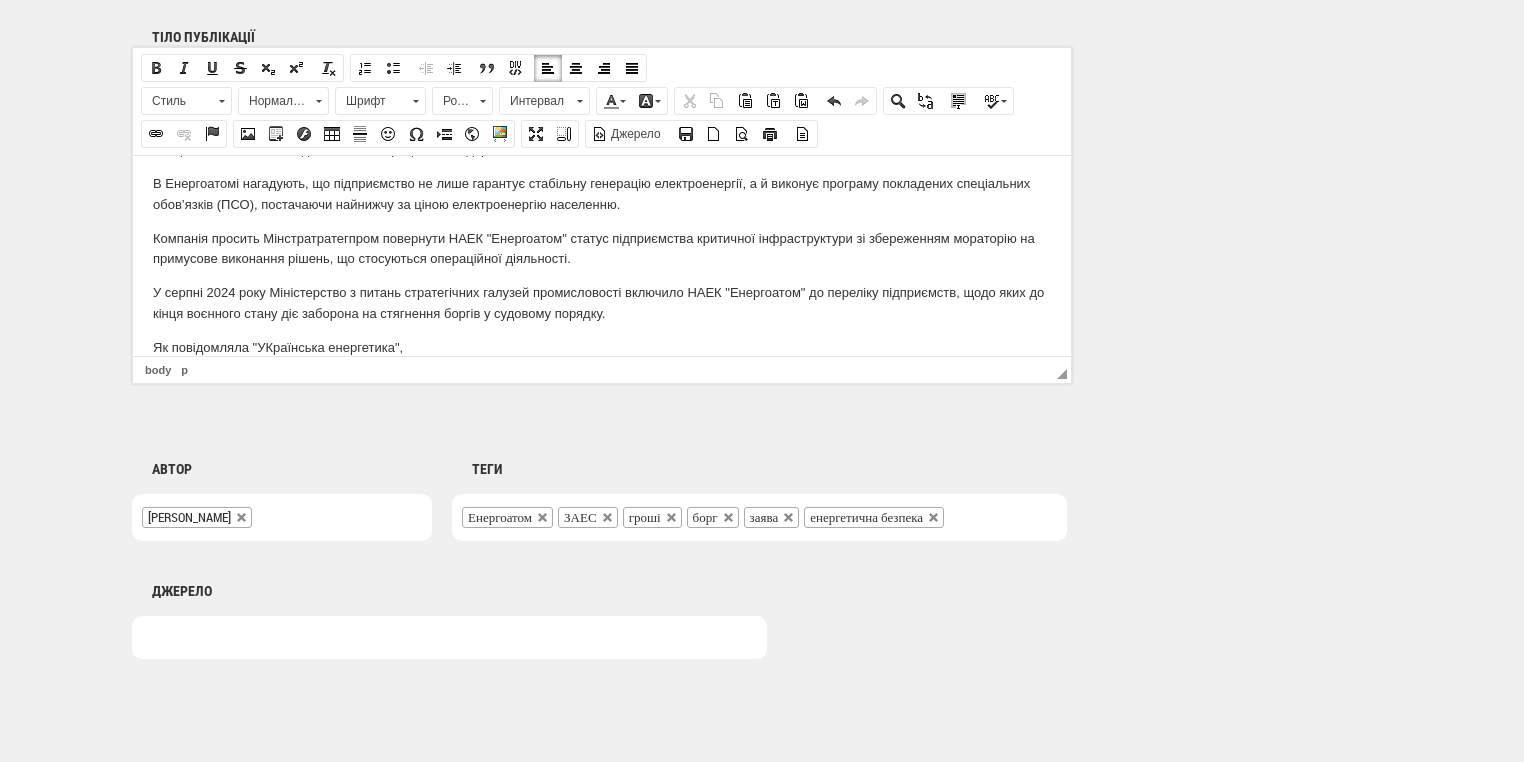 click on "Як повідомляла "УКраїнська енергетика"," at bounding box center [602, 347] 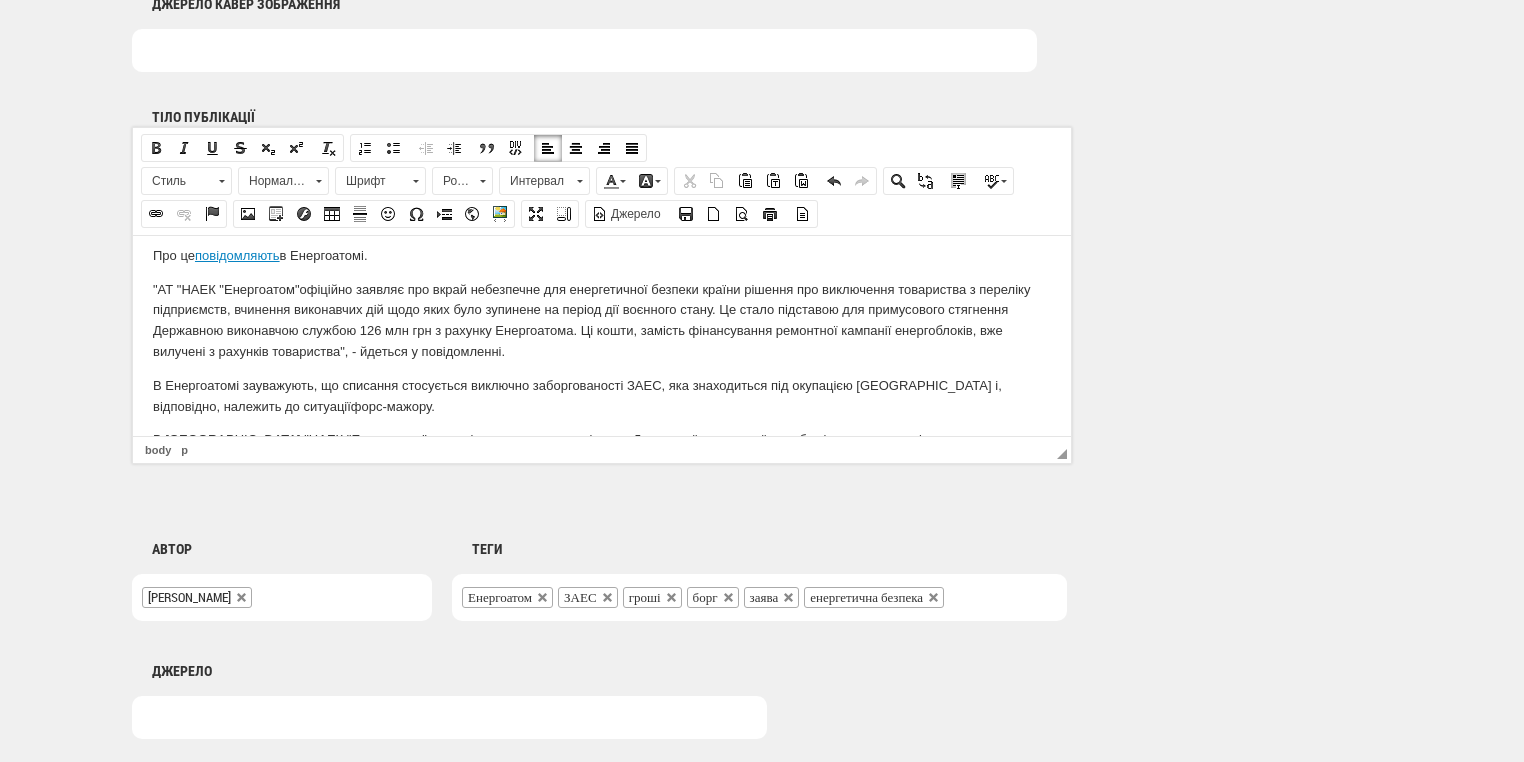 scroll, scrollTop: 1120, scrollLeft: 0, axis: vertical 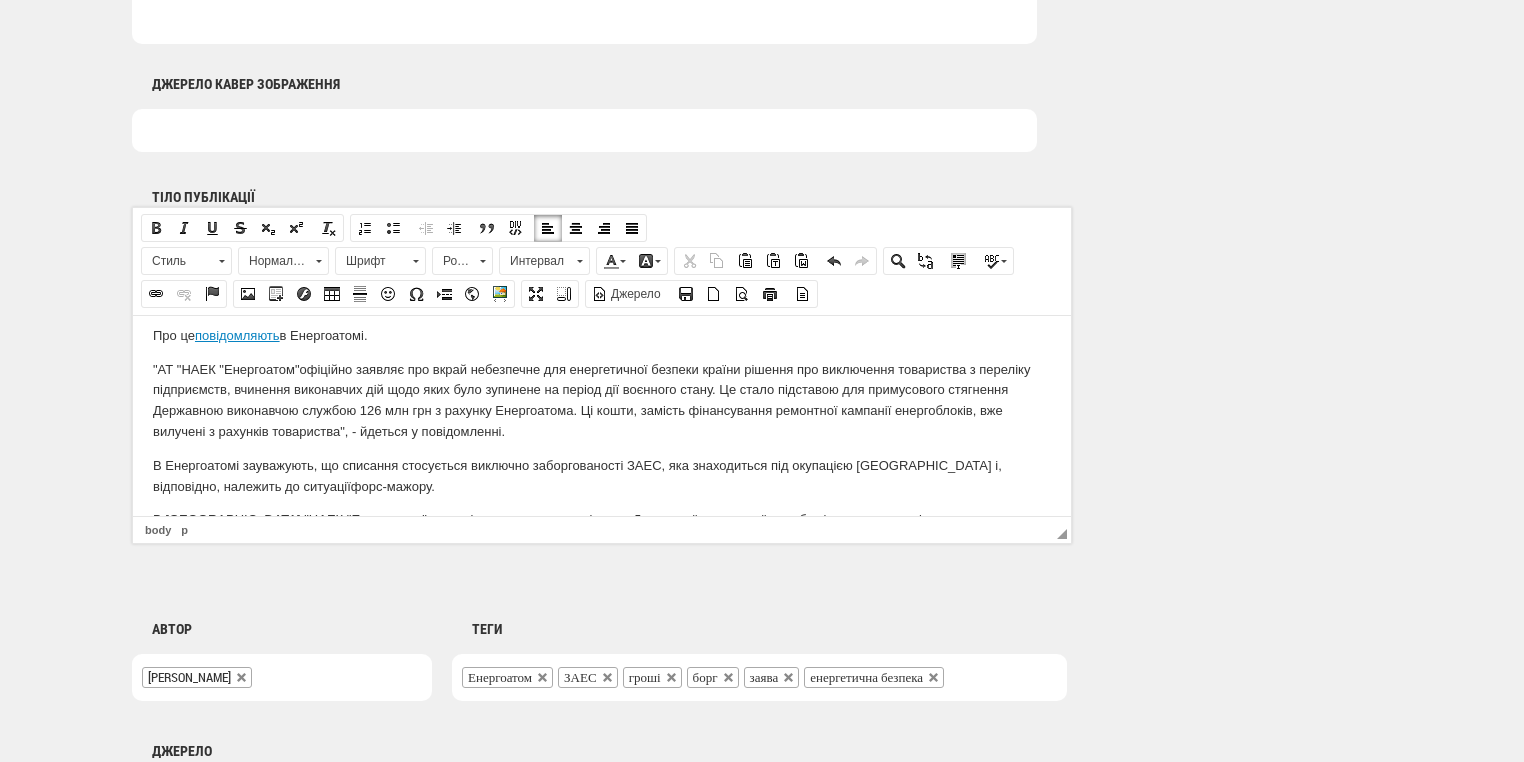 click at bounding box center (584, 130) 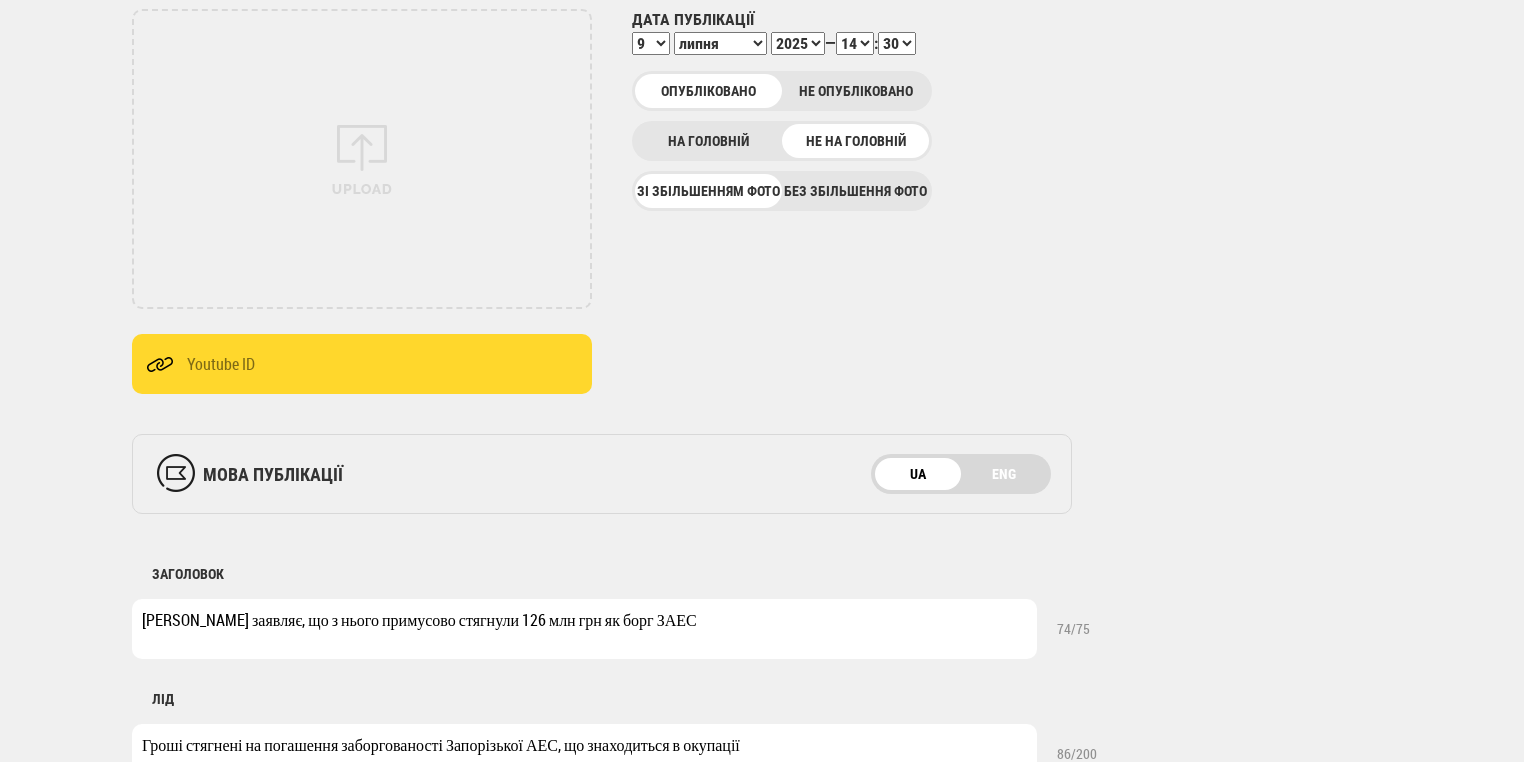 scroll, scrollTop: 240, scrollLeft: 0, axis: vertical 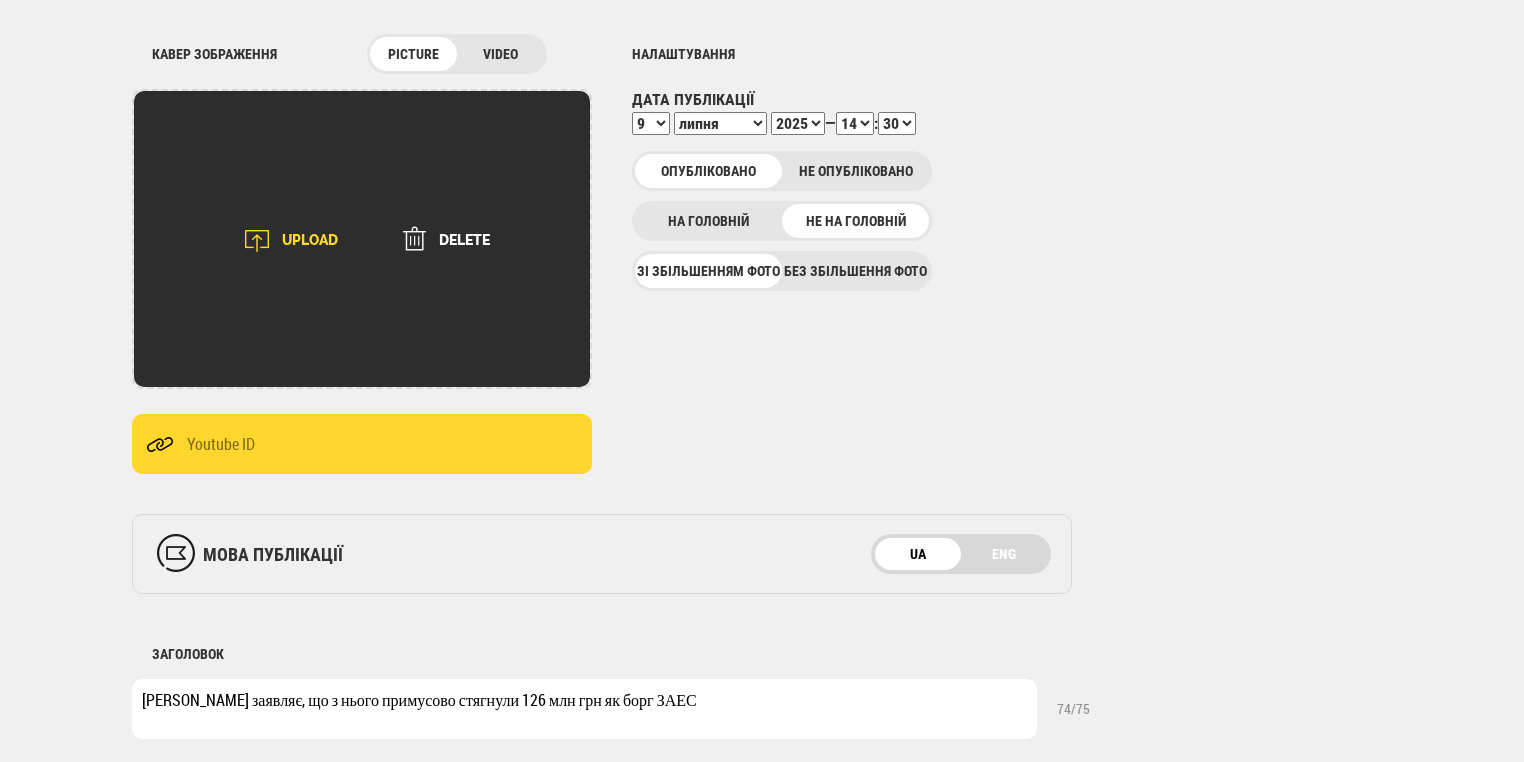 type on "Фото: Енергоатом" 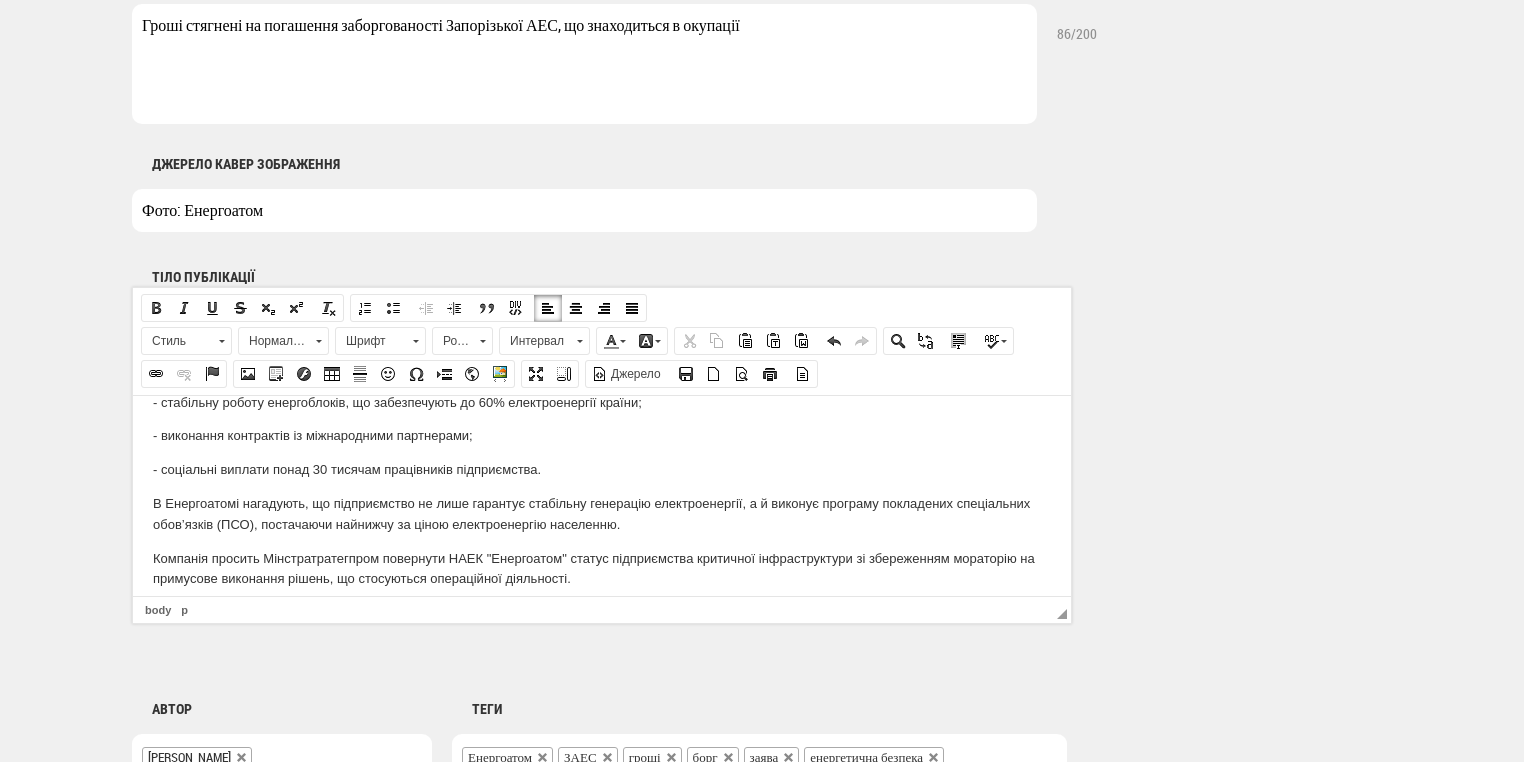 scroll, scrollTop: 444, scrollLeft: 0, axis: vertical 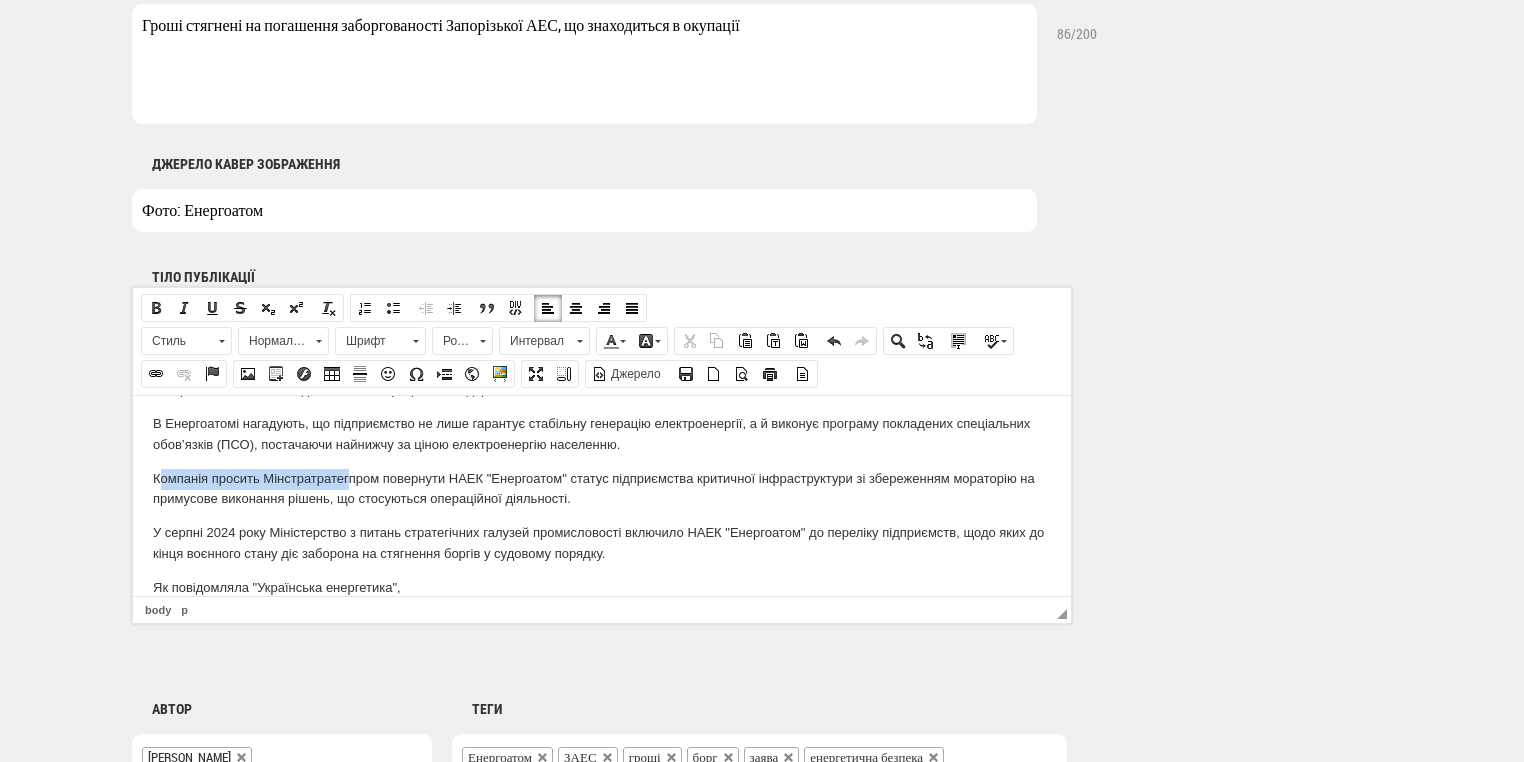 drag, startPoint x: 160, startPoint y: 473, endPoint x: 401, endPoint y: 483, distance: 241.20738 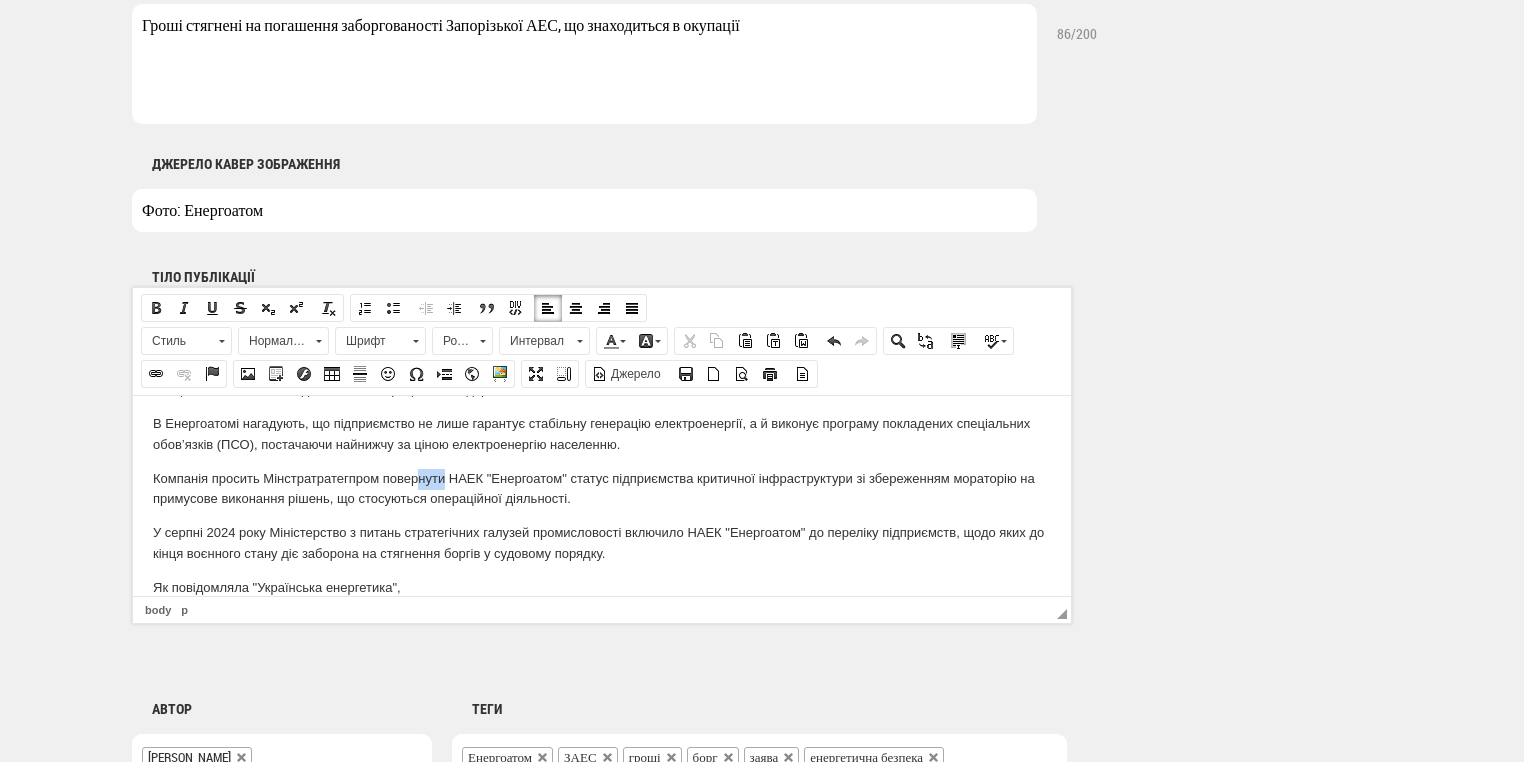 click on "Компанія просить Мінстратратегпром повернути НАЕК "Енергоатом" статус підприємства критичної інфраструктури зі збереженням мораторію на примусове виконання рішень, що стосуються операційної діяльності." at bounding box center [602, 489] 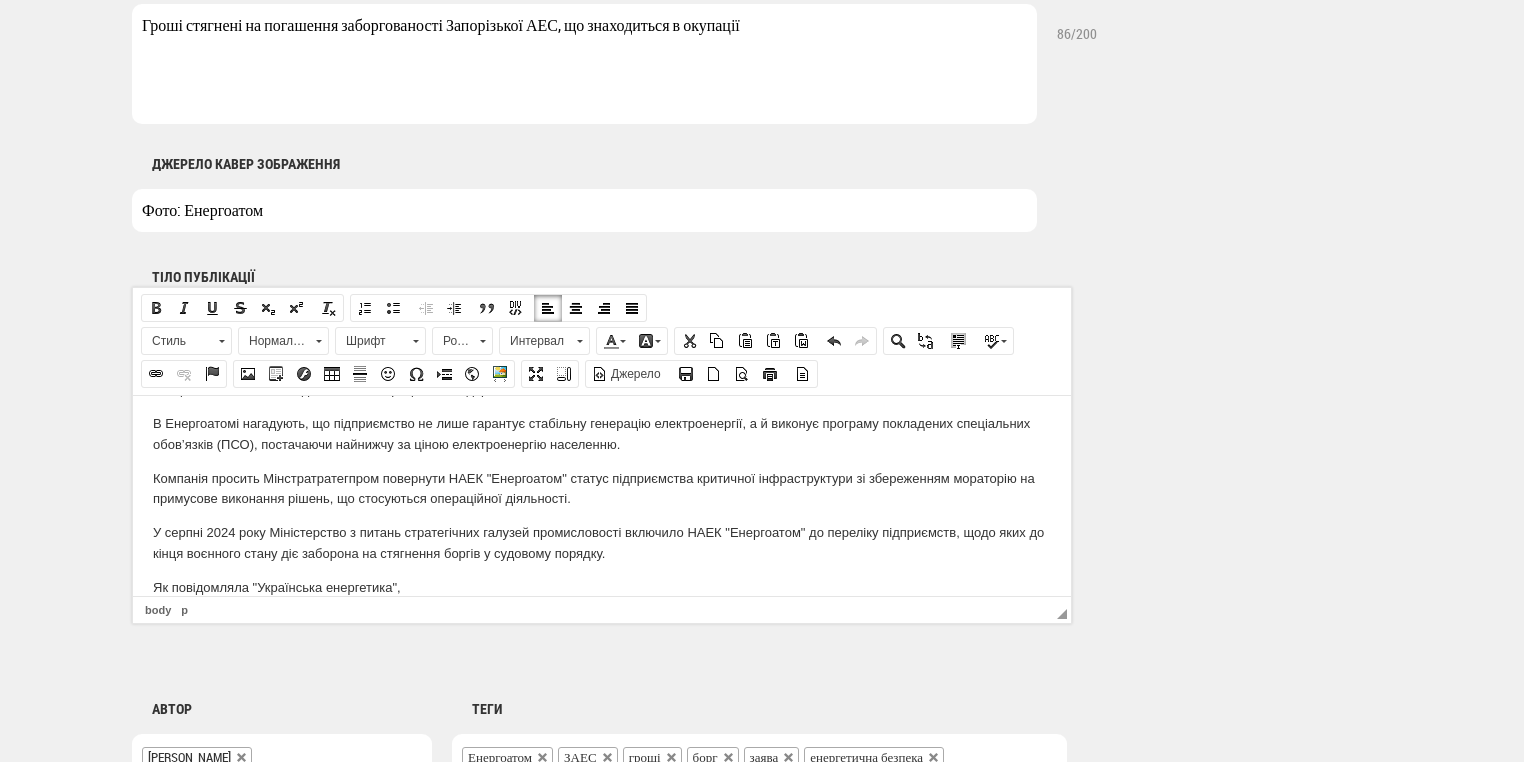 click on "Компанія просить Мінстратратегпром повернути НАЕК "Енергоатом" статус підприємства критичної інфраструктури зі збереженням мораторію на примусове виконання рішень, що стосуються операційної діяльності." at bounding box center (602, 489) 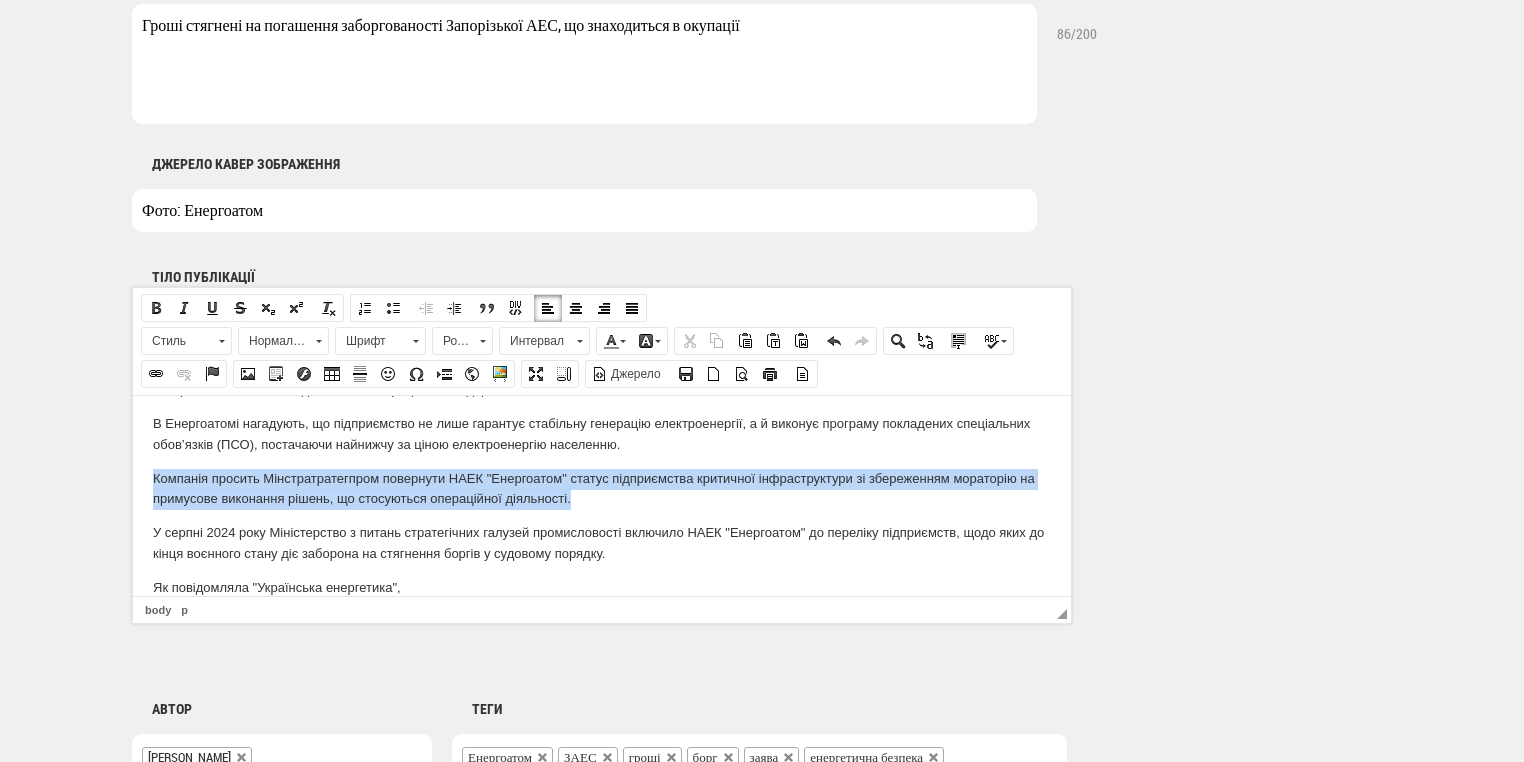 drag, startPoint x: 582, startPoint y: 498, endPoint x: 144, endPoint y: 466, distance: 439.1674 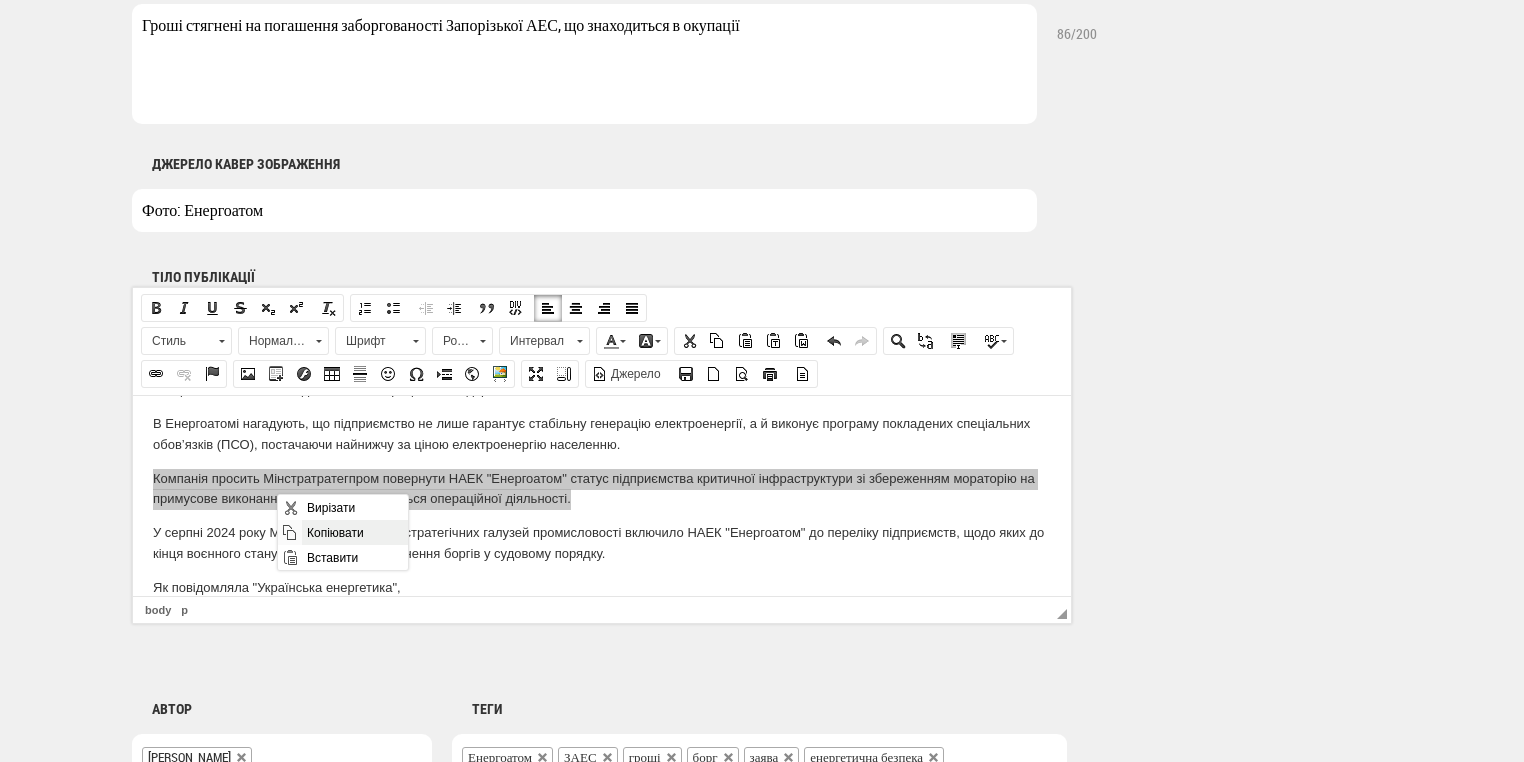 drag, startPoint x: 467, startPoint y: 619, endPoint x: 318, endPoint y: 534, distance: 171.54008 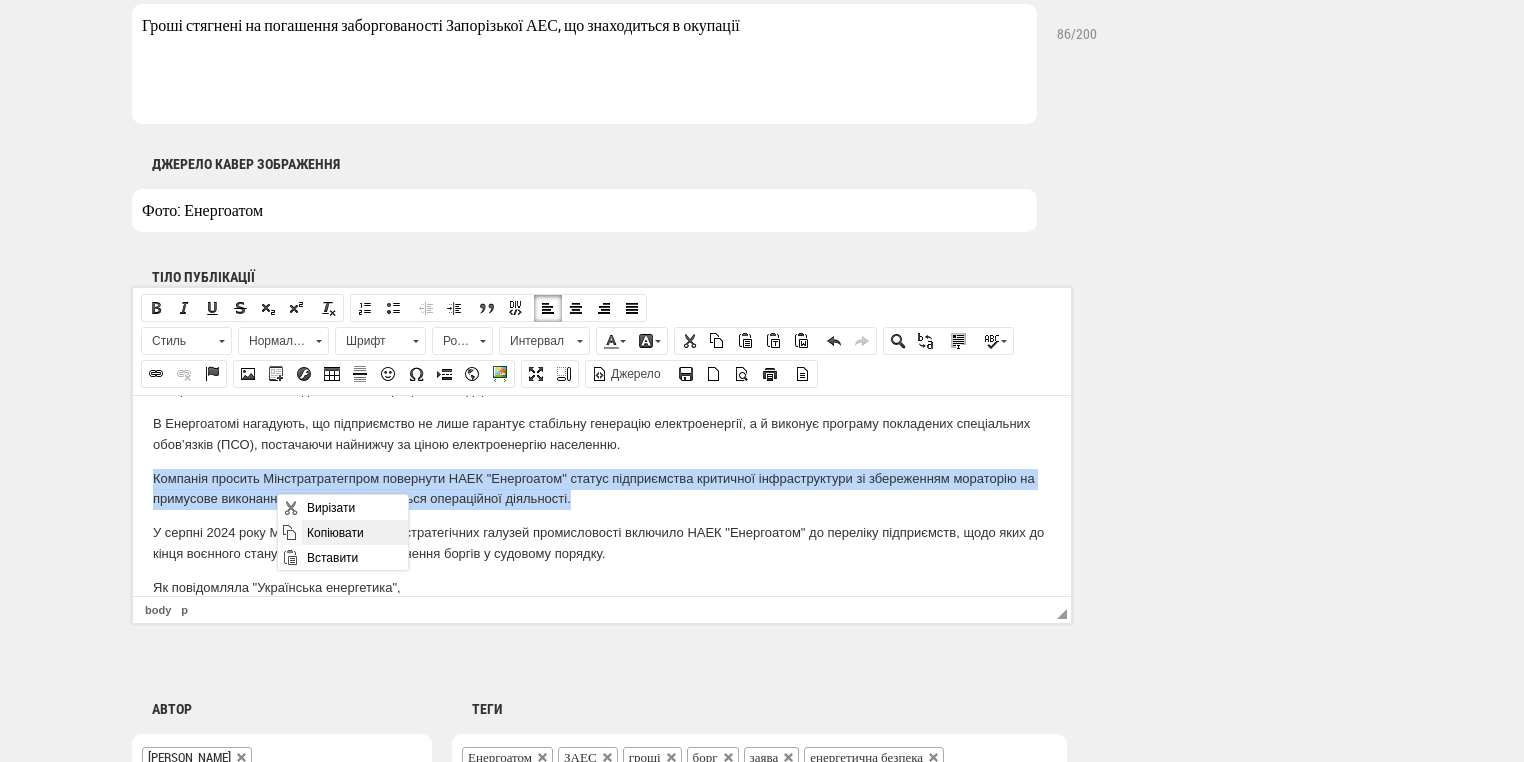 copy on "Компанія просить Мінстратратегпром повернути НАЕК "Енергоатом" статус підприємства критичної інфраструктури зі збереженням мораторію на примусове виконання рішень, що стосуються операційної діяльності." 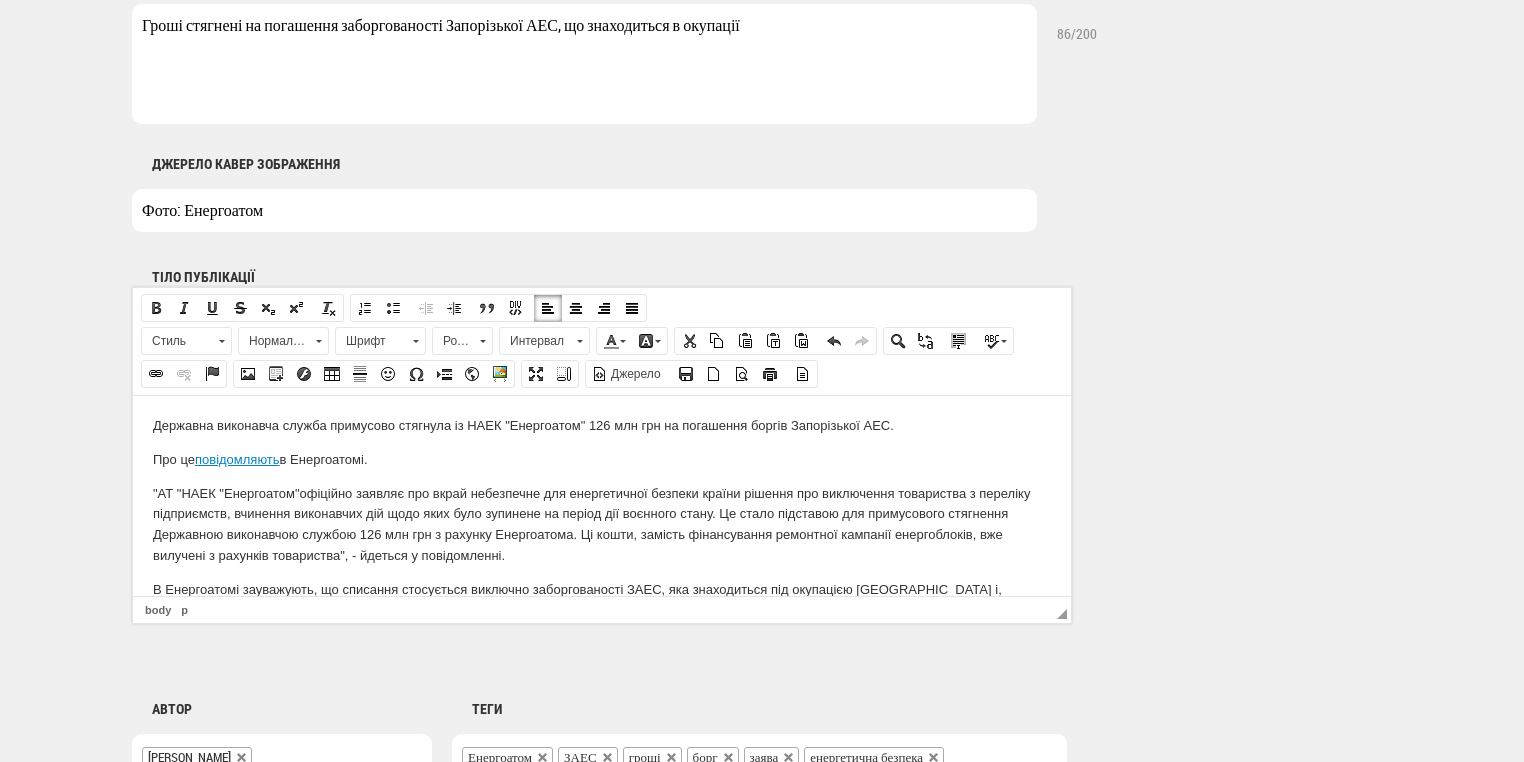 scroll, scrollTop: 880, scrollLeft: 0, axis: vertical 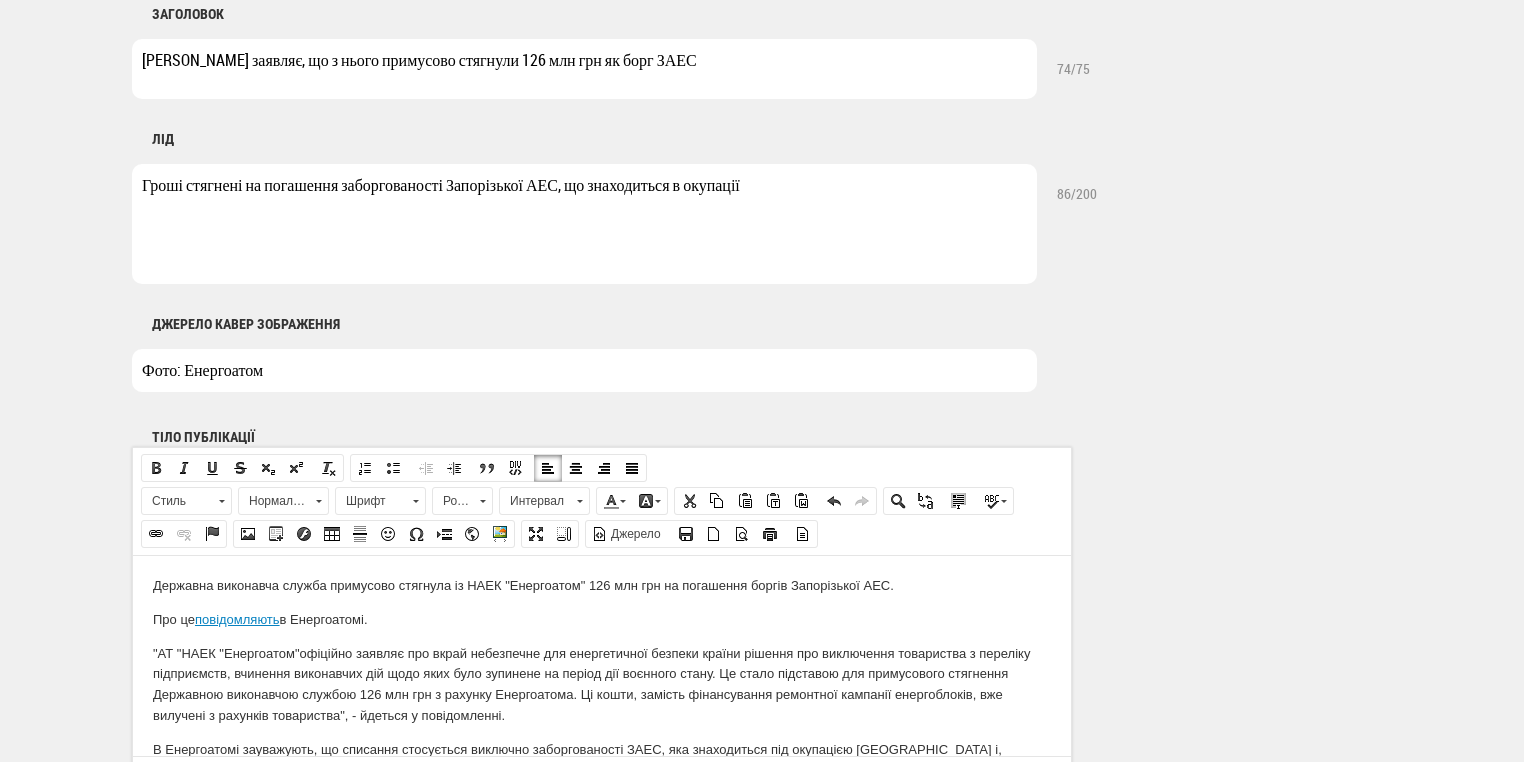 drag, startPoint x: 753, startPoint y: 191, endPoint x: 24, endPoint y: 201, distance: 729.0686 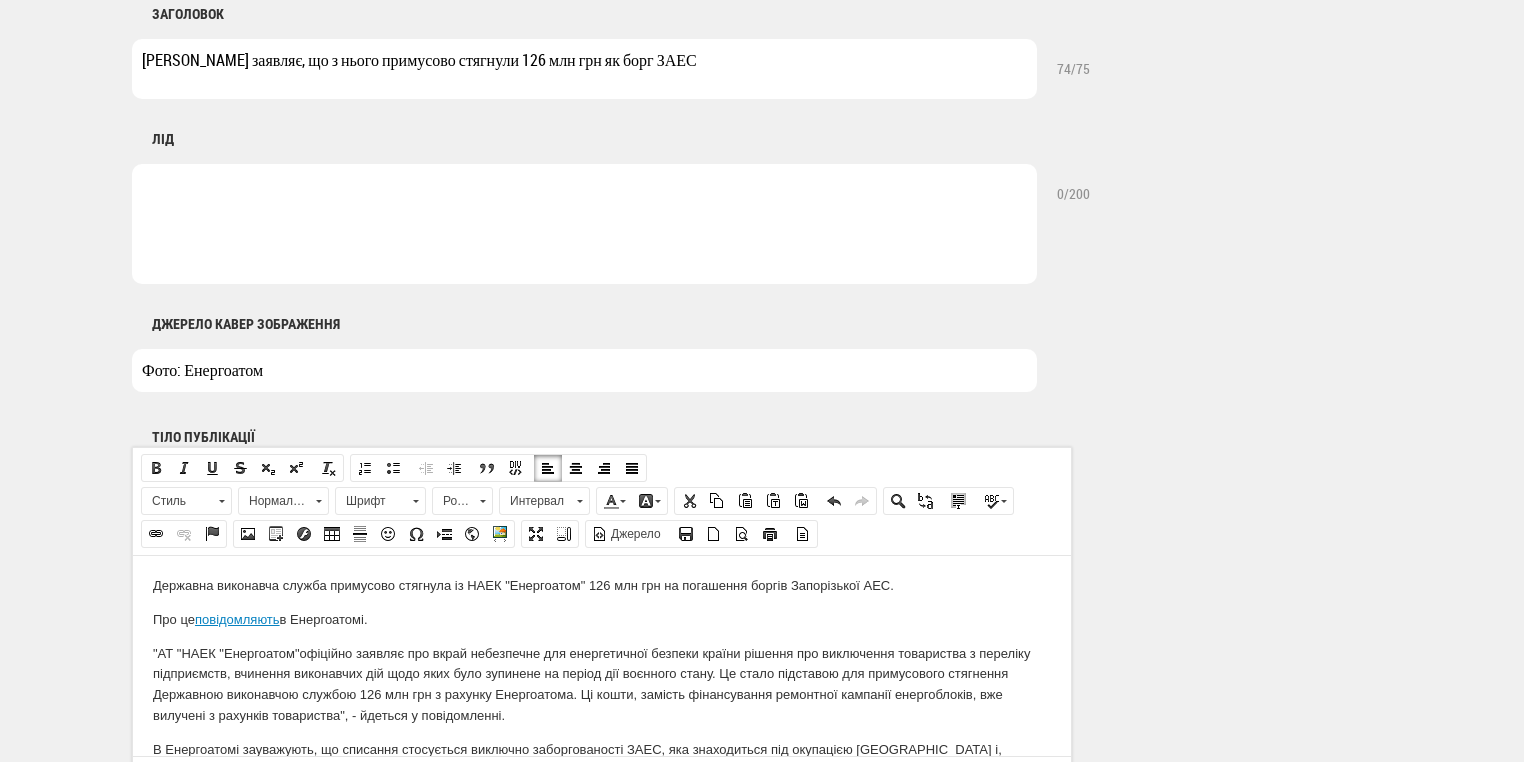 click at bounding box center [584, 224] 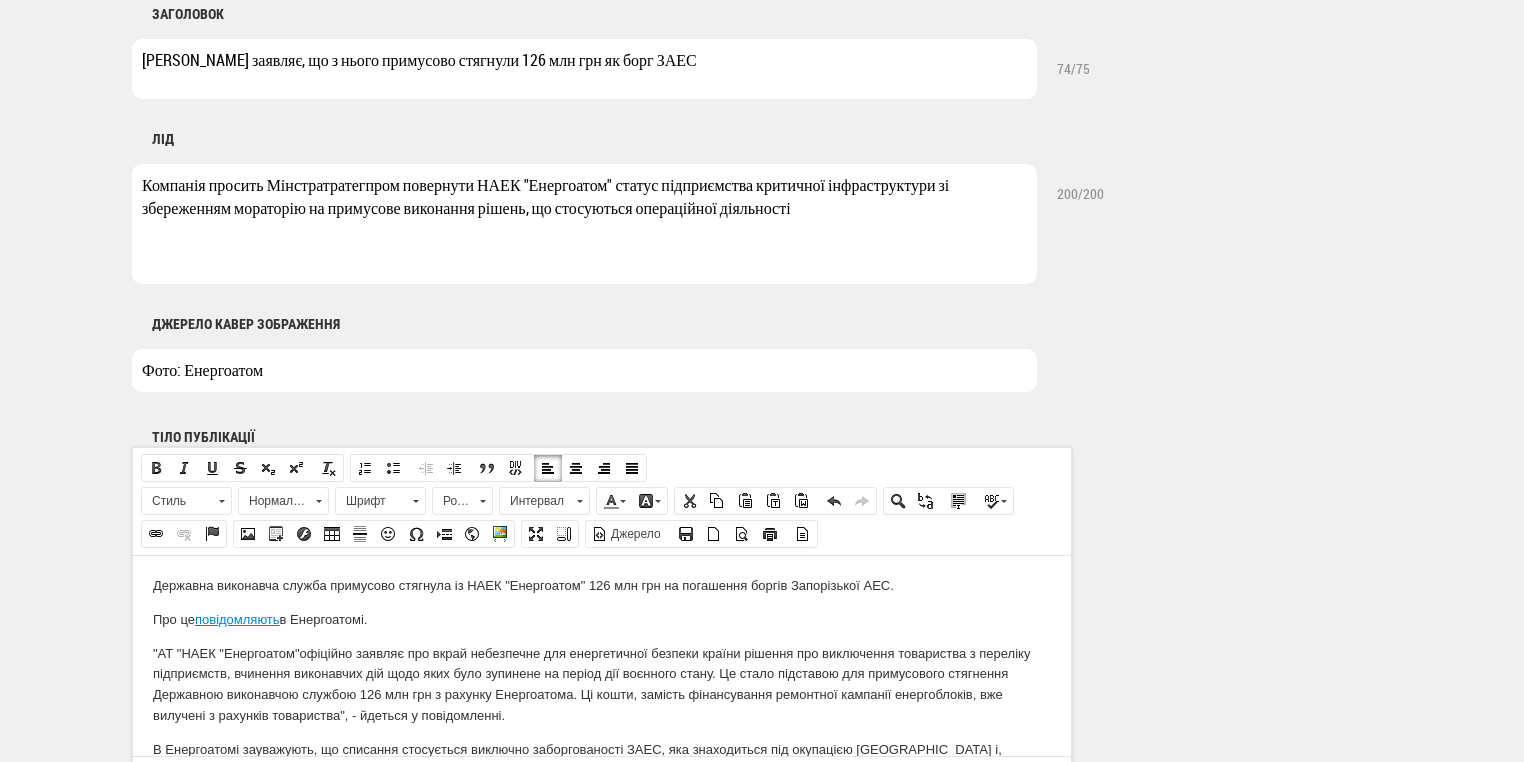 click on "Компанія просить Мінстратратегпром повернути НАЕК "Енергоатом" статус підприємства критичної інфраструктури зі збереженням мораторію на примусове виконання рішень, що стосуються операційної діяльності" at bounding box center [584, 224] 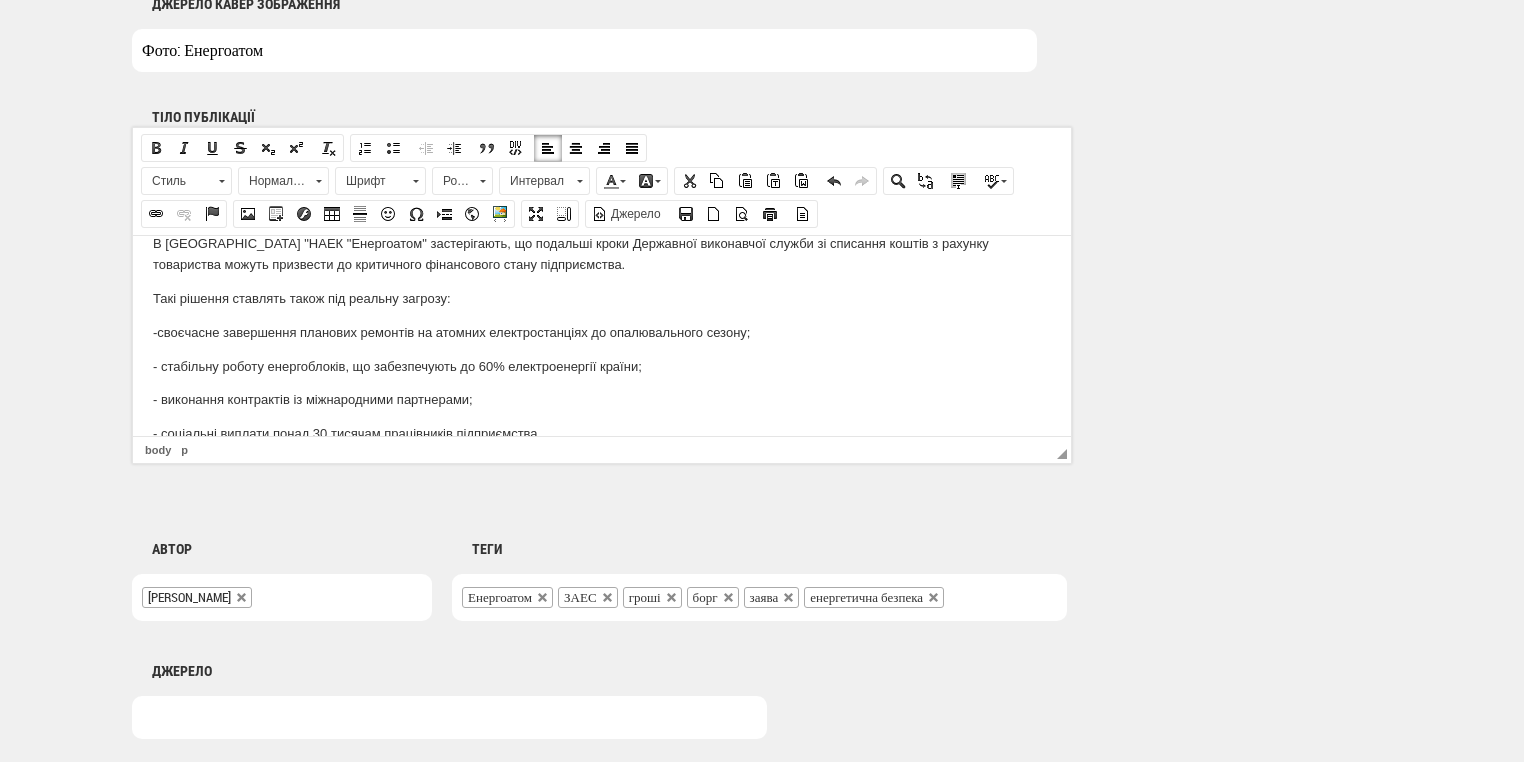 scroll, scrollTop: 320, scrollLeft: 0, axis: vertical 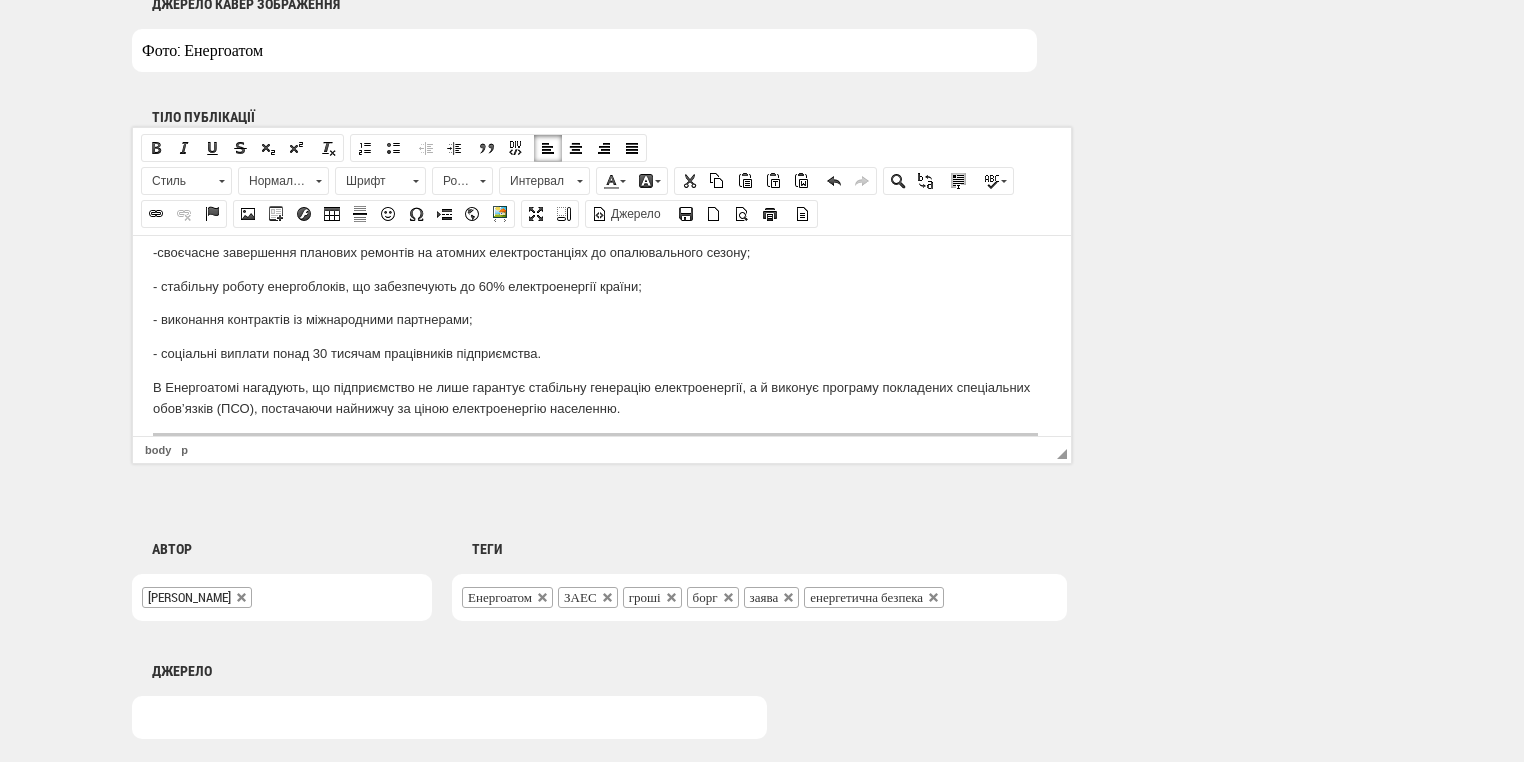 type on "Компанія просить Мінстратратегпром повернути Енергоатому статус підприємства критичної інфраструктури зі збереженням мораторію на примусове виконання рішень, що стосуються операційної діяльності" 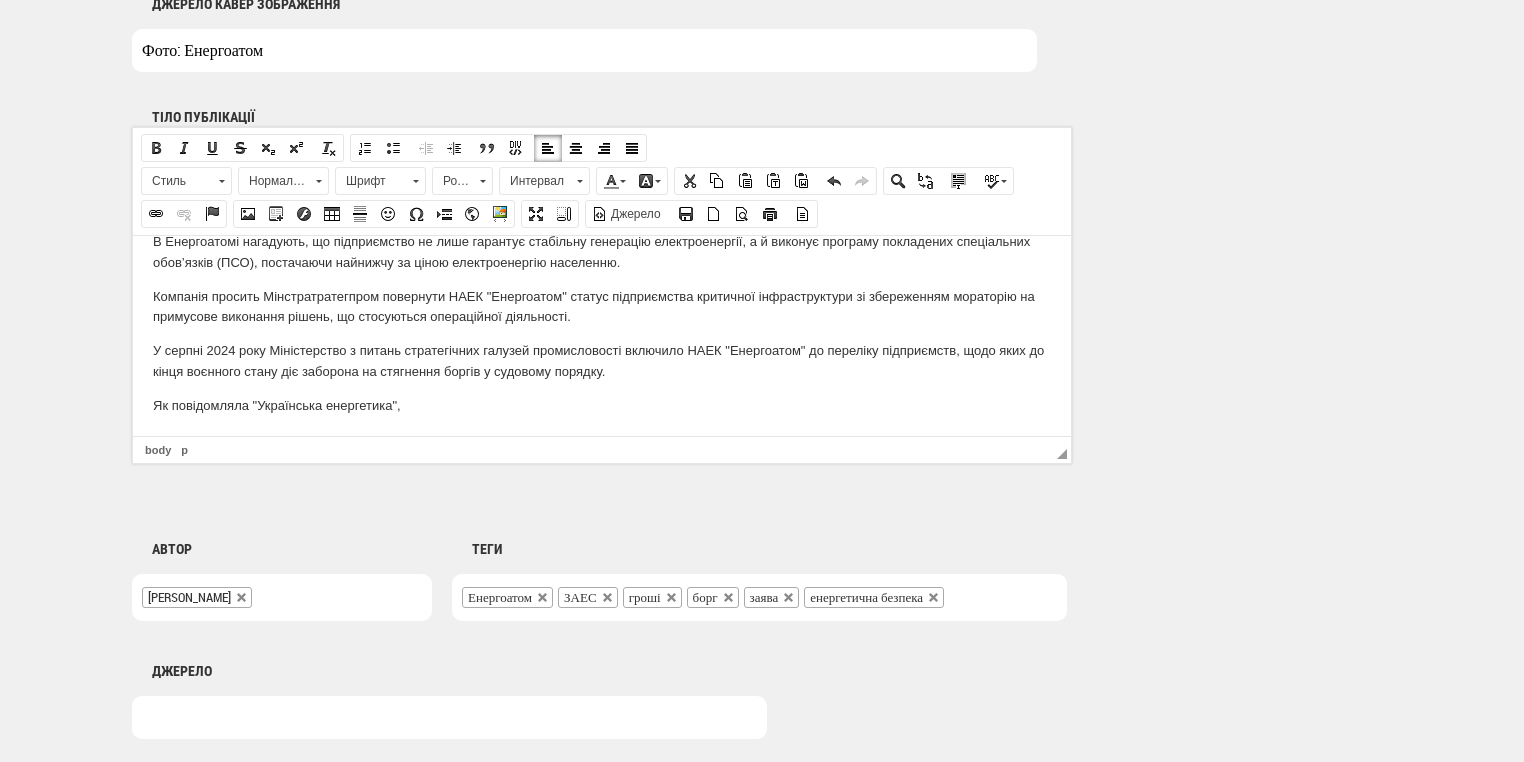 click on "Як повідомляла "Ук раїнська енергетика"," at bounding box center [602, 405] 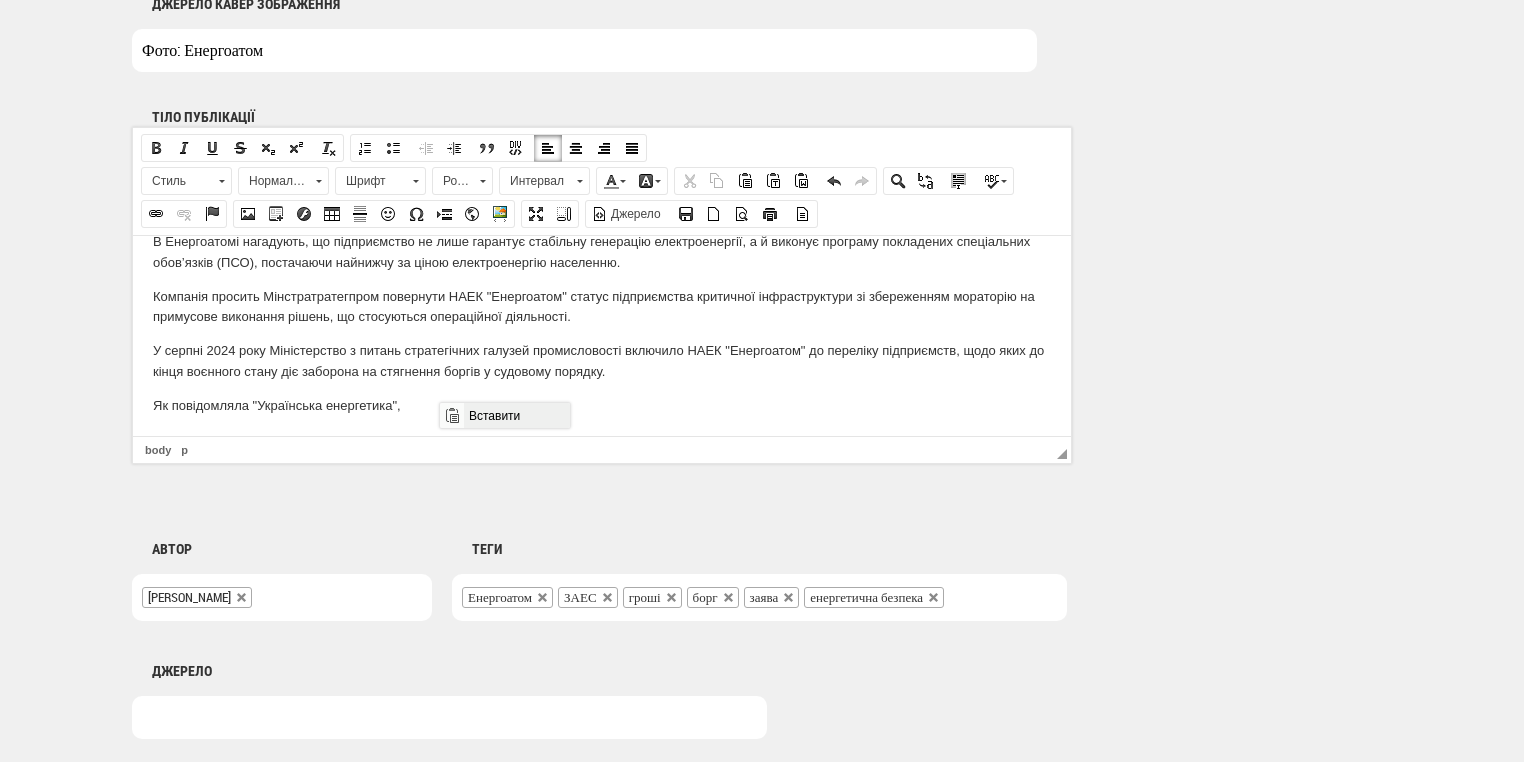 click on "Вставити" at bounding box center [516, 415] 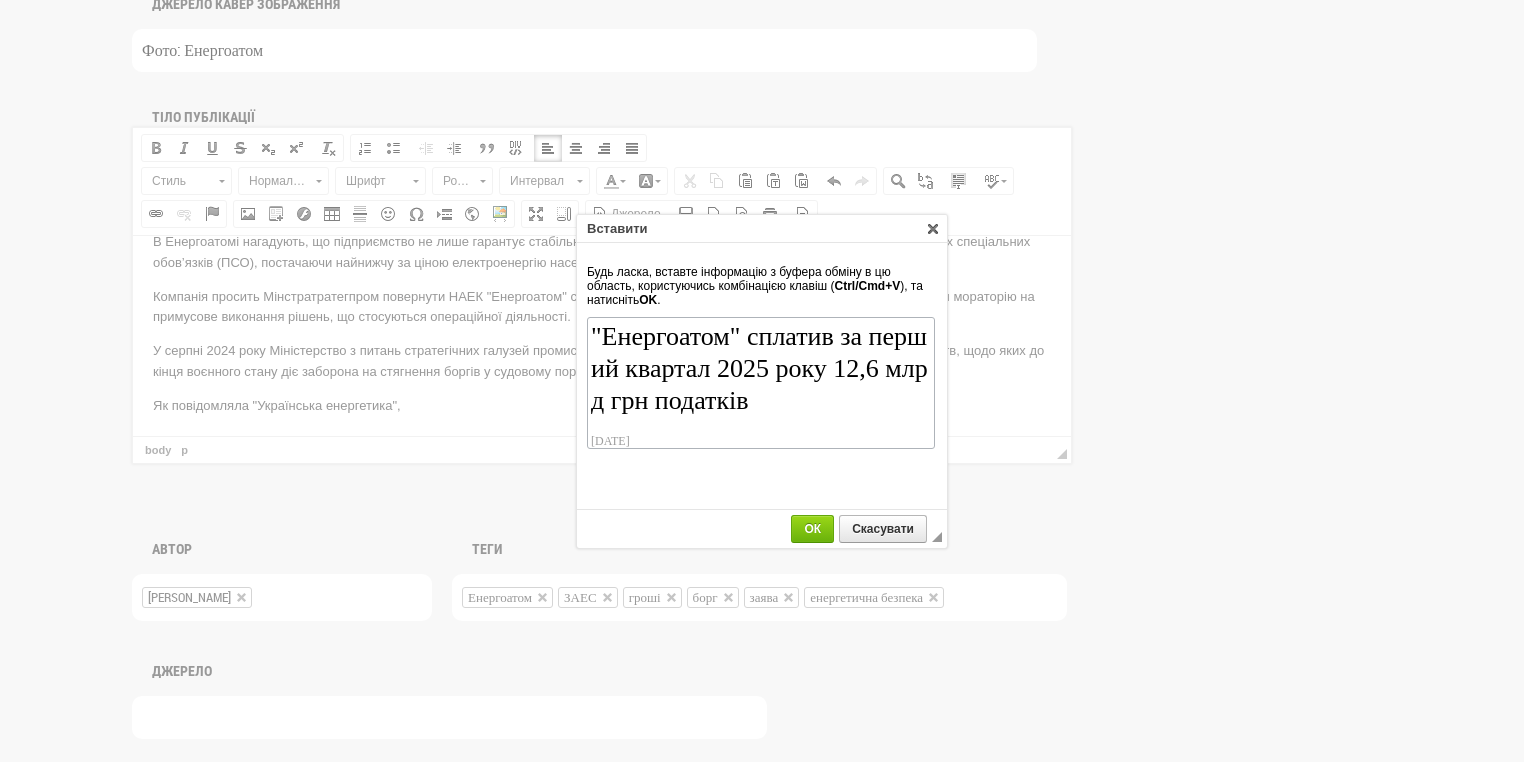 scroll, scrollTop: 110, scrollLeft: 0, axis: vertical 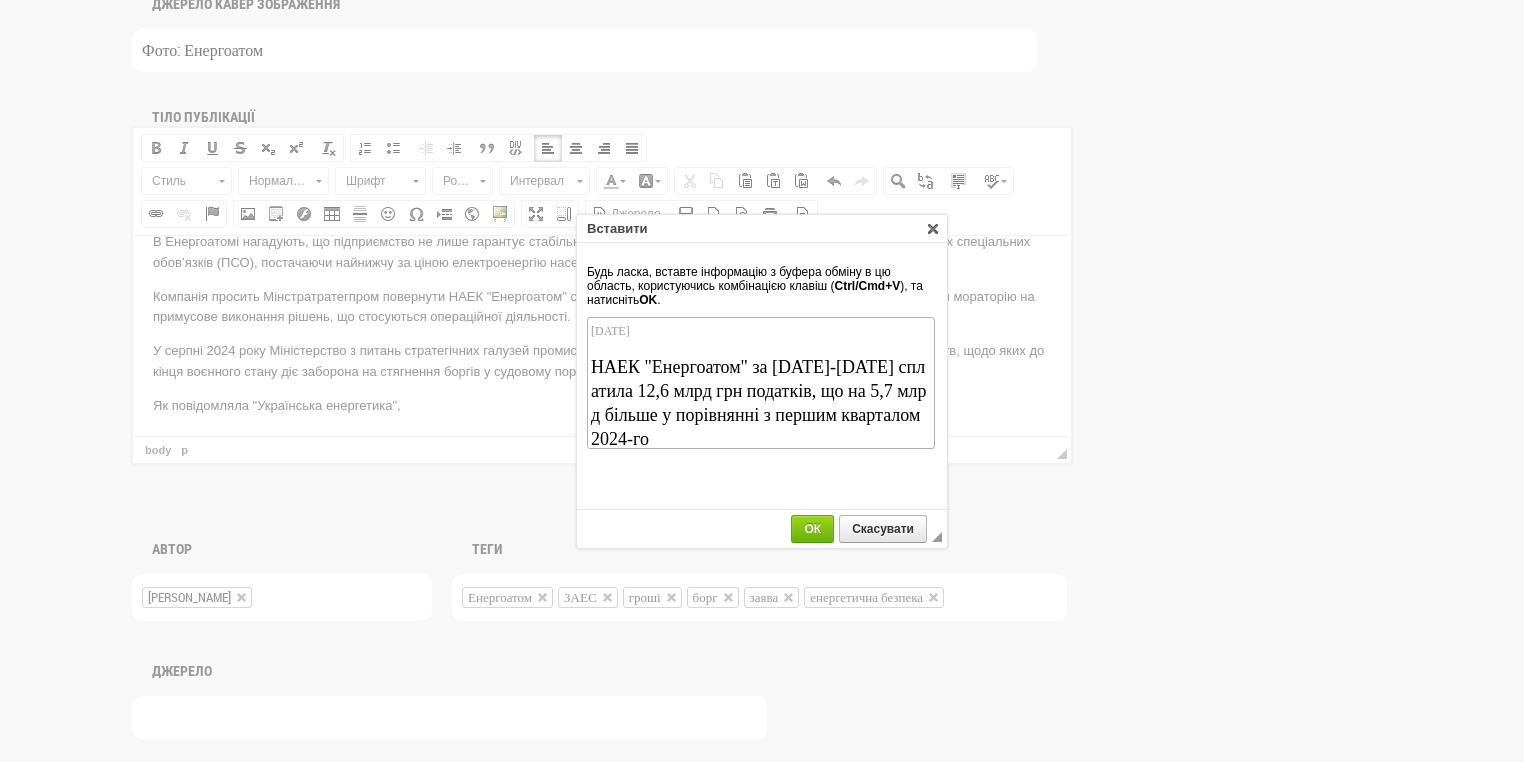 drag, startPoint x: 719, startPoint y: 340, endPoint x: 586, endPoint y: 339, distance: 133.00375 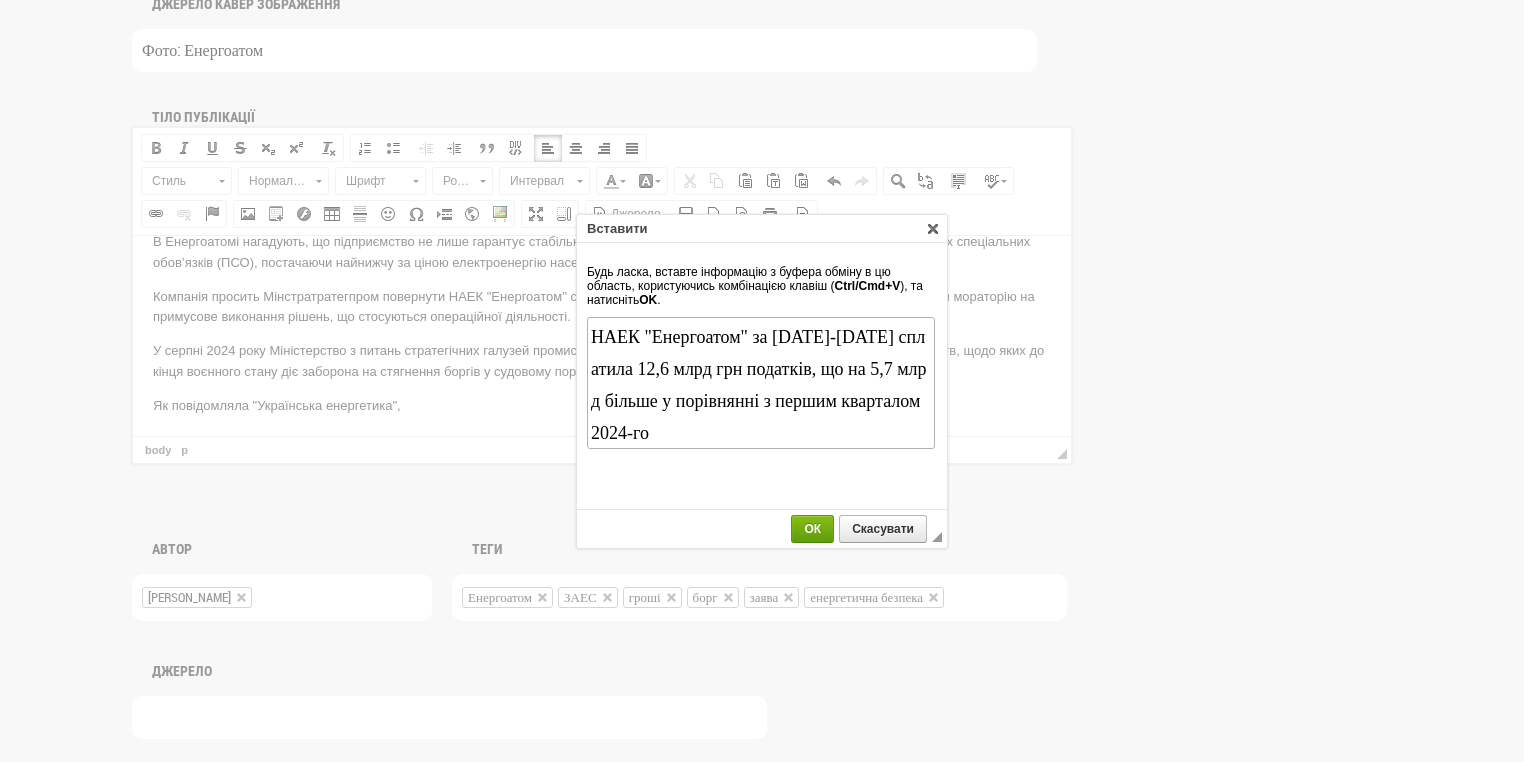 click on "ОК" at bounding box center [812, 529] 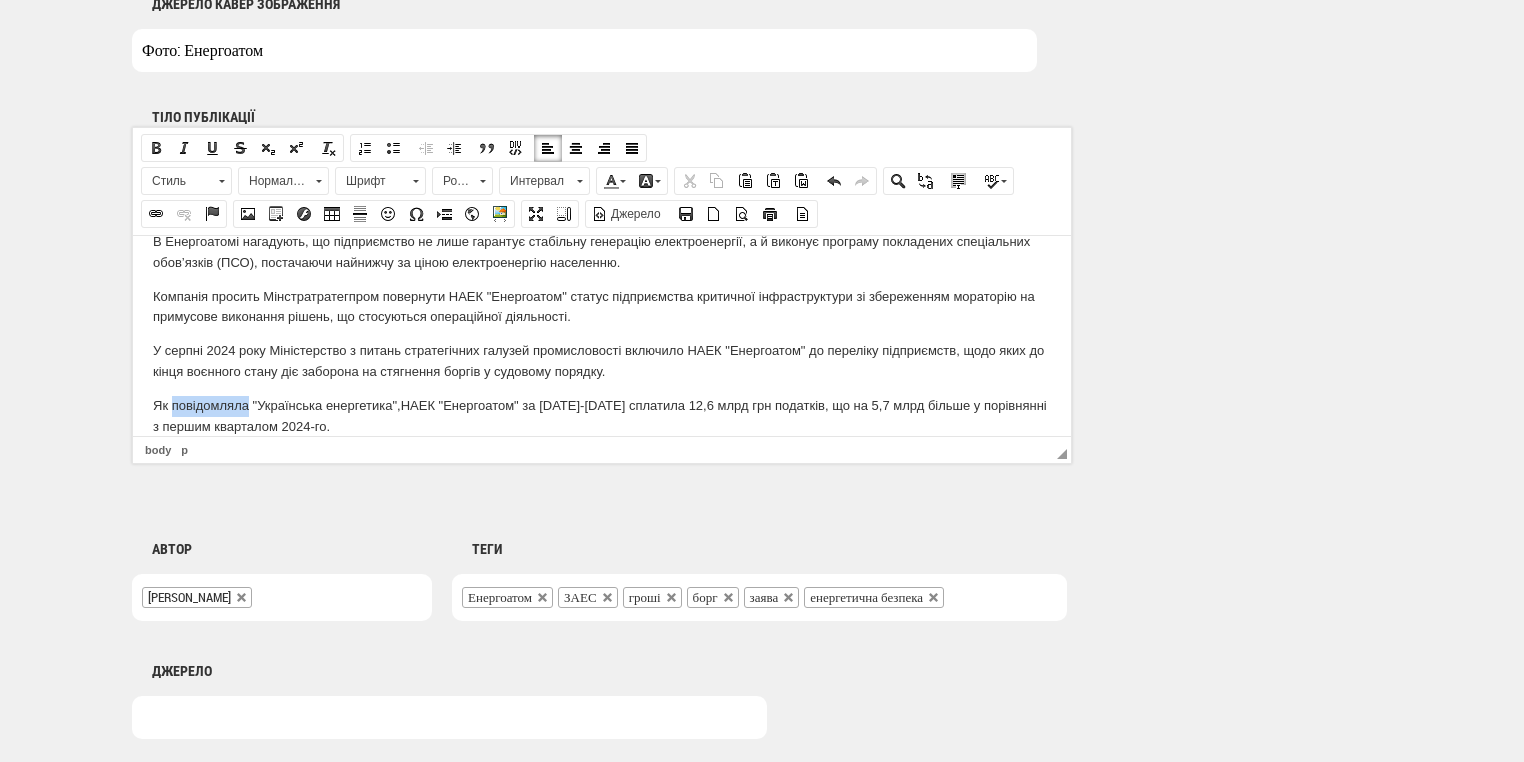 drag, startPoint x: 171, startPoint y: 403, endPoint x: 247, endPoint y: 403, distance: 76 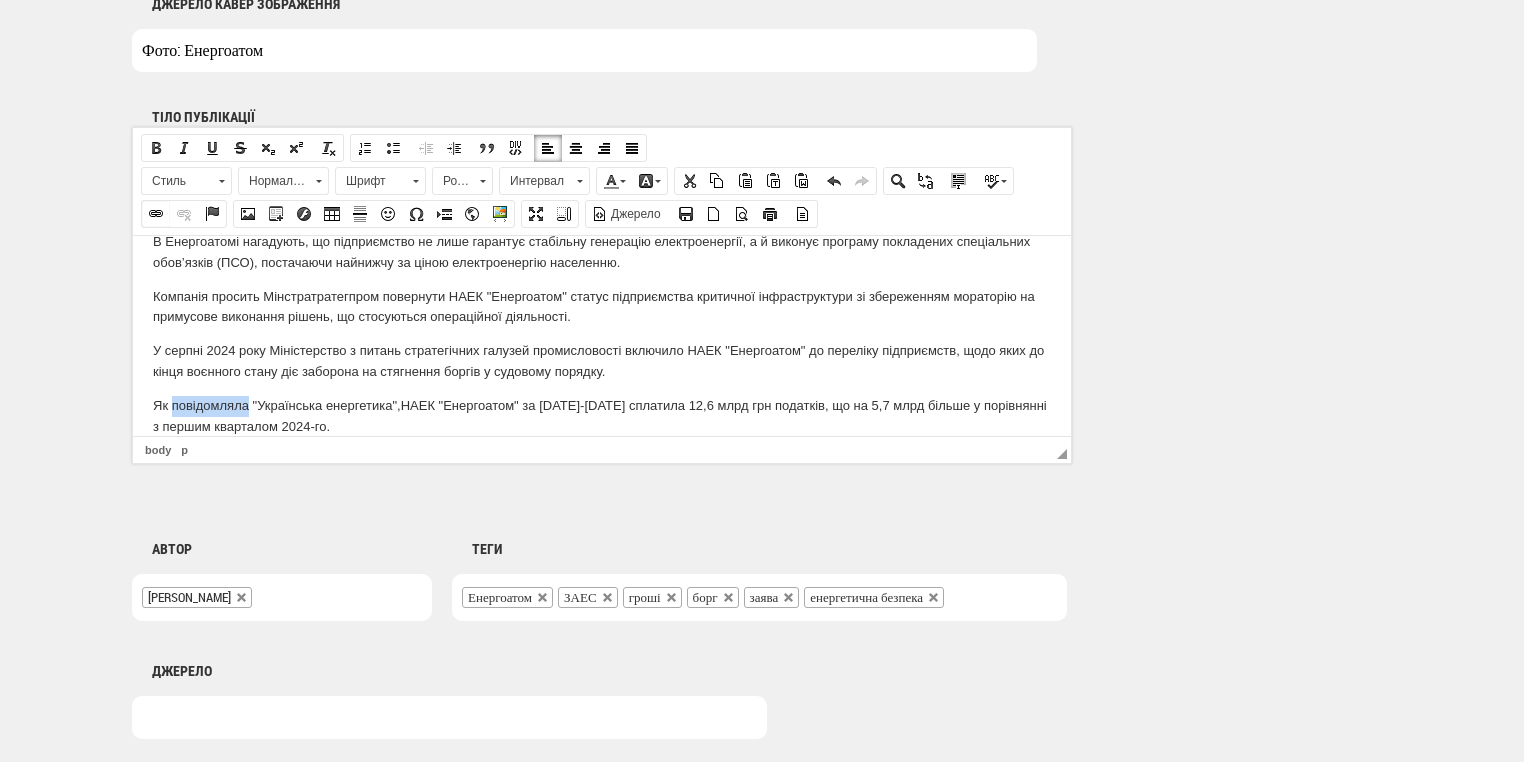 click at bounding box center (156, 214) 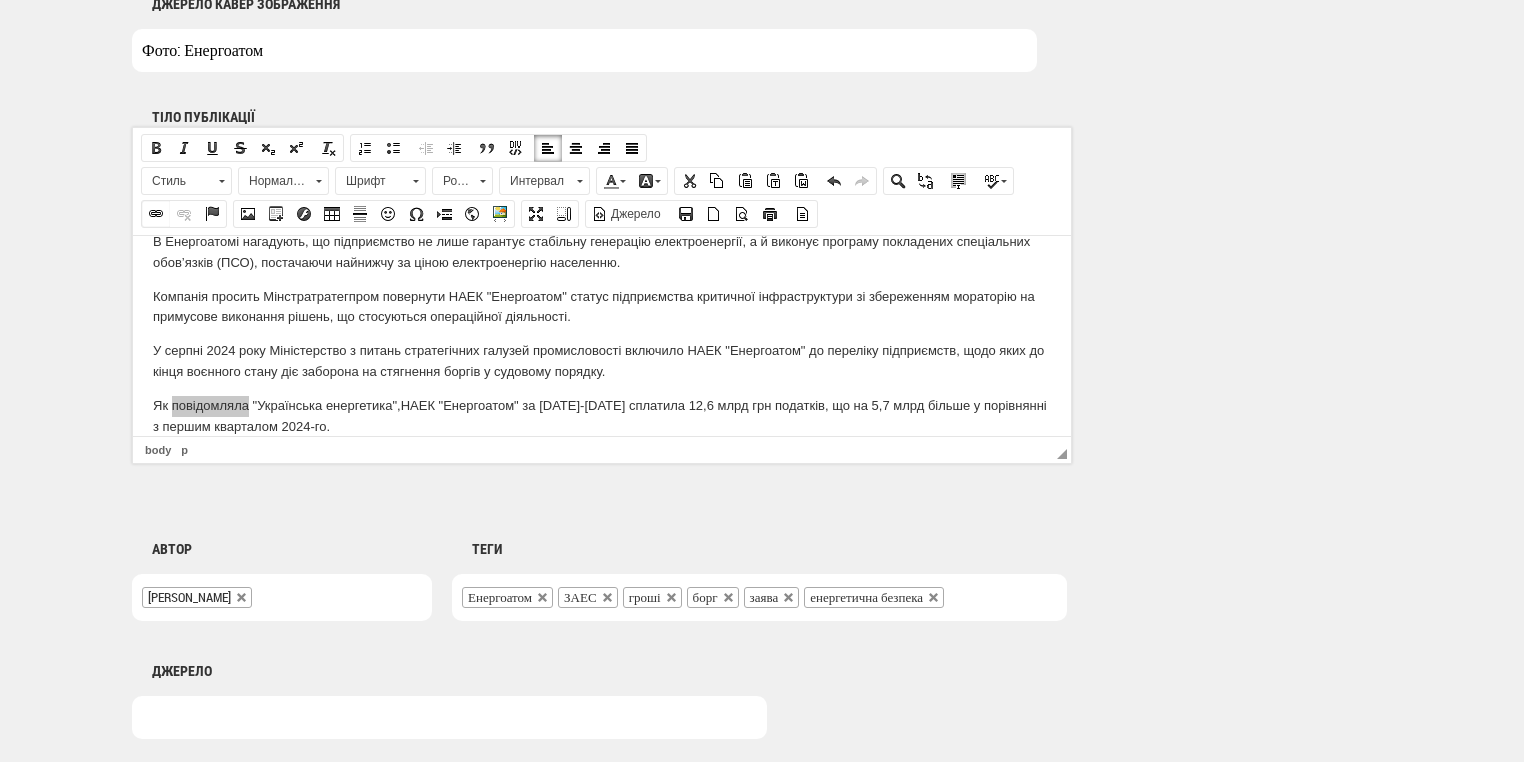 select on "http://" 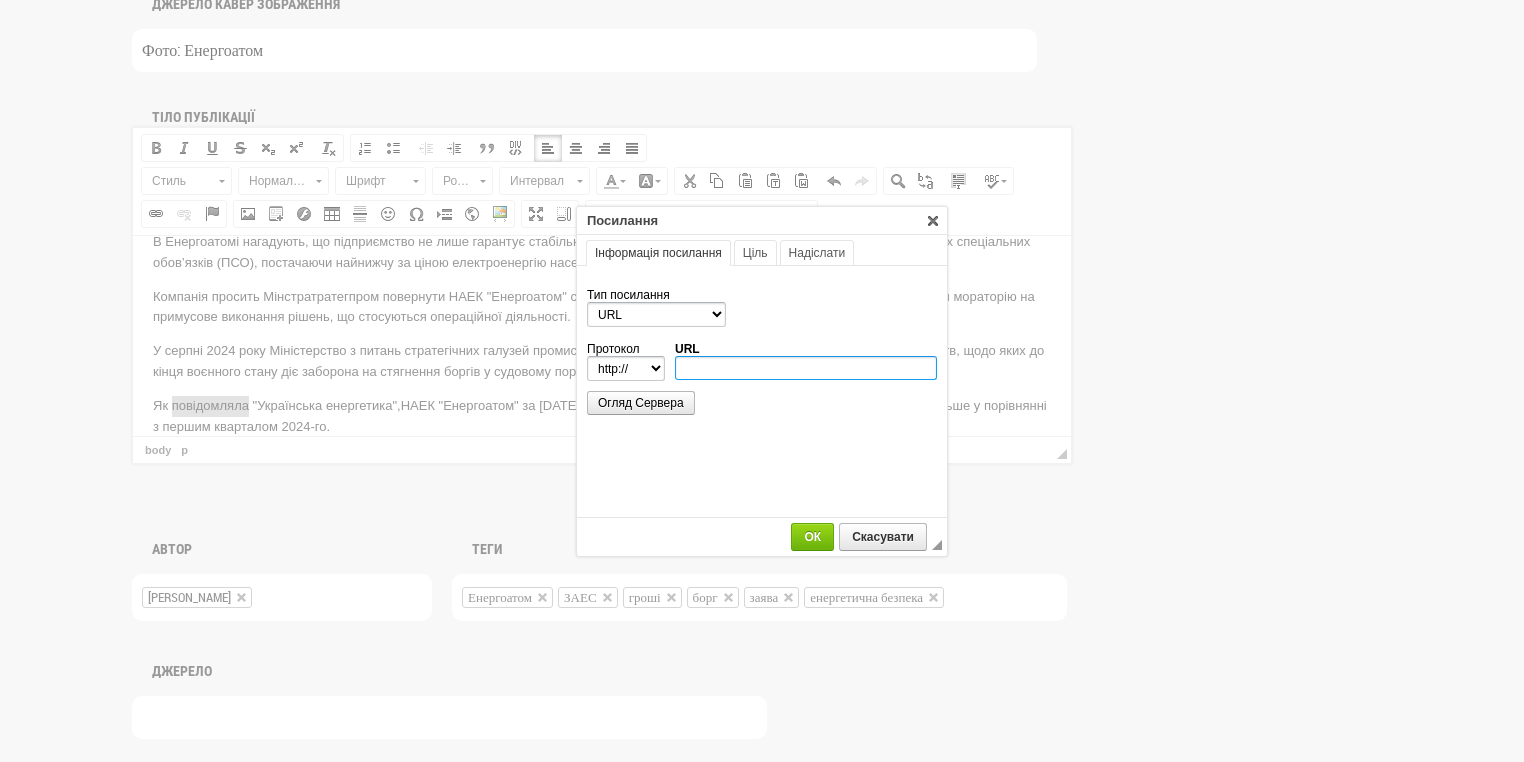 click on "URL" at bounding box center [806, 368] 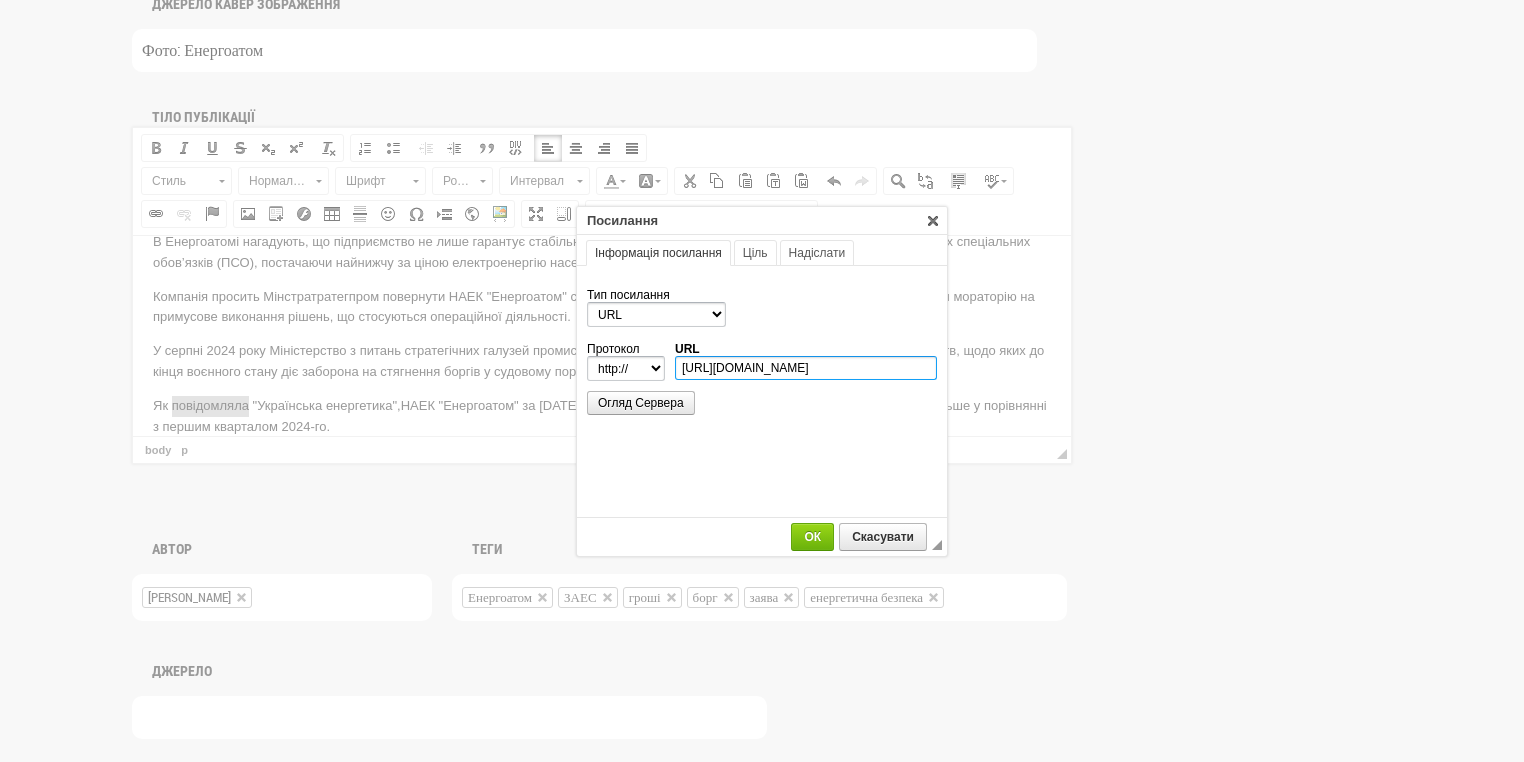 scroll, scrollTop: 0, scrollLeft: 296, axis: horizontal 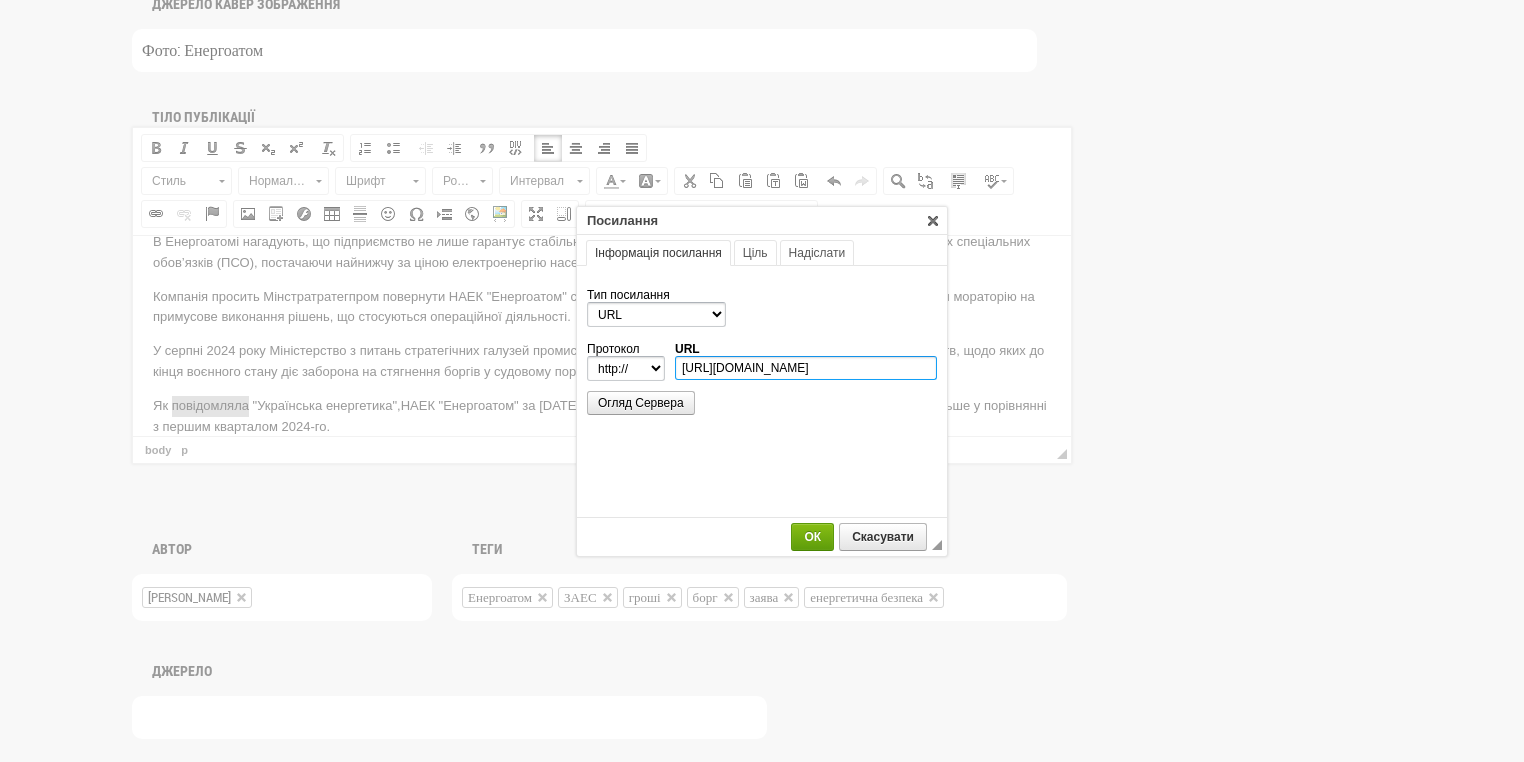 type on "https://ua-energy.org/uk/posts/enerhoatom-splatyv-za-pershyi-kvartal-2025-roku-126-mlrd-hrn-podatkiv" 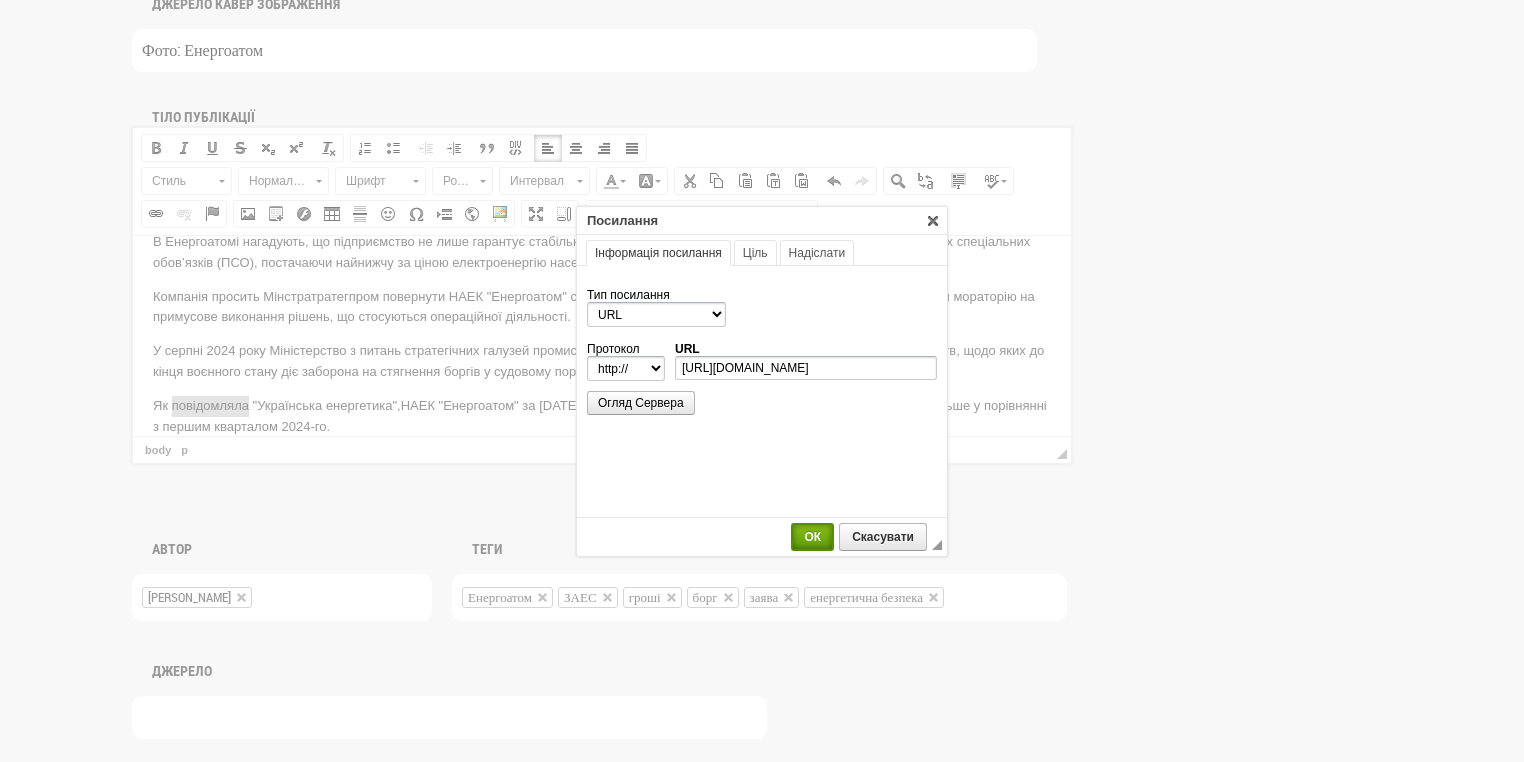select on "https://" 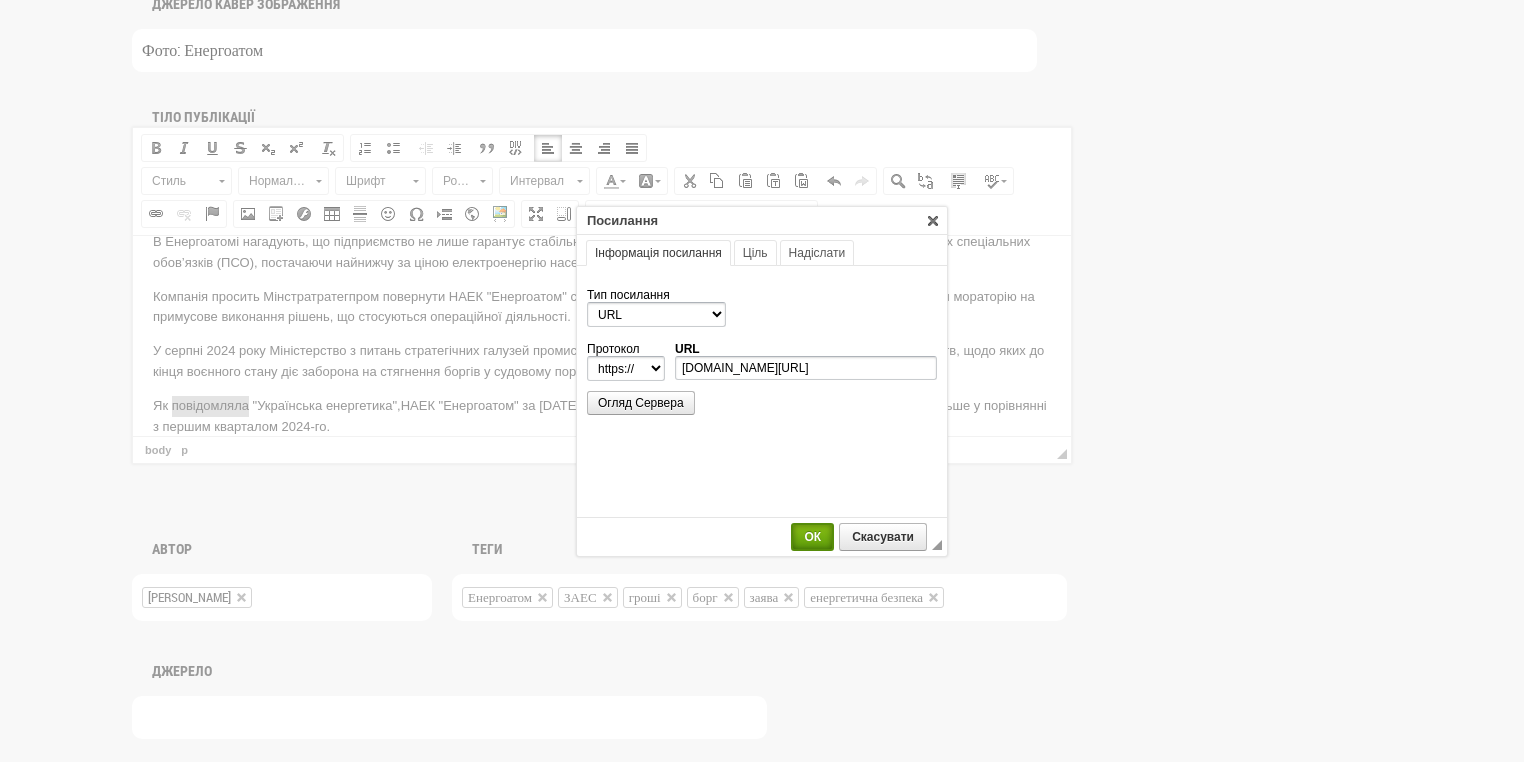 scroll, scrollTop: 0, scrollLeft: 0, axis: both 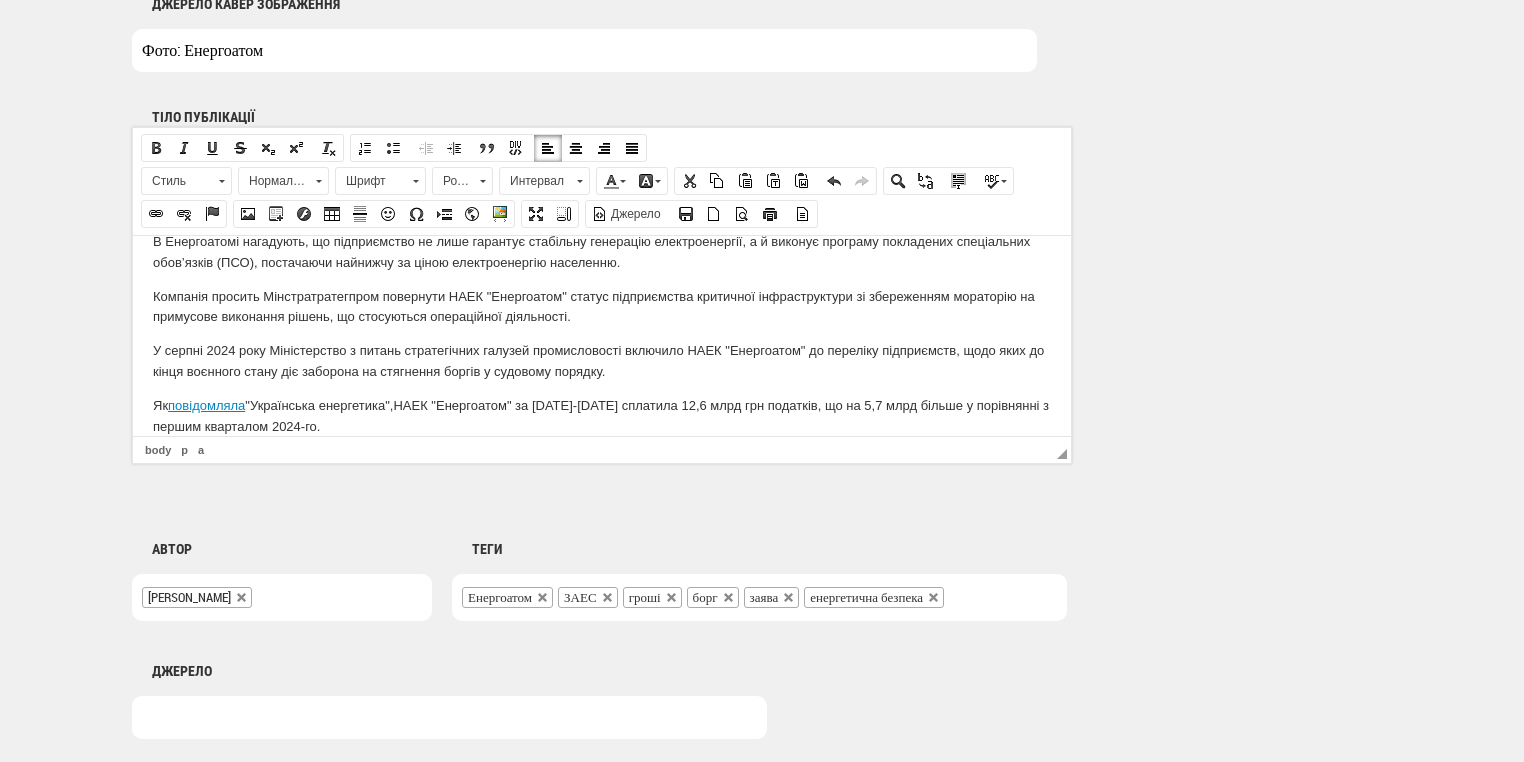 click on "Як  повідомляла  "Ук раїнська енергетика",  НАЕК "Енергоатом" за січень-березень 2025 року сплатила 12,6 млрд грн податків, що на 5,7 млрд більше у порівнянні з першим кварталом 2024-го." at bounding box center (602, 416) 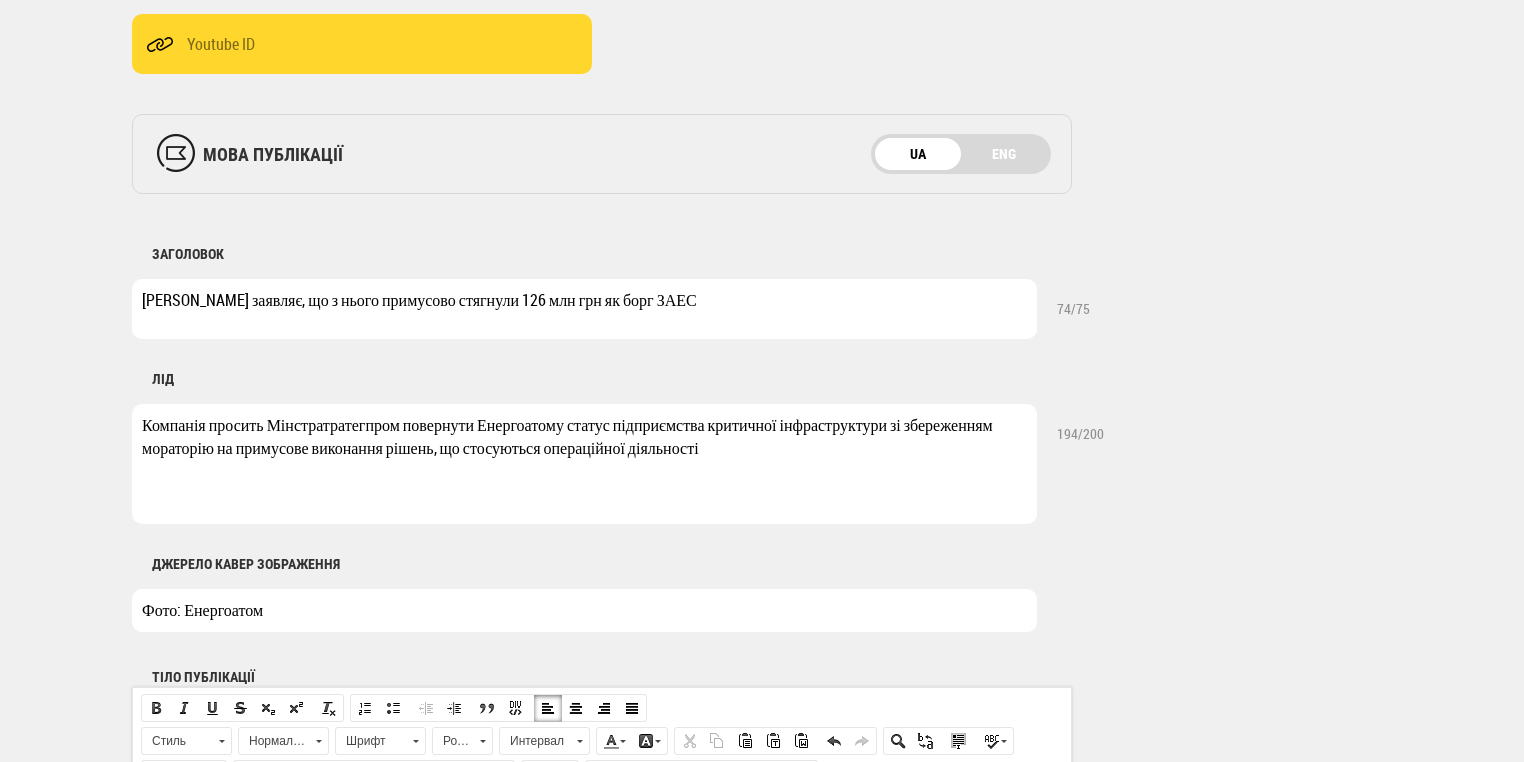 scroll, scrollTop: 320, scrollLeft: 0, axis: vertical 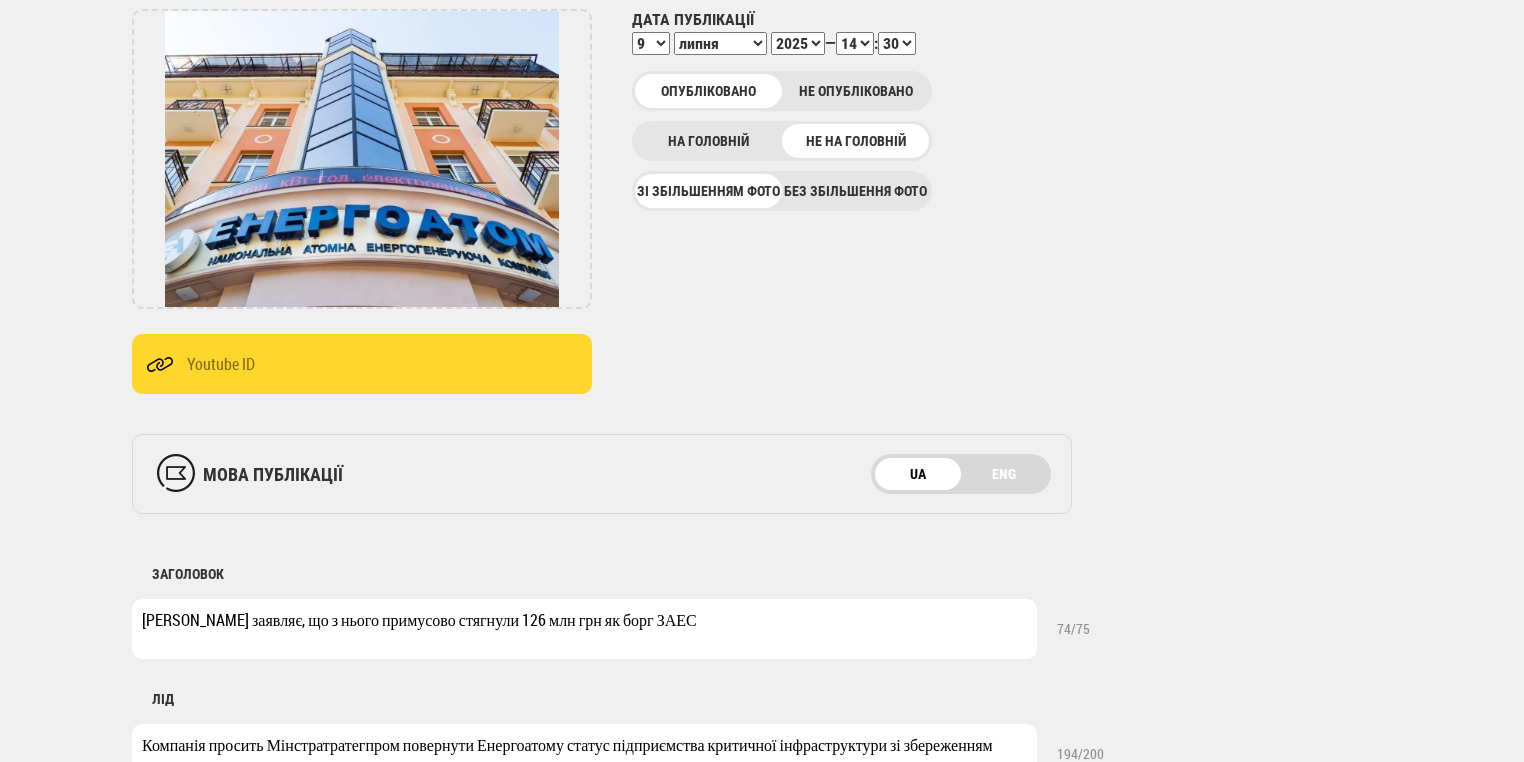 click on "00
01
02
03
04
05
06
07
08
09
10
11
12
13
14
15
16
17
18
19
20
21
22
23
24
25
26
27
28
29
30
31
32
33
34
35
36
37
38
39
40
41
42
43
44
45
46
47
48
49
50
51
52
53
54
55
56
57
58
59" at bounding box center (897, 43) 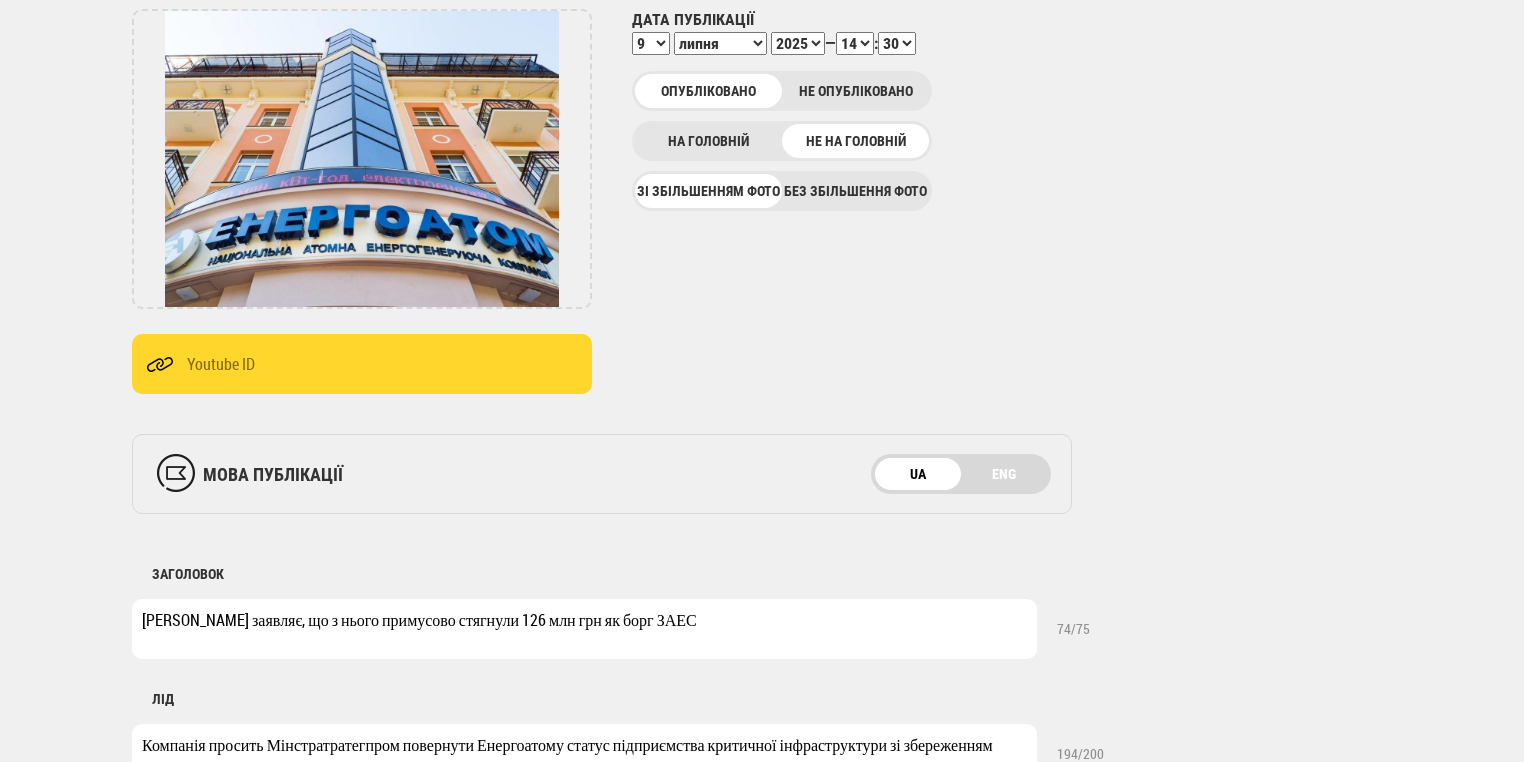 select on "43" 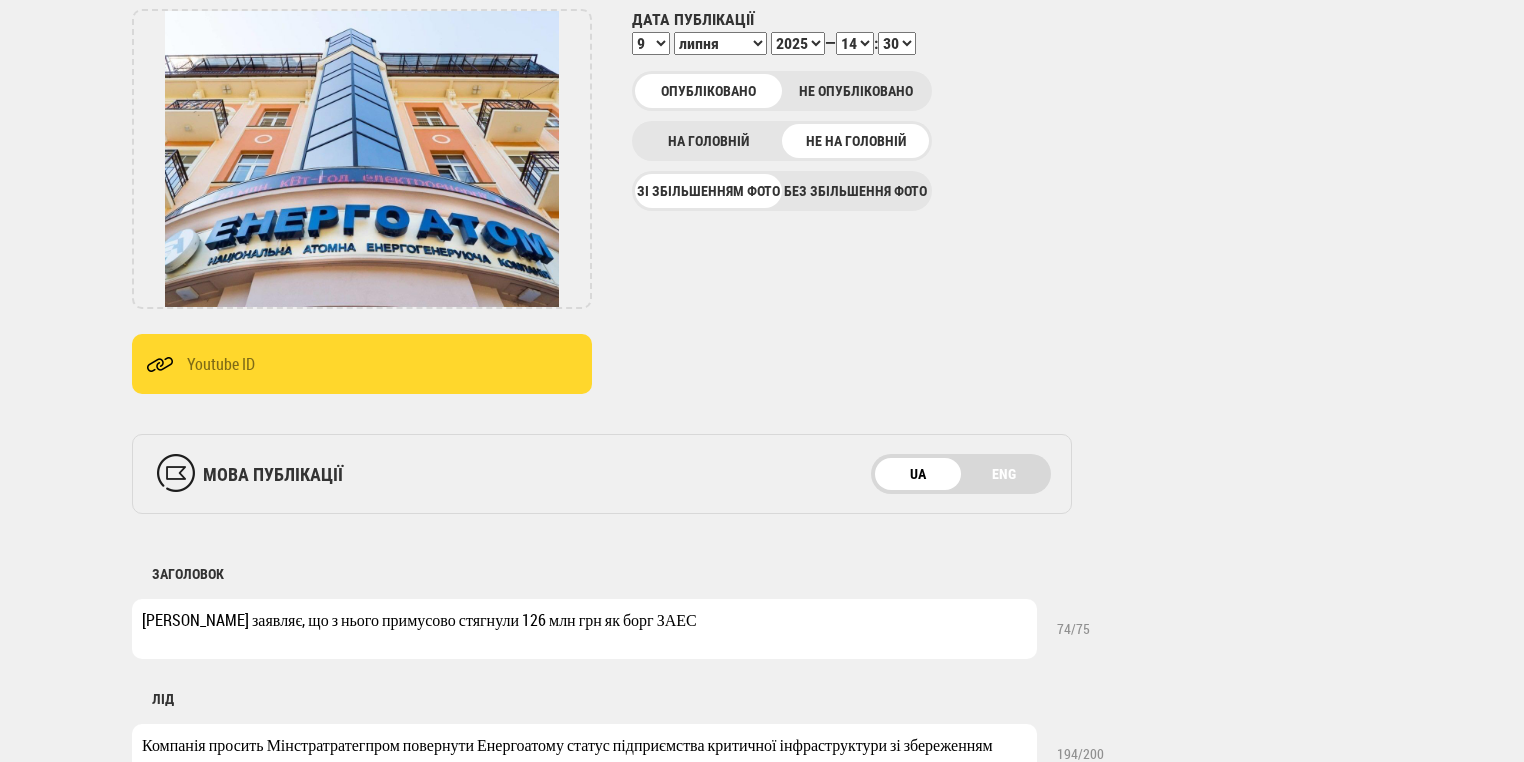click on "00
01
02
03
04
05
06
07
08
09
10
11
12
13
14
15
16
17
18
19
20
21
22
23
24
25
26
27
28
29
30
31
32
33
34
35
36
37
38
39
40
41
42
43
44
45
46
47
48
49
50
51
52
53
54
55
56
57
58
59" at bounding box center (897, 43) 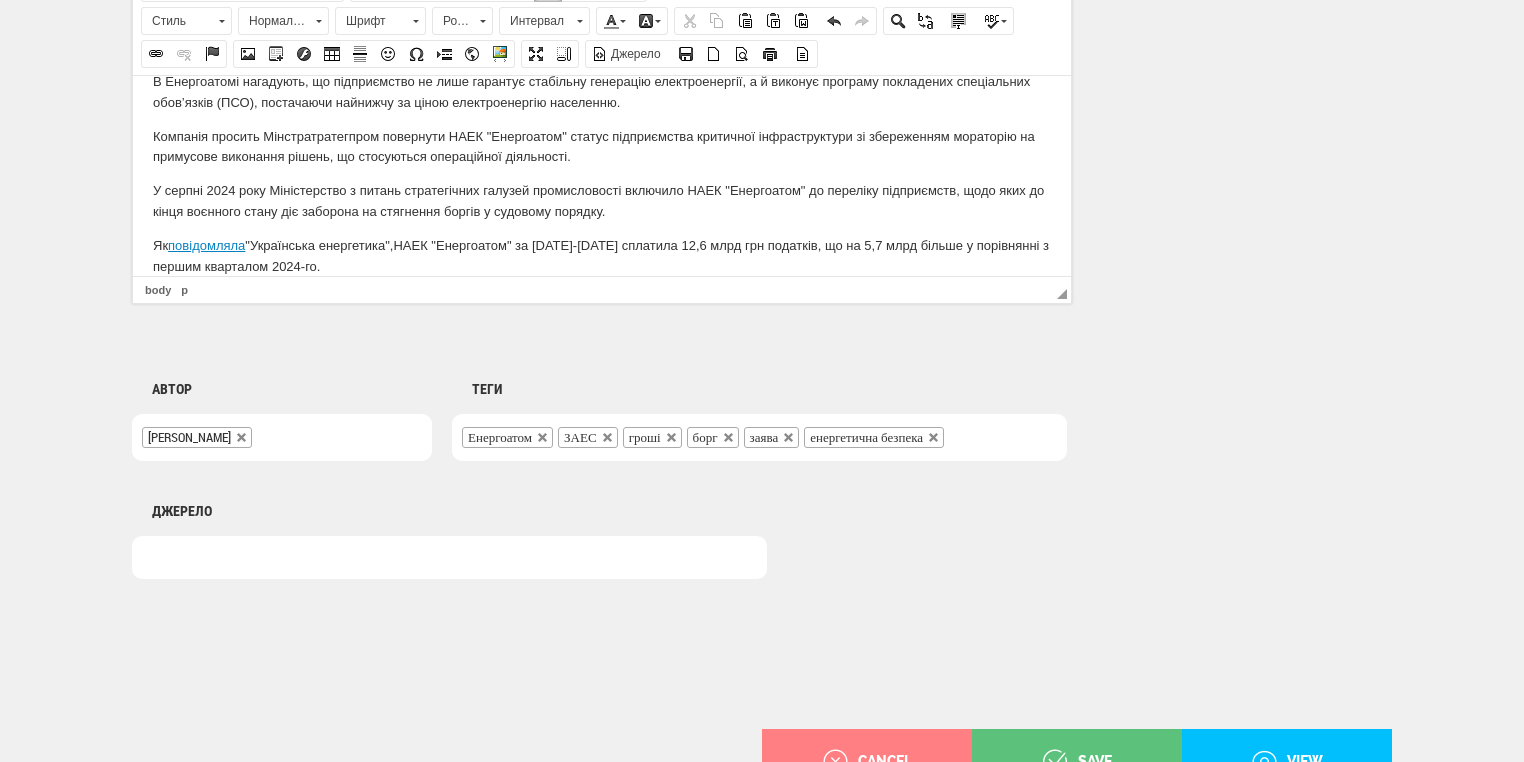 scroll, scrollTop: 1404, scrollLeft: 0, axis: vertical 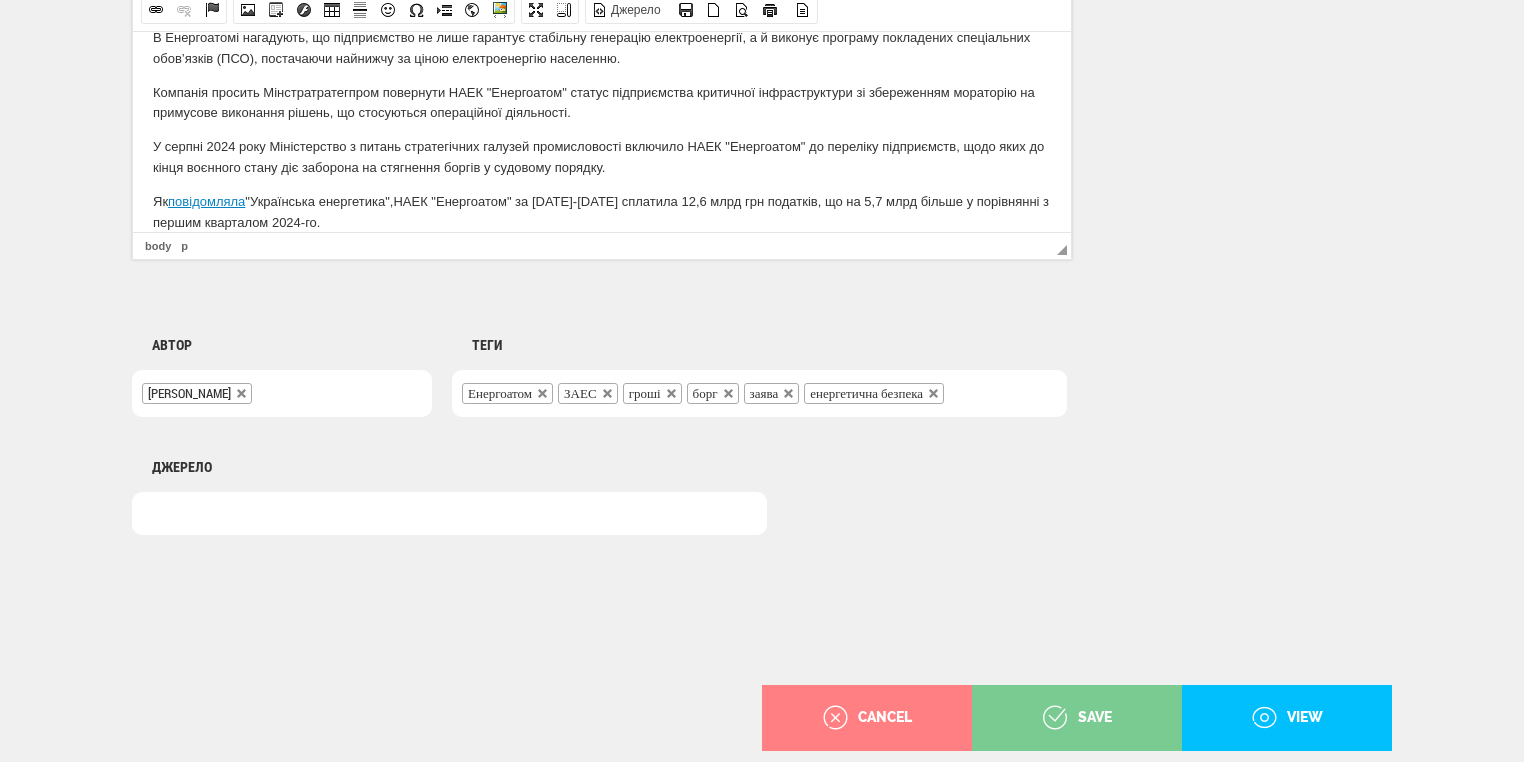 click on "save" at bounding box center (1077, 718) 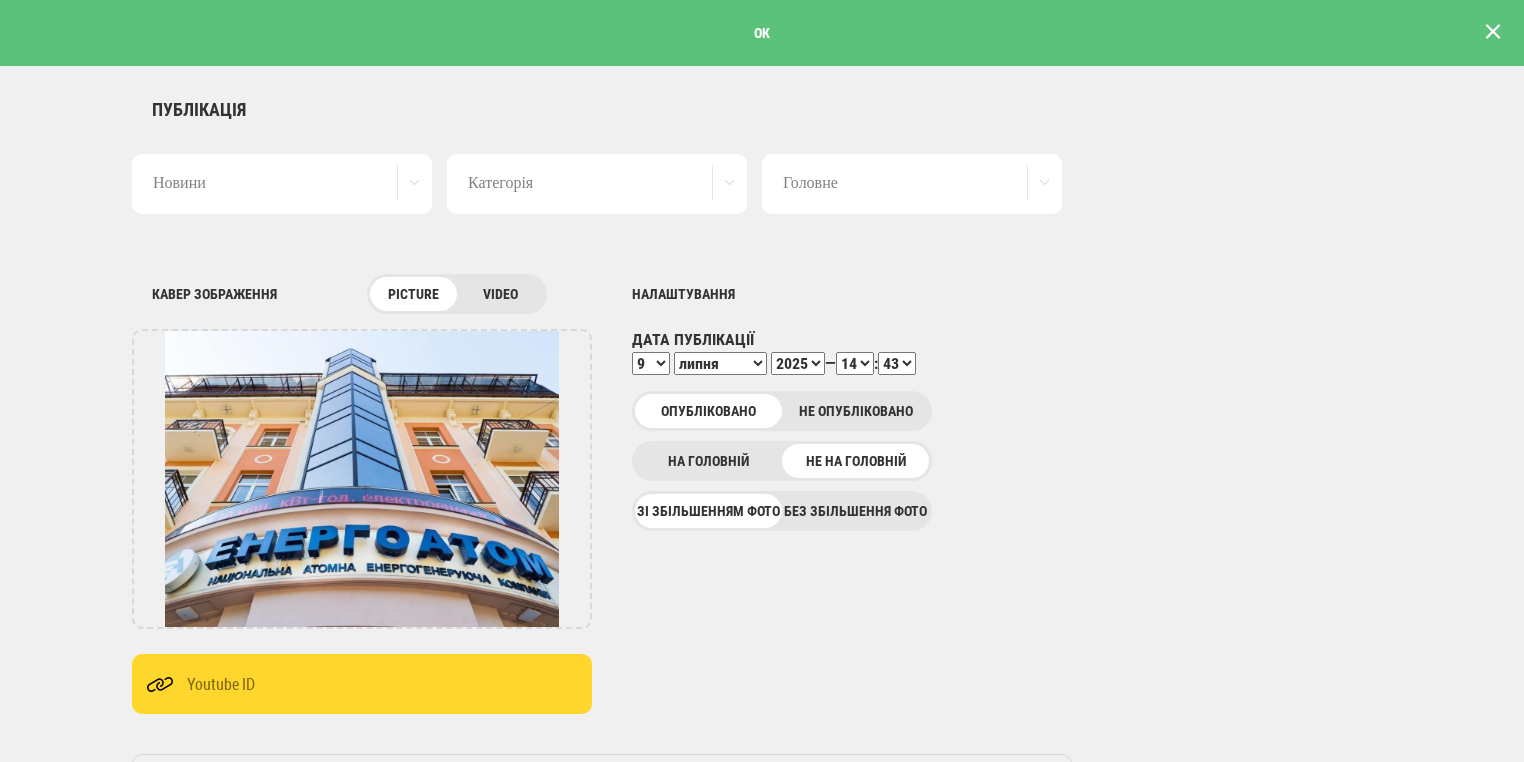 scroll, scrollTop: 0, scrollLeft: 0, axis: both 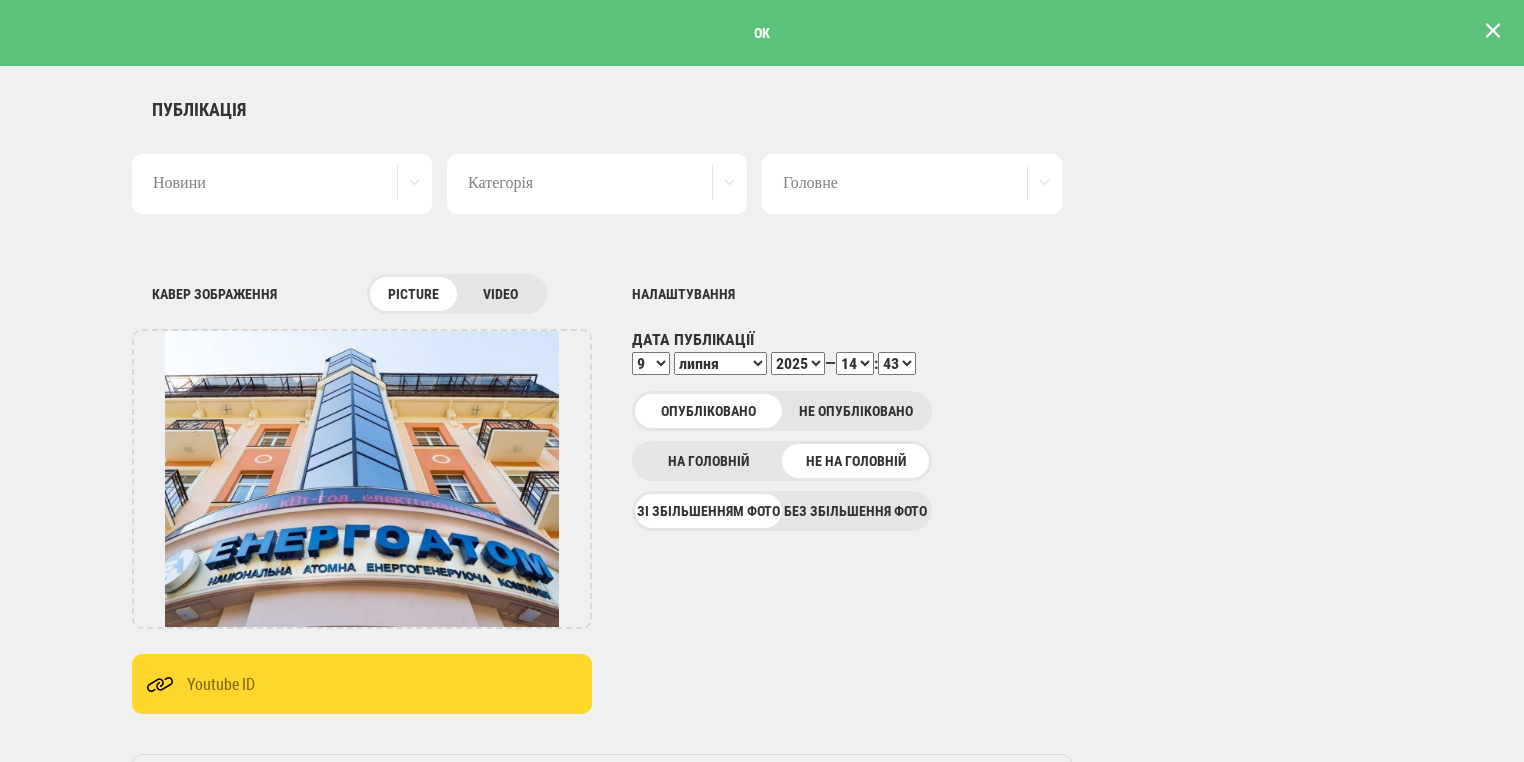click at bounding box center (1493, 31) 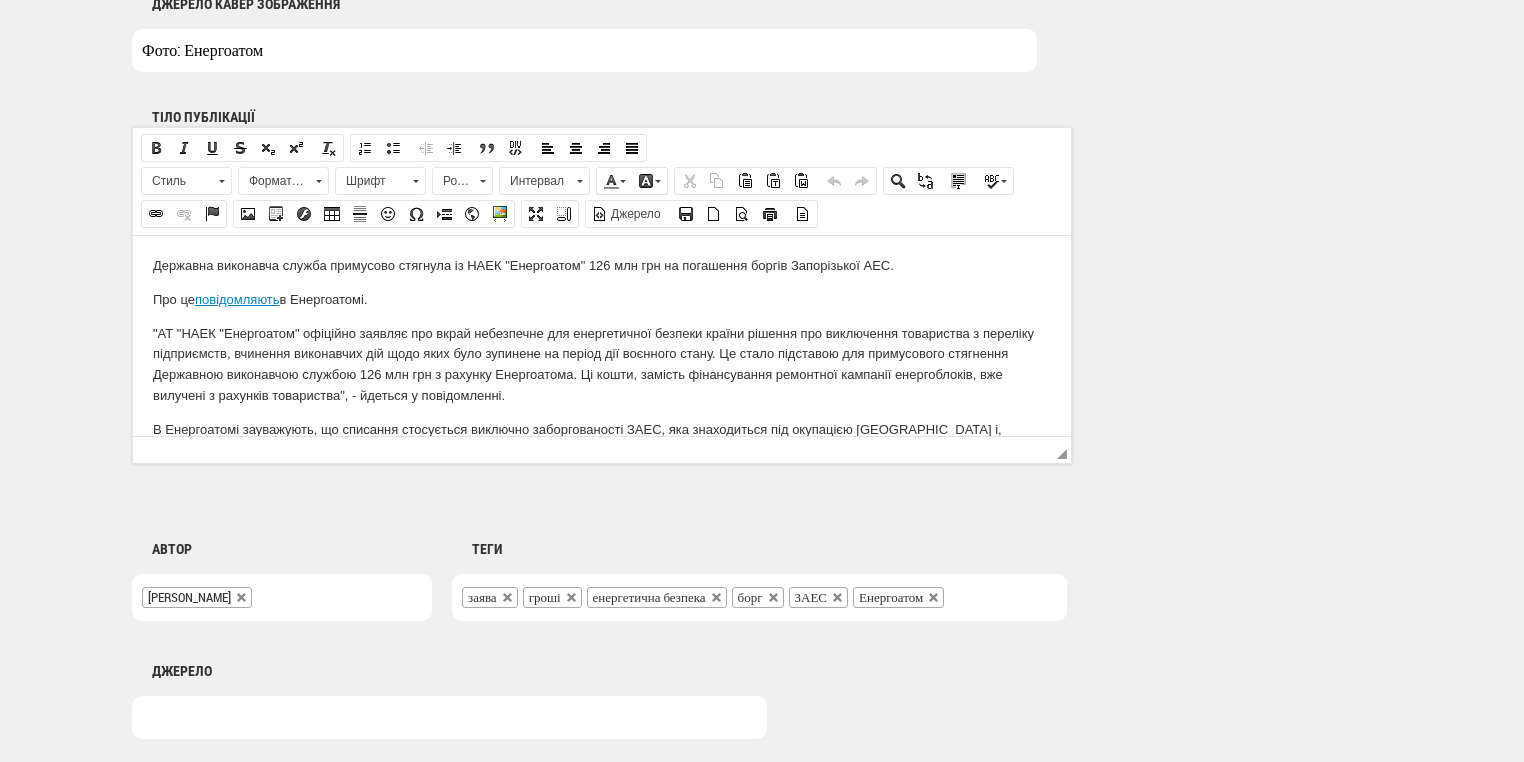scroll, scrollTop: 1469, scrollLeft: 0, axis: vertical 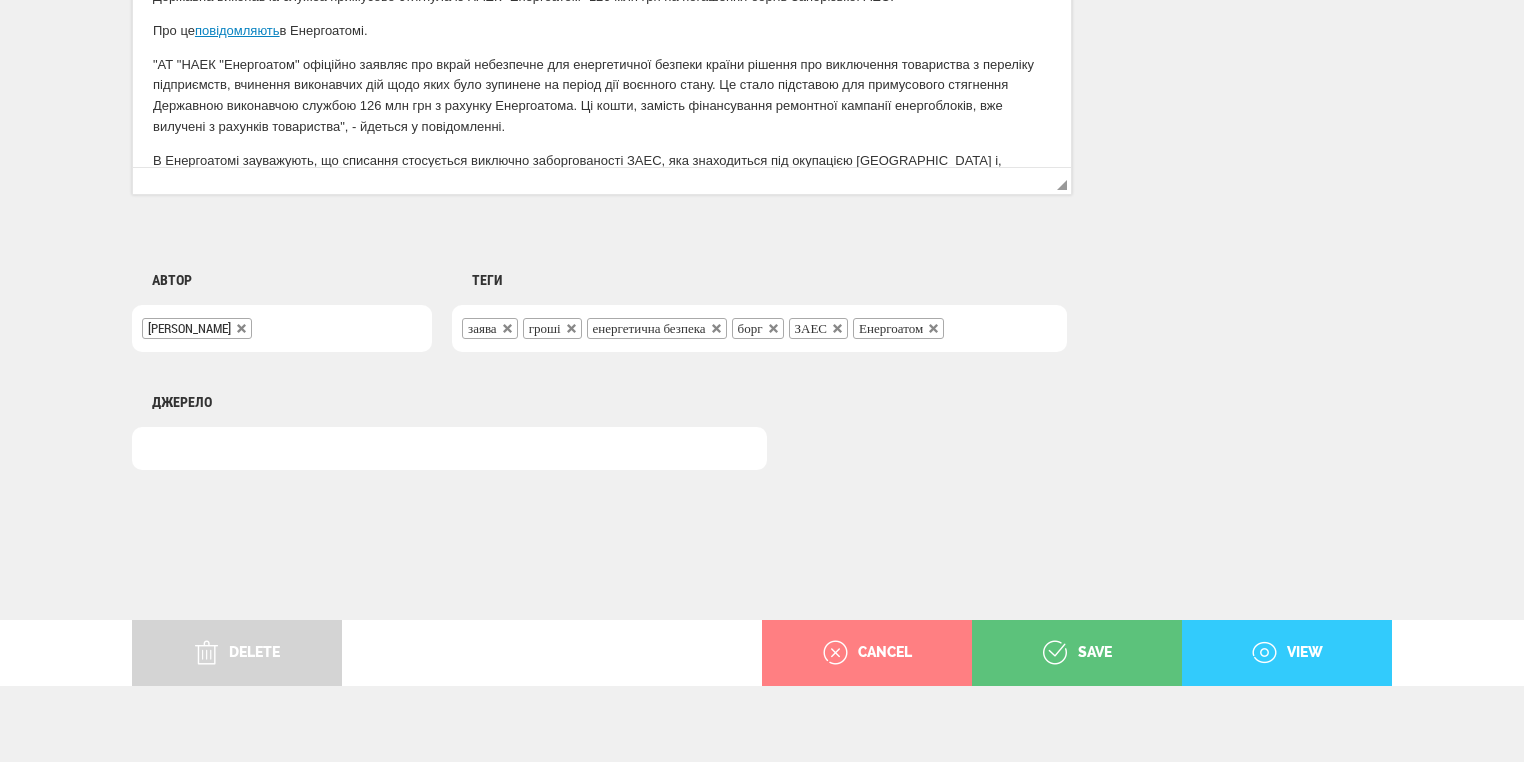 click on "view" at bounding box center (1287, 653) 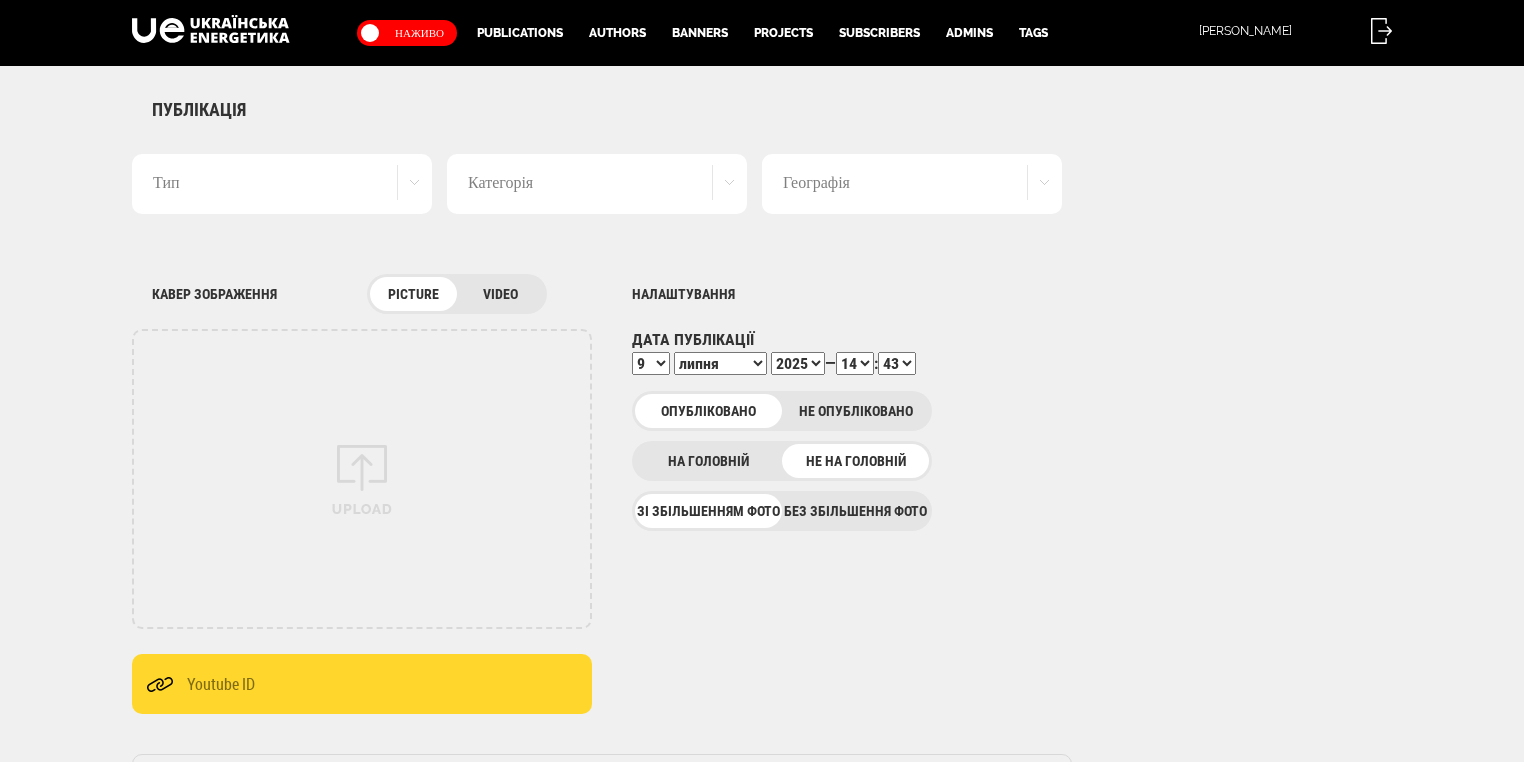 select on "43" 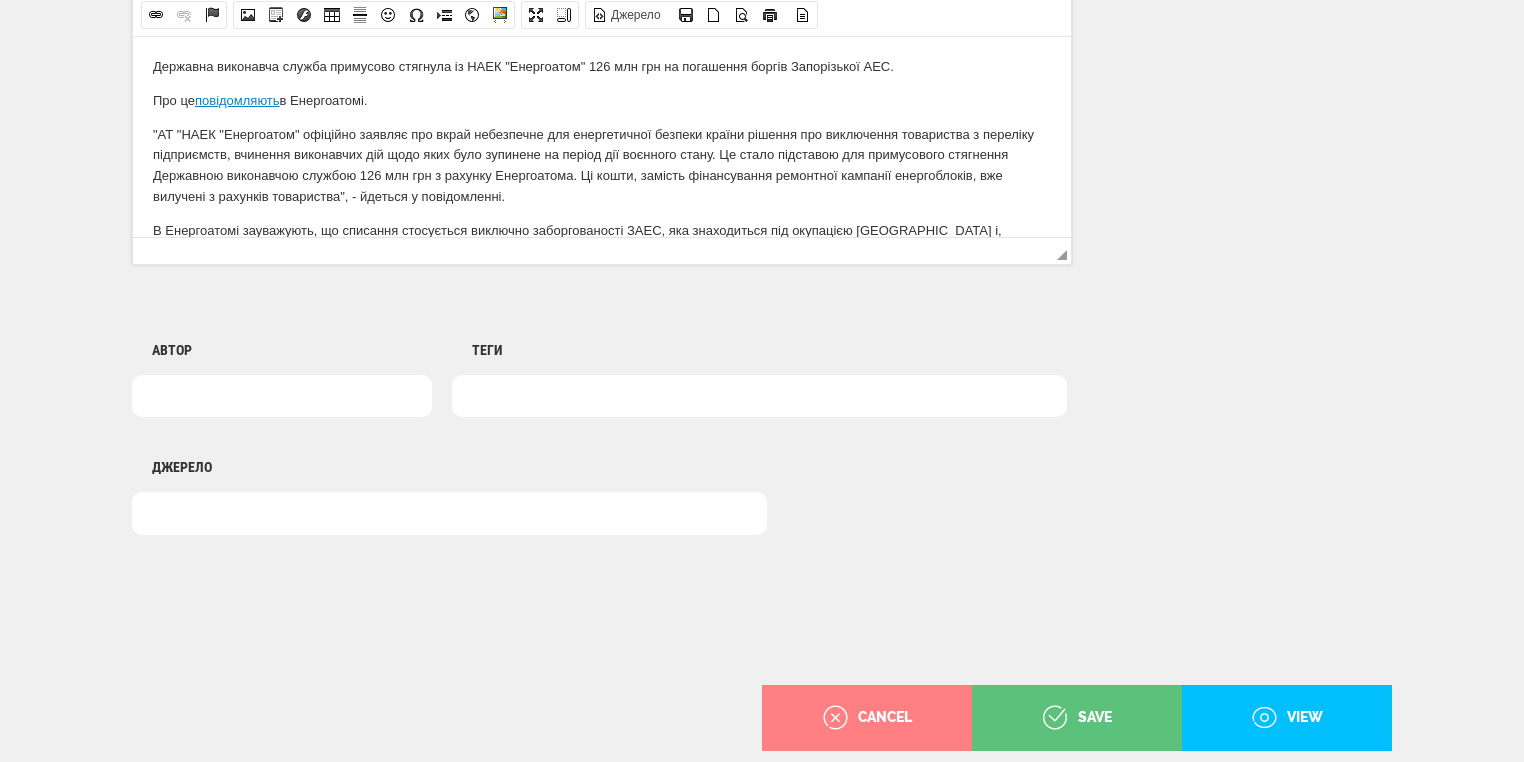 scroll, scrollTop: 0, scrollLeft: 0, axis: both 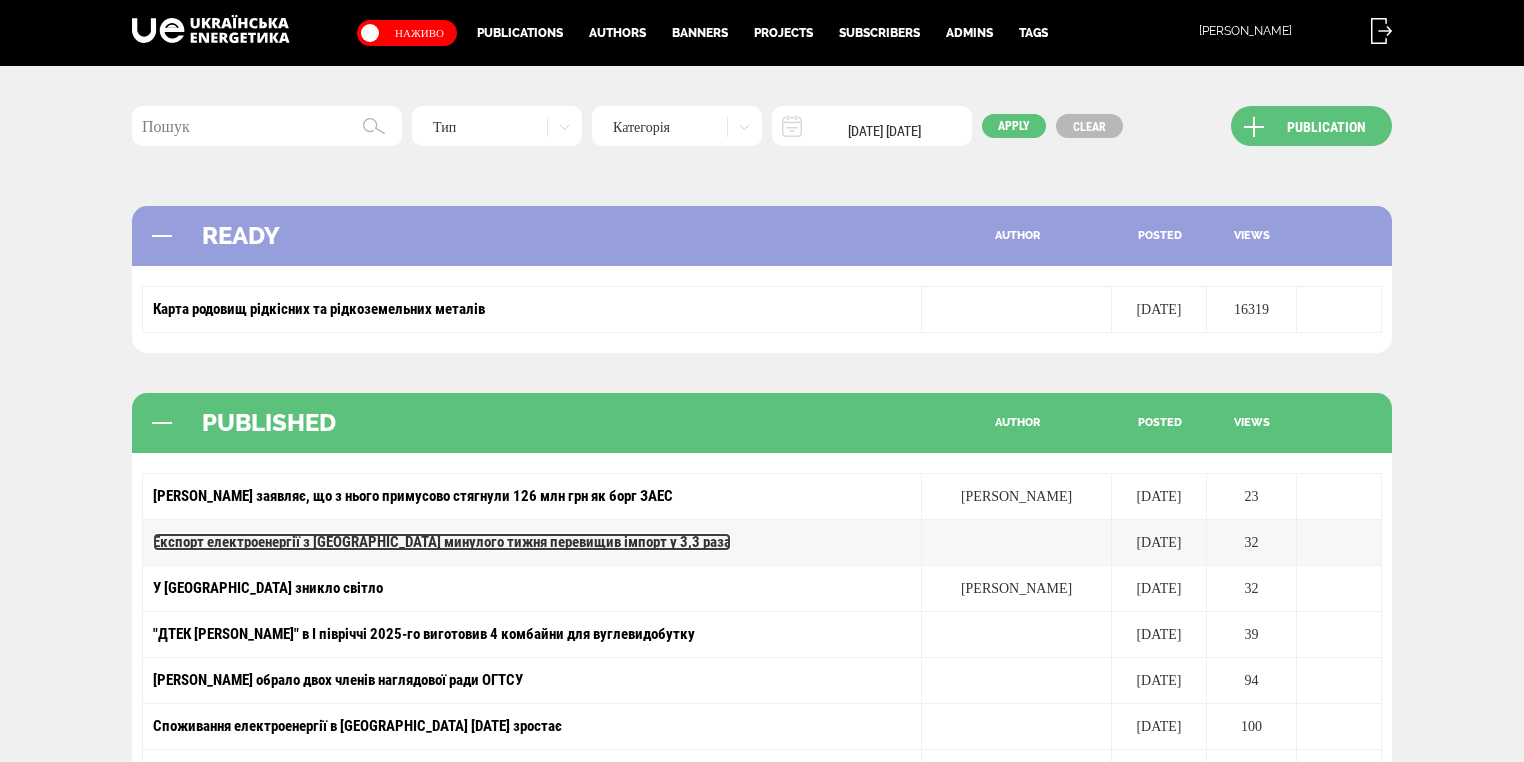click on "Експорт електроенергії з [GEOGRAPHIC_DATA] минулого тижня перевищив імпорт у 3,3 раза" at bounding box center (442, 542) 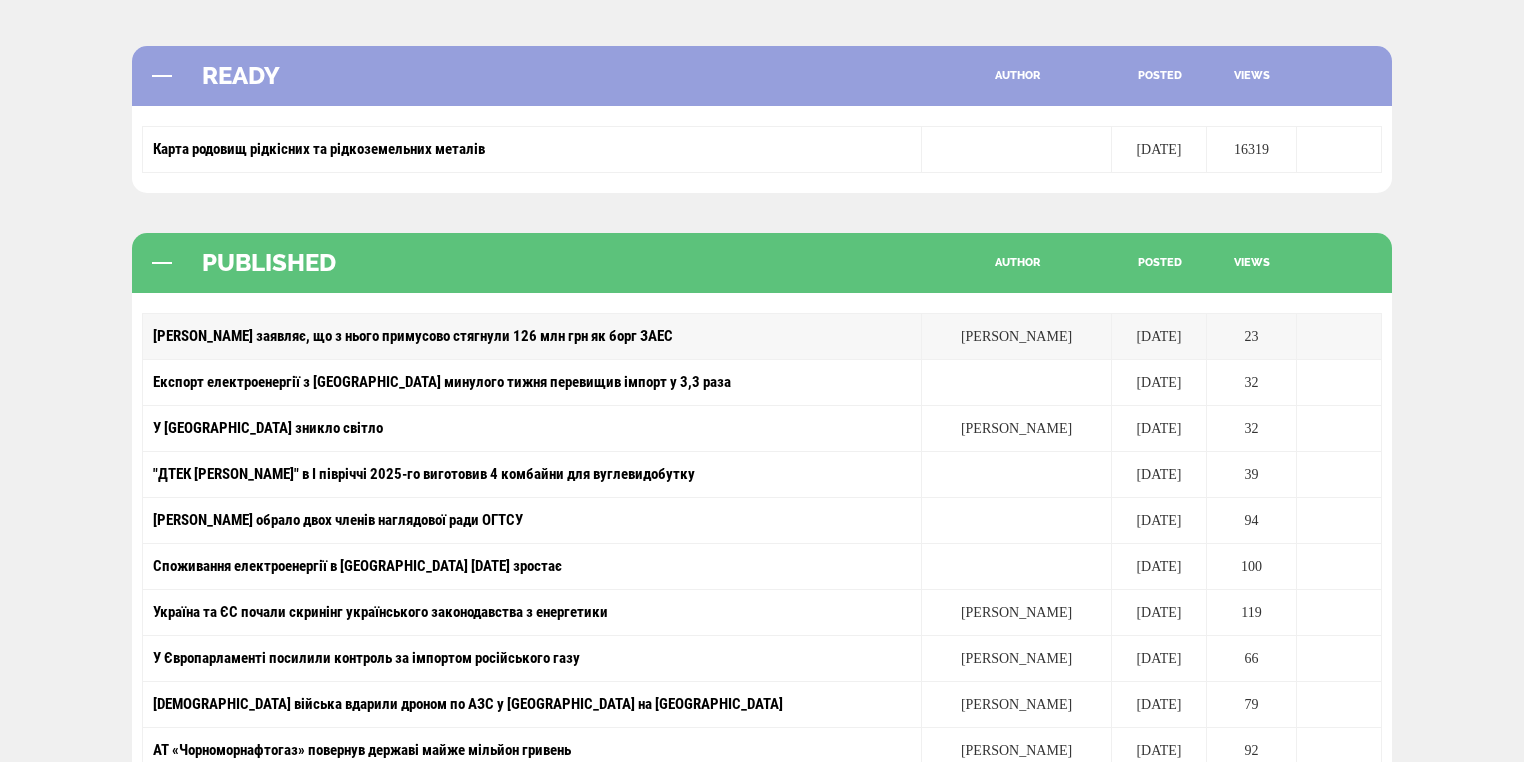scroll, scrollTop: 240, scrollLeft: 0, axis: vertical 